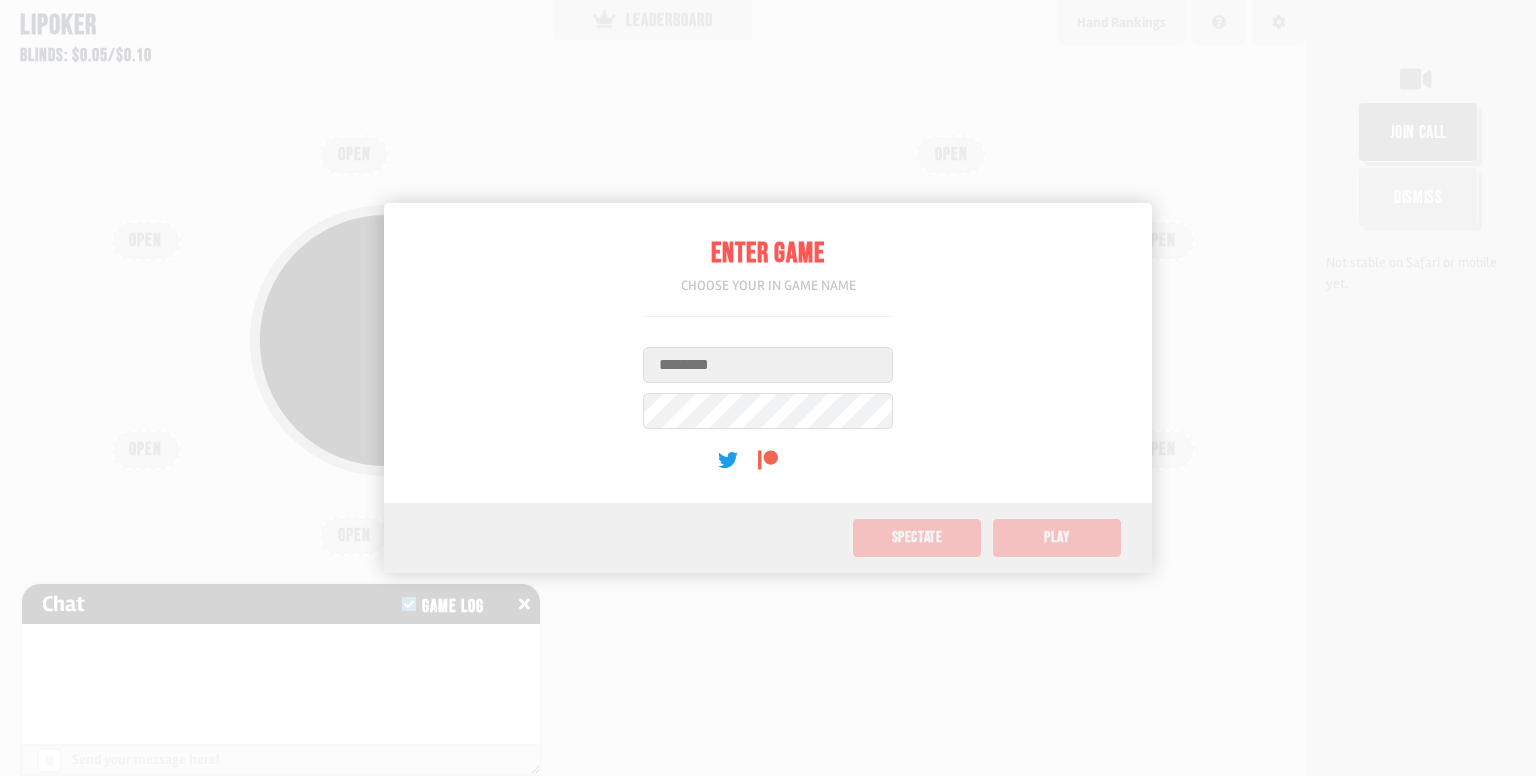 scroll, scrollTop: 0, scrollLeft: 0, axis: both 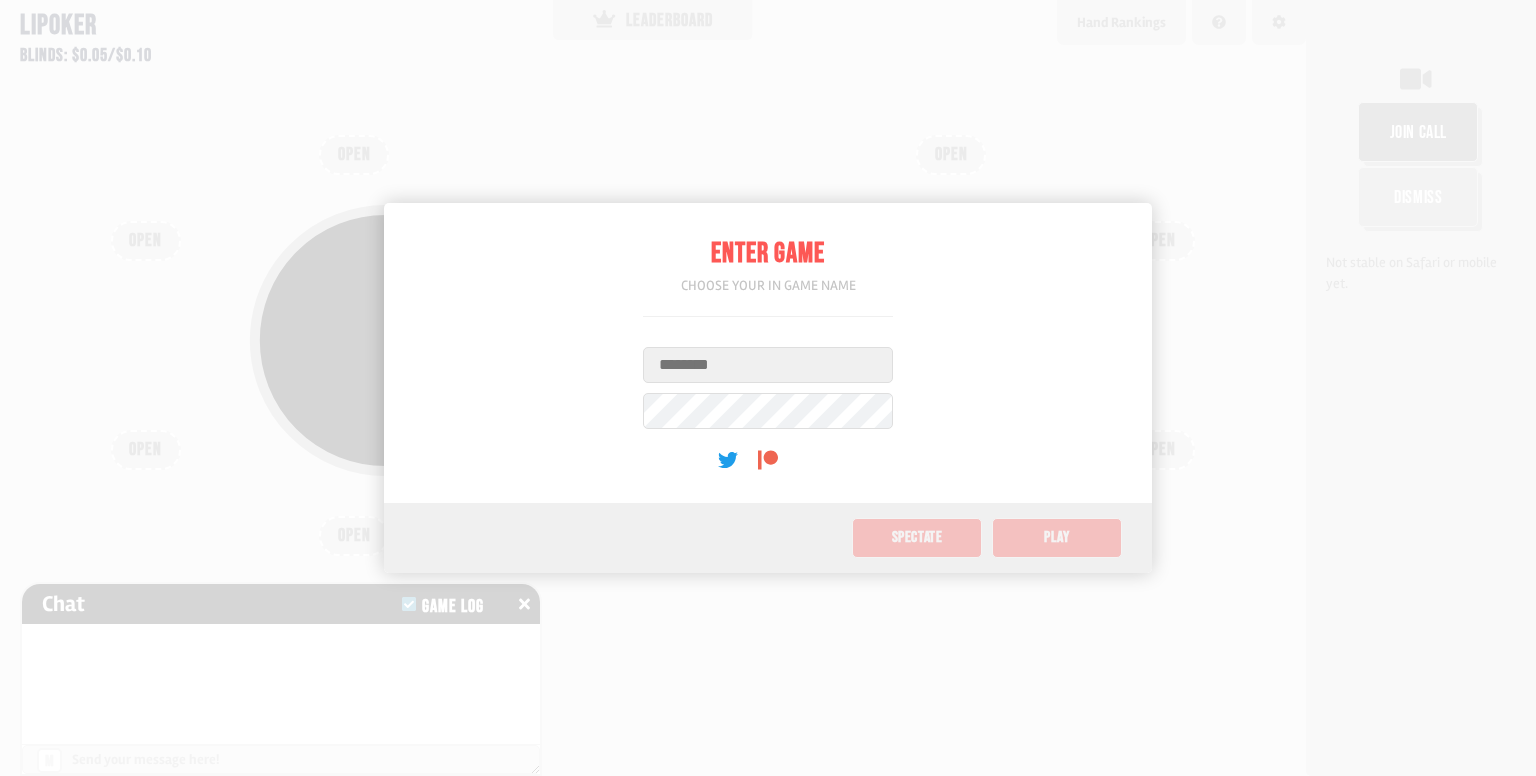 click on "Username" at bounding box center (768, 365) 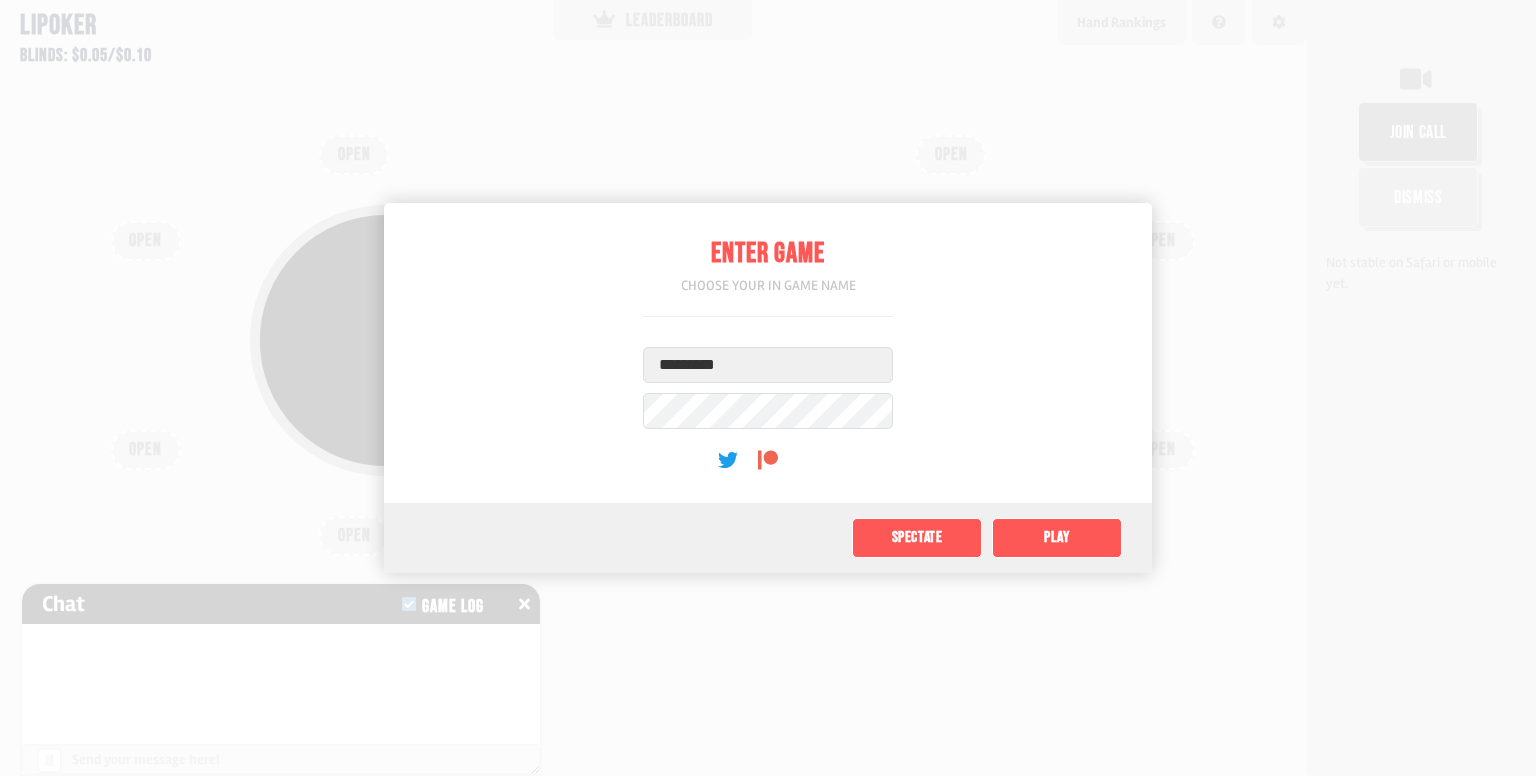type on "*********" 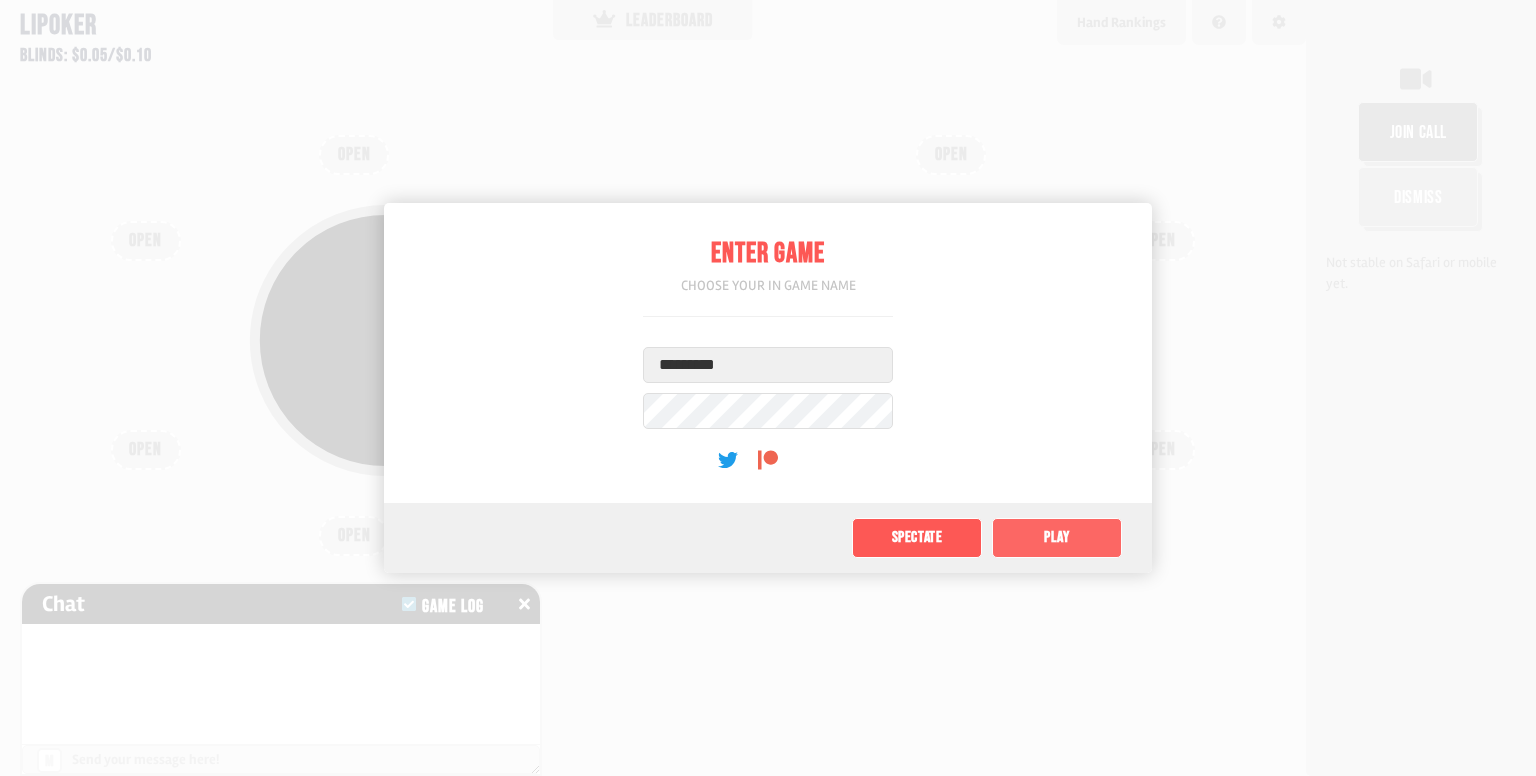 click on "Play" 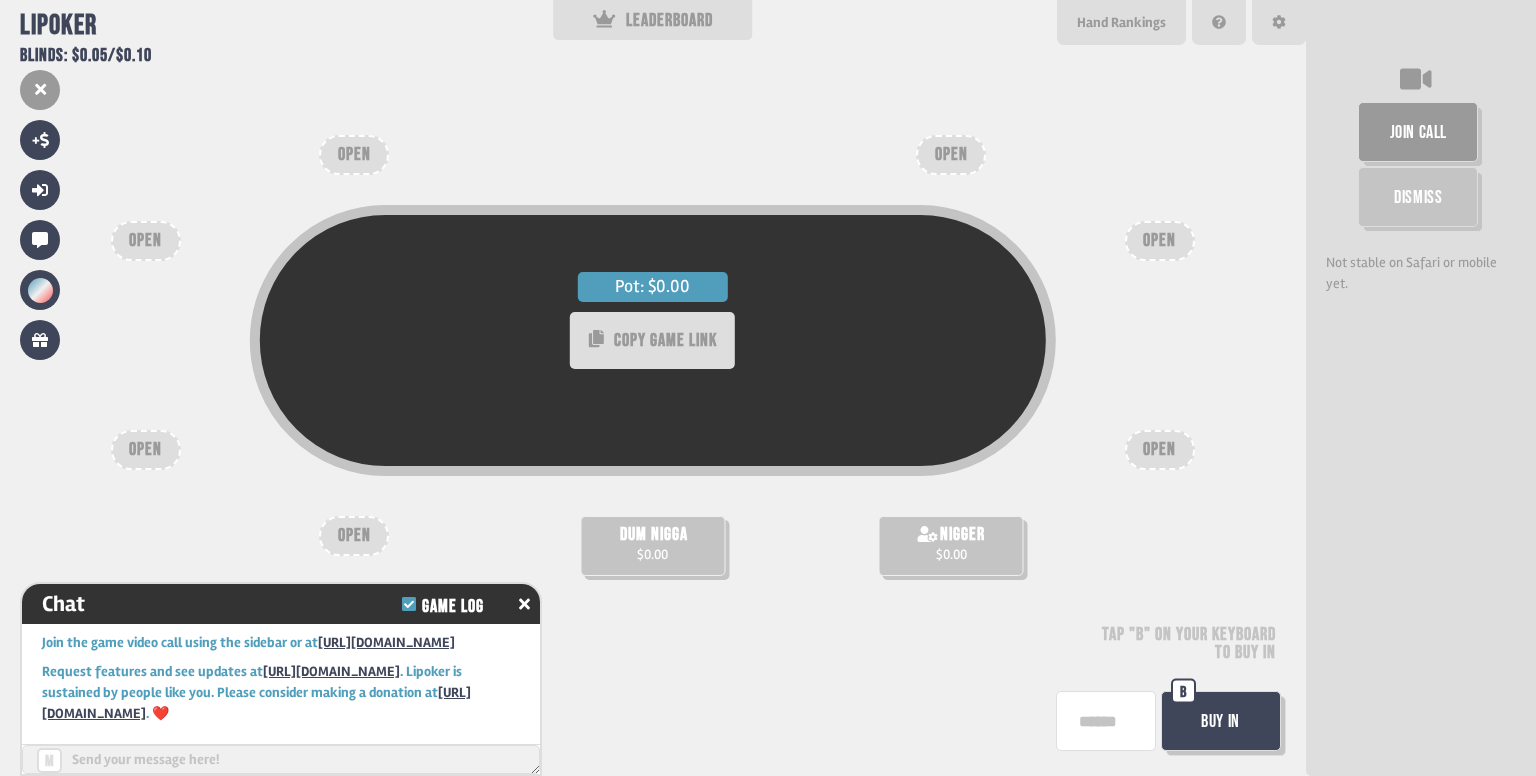 scroll, scrollTop: 12, scrollLeft: 0, axis: vertical 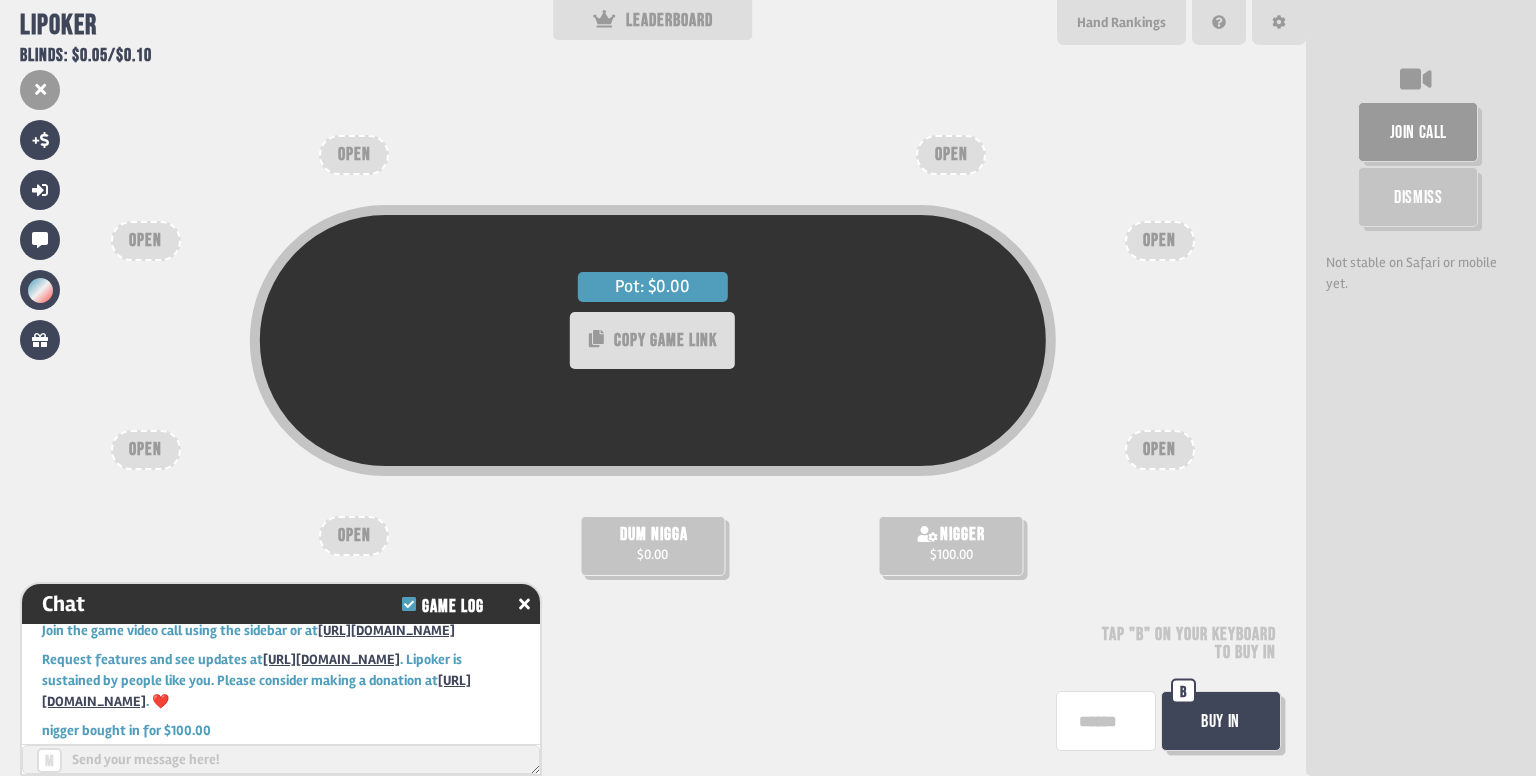 drag, startPoint x: 1003, startPoint y: 550, endPoint x: 904, endPoint y: 558, distance: 99.32271 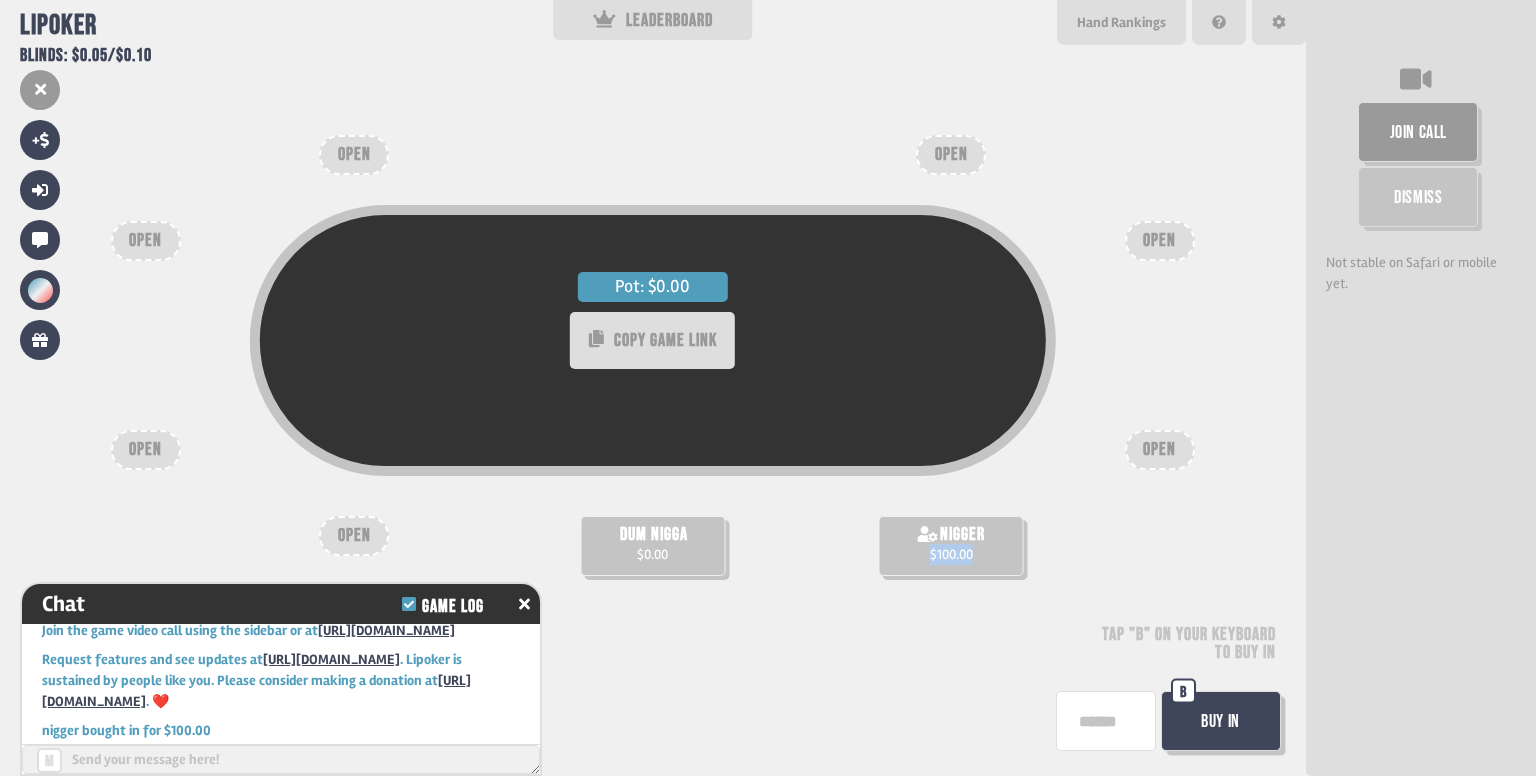 click on "nigger $100.00" at bounding box center (951, 546) 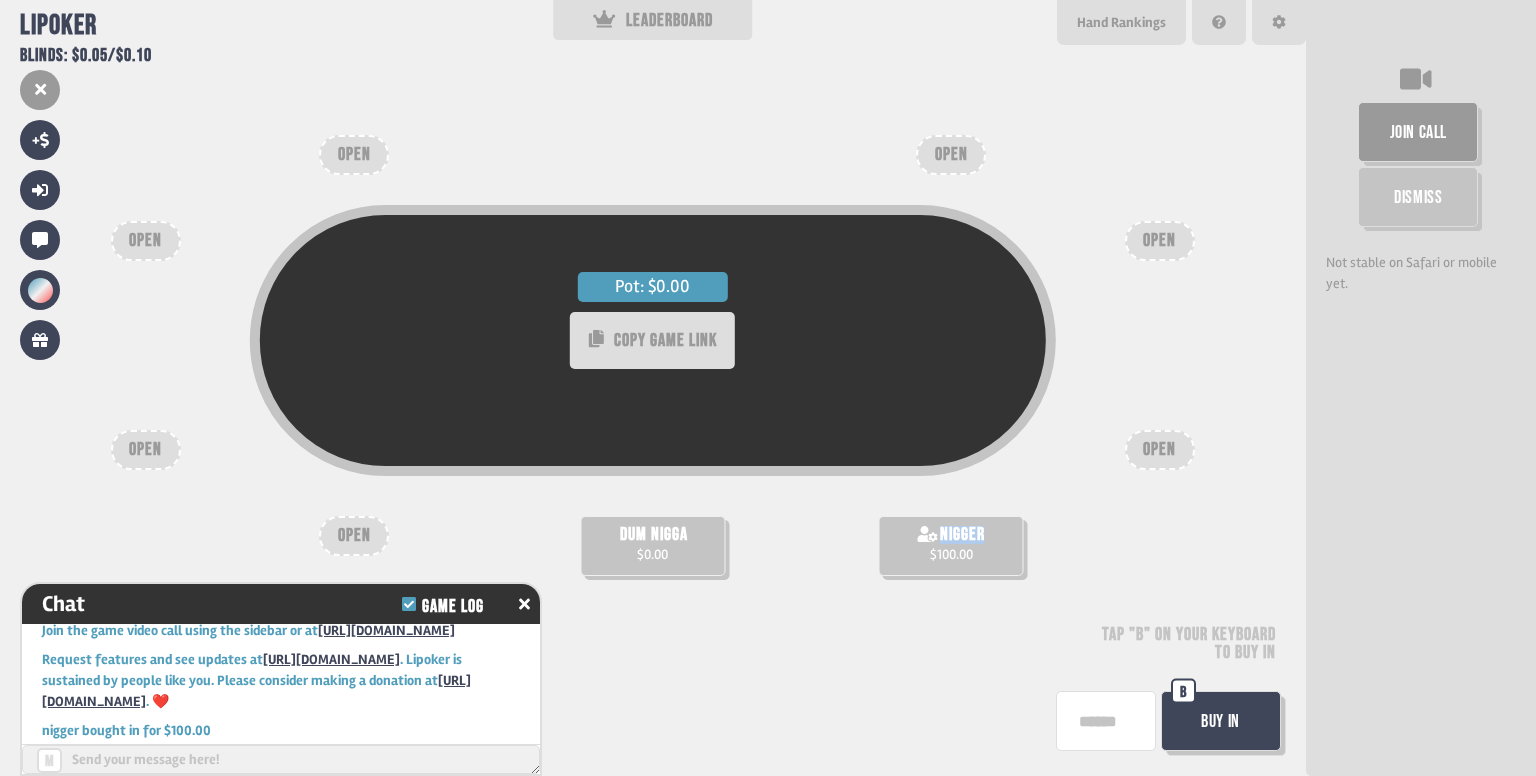drag, startPoint x: 920, startPoint y: 550, endPoint x: 938, endPoint y: 548, distance: 18.110771 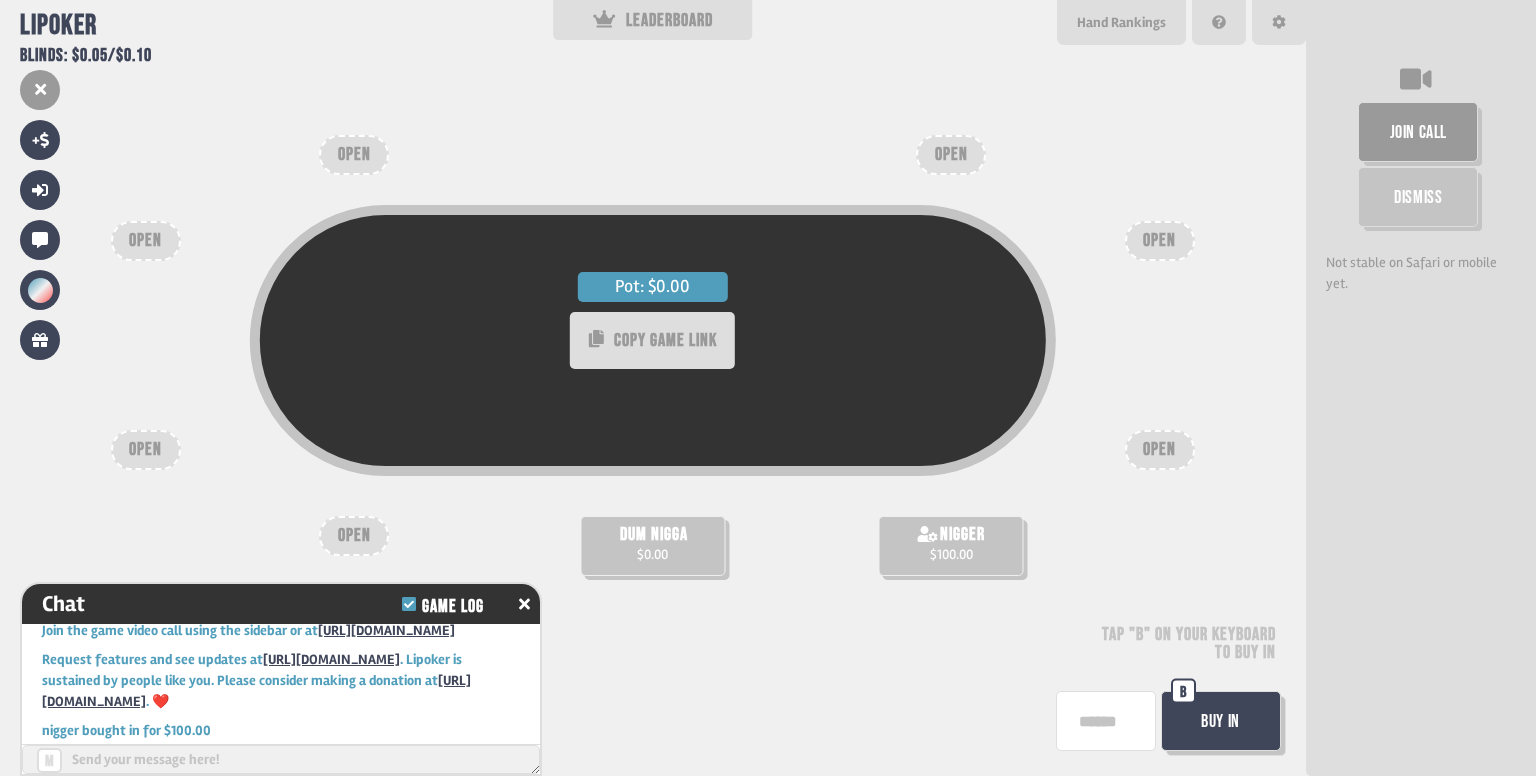 click on "Pot: $0.00   COPY GAME LINK dum nigga $0.00  nigger $100.00  OPEN OPEN OPEN OPEN OPEN OPEN OPEN Tap "B" on your keyboard to buy in Buy In B" at bounding box center [653, 388] 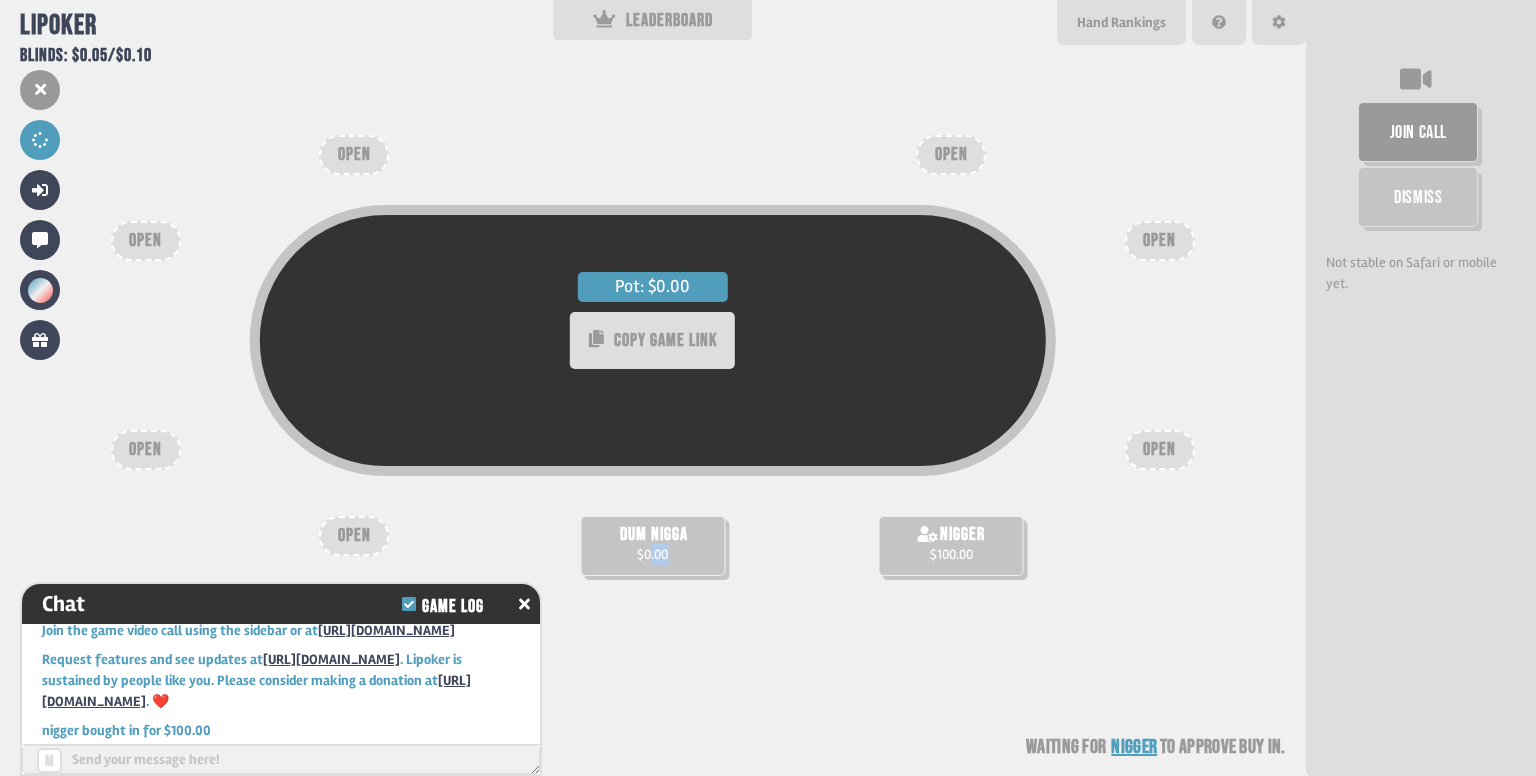 drag, startPoint x: 678, startPoint y: 555, endPoint x: 645, endPoint y: 553, distance: 33.06055 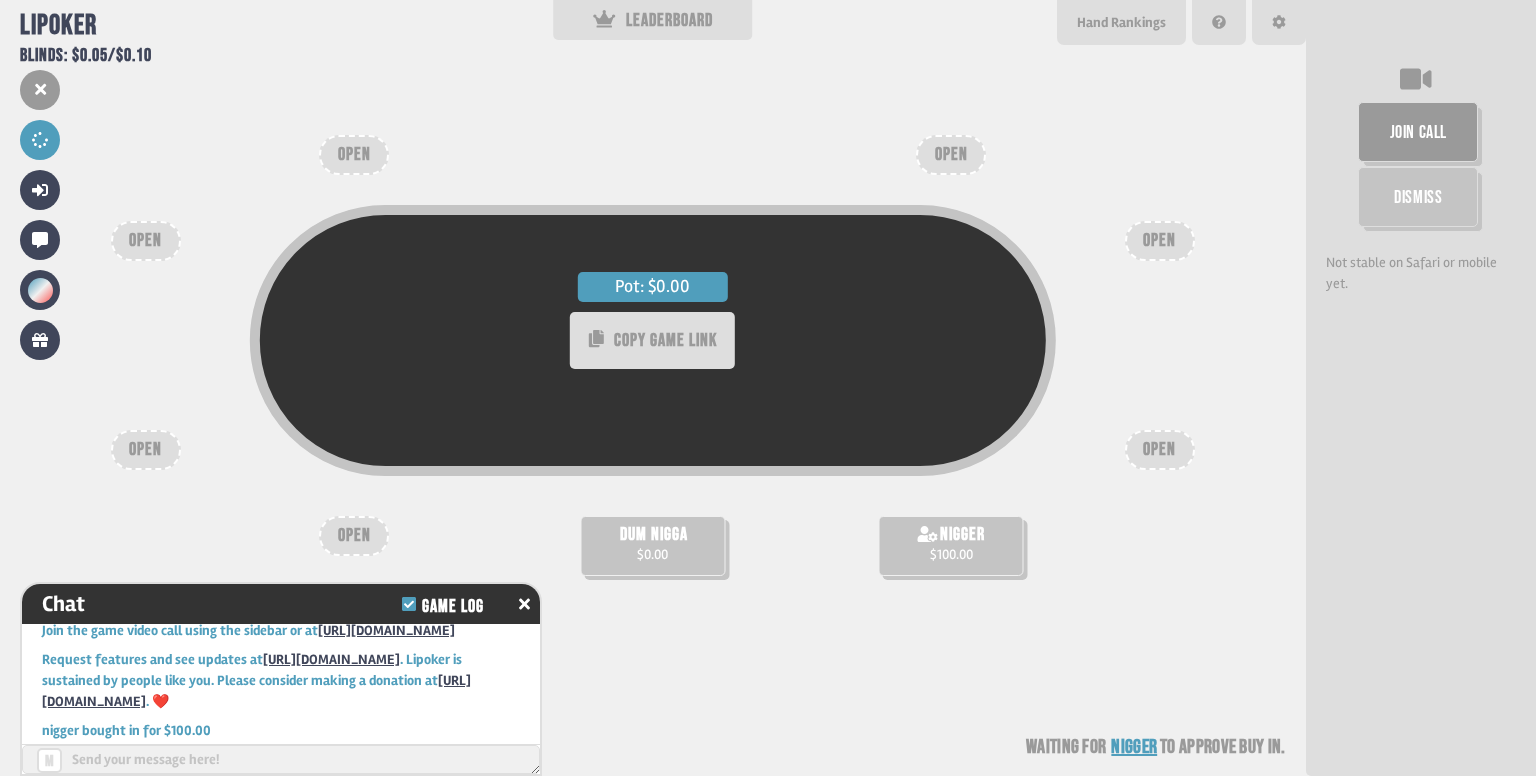 click on "Pot: $0.00   COPY GAME LINK dum nigga $0.00  nigger $100.00  OPEN OPEN OPEN OPEN OPEN OPEN OPEN Waiting for  nigger  to approve buy in" at bounding box center (653, 388) 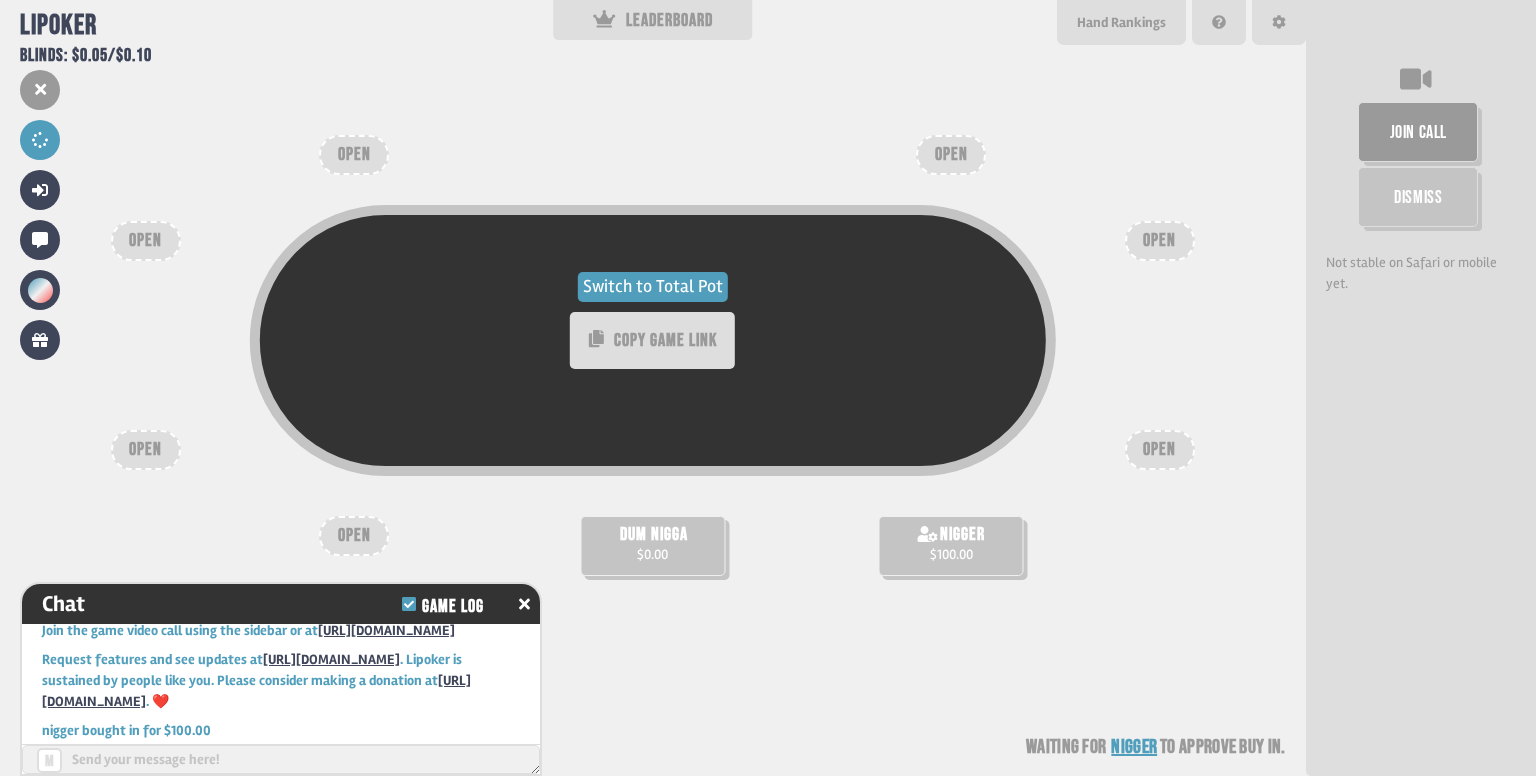 click on "Switch to Total Pot" at bounding box center (653, 287) 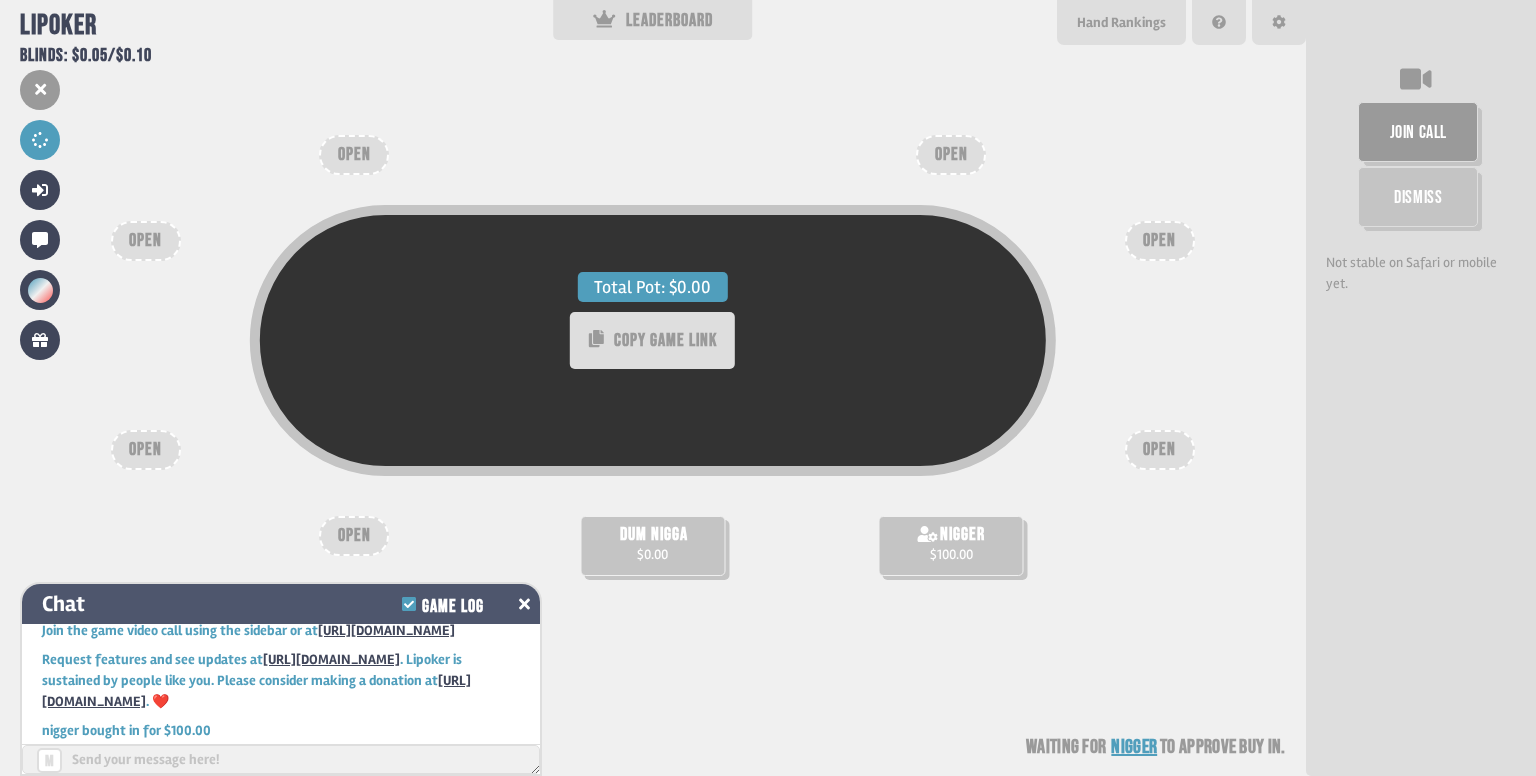 click 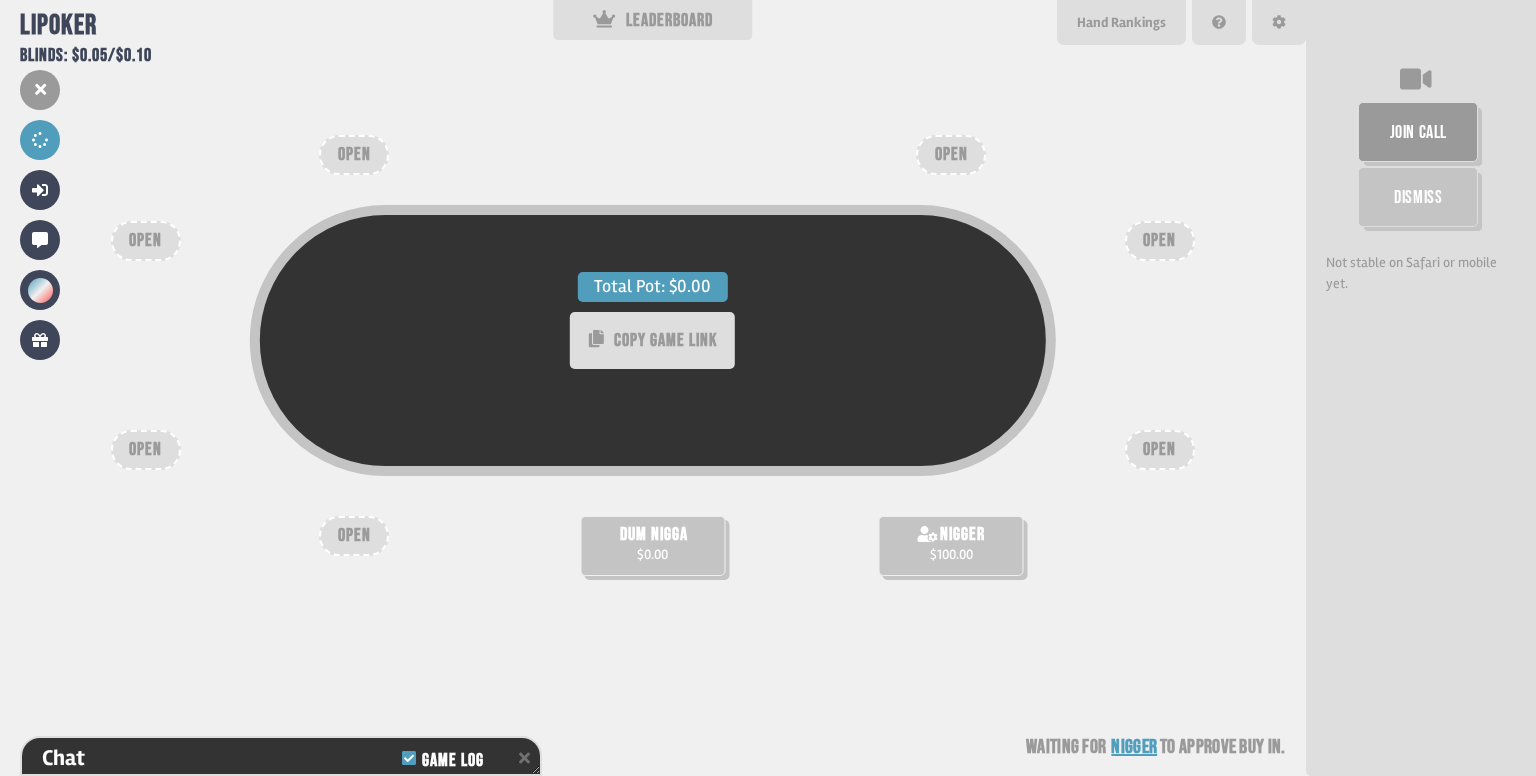click at bounding box center (40, 90) 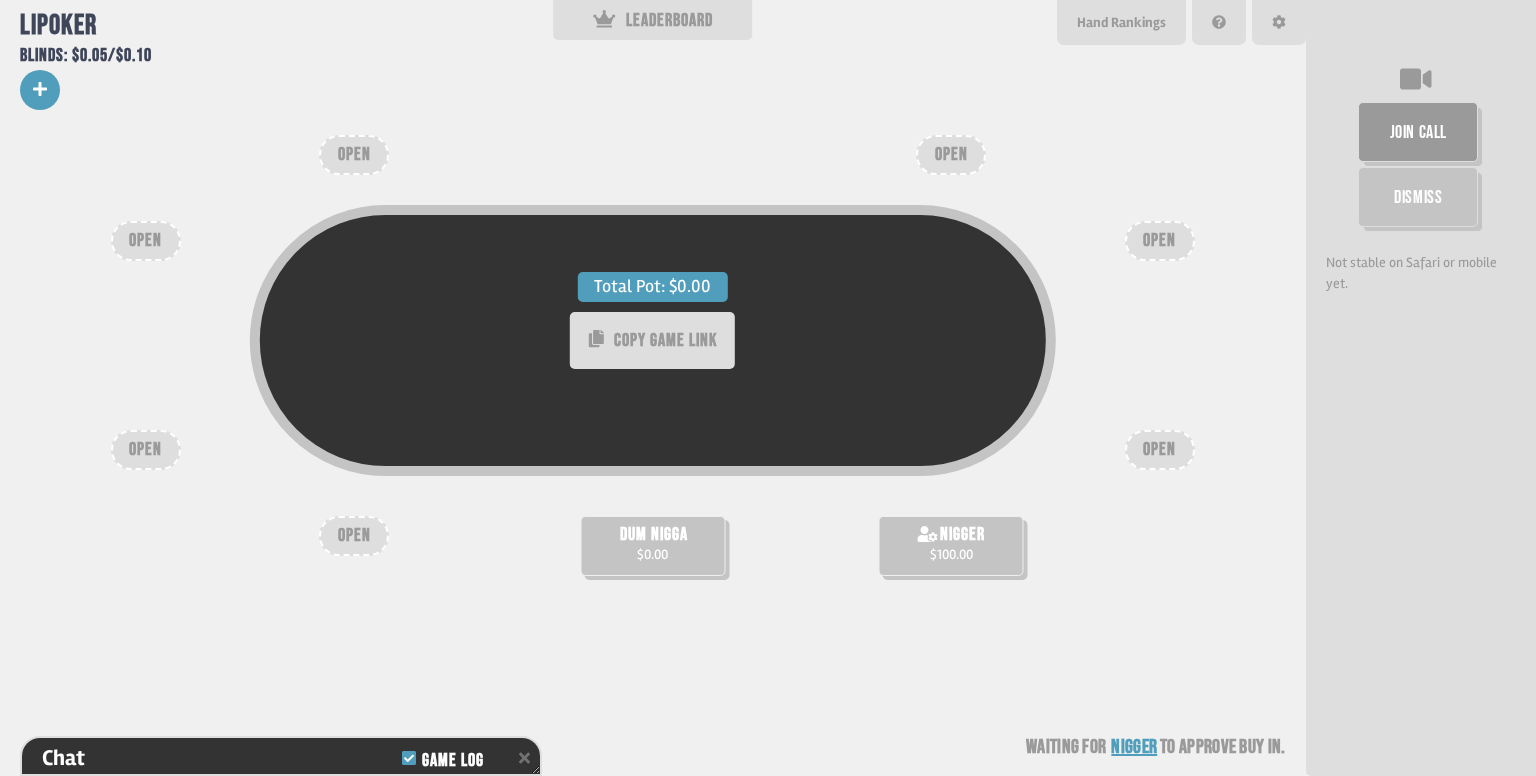 click at bounding box center (40, 90) 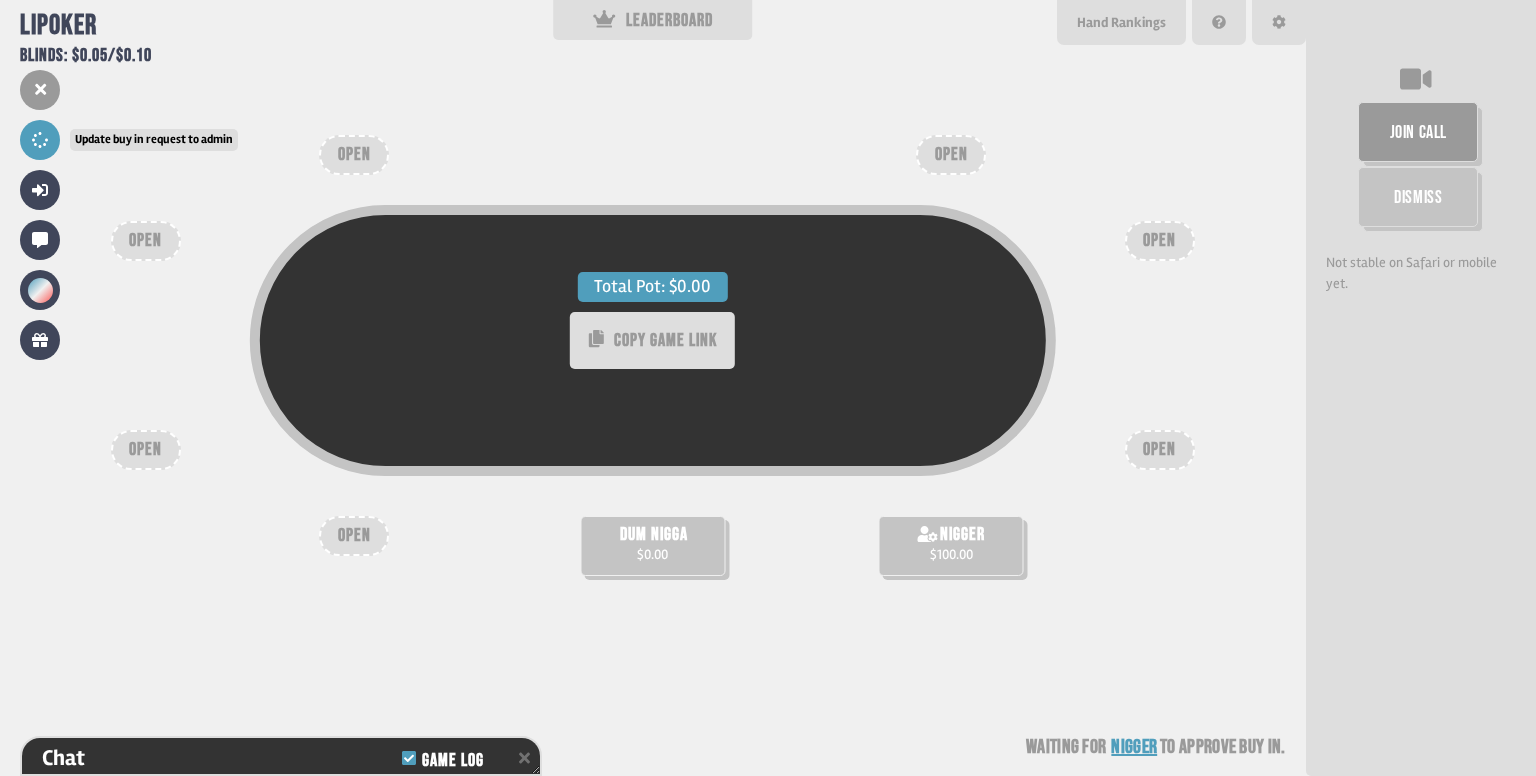 click at bounding box center (40, 140) 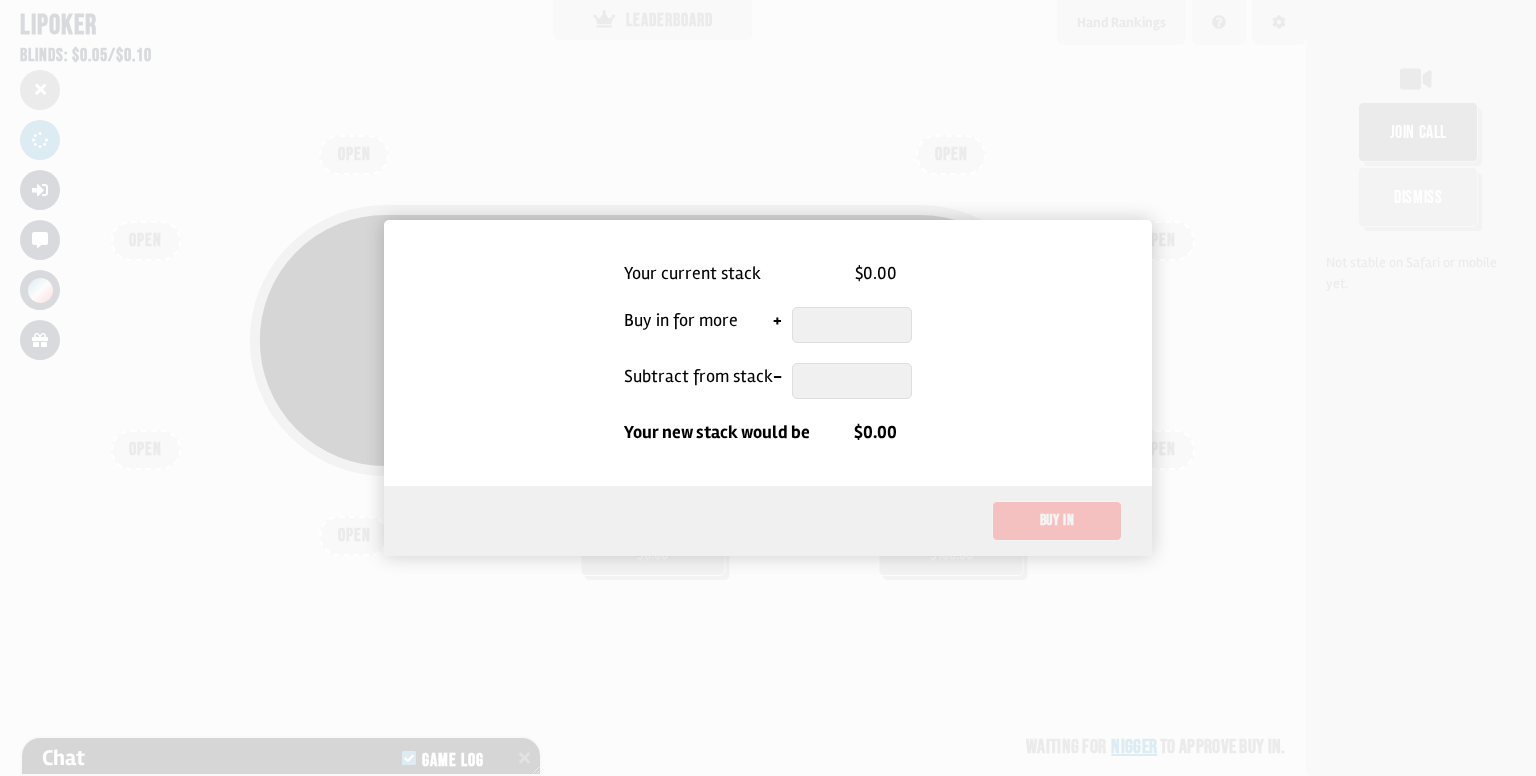 click at bounding box center (852, 325) 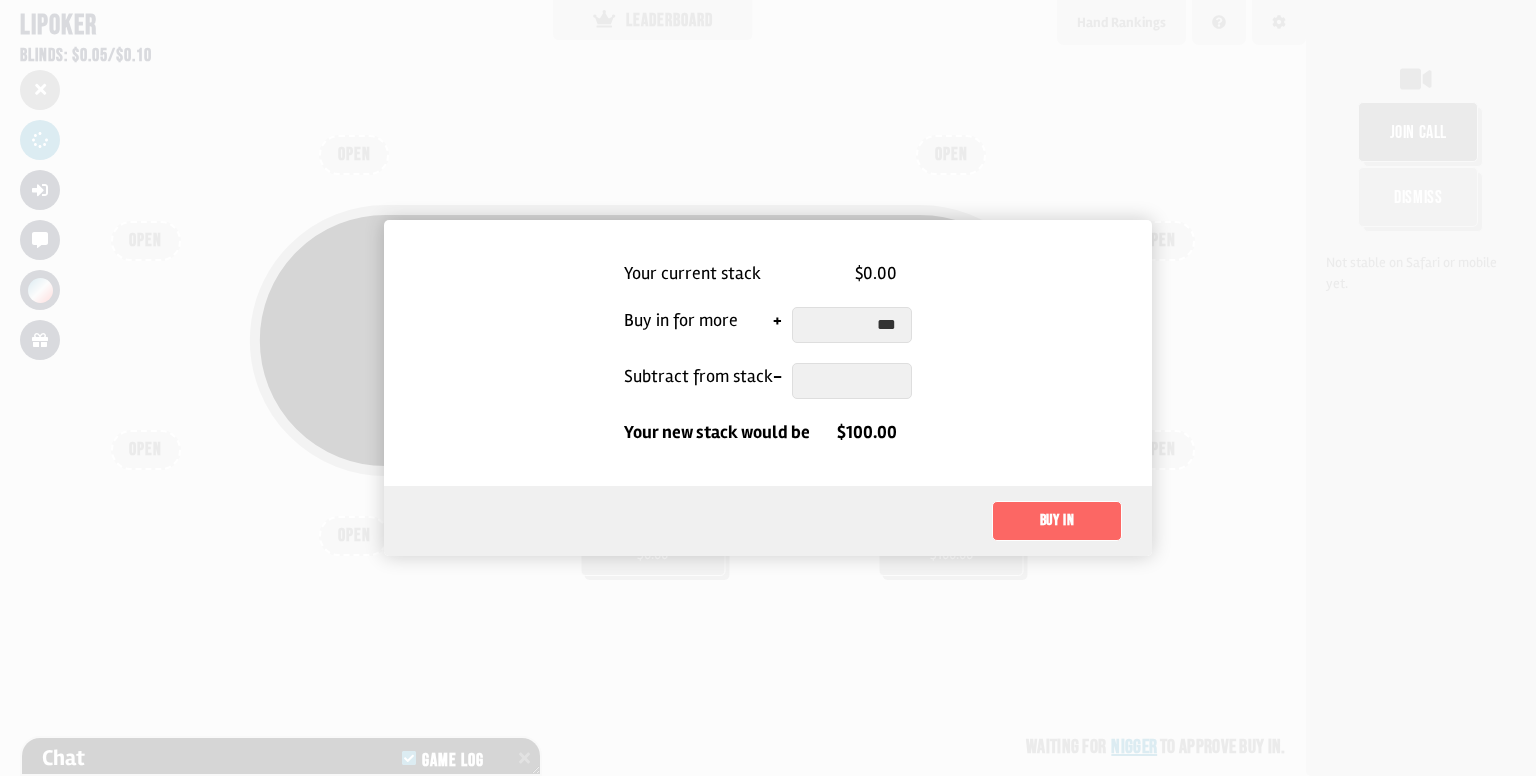 type on "***" 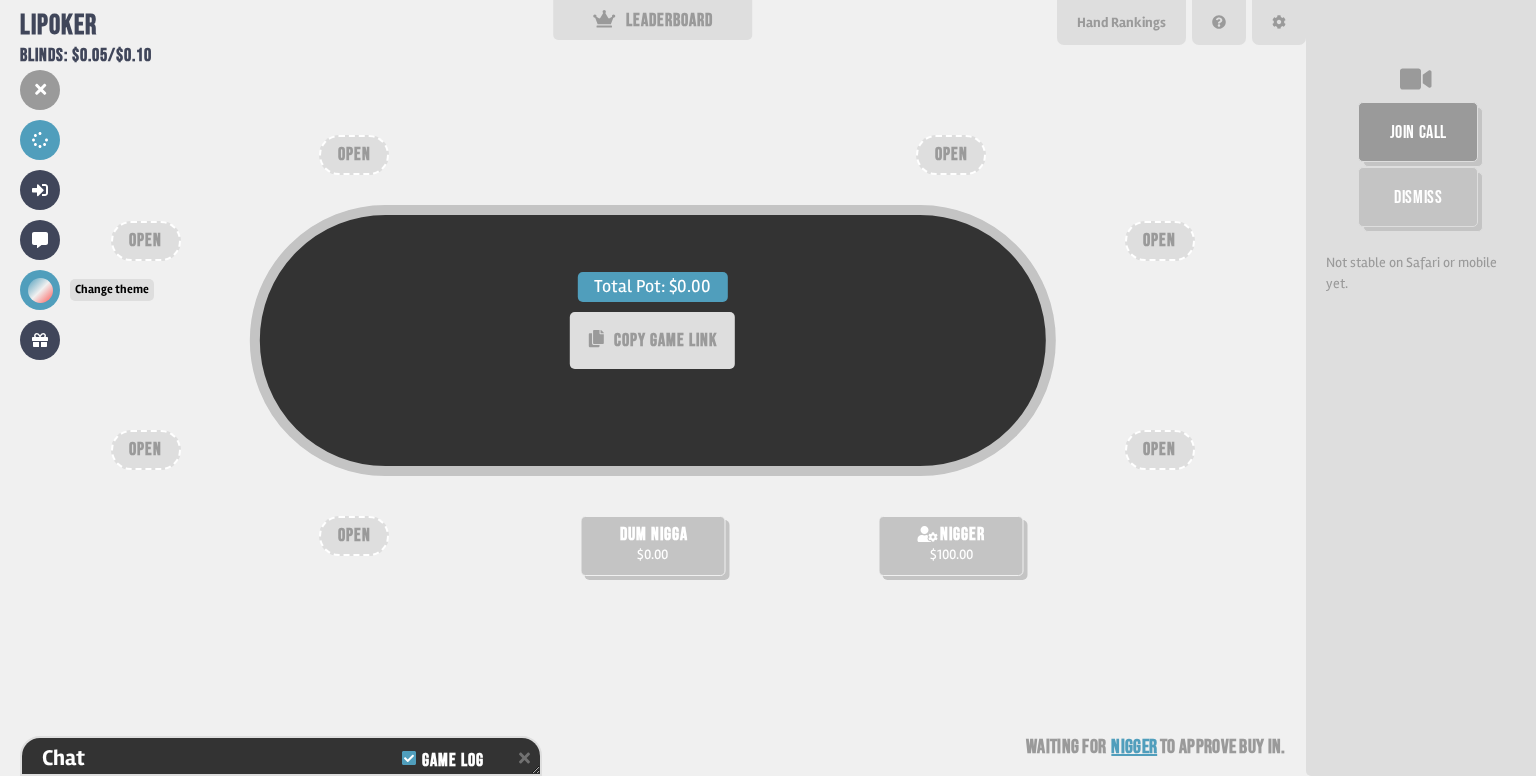 click at bounding box center [40, 290] 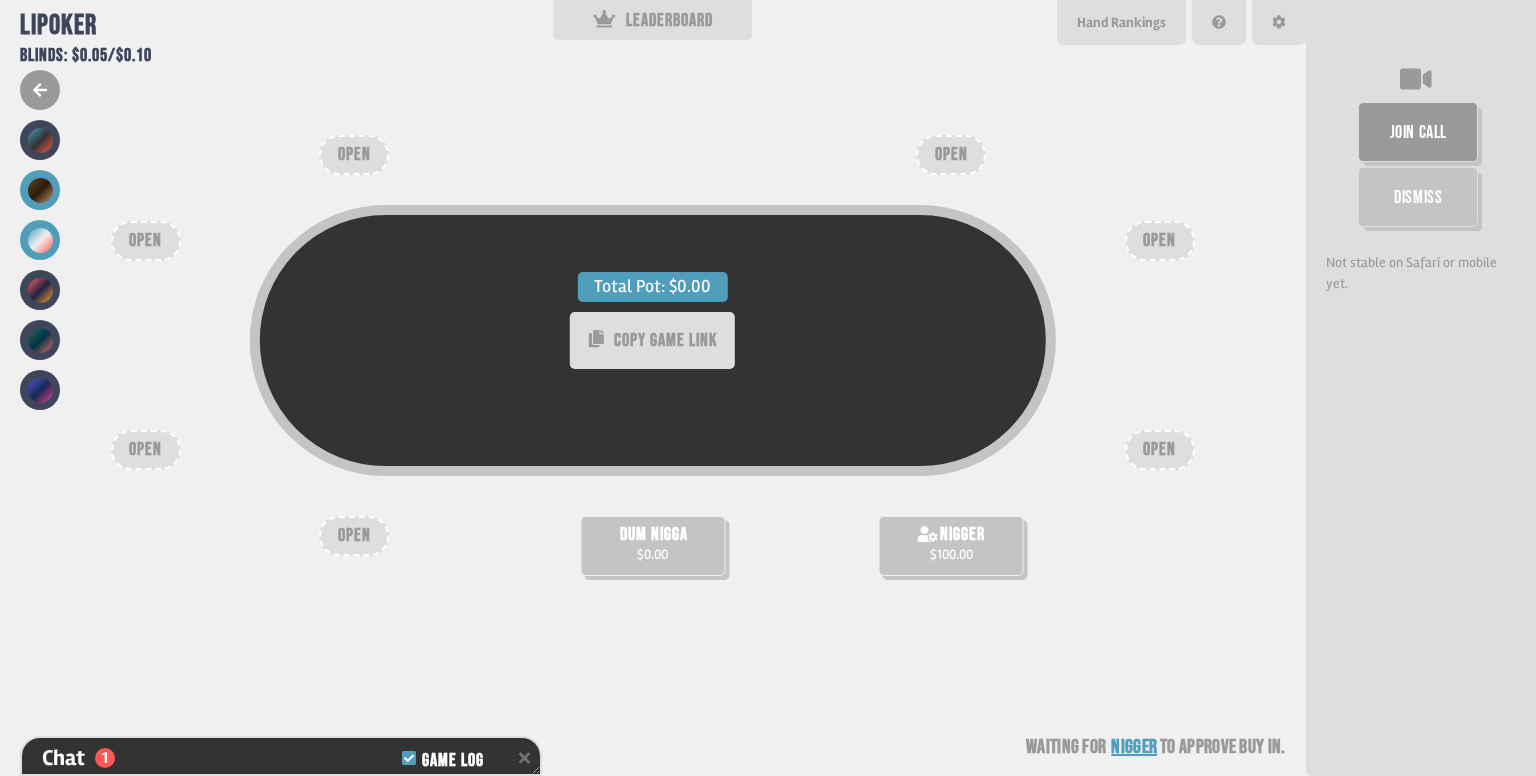 click at bounding box center [40, 190] 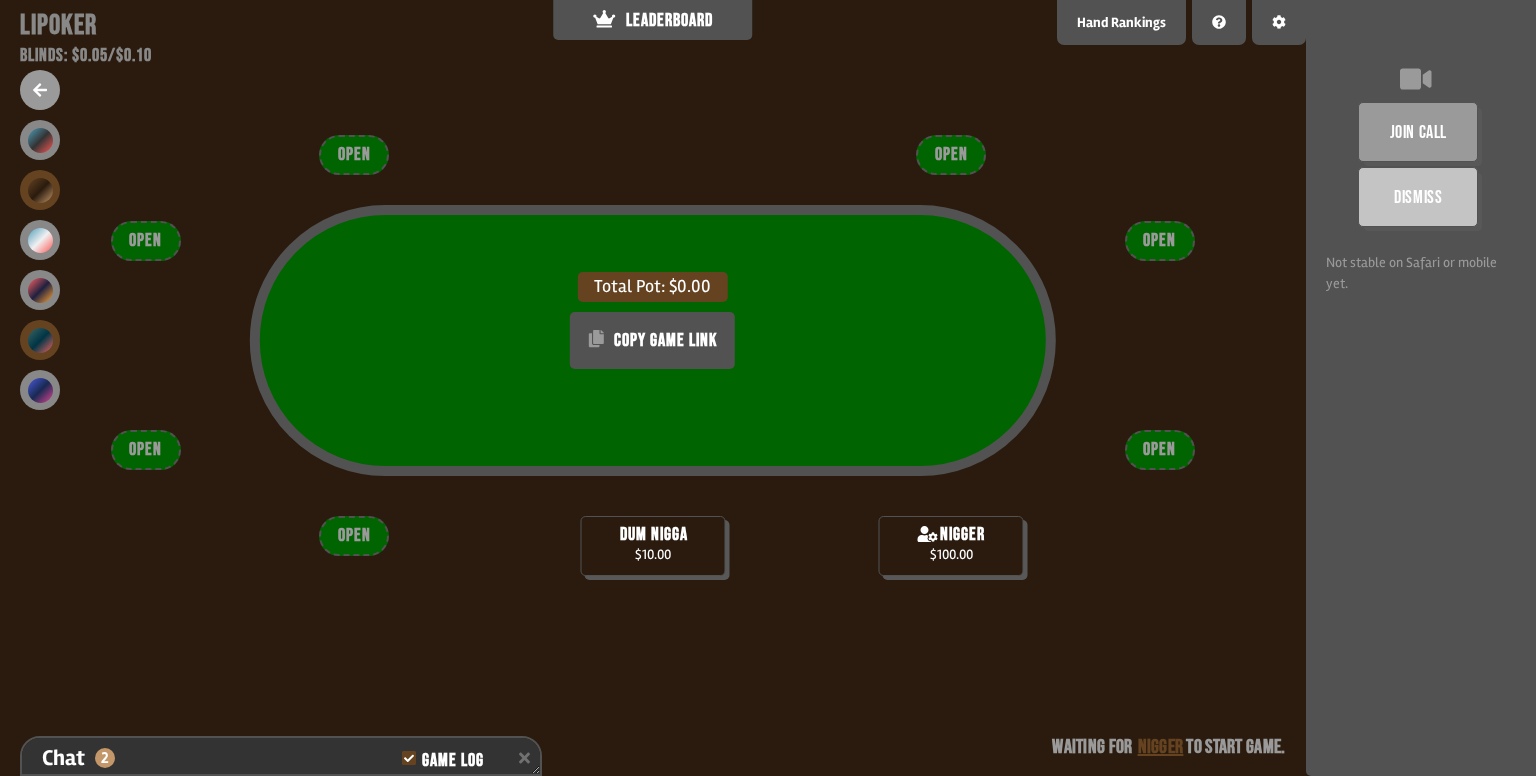 click at bounding box center (40, 340) 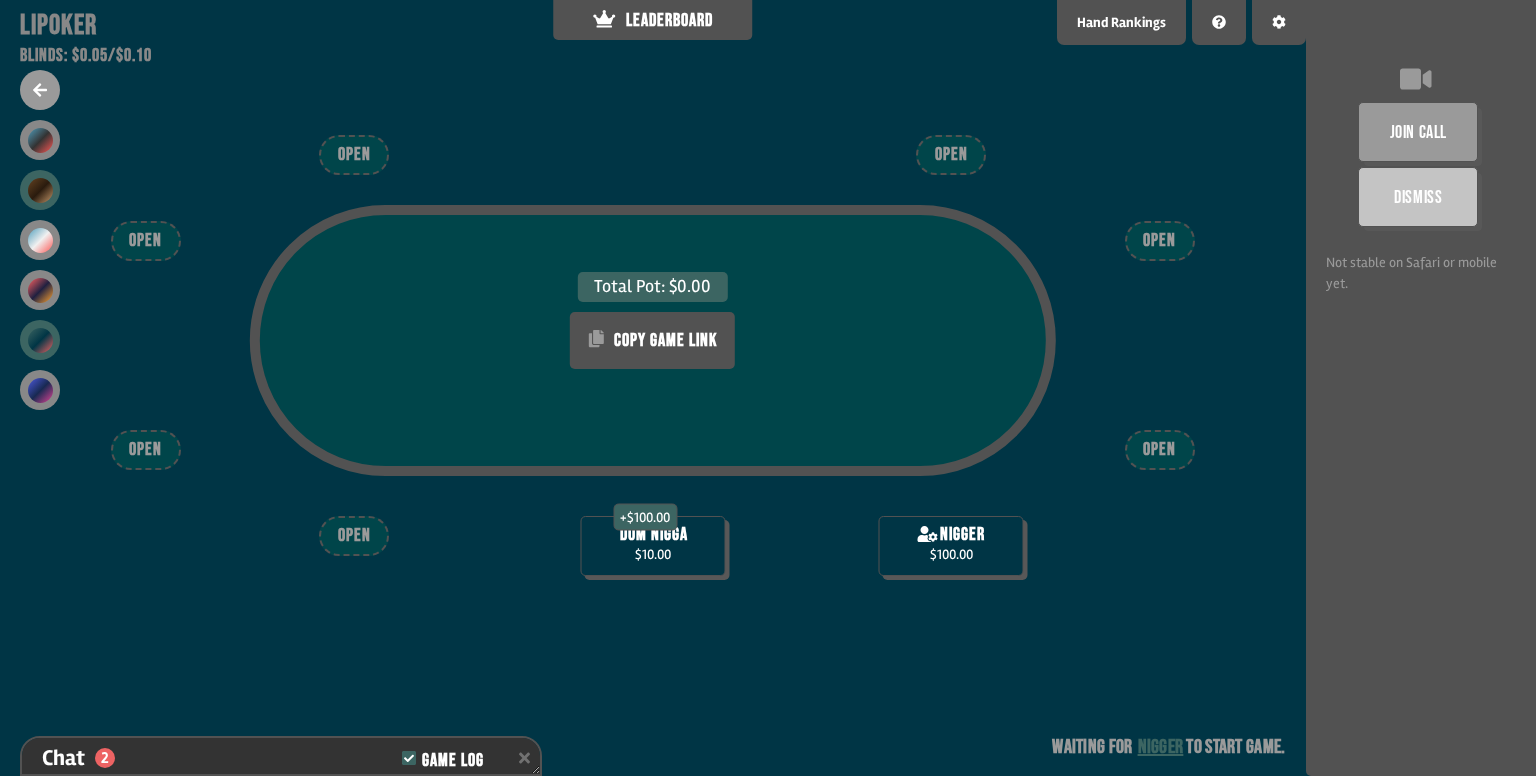 click at bounding box center (40, 190) 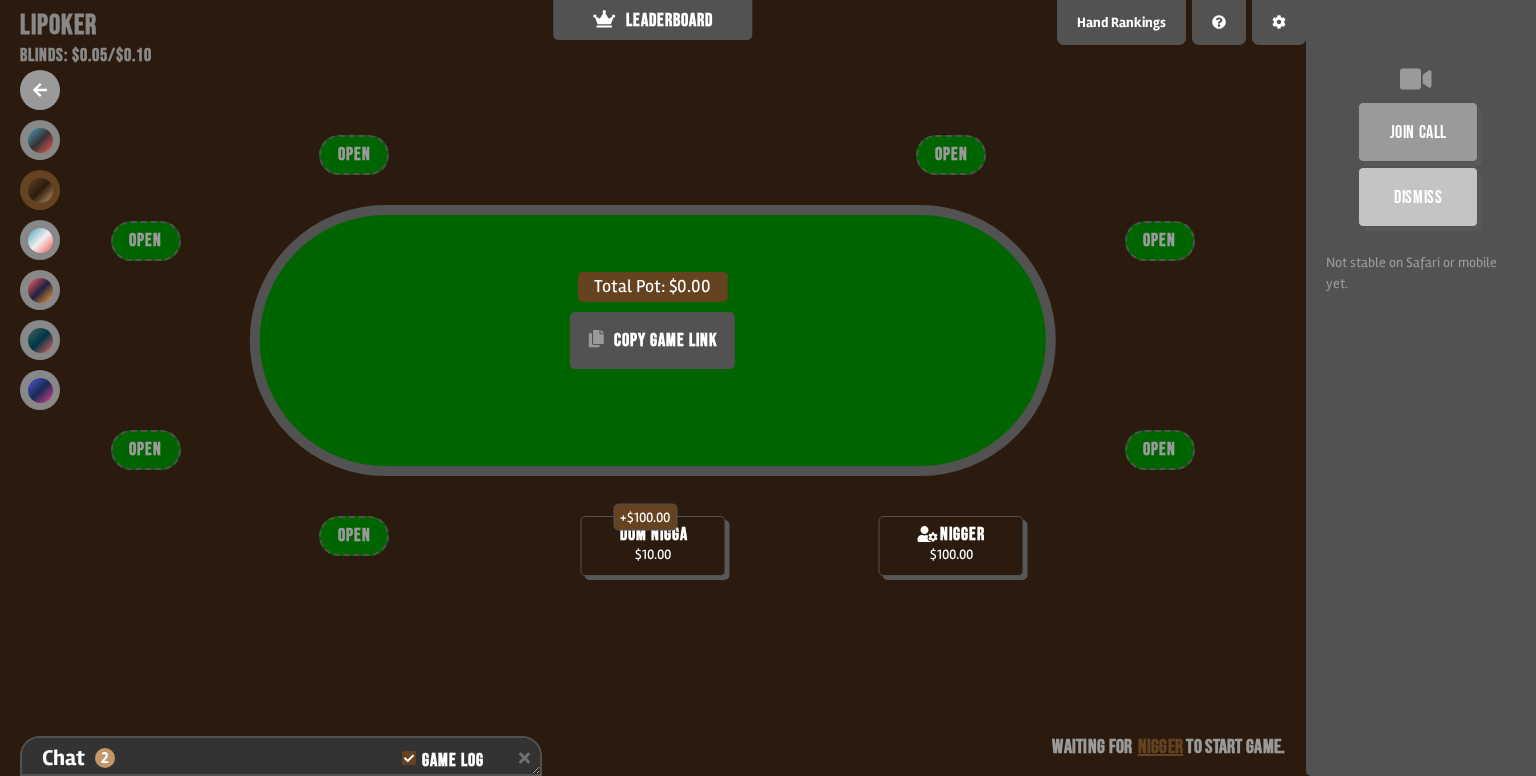 click at bounding box center [40, 265] 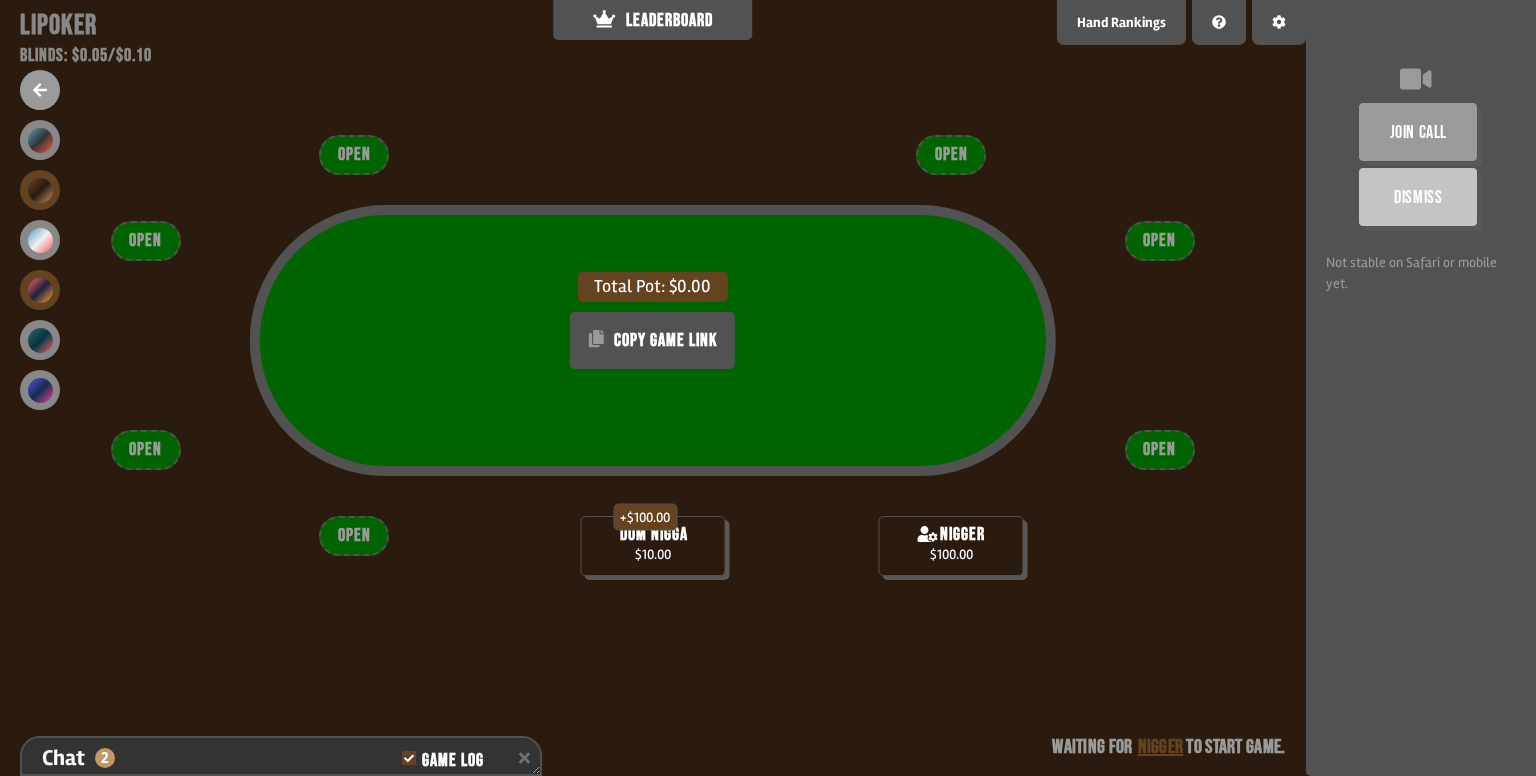 click at bounding box center [40, 290] 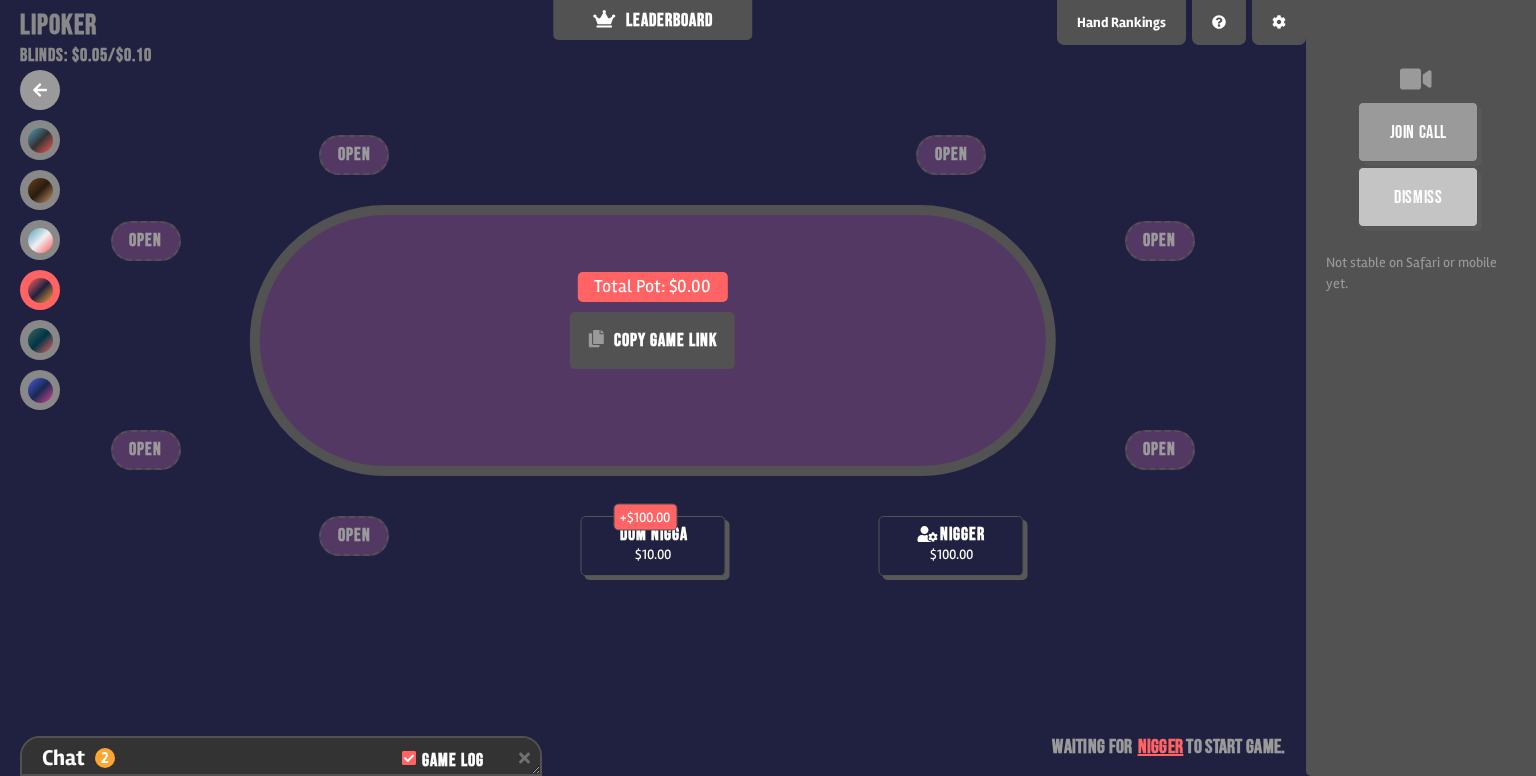 click on "Total Pot: $0.00   COPY GAME LINK" at bounding box center [653, 379] 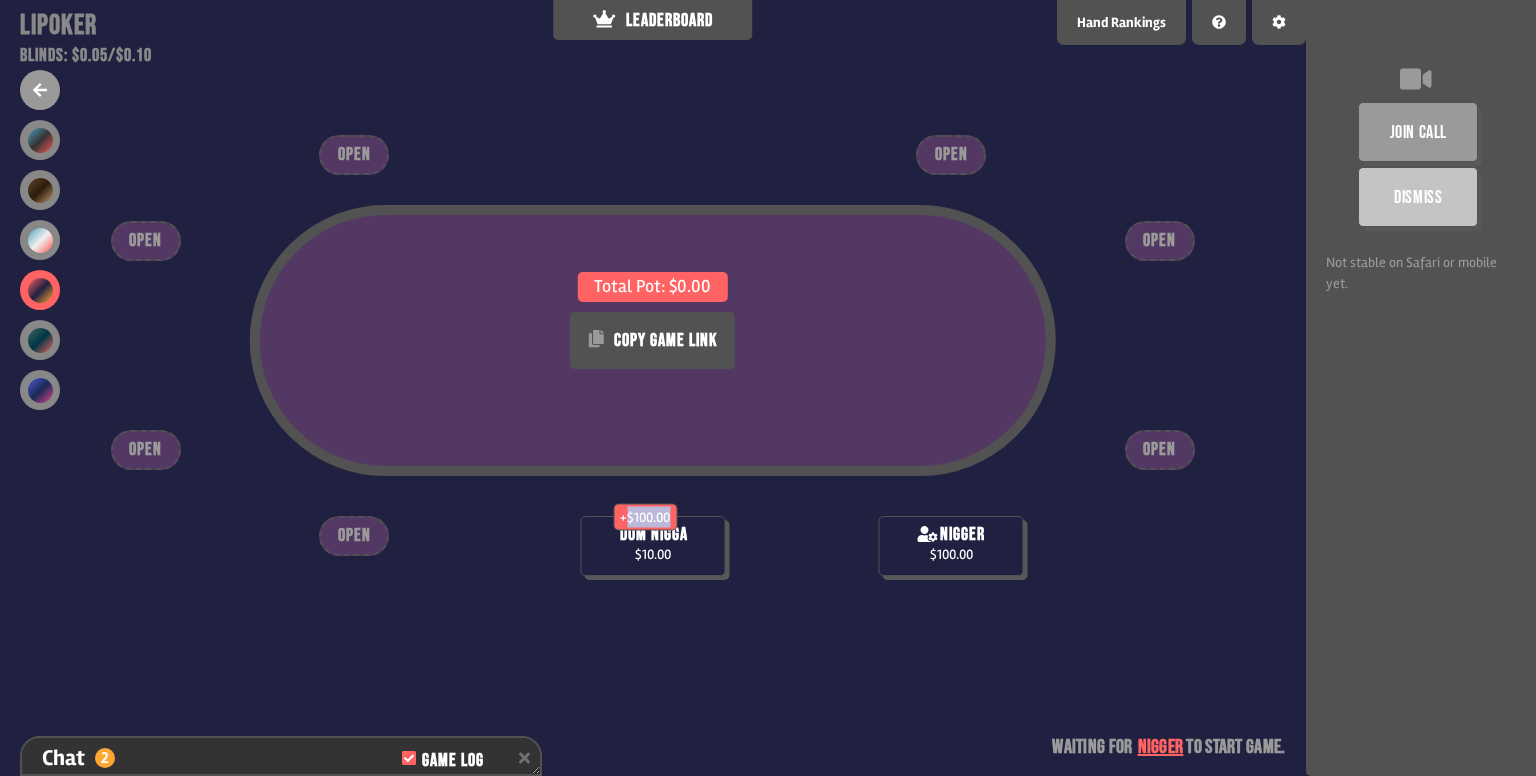 drag, startPoint x: 626, startPoint y: 512, endPoint x: 696, endPoint y: 512, distance: 70 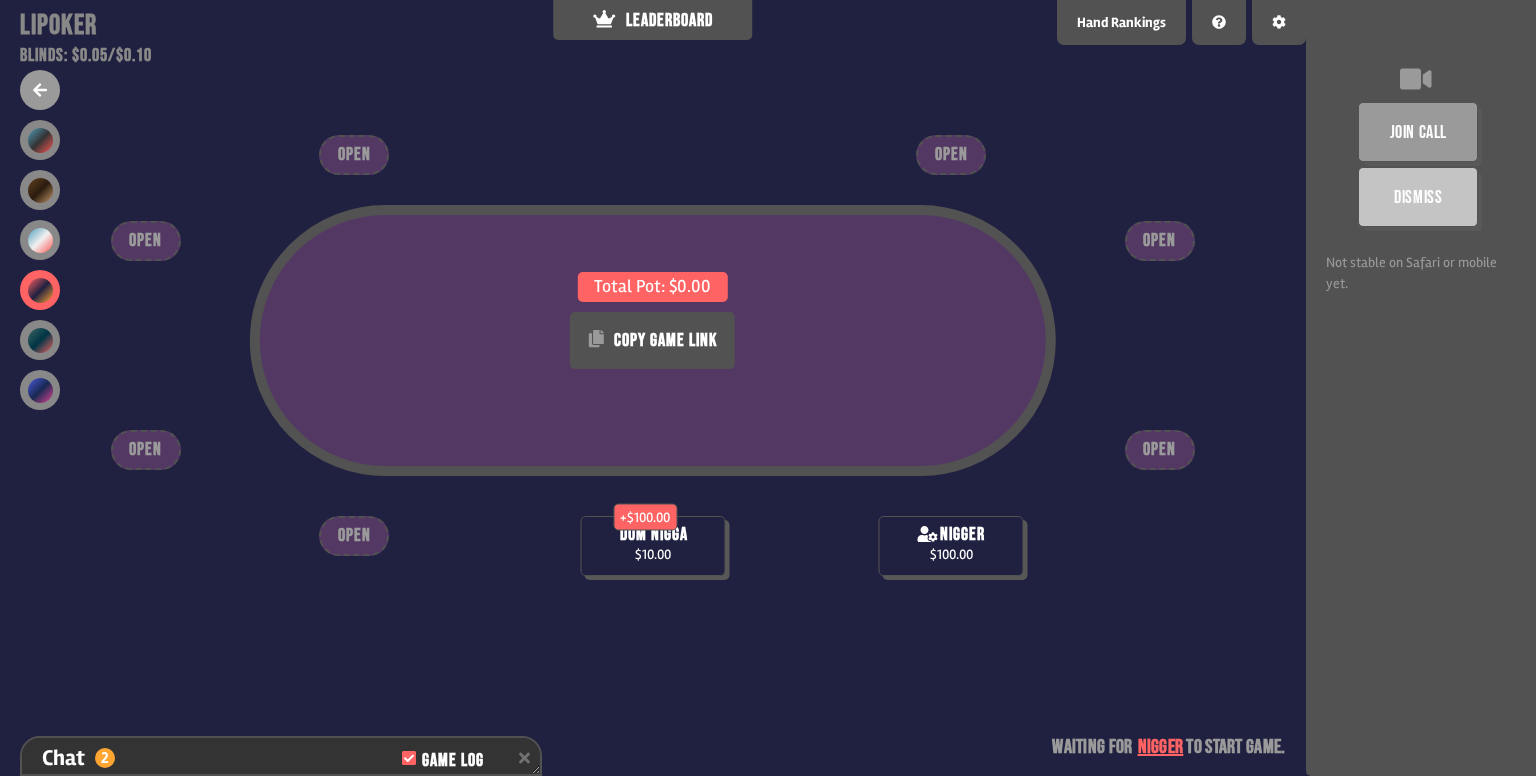 click on "+ $100.00 dum nigga $10.00" at bounding box center [652, 546] 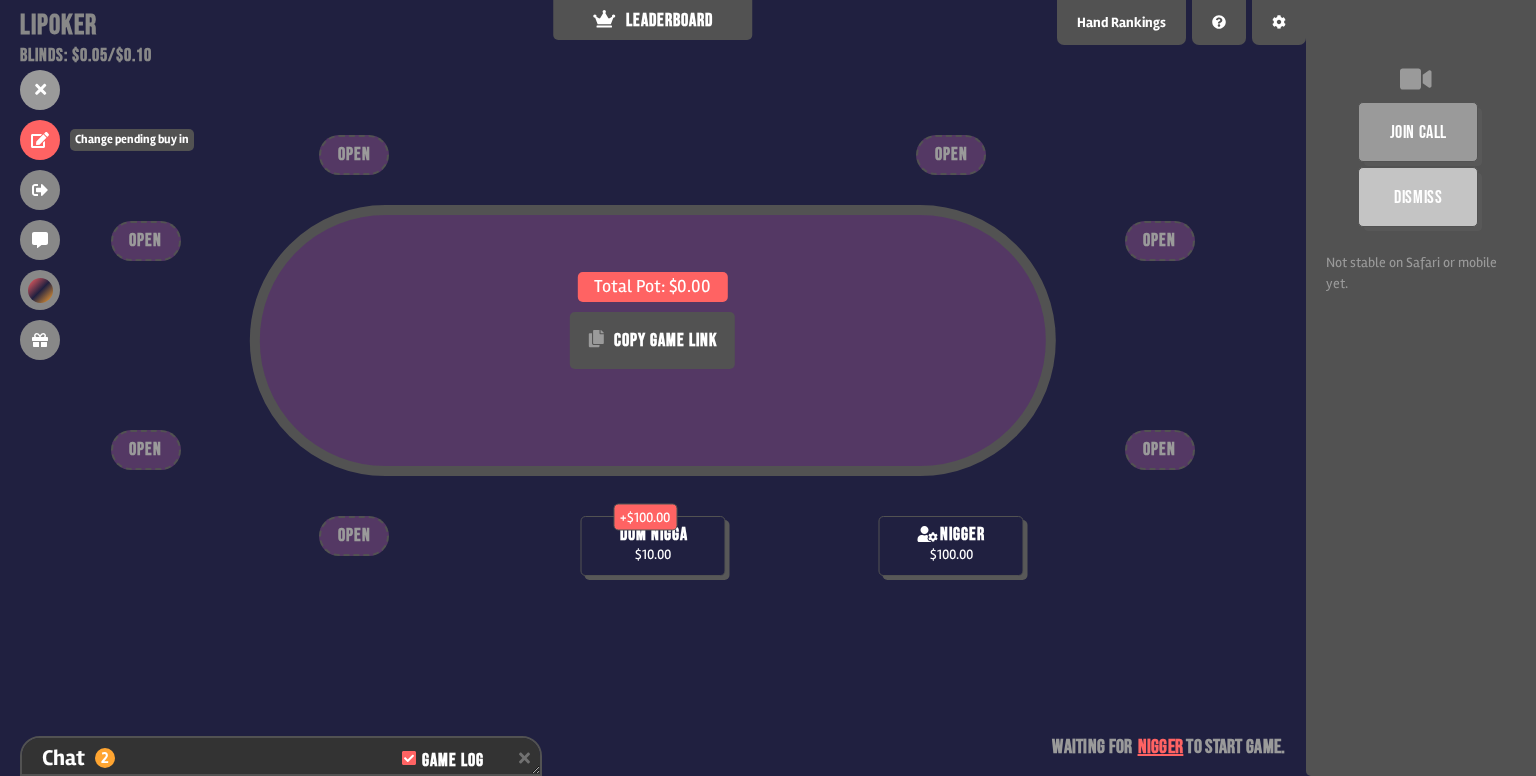 click 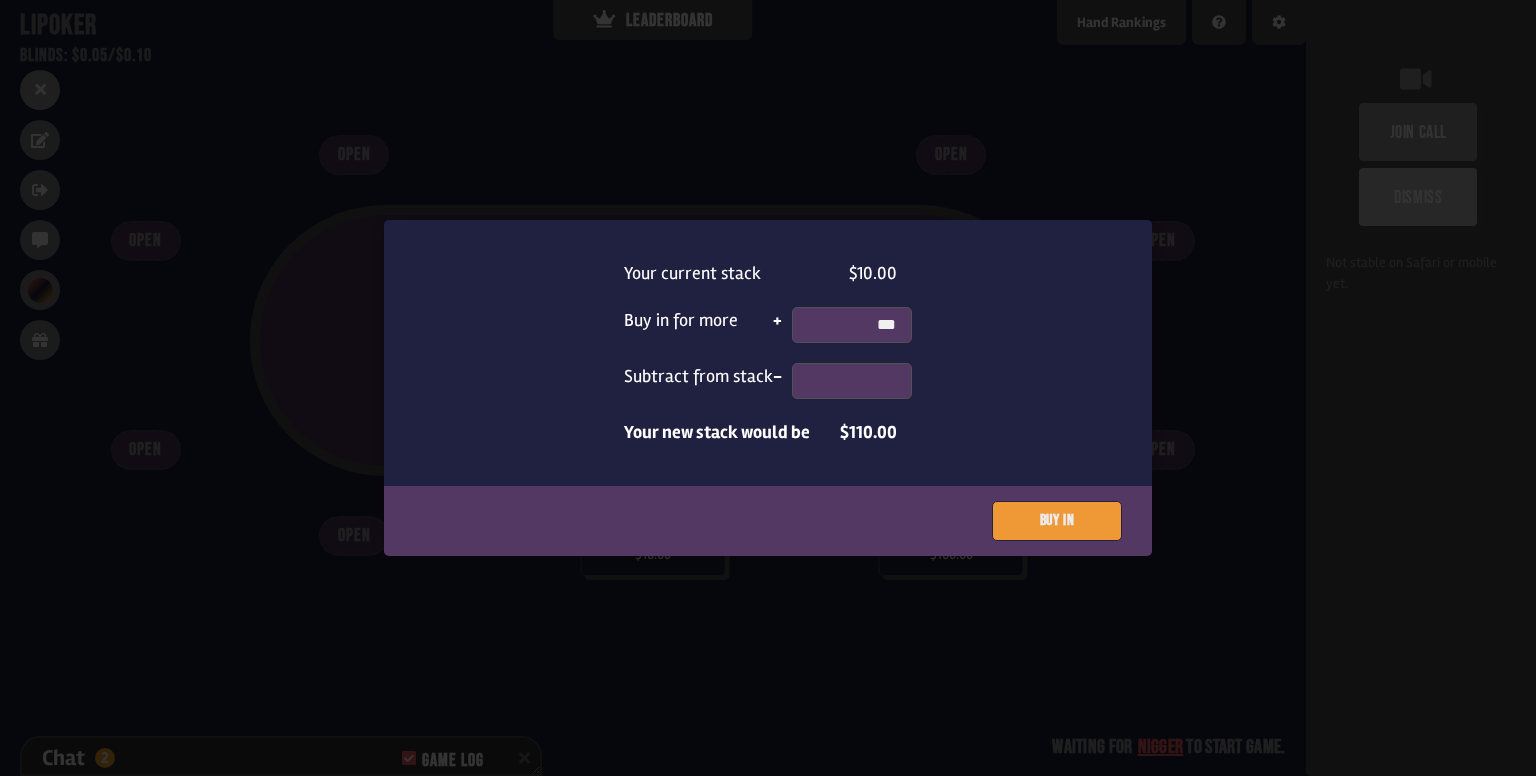 type on "***" 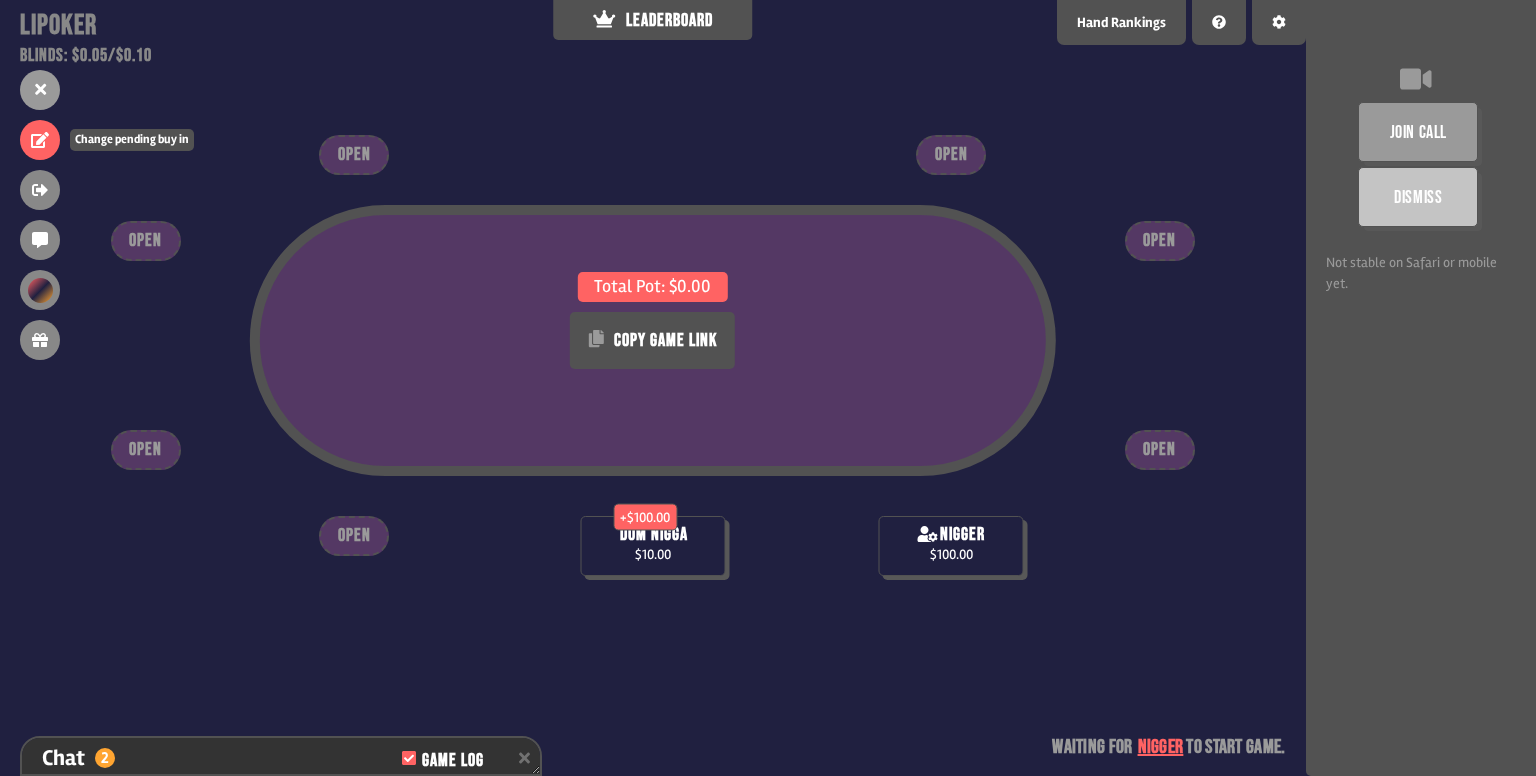 click 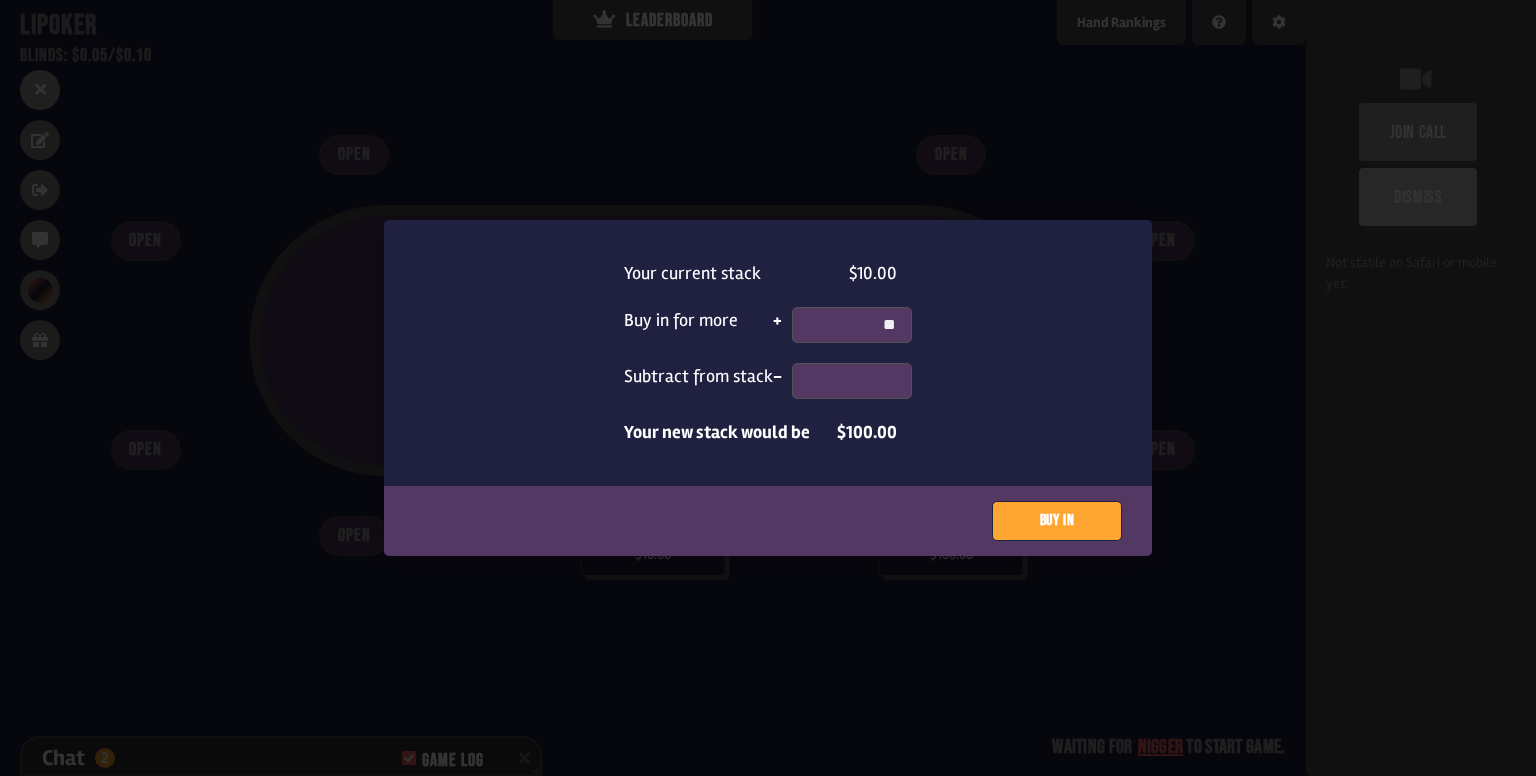 type on "**" 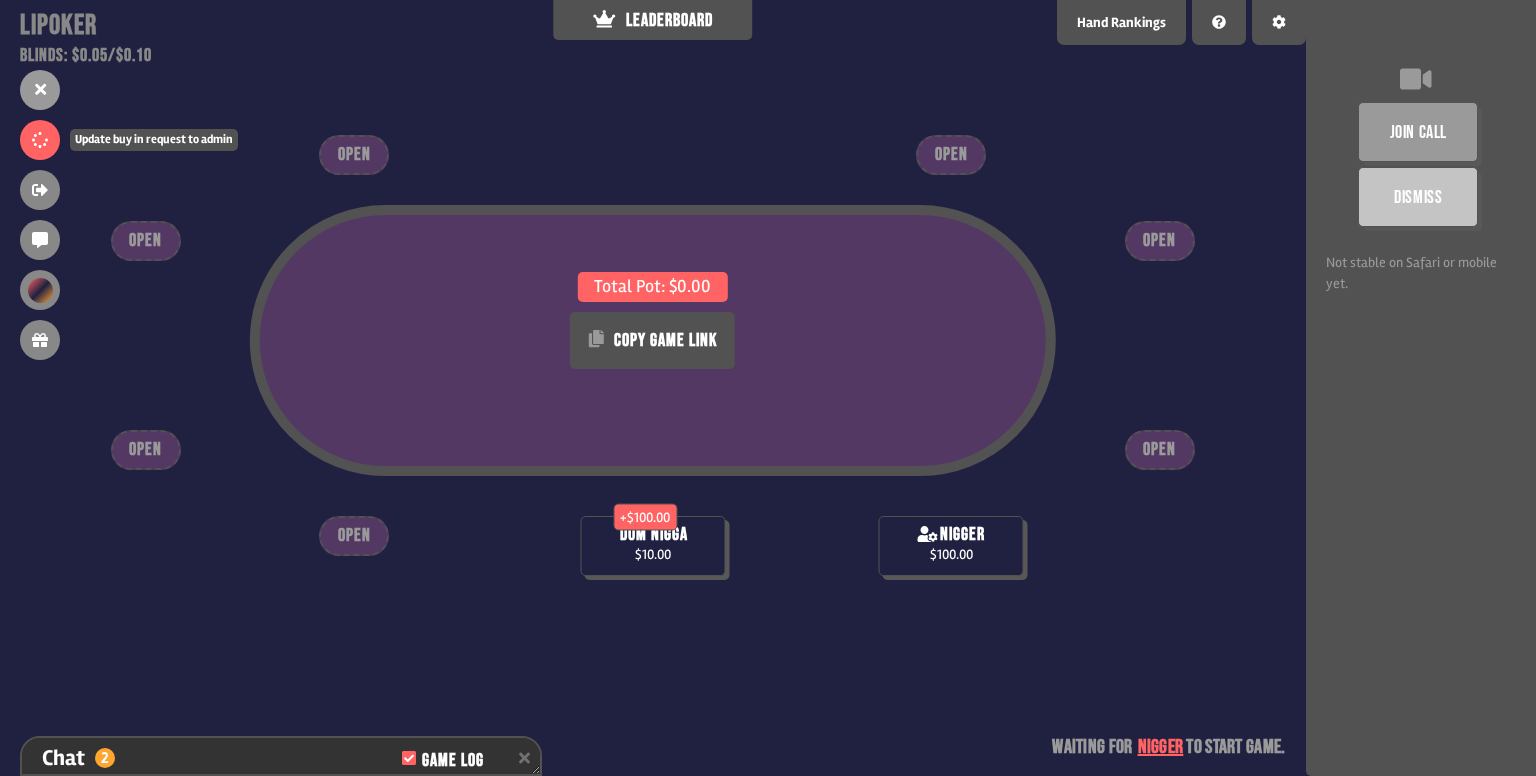 click 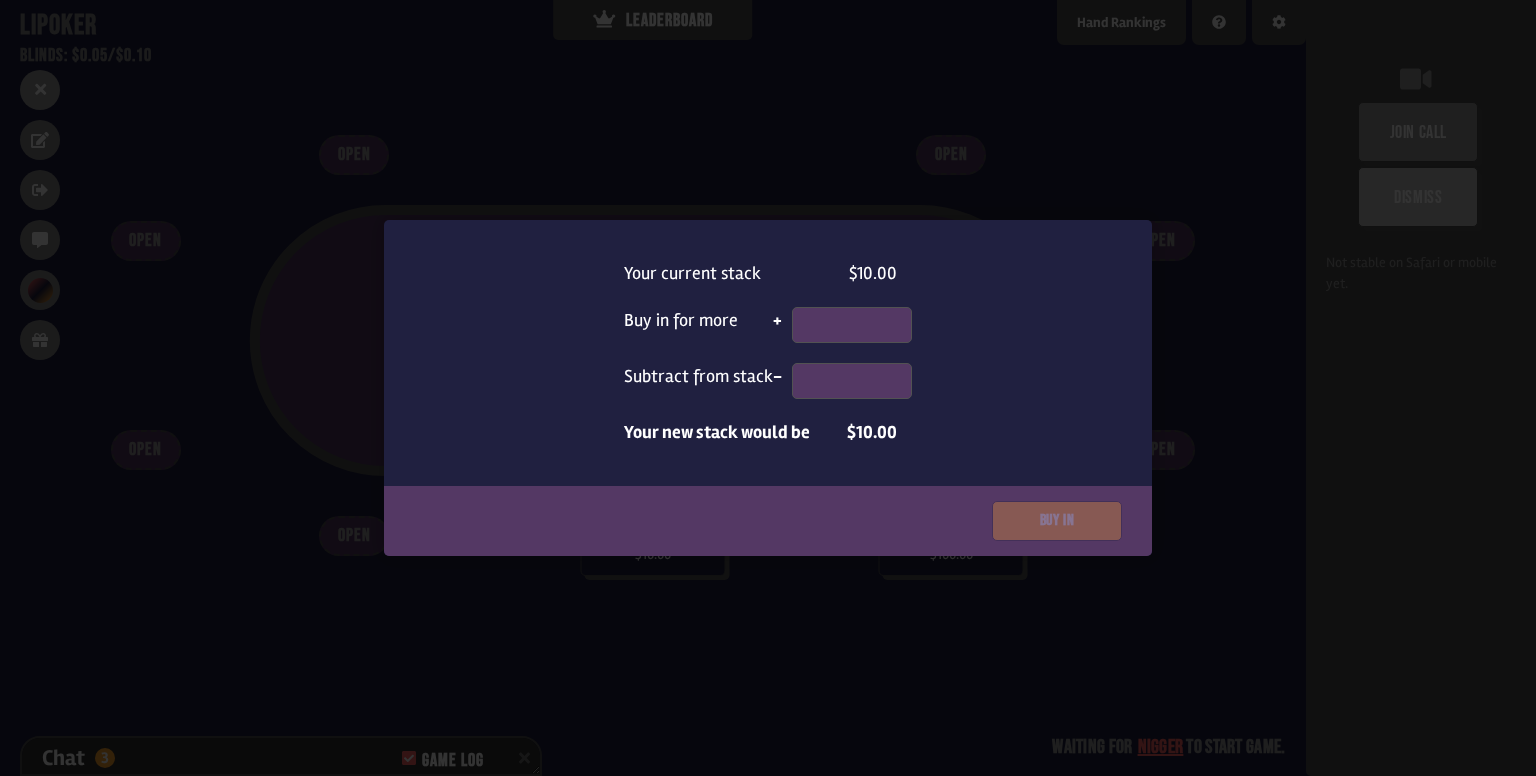 click at bounding box center [768, 388] 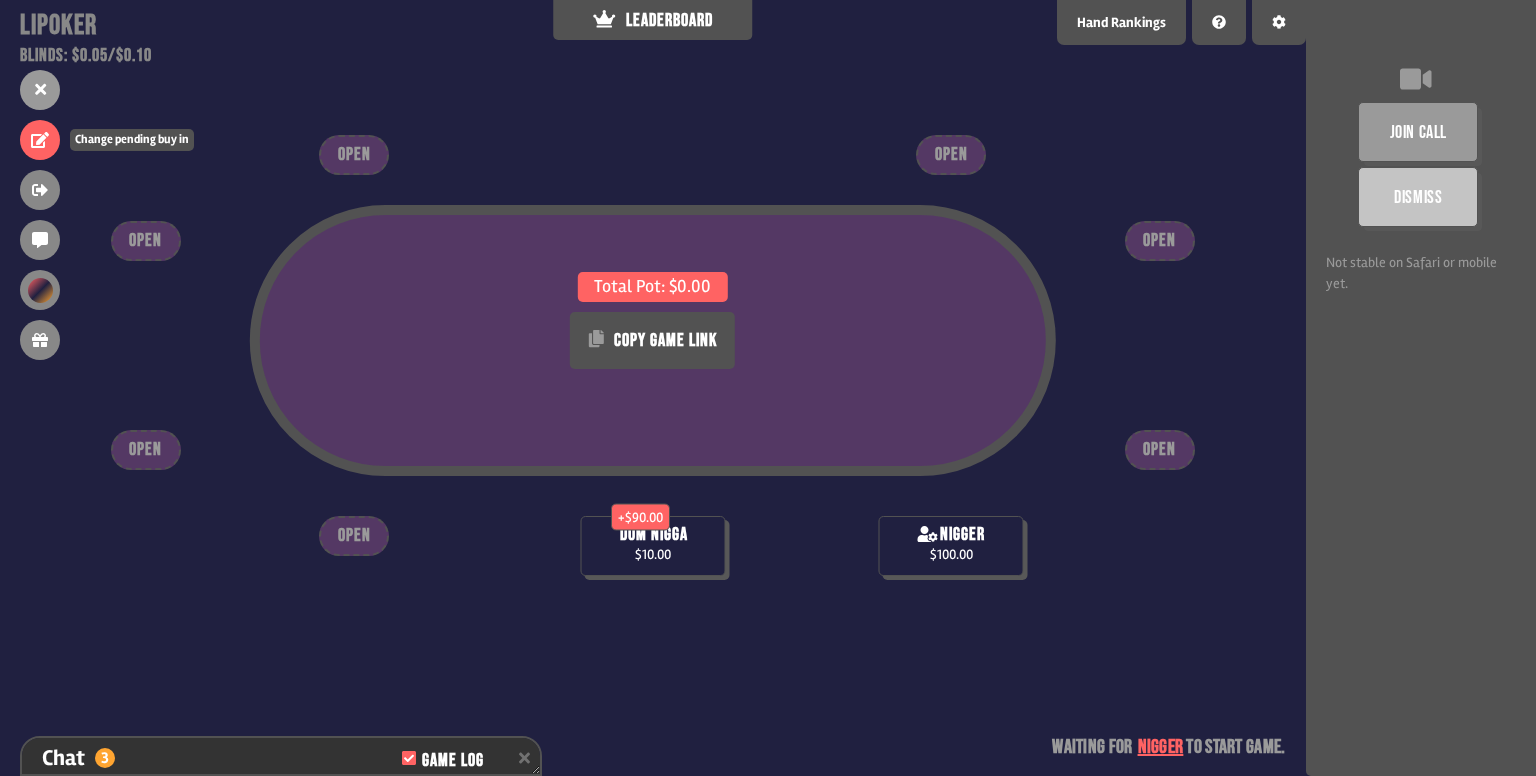 click 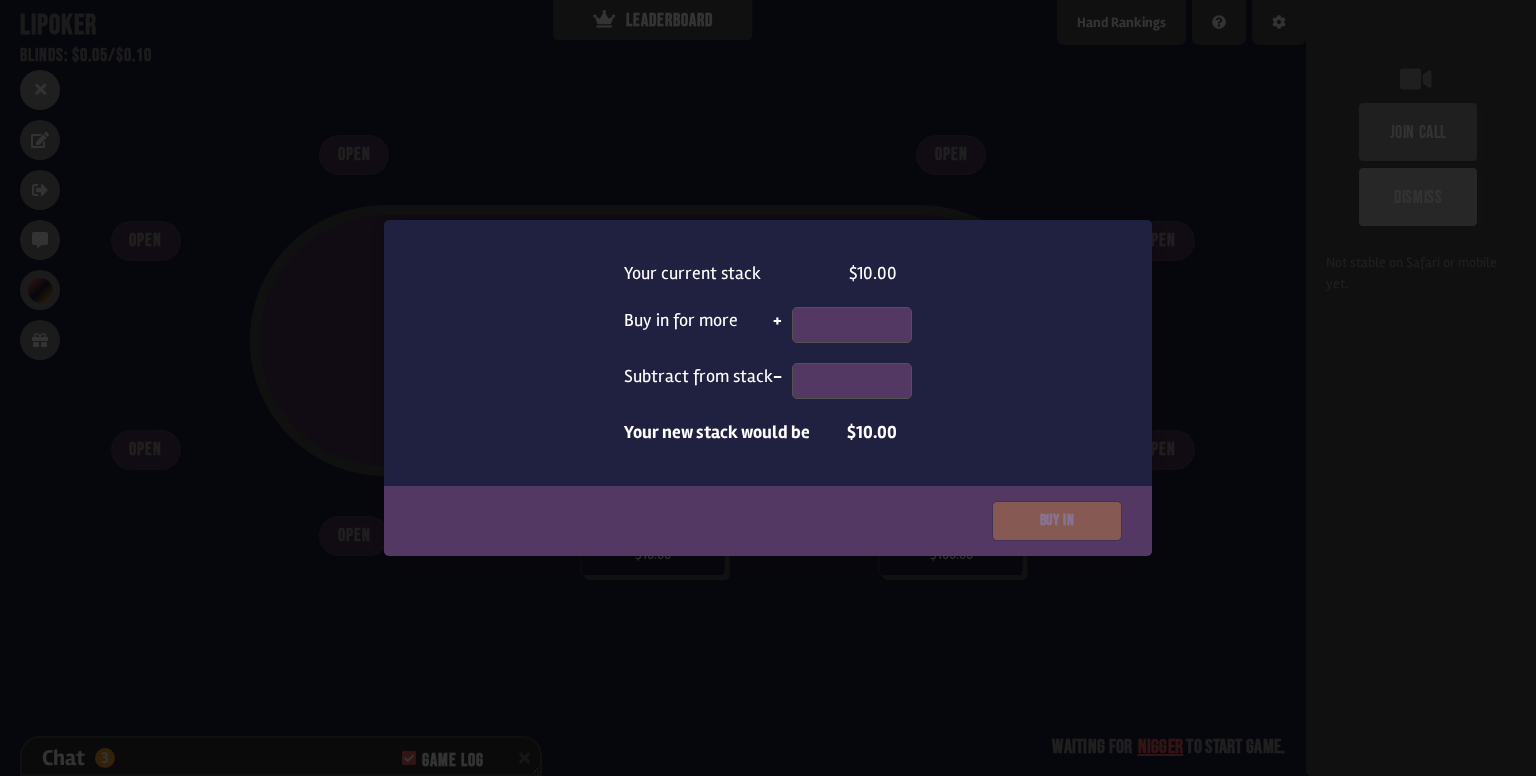 click at bounding box center [852, 325] 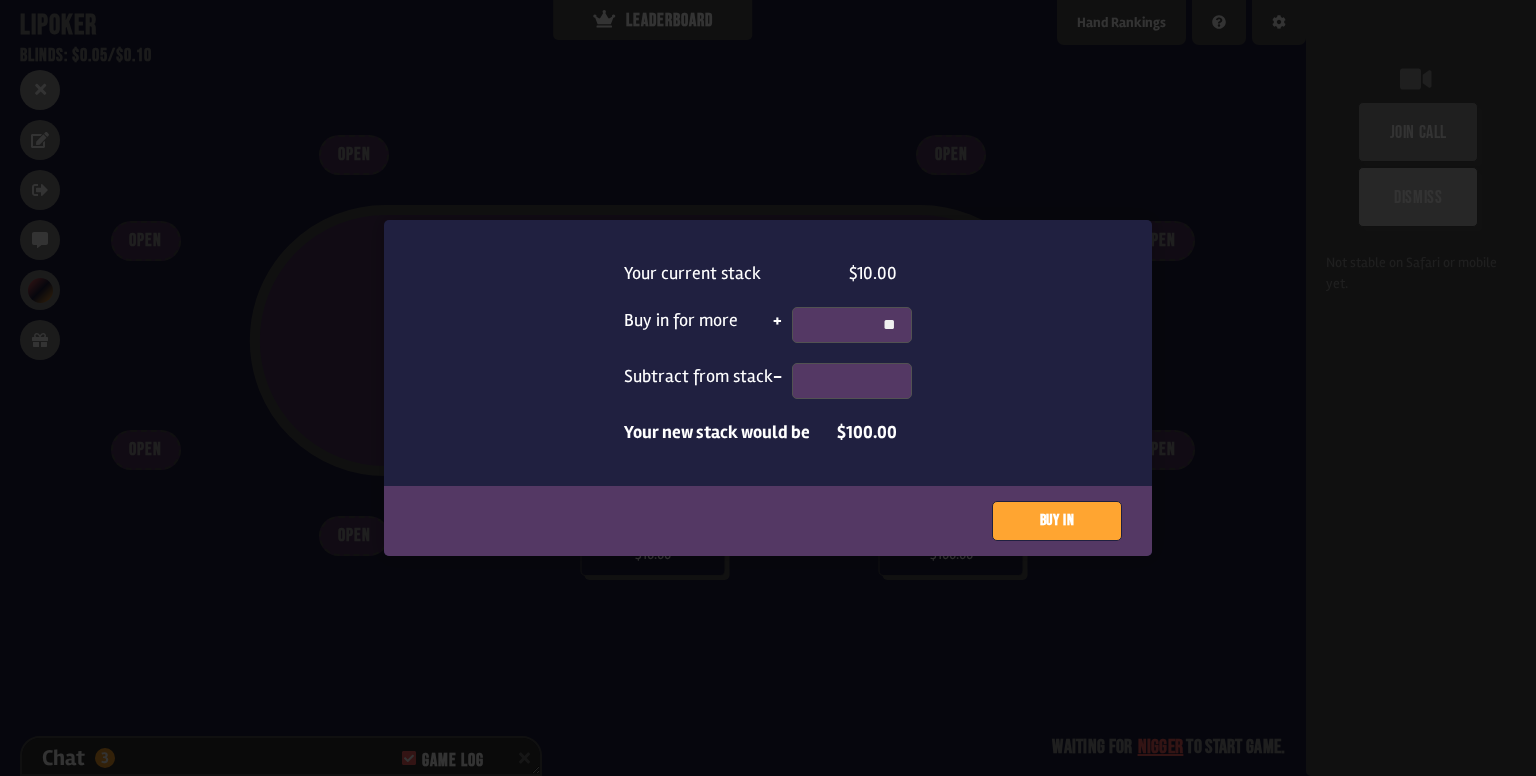 type on "**" 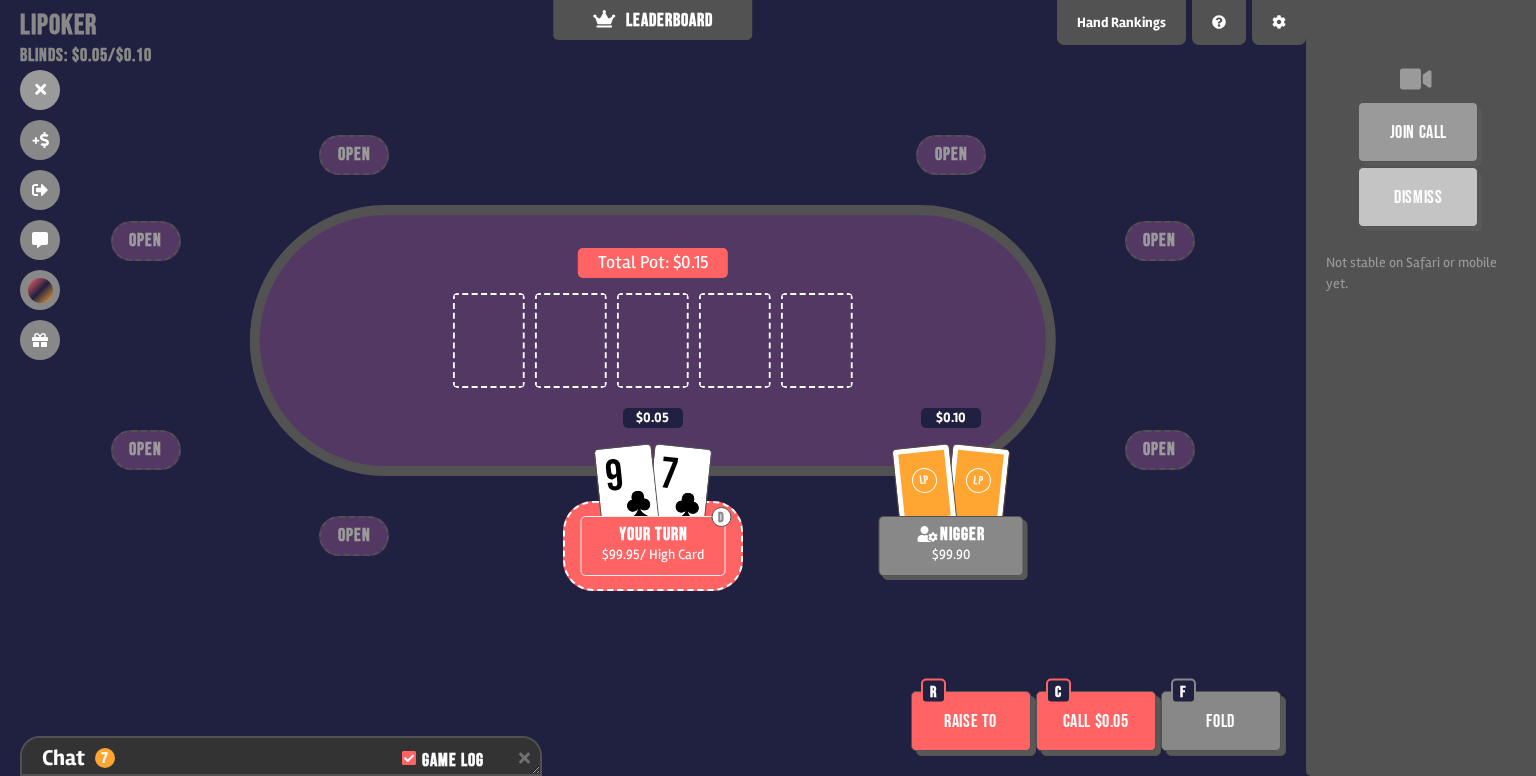 click on "Call $0.05" at bounding box center [1096, 721] 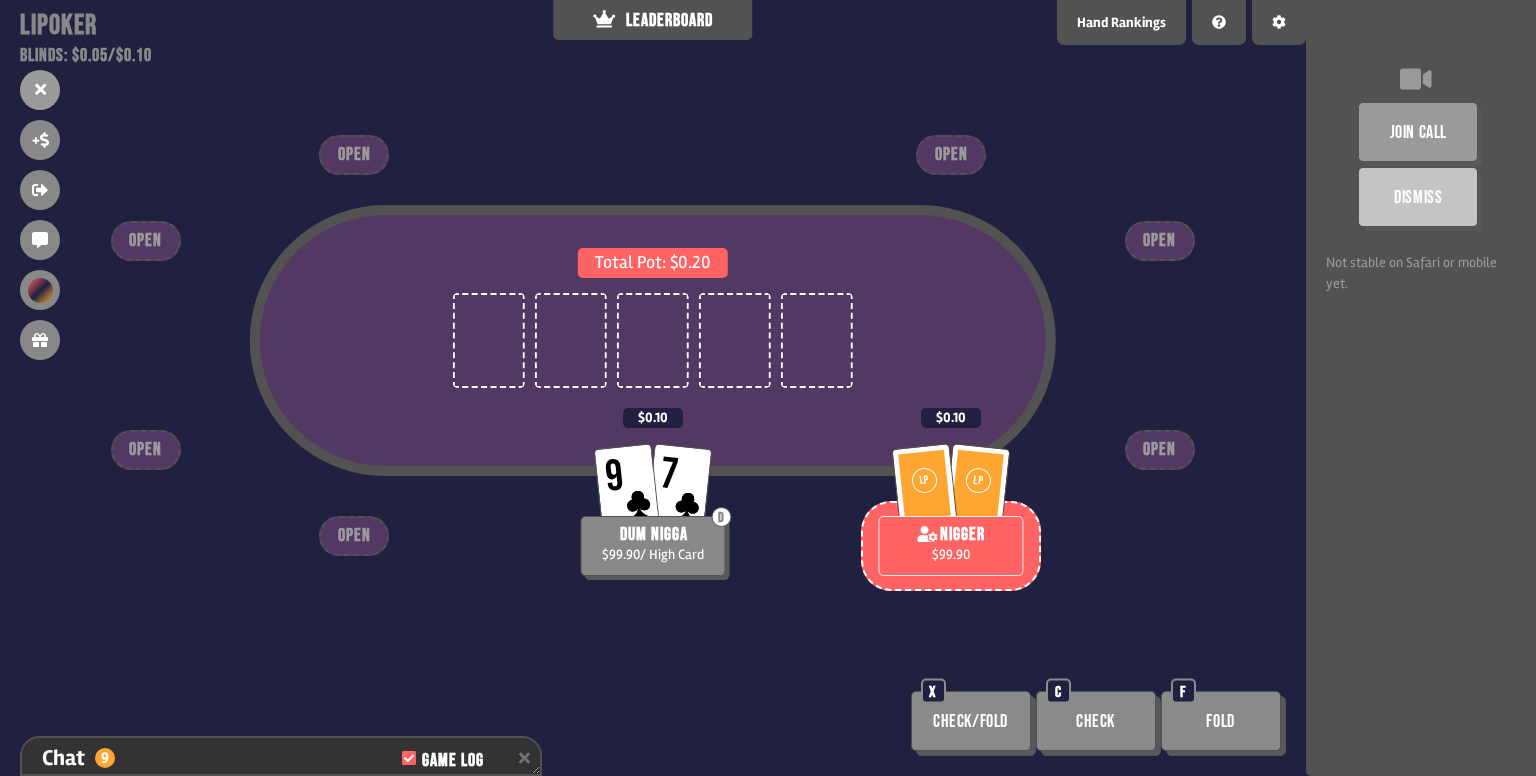 click on "Total Pot: $0.20   LP LP nigger $99.90  $0.10  9 7 D dum nigga $99.90   / High Card $0.10  OPEN OPEN OPEN OPEN OPEN OPEN OPEN Check/Fold X Check C Fold F" at bounding box center [653, 388] 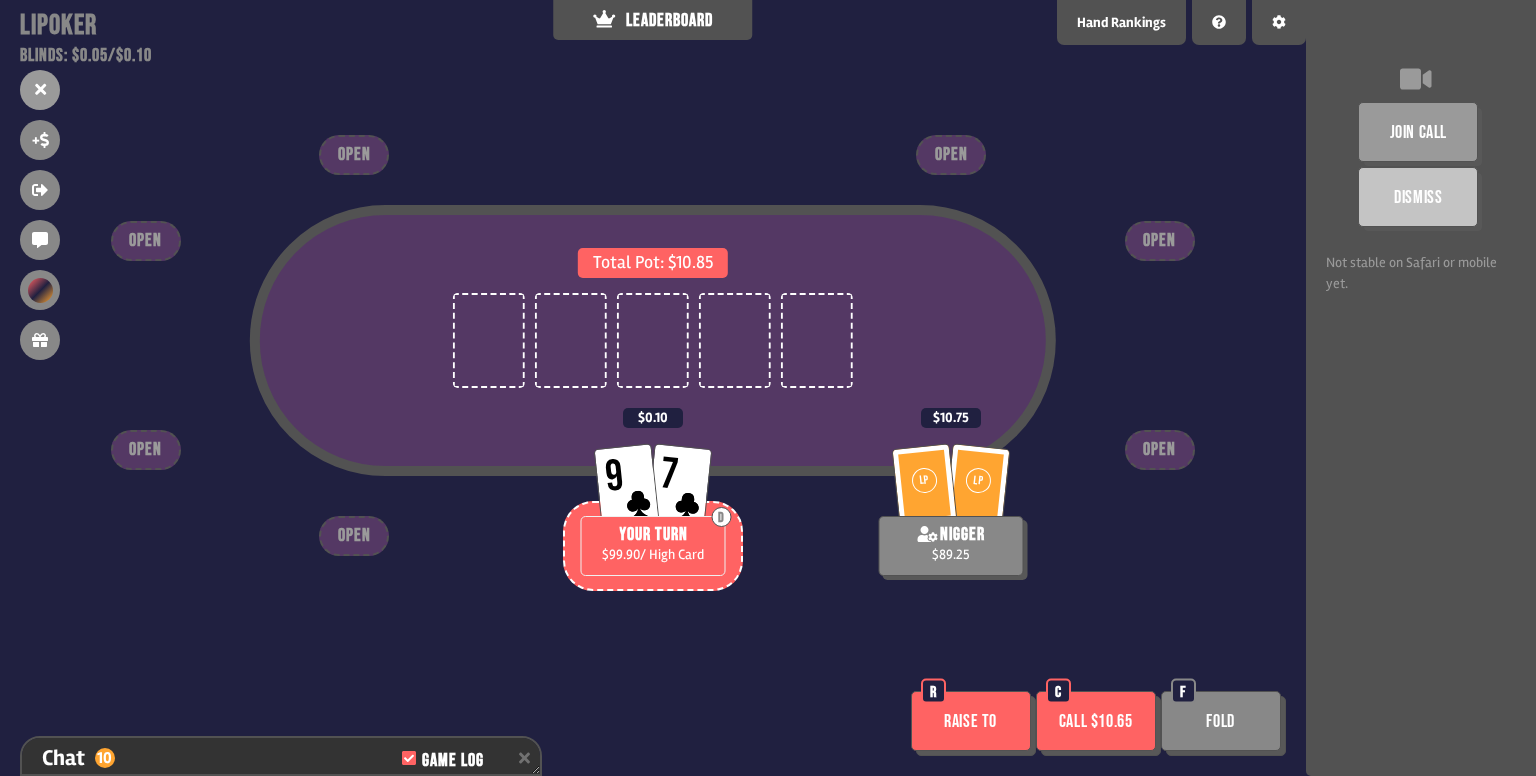 click on "Call $10.65" at bounding box center (1096, 721) 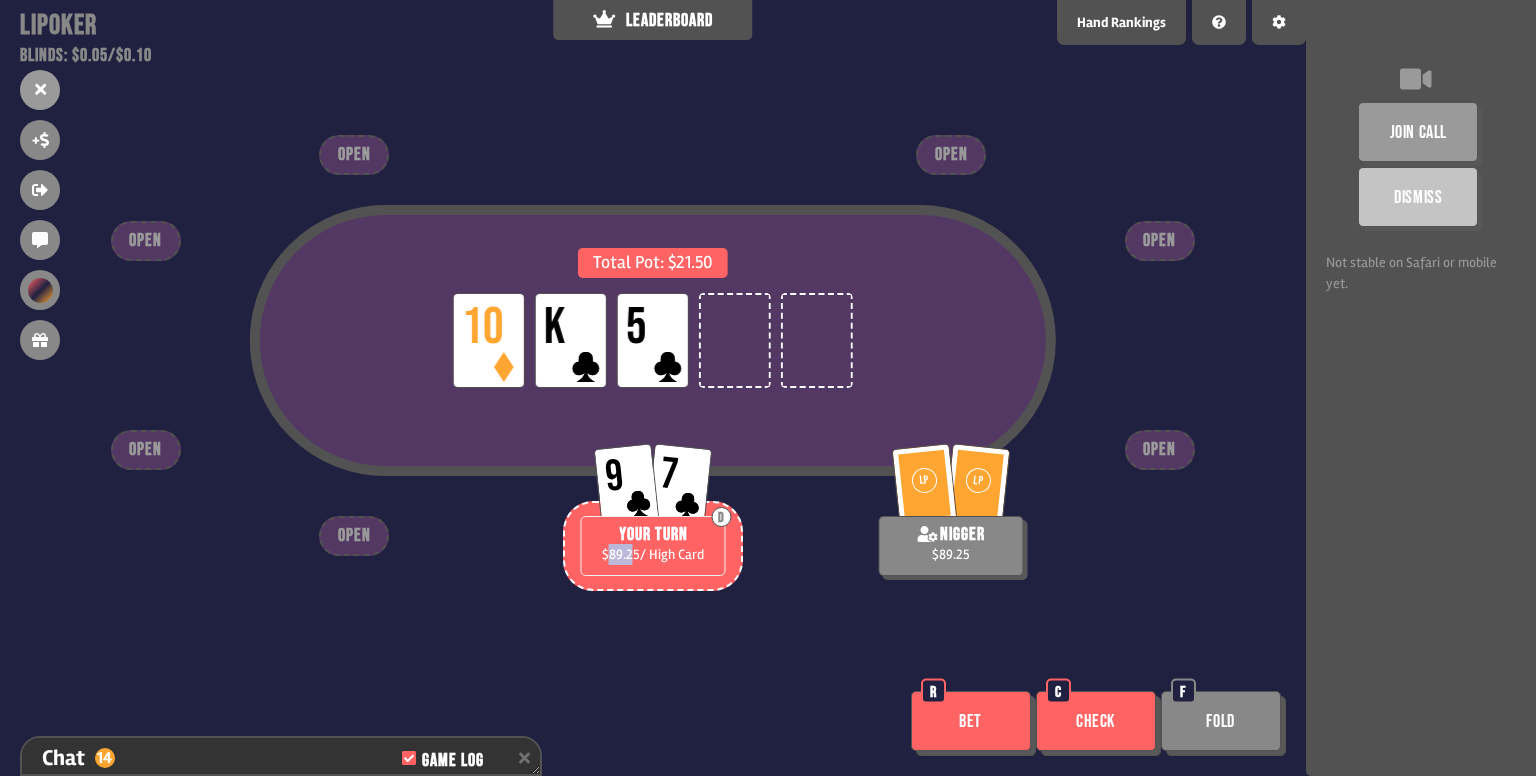 drag, startPoint x: 607, startPoint y: 557, endPoint x: 634, endPoint y: 558, distance: 27.018513 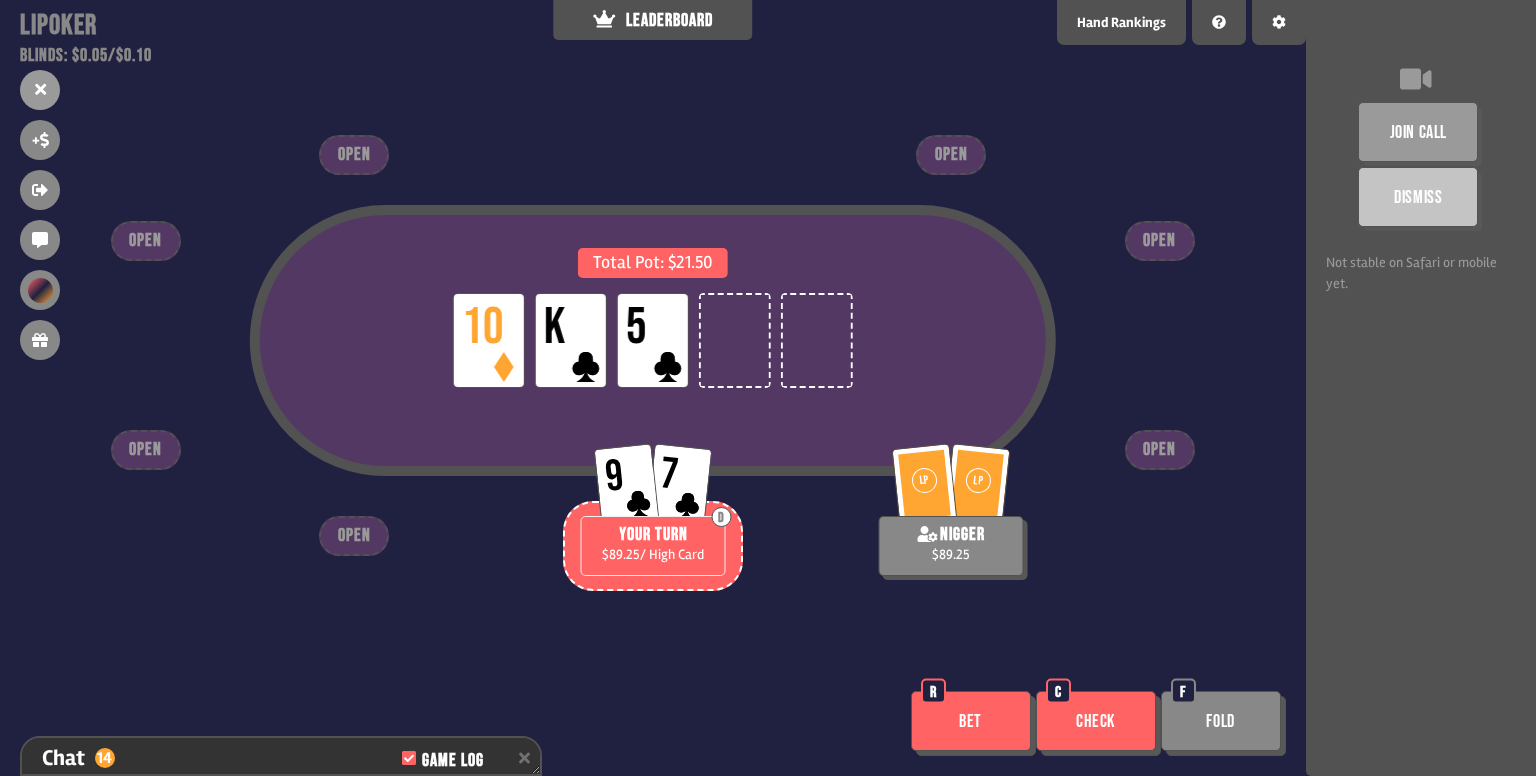 click on "Total Pot: $21.50   LP 10 LP K LP 5 LP LP nigger $89.25  9 7 D YOUR TURN $89.25   / High Card OPEN OPEN OPEN OPEN OPEN OPEN OPEN Bet R Check C Fold F" at bounding box center (653, 388) 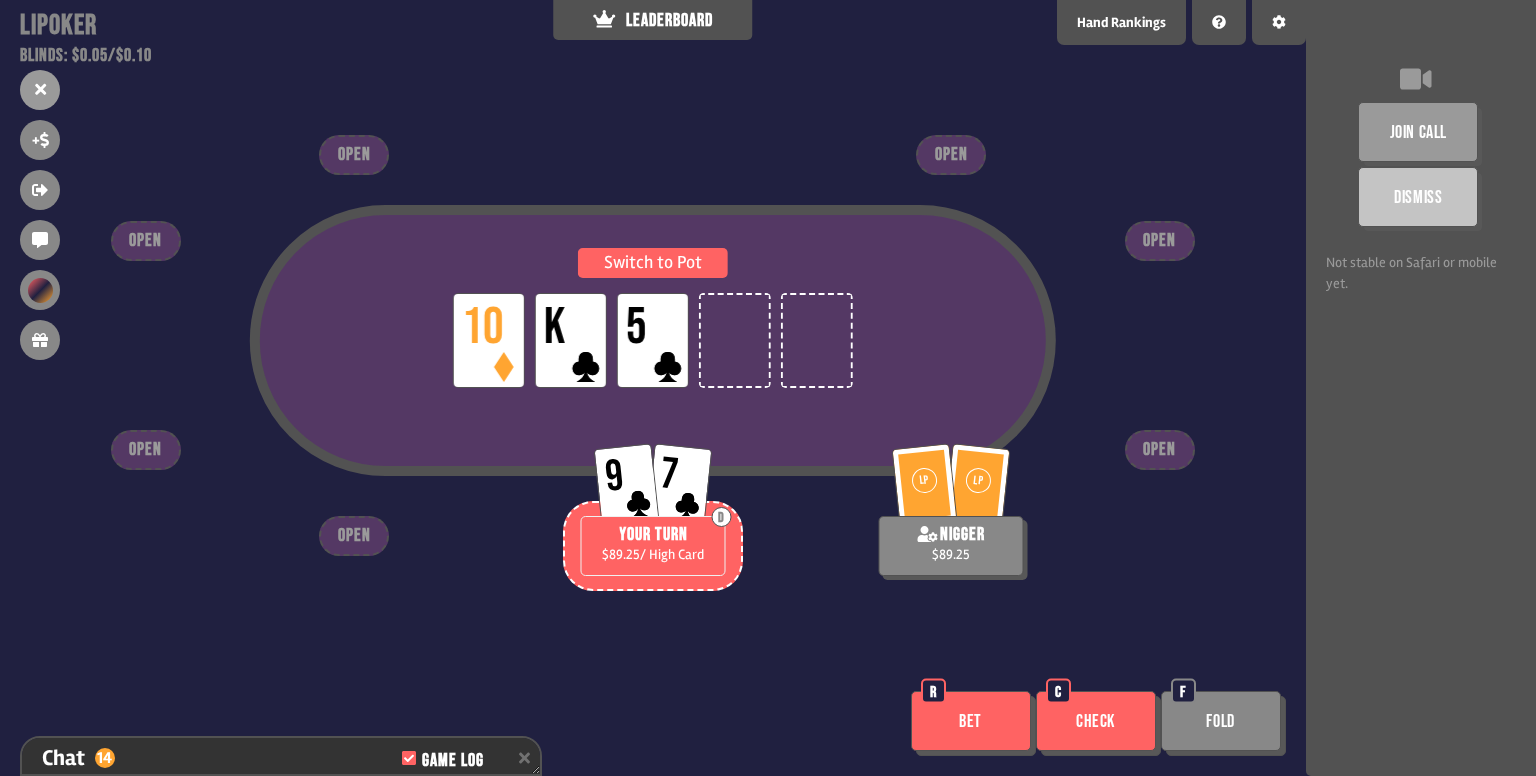 click on "Switch to Pot" at bounding box center [653, 263] 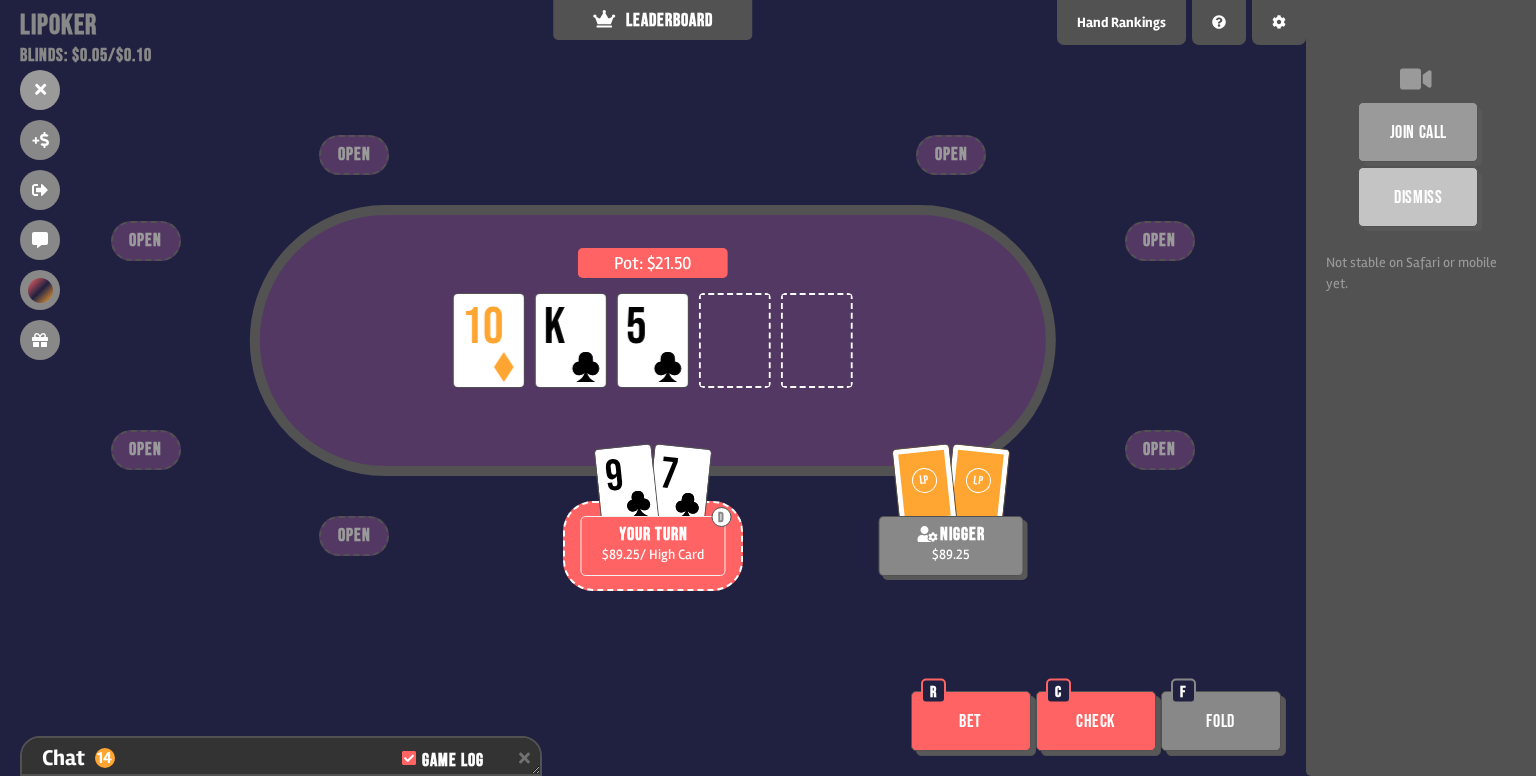 click on "Pot: $21.50" at bounding box center (653, 263) 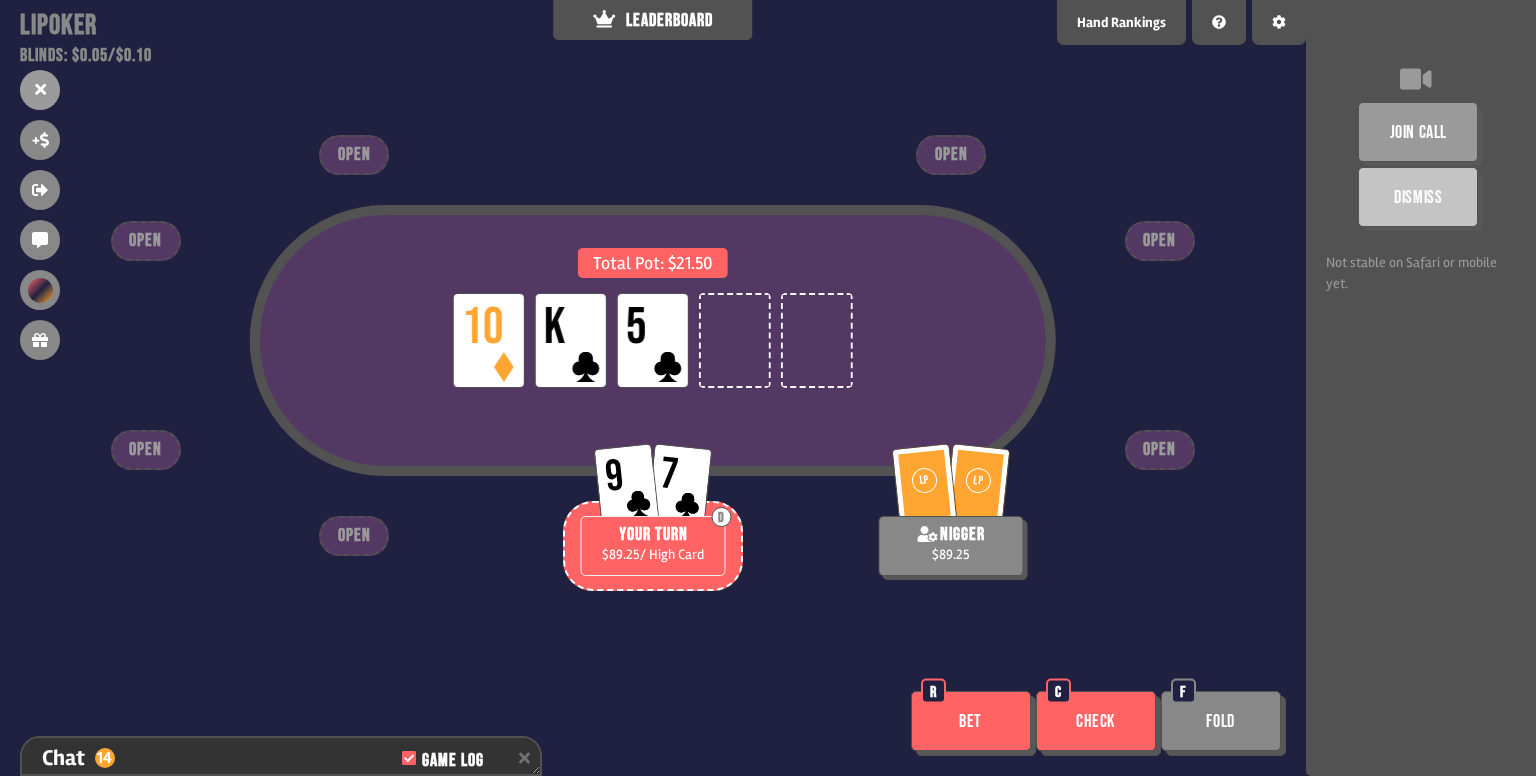 click 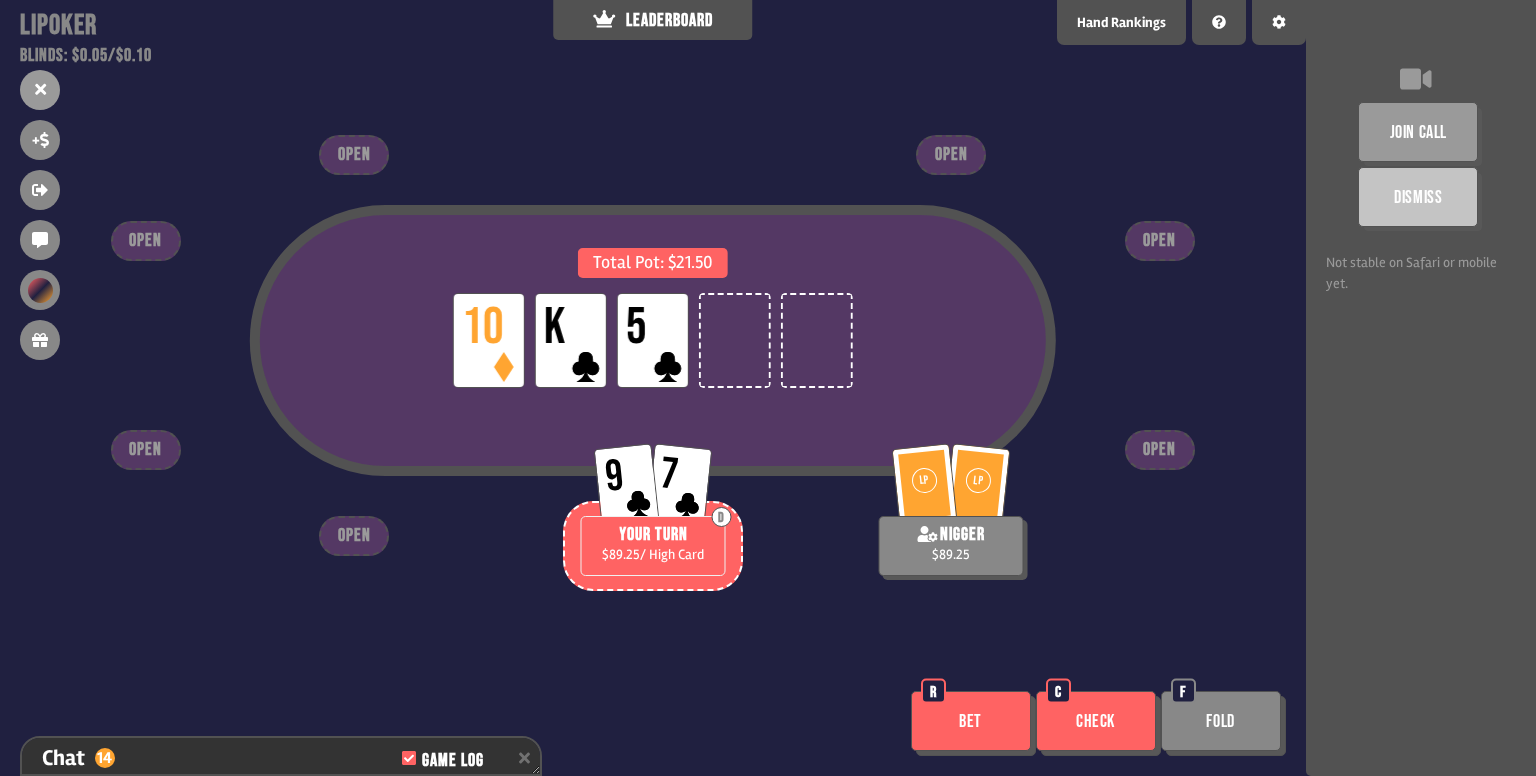click on "Bet" at bounding box center [971, 721] 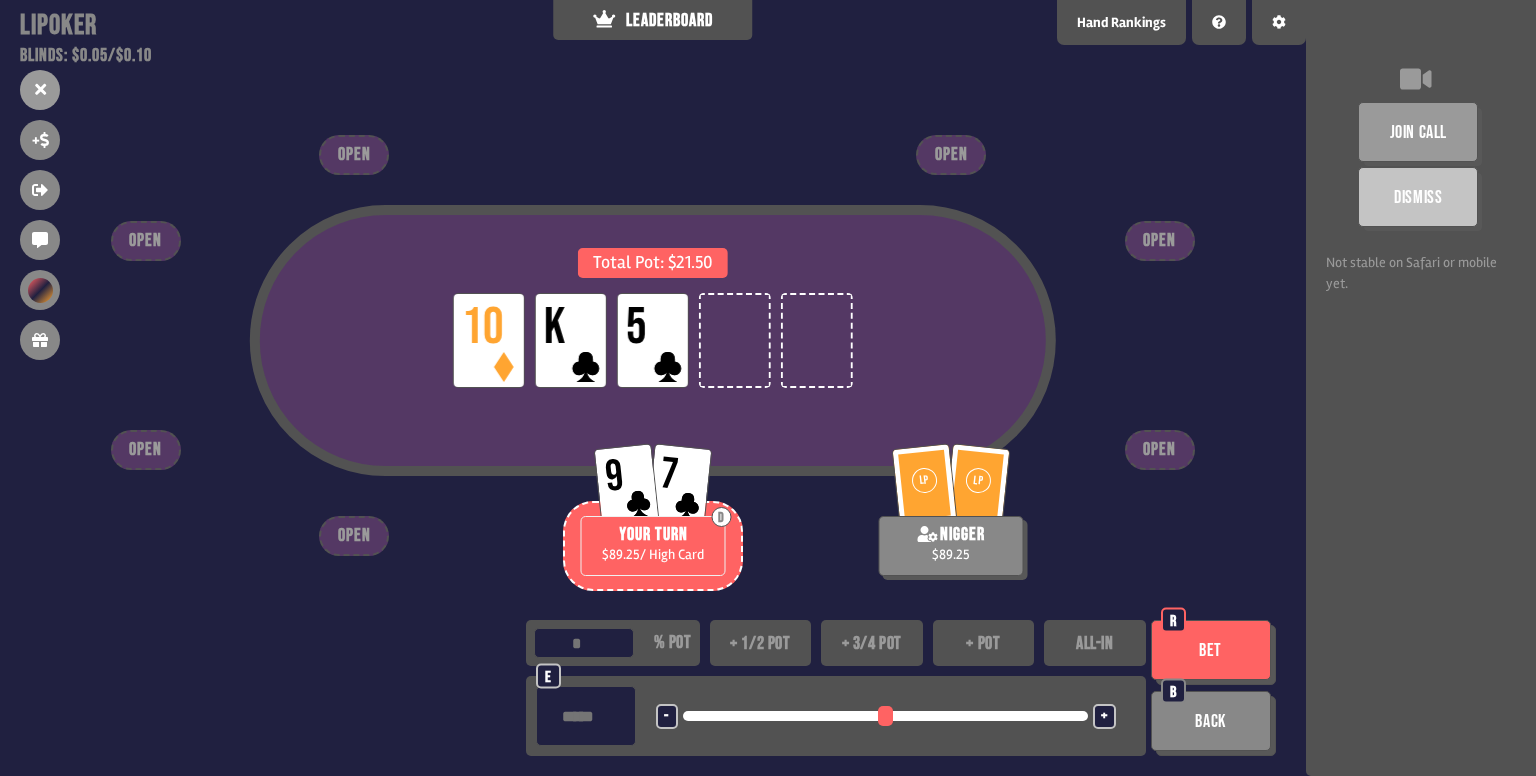 click on "- <LEFT> <DOWN> + <UP> <RIGHT>" at bounding box center [886, 716] 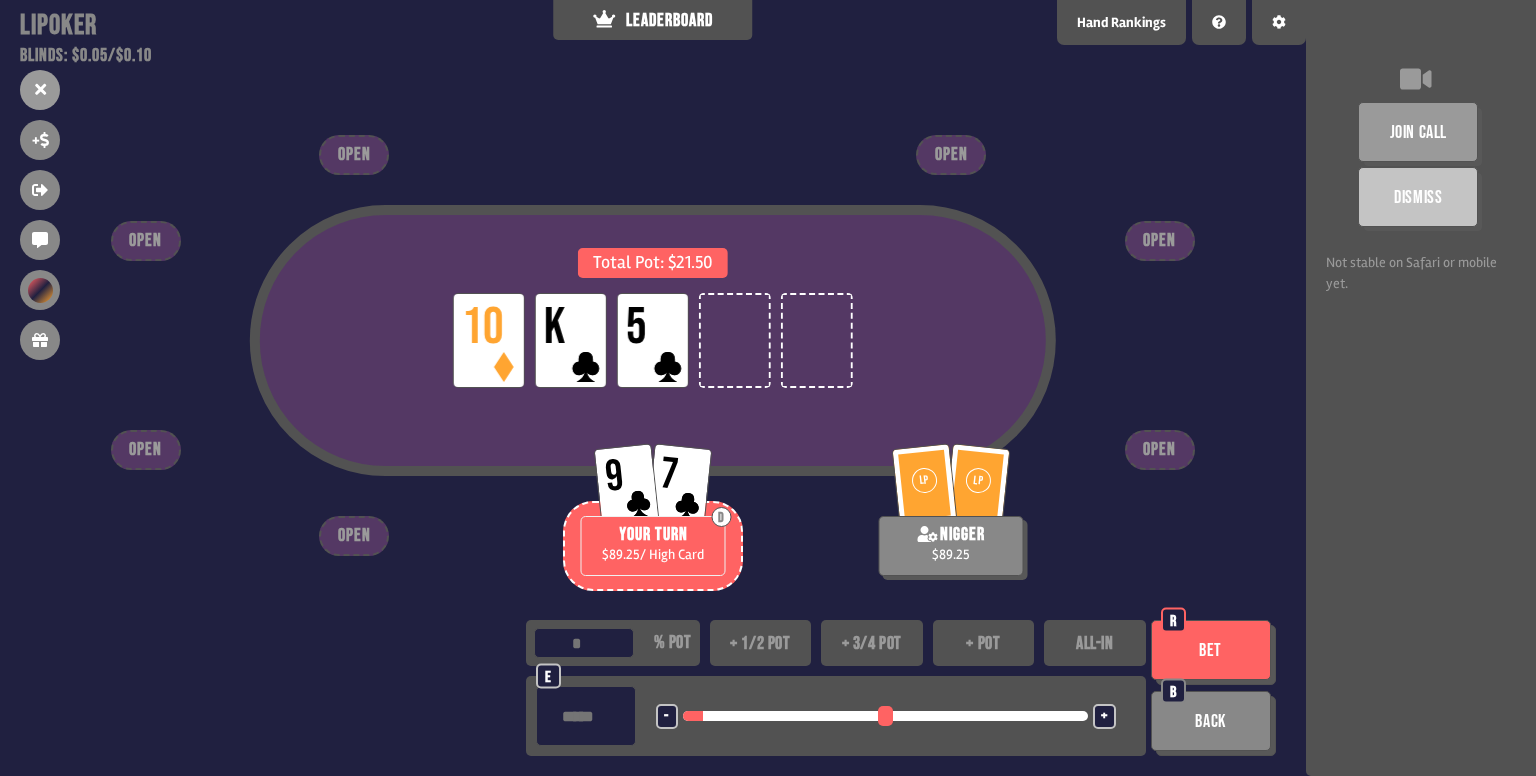 type on "**" 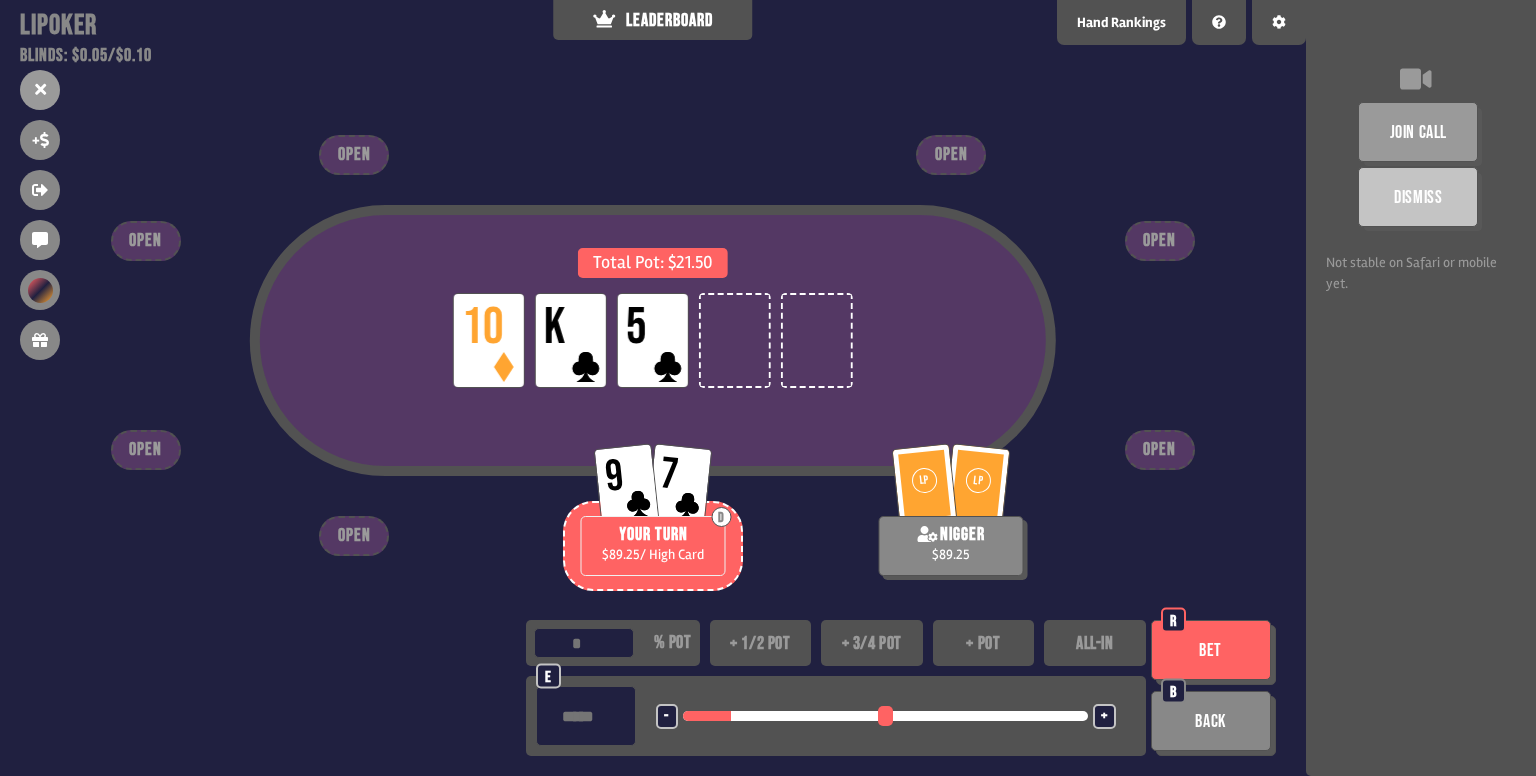 type on "**" 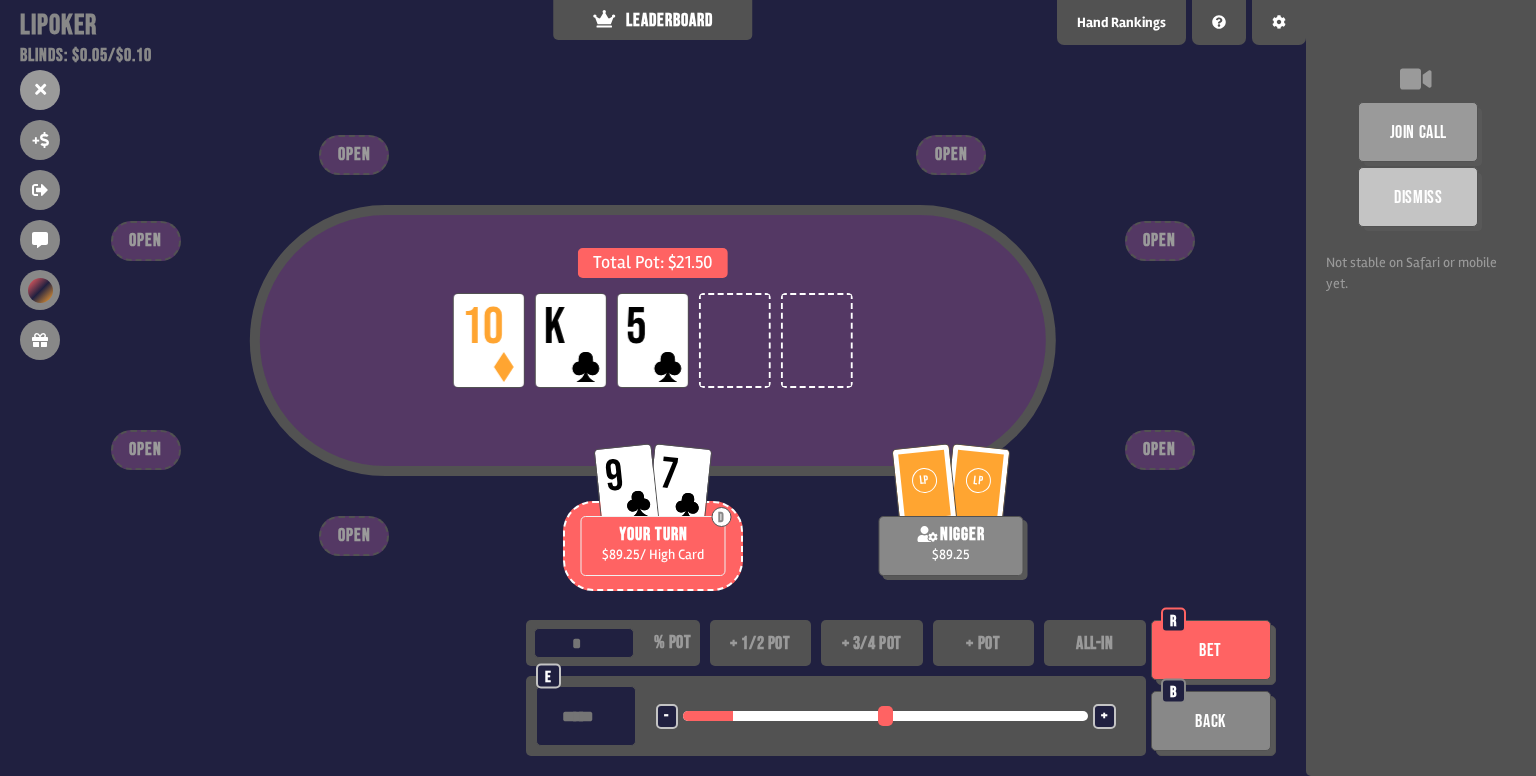 type on "**" 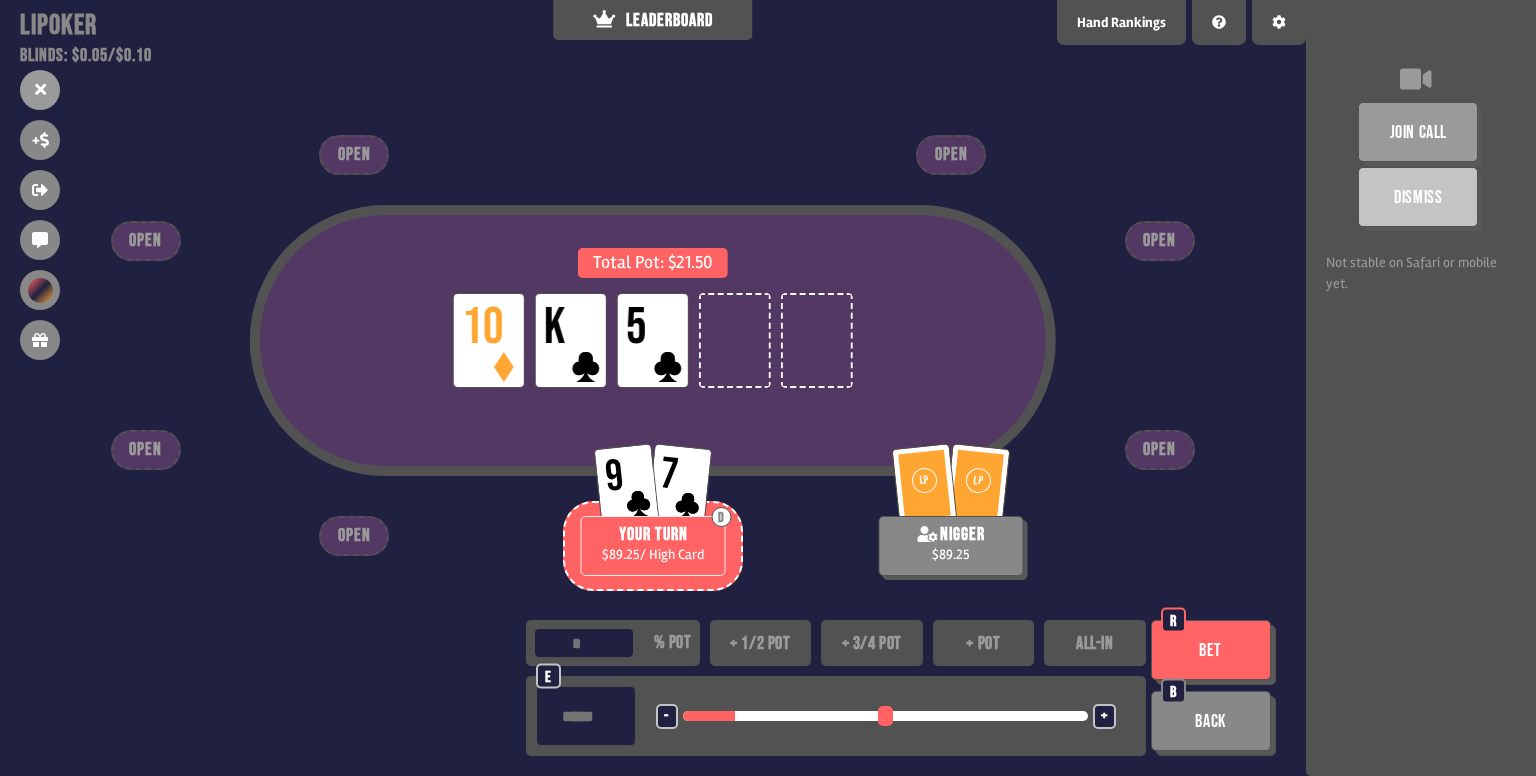 type on "**" 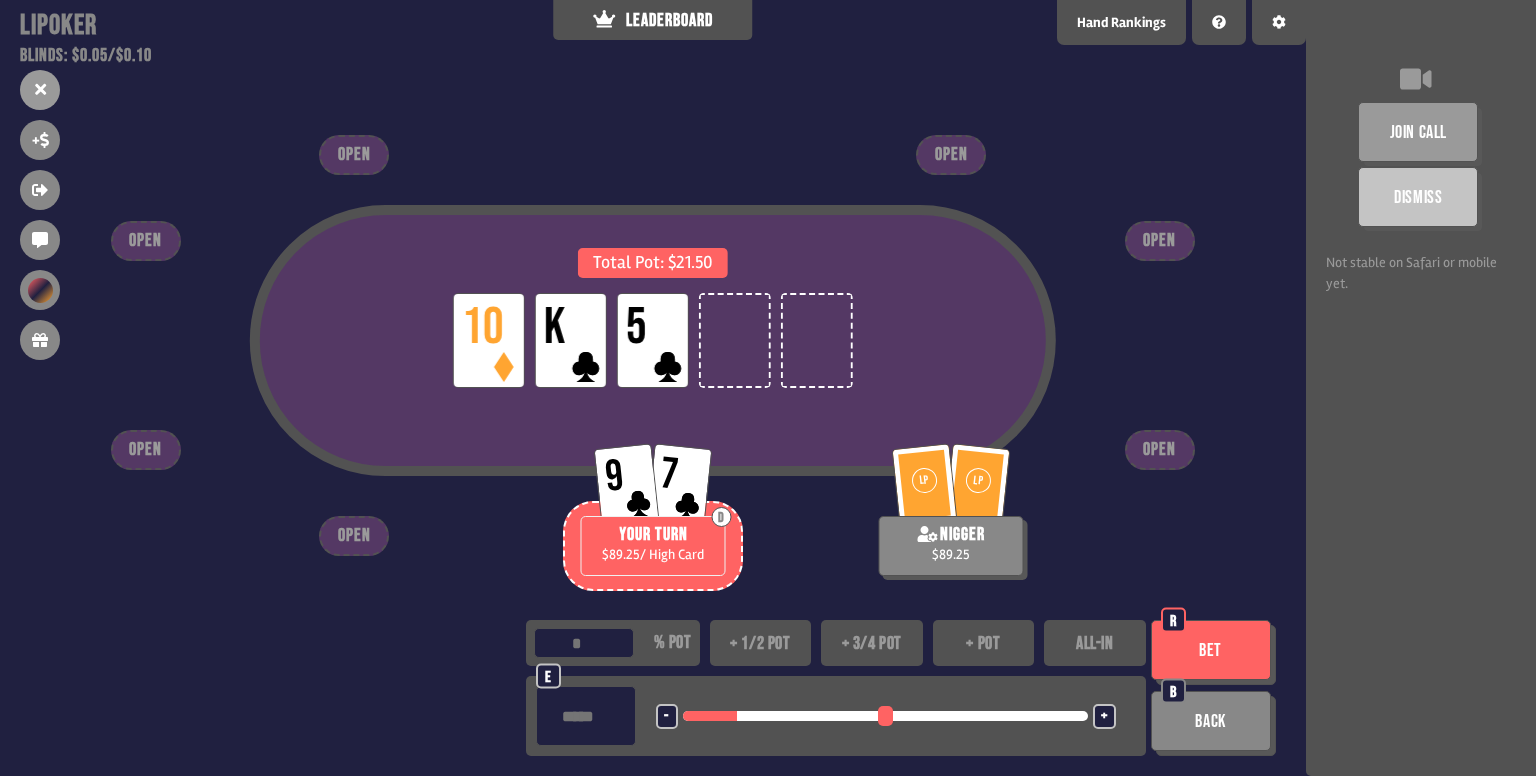 type on "*****" 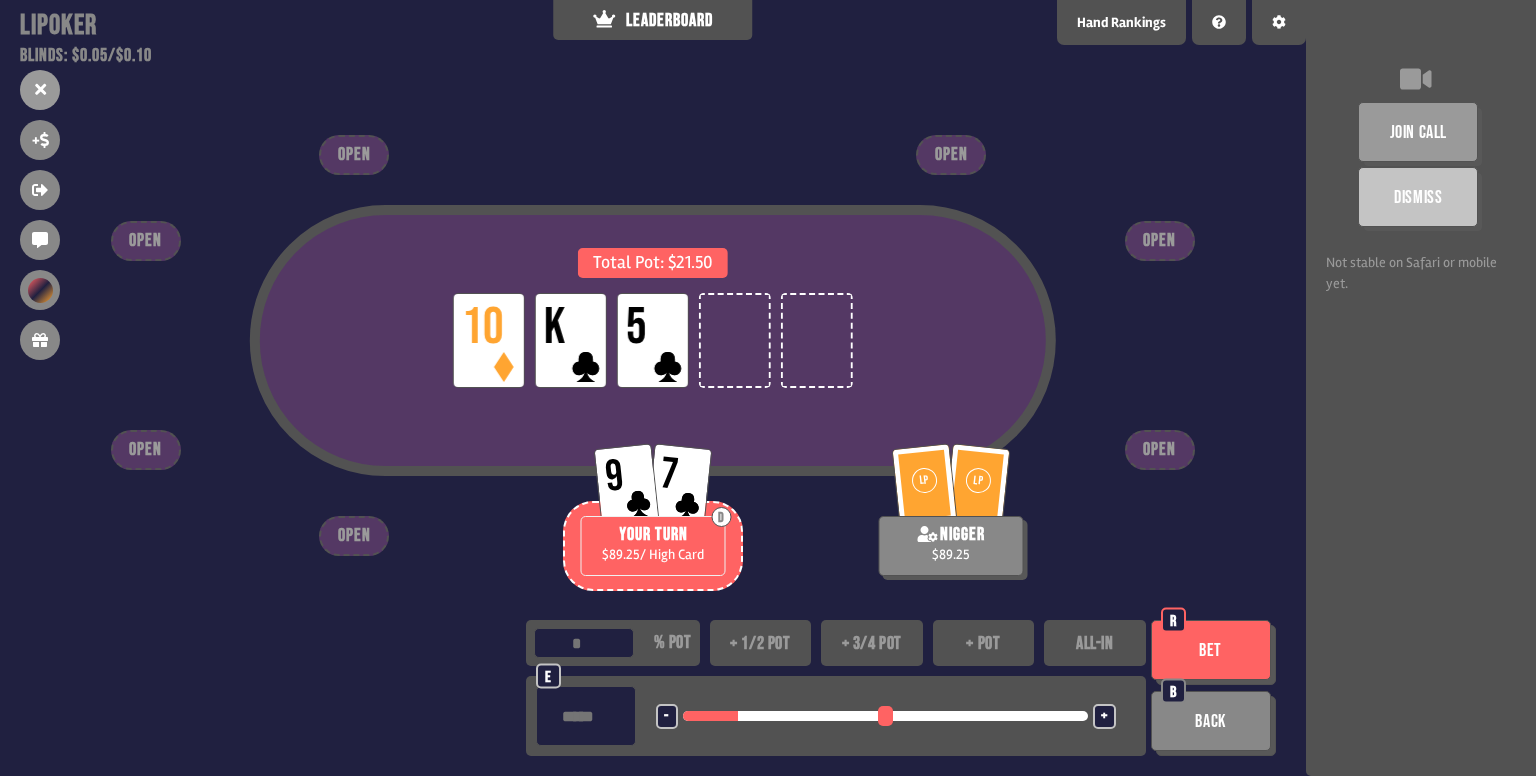 type on "**" 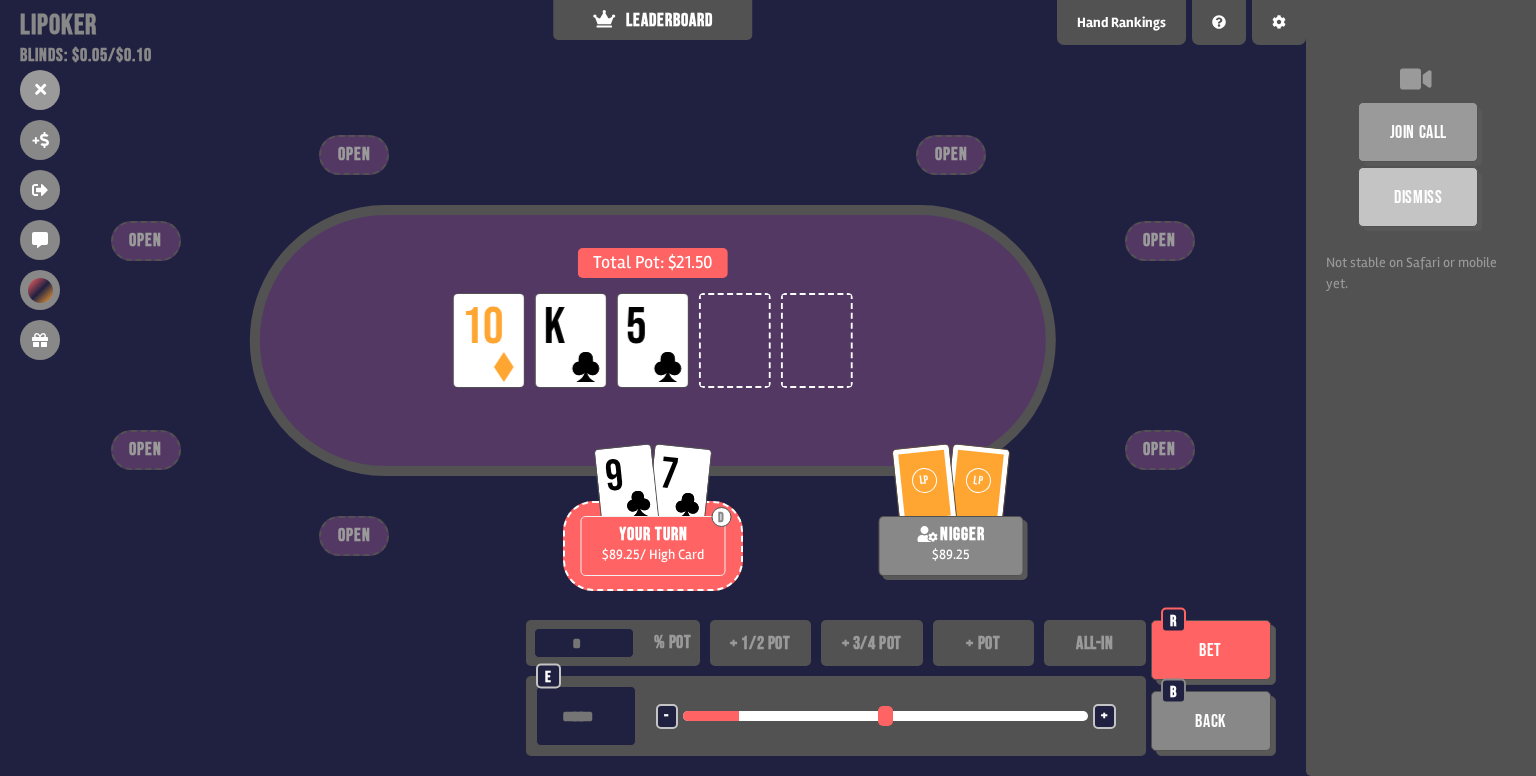 type on "**" 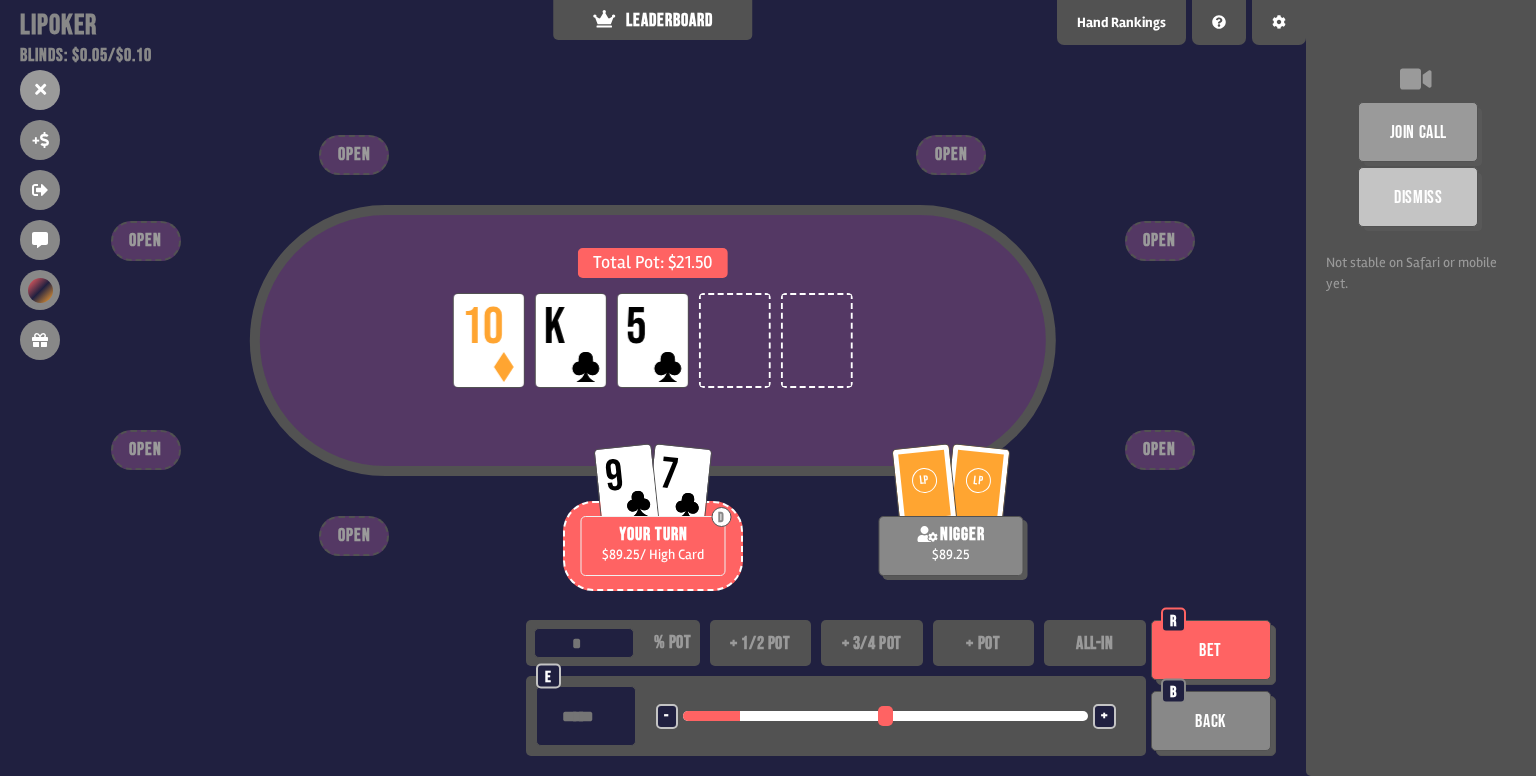 type on "**" 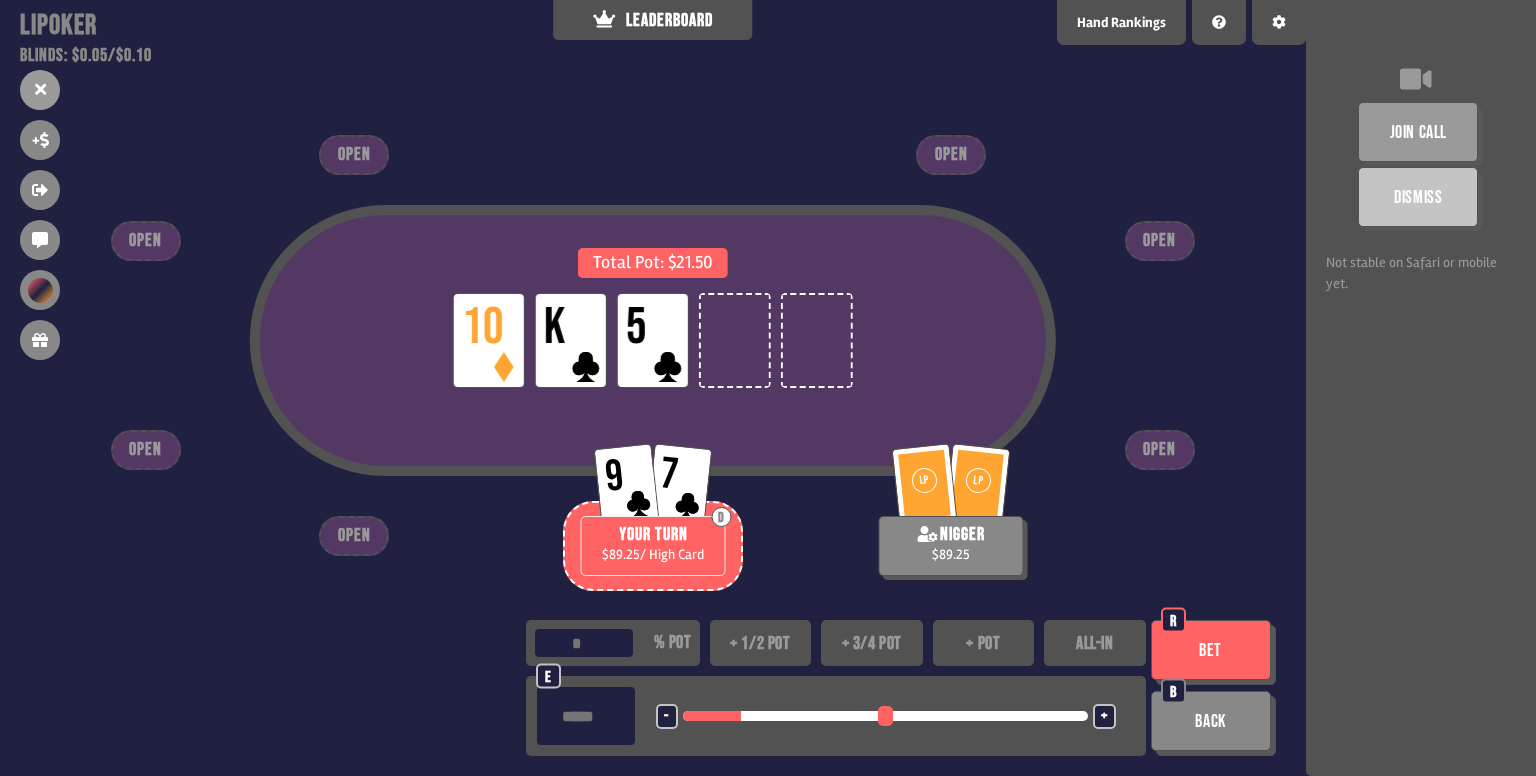 drag, startPoint x: 691, startPoint y: 713, endPoint x: 746, endPoint y: 712, distance: 55.00909 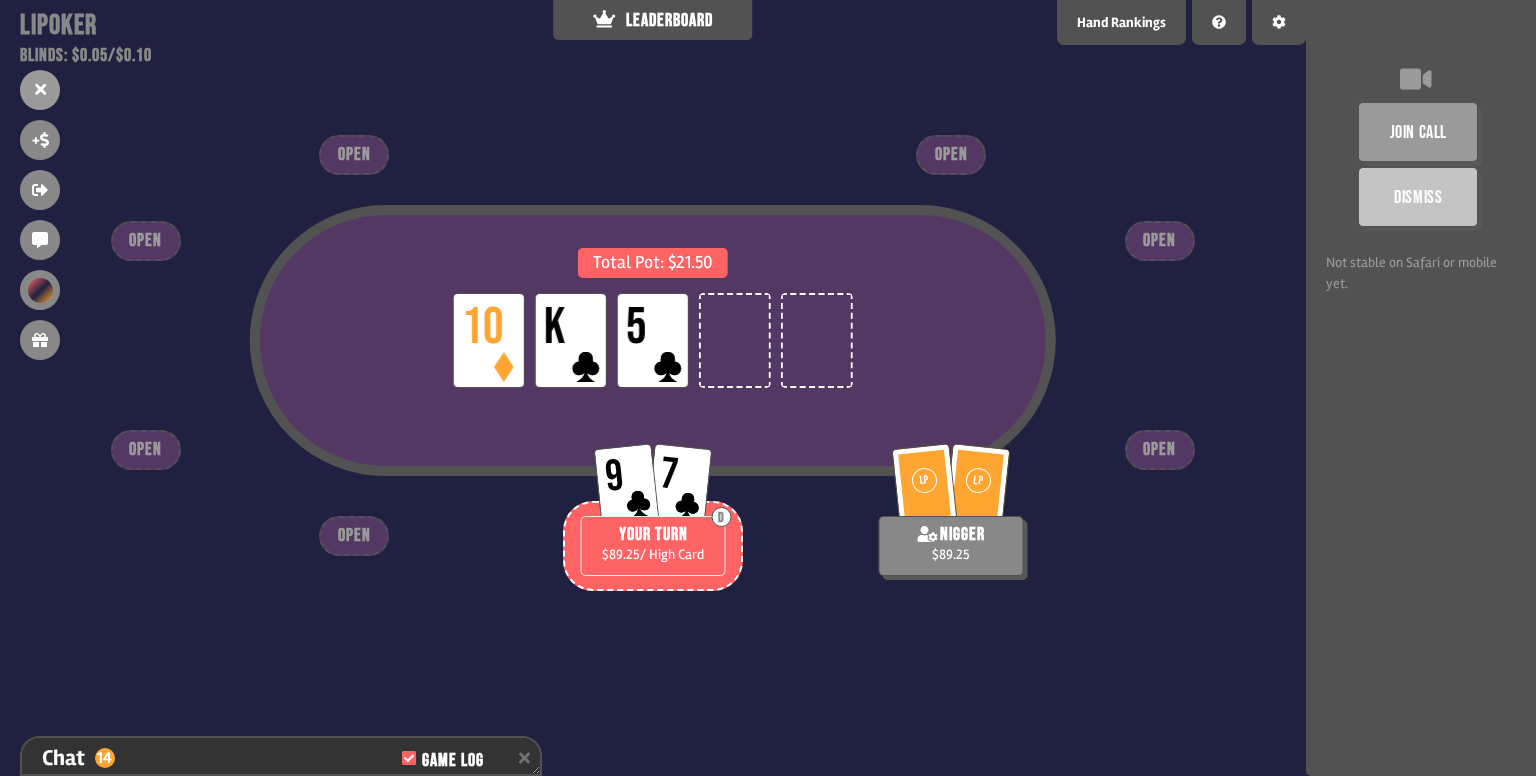 scroll, scrollTop: 592, scrollLeft: 0, axis: vertical 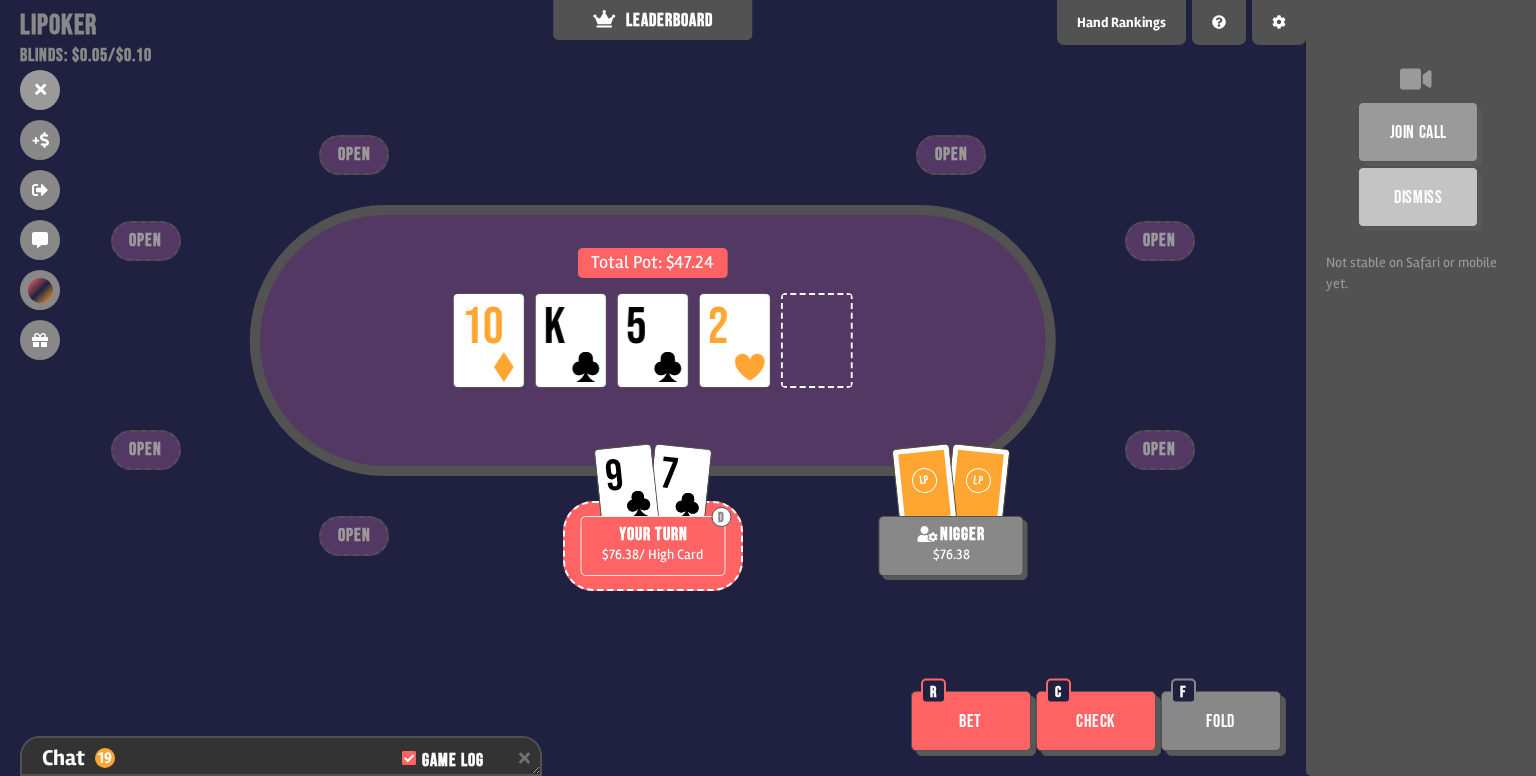 click on "Bet" at bounding box center (971, 721) 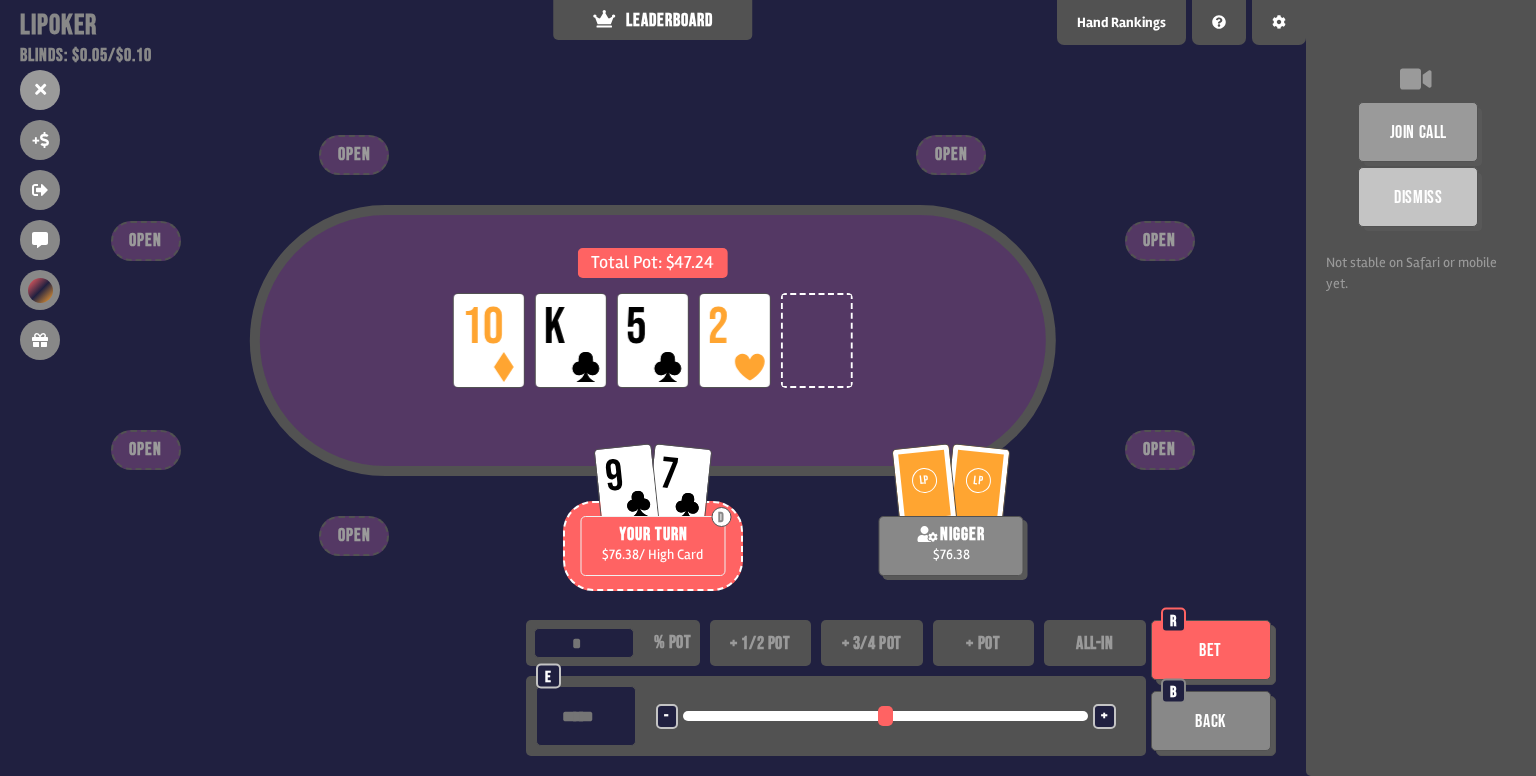 type on "*" 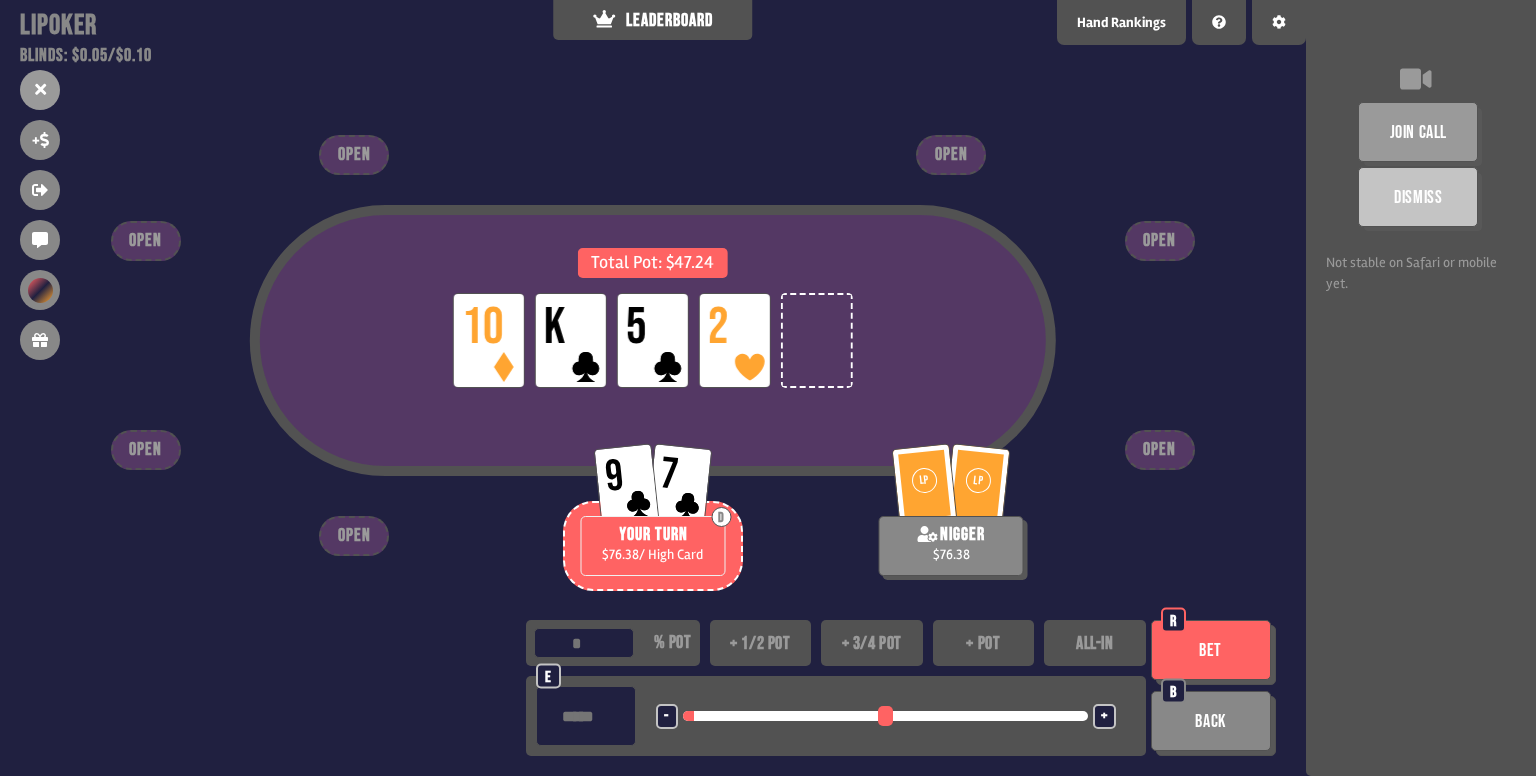 type on "*" 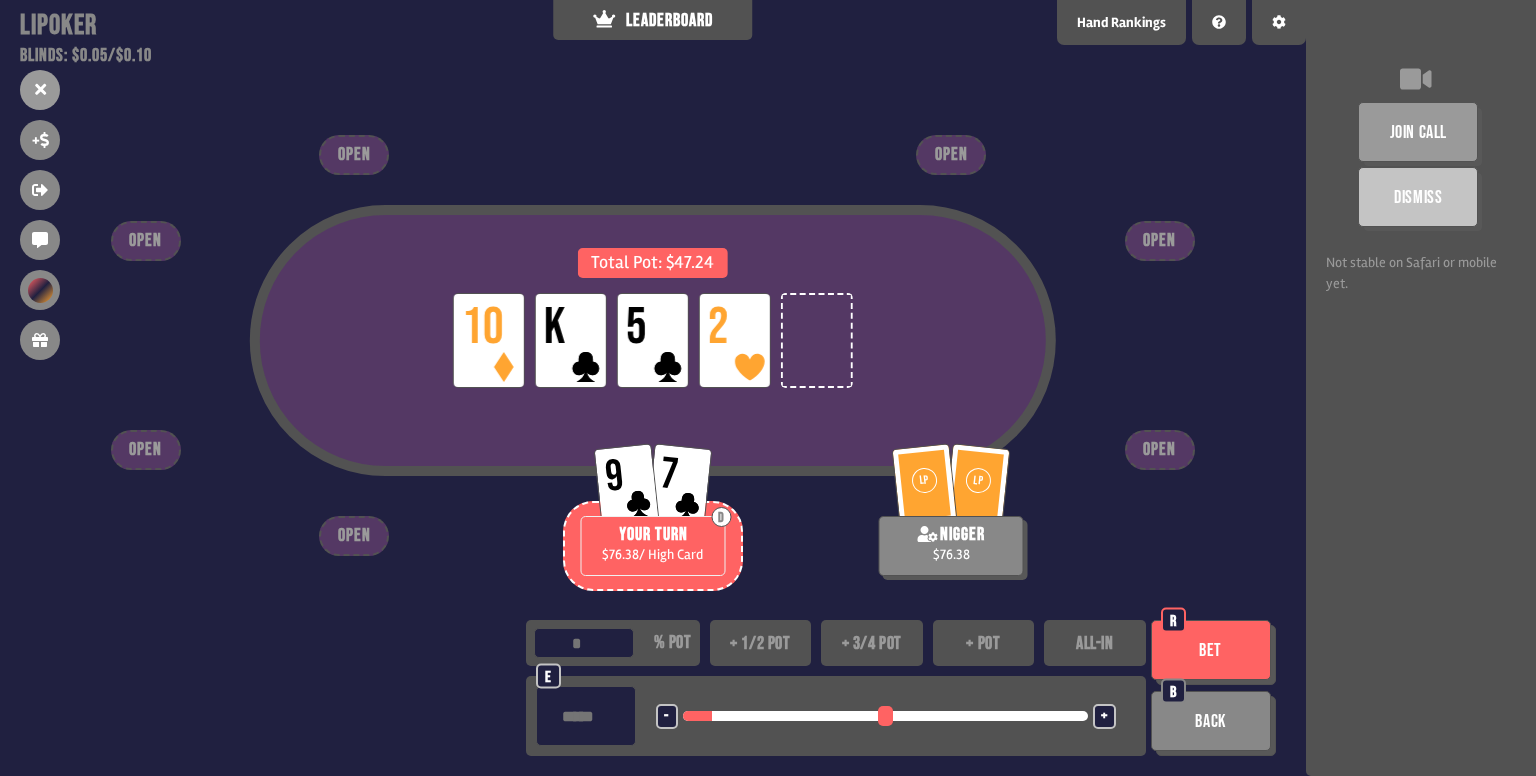 drag, startPoint x: 686, startPoint y: 717, endPoint x: 718, endPoint y: 722, distance: 32.38827 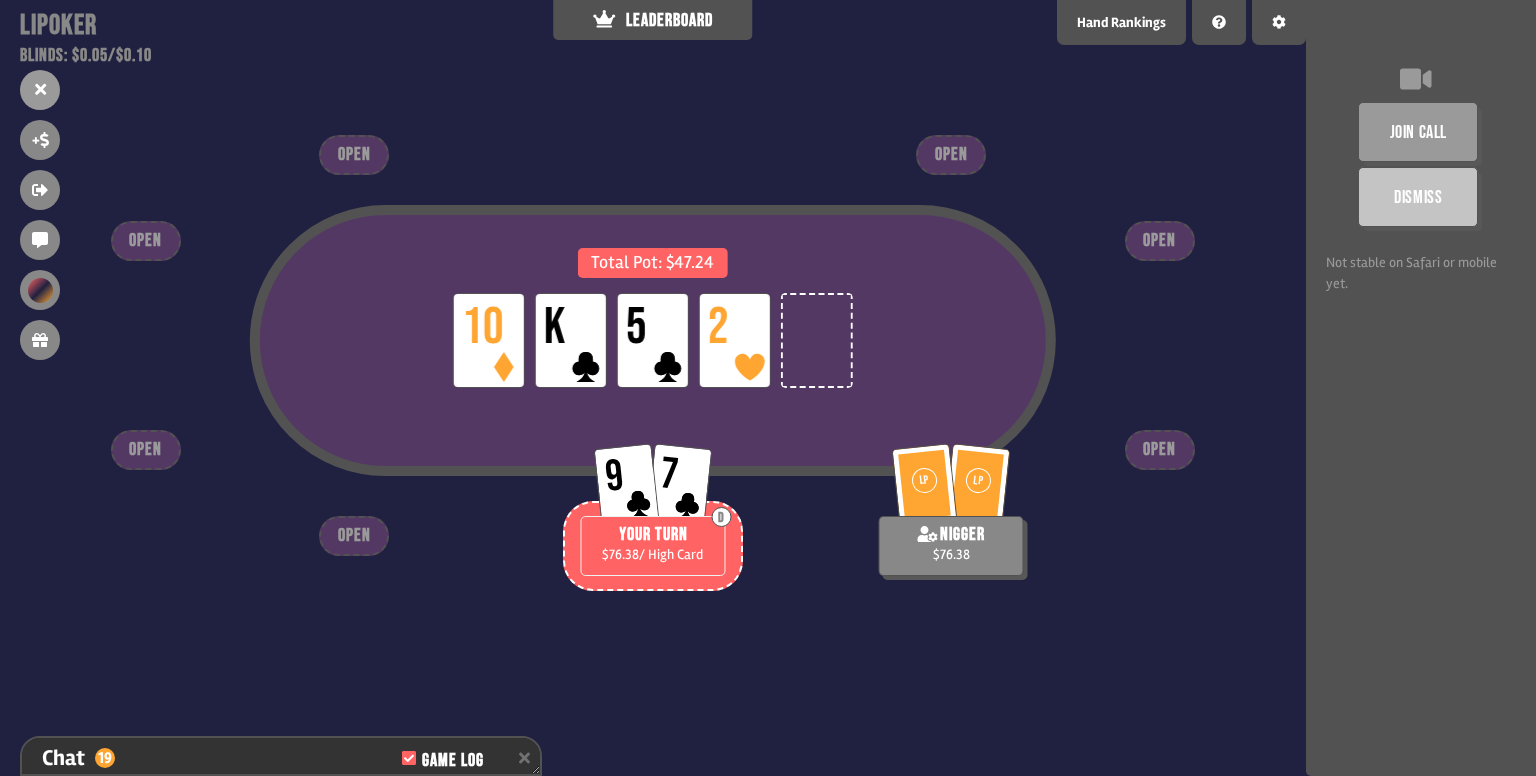 scroll, scrollTop: 708, scrollLeft: 0, axis: vertical 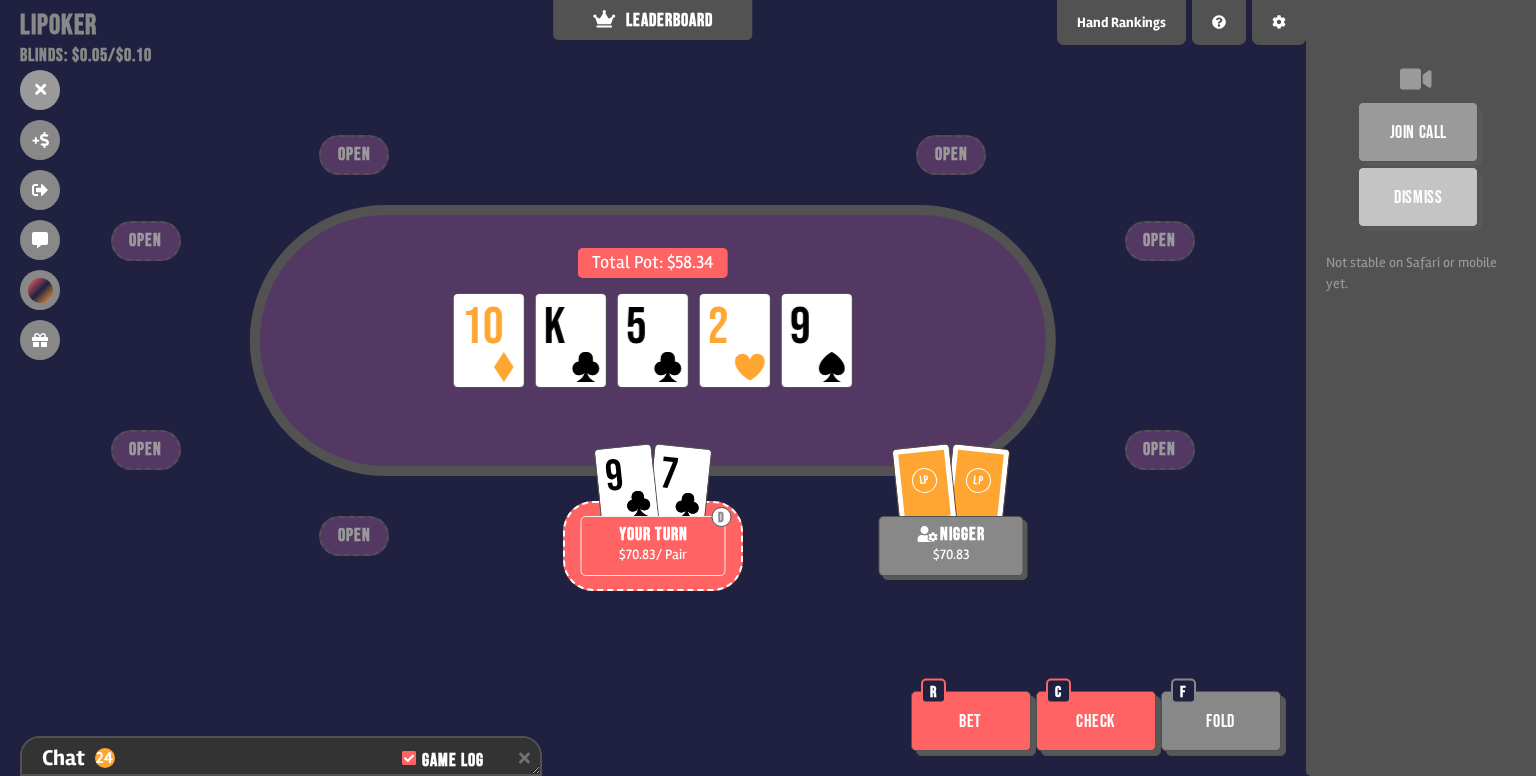 click on "Bet" at bounding box center [971, 721] 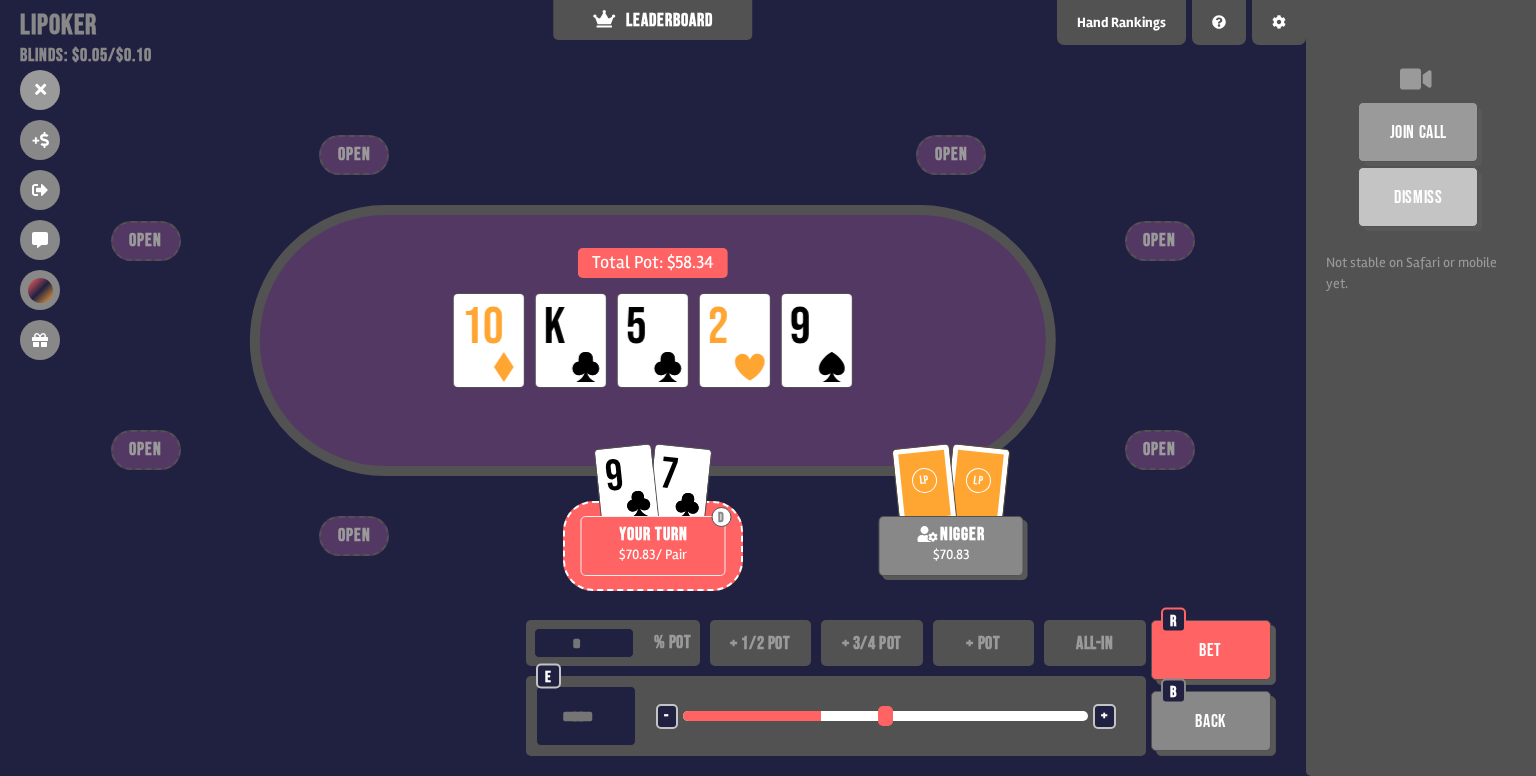 drag, startPoint x: 691, startPoint y: 713, endPoint x: 1102, endPoint y: 690, distance: 411.64304 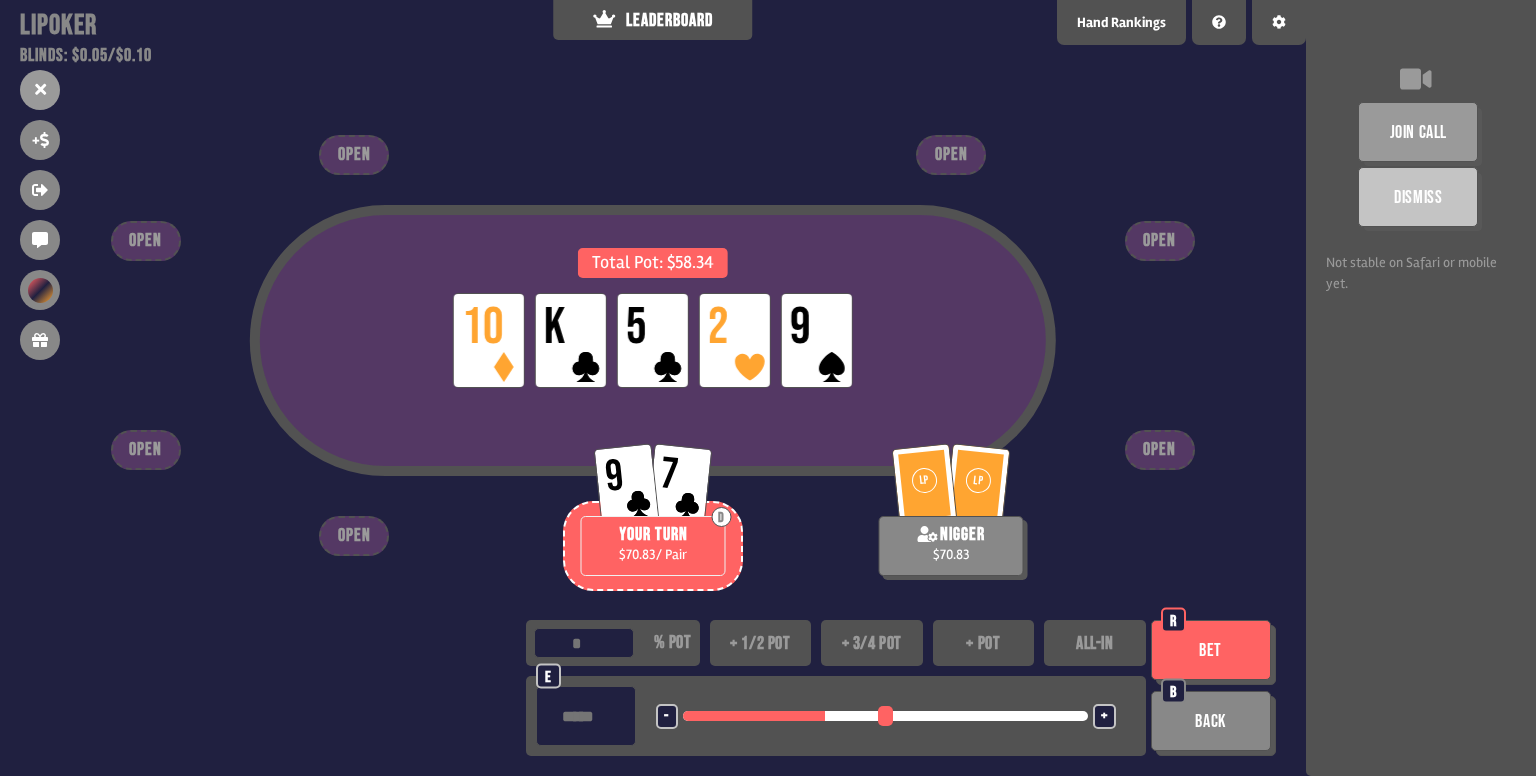click on "Bet" at bounding box center (1211, 650) 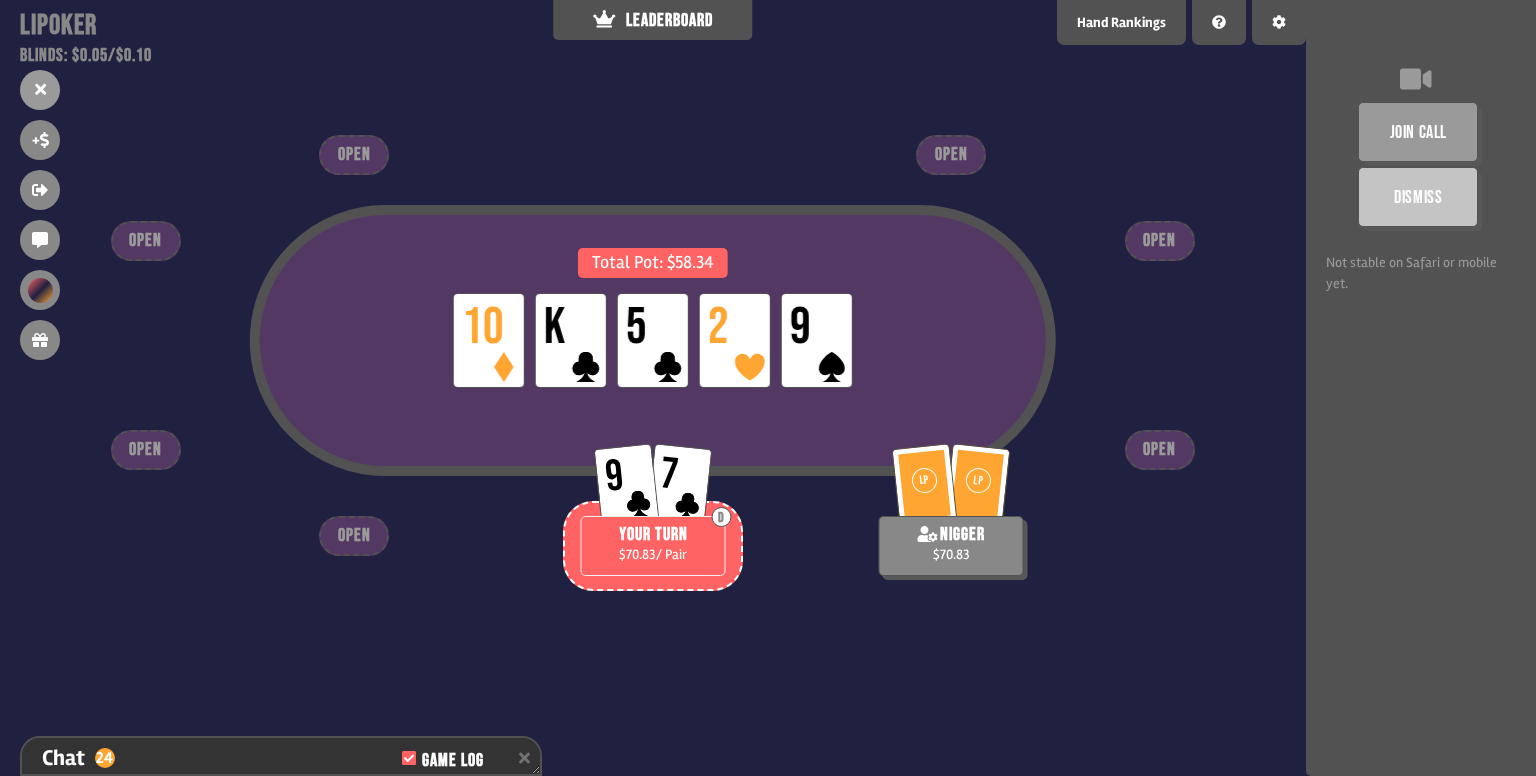 scroll, scrollTop: 854, scrollLeft: 0, axis: vertical 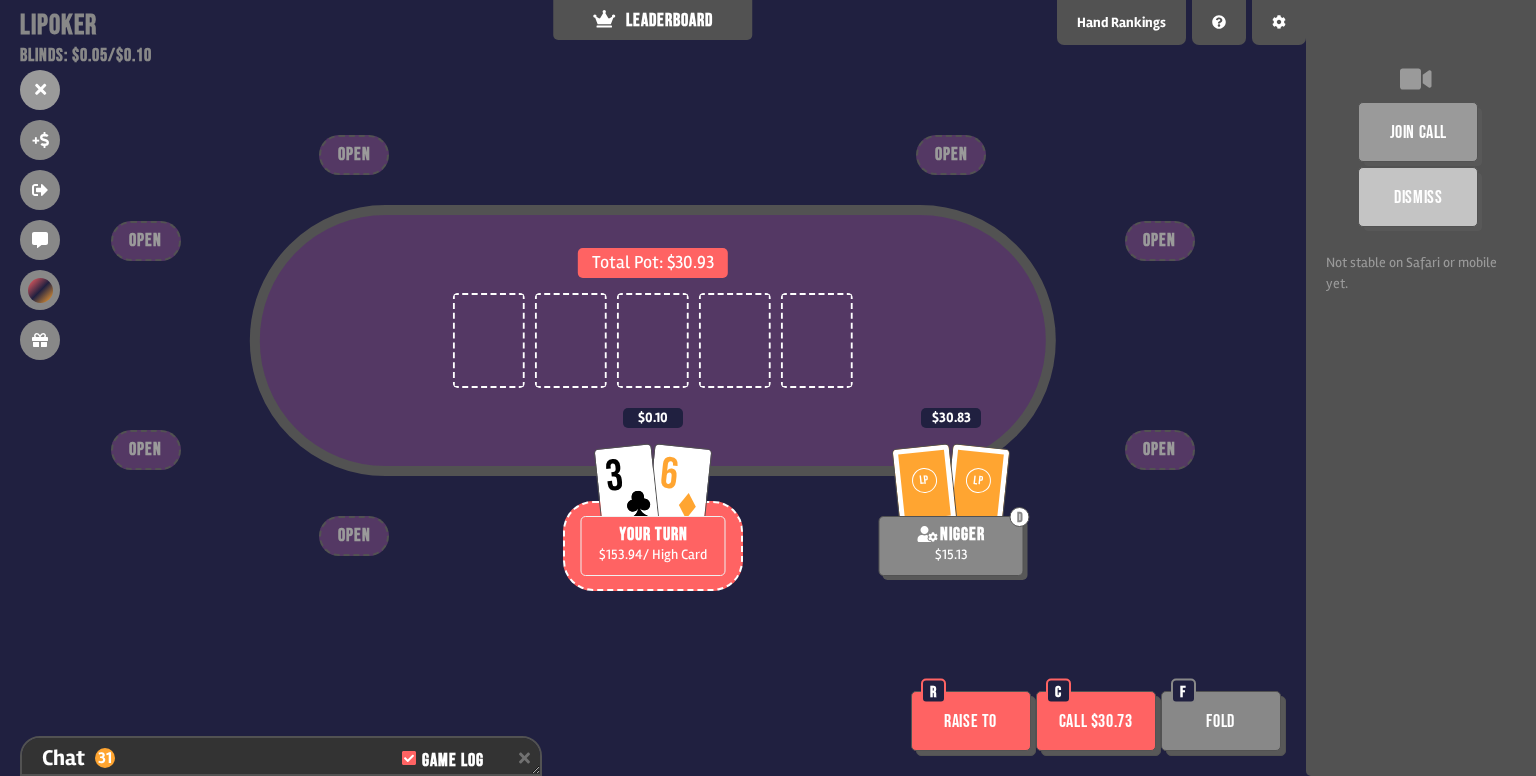 click on "Raise to" at bounding box center [971, 721] 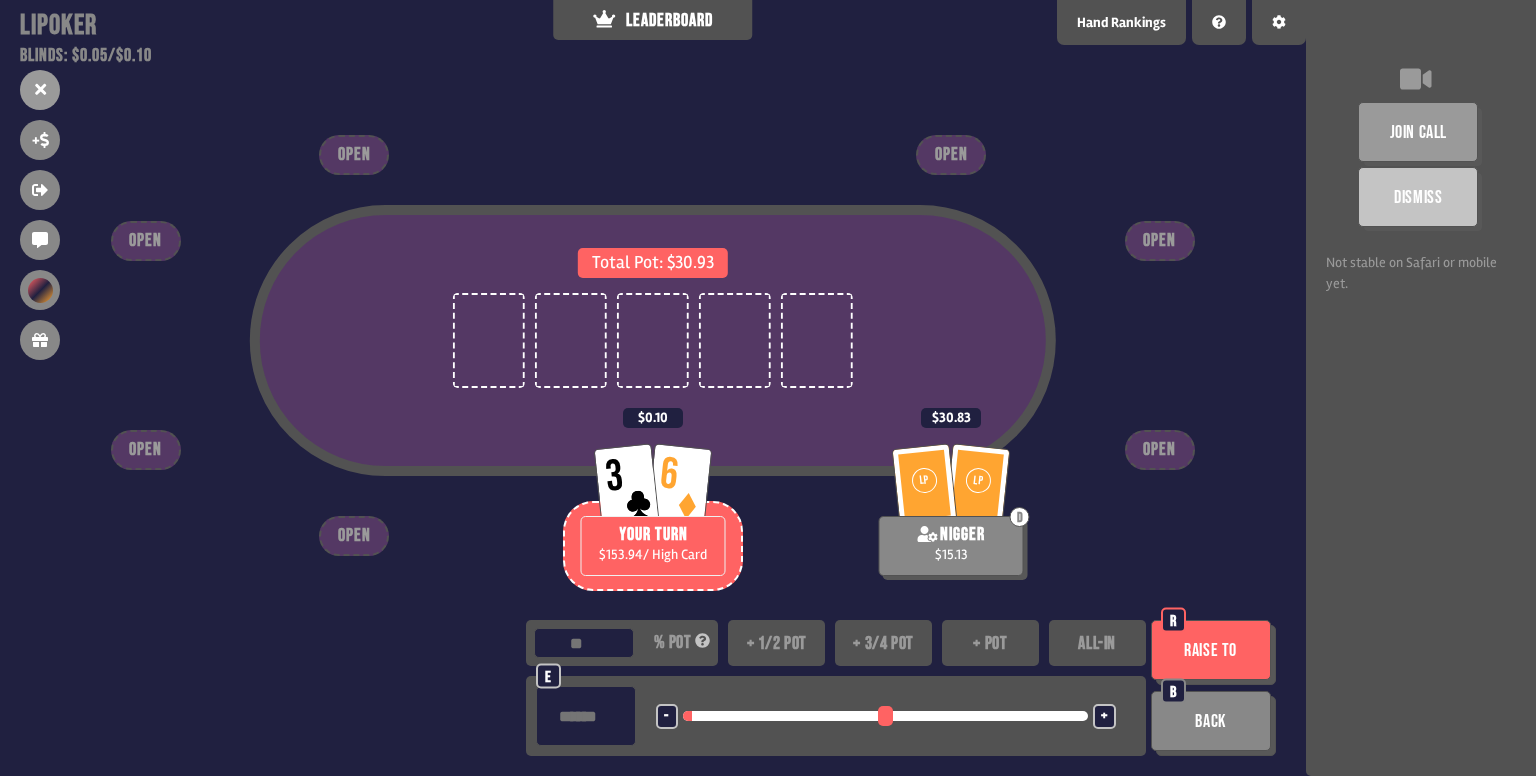 drag, startPoint x: 694, startPoint y: 710, endPoint x: 706, endPoint y: 713, distance: 12.369317 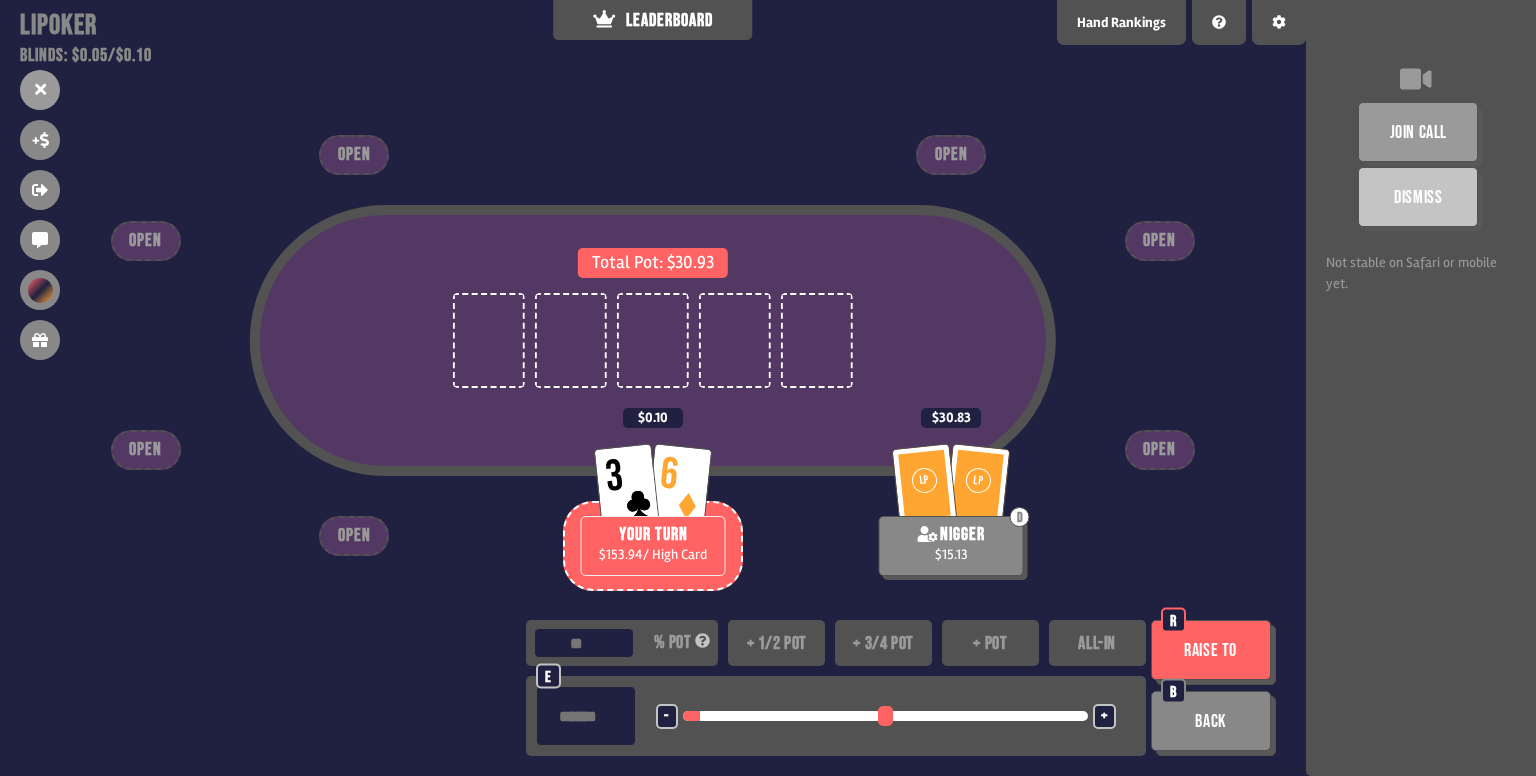 click on "Raise to" at bounding box center (1211, 650) 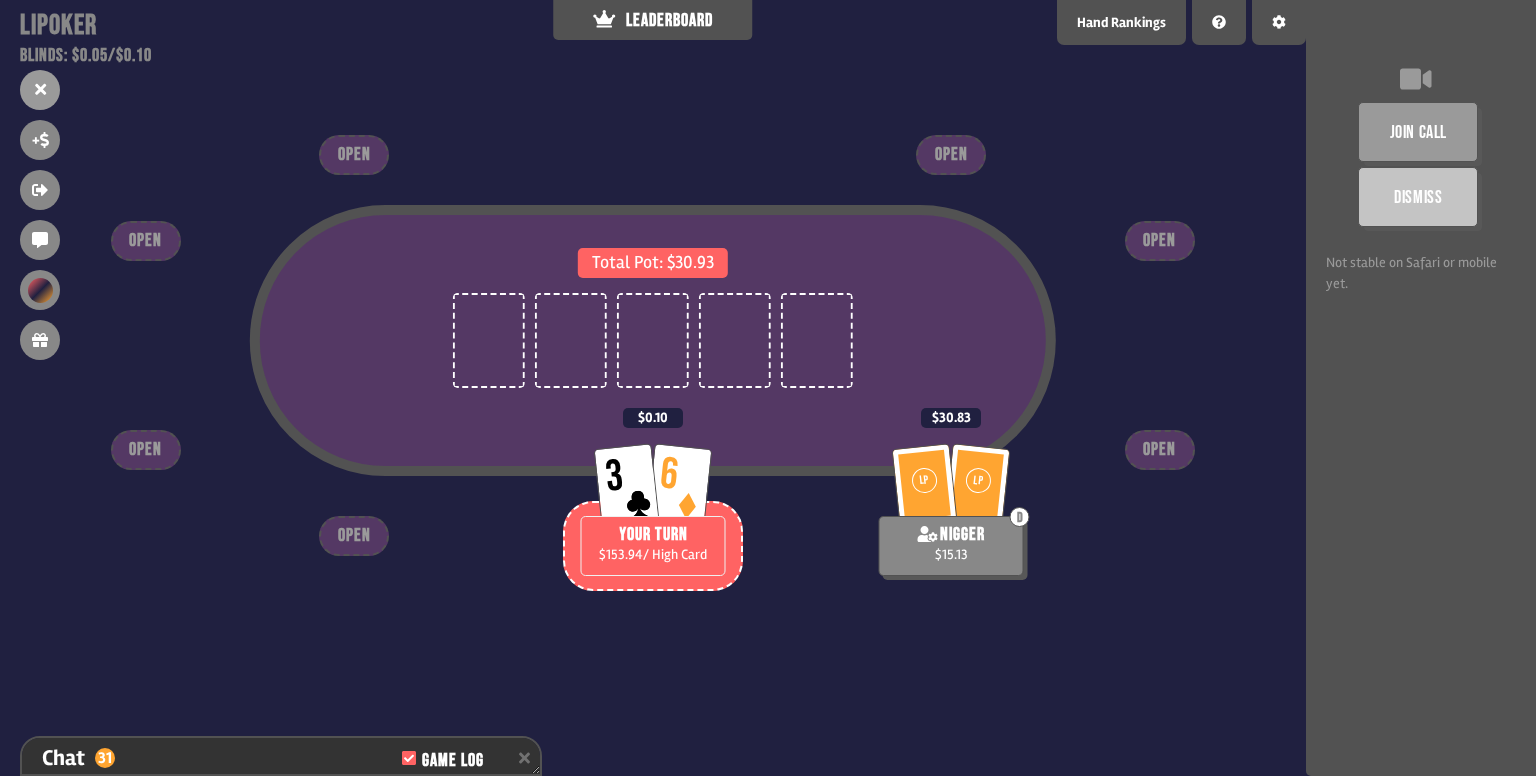 scroll, scrollTop: 1056, scrollLeft: 0, axis: vertical 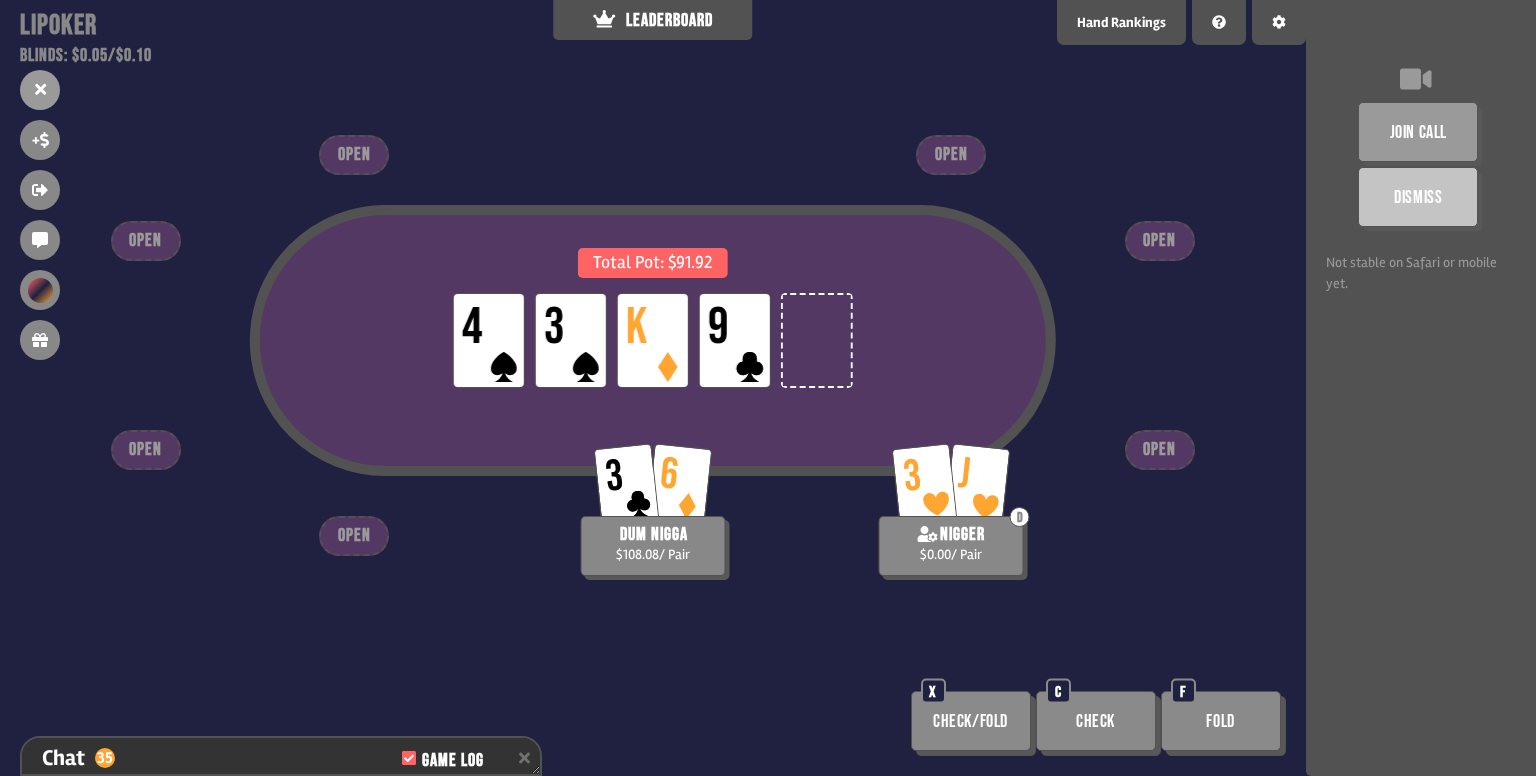 click on "Total Pot: $91.92   LP 4 LP 3 LP K LP 9 3 [PERSON_NAME] nigger $0.00   / Pair 3 6 dum nigga $108.08   / Pair OPEN OPEN OPEN OPEN OPEN OPEN OPEN Check/Fold X Check C Fold F" at bounding box center (653, 388) 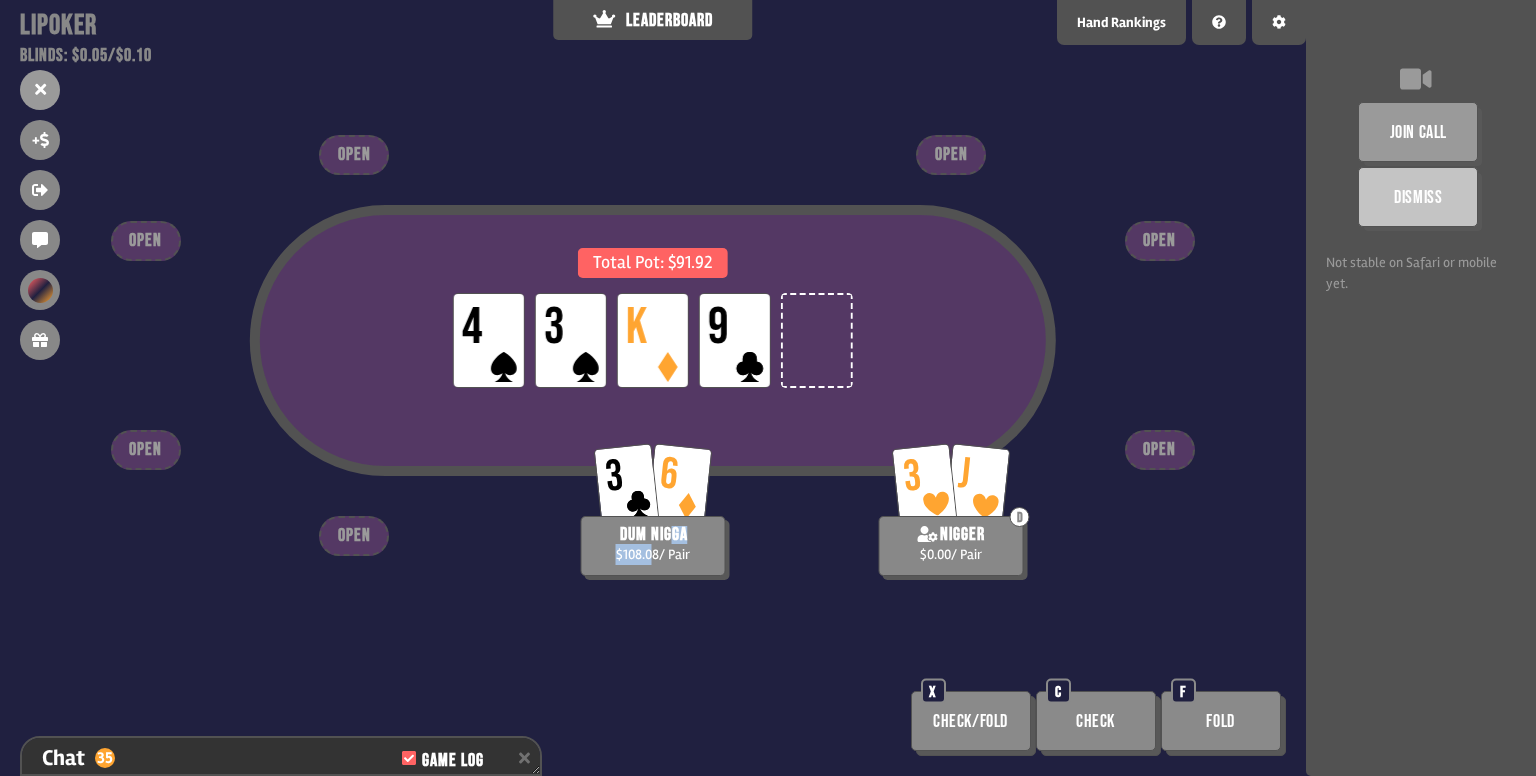 drag, startPoint x: 673, startPoint y: 539, endPoint x: 626, endPoint y: 558, distance: 50.695168 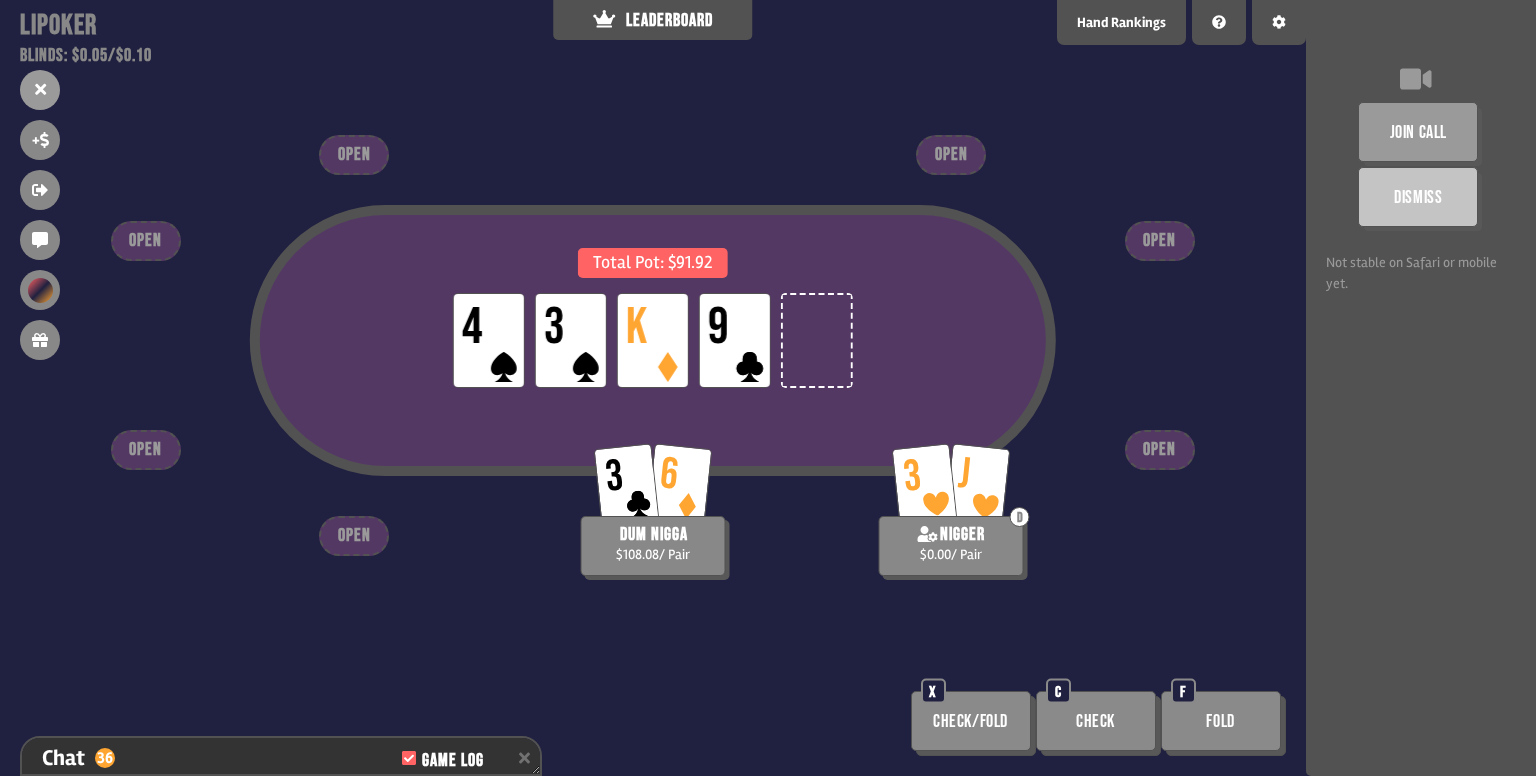click on "$108.08   / Pair" at bounding box center (653, 554) 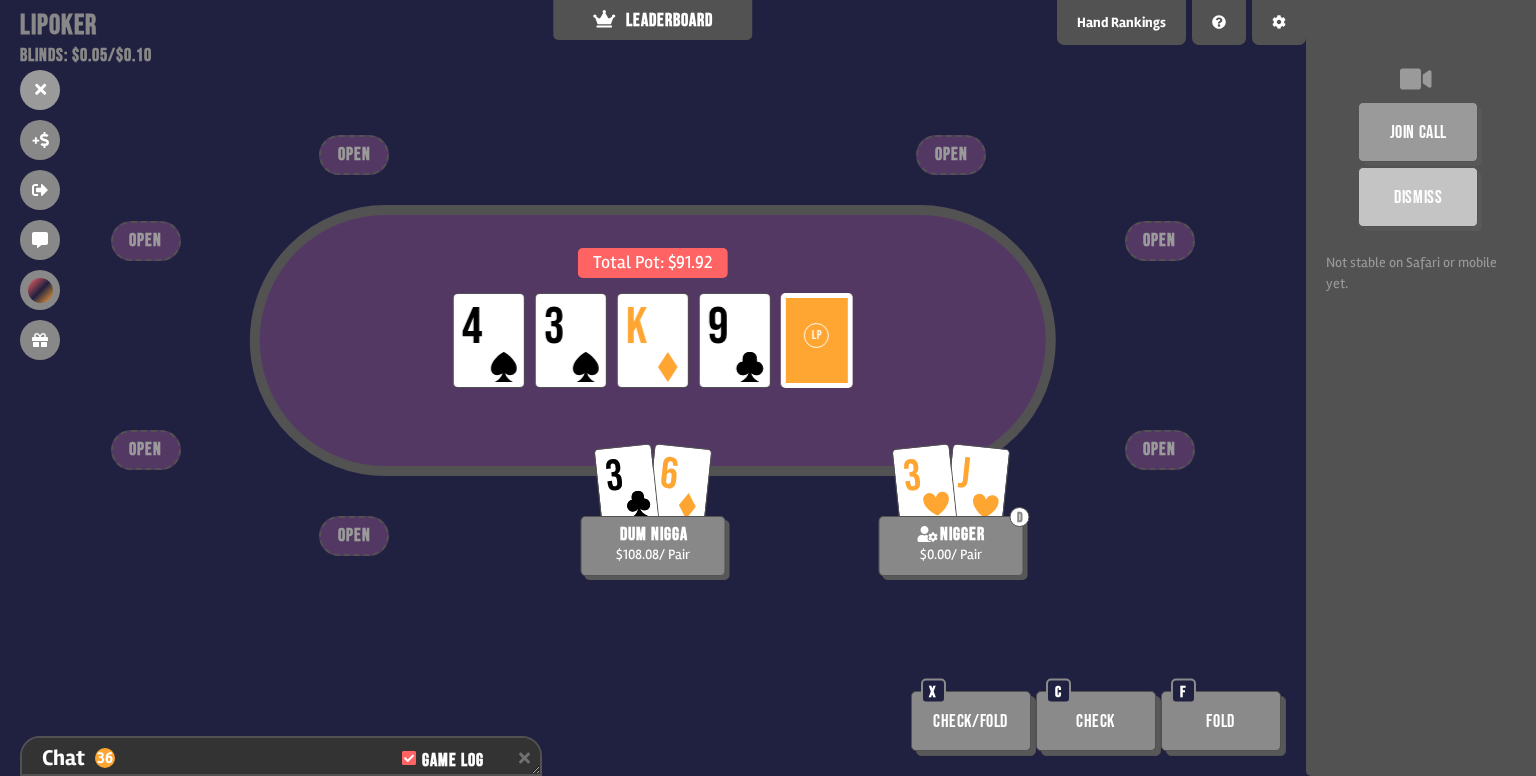 drag, startPoint x: 719, startPoint y: 567, endPoint x: 723, endPoint y: 577, distance: 10.770329 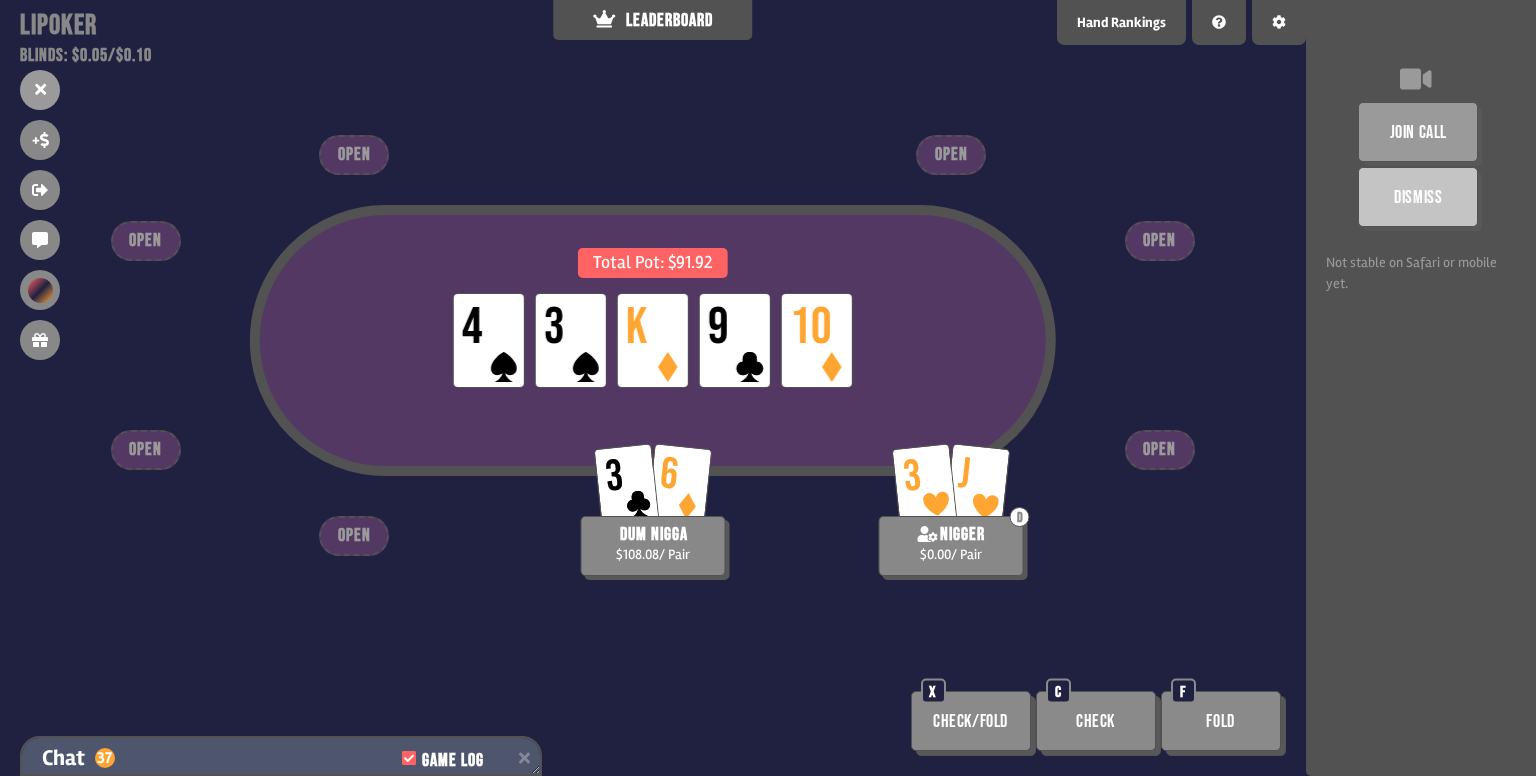 click on "Chat   37 Game Log" at bounding box center (281, 758) 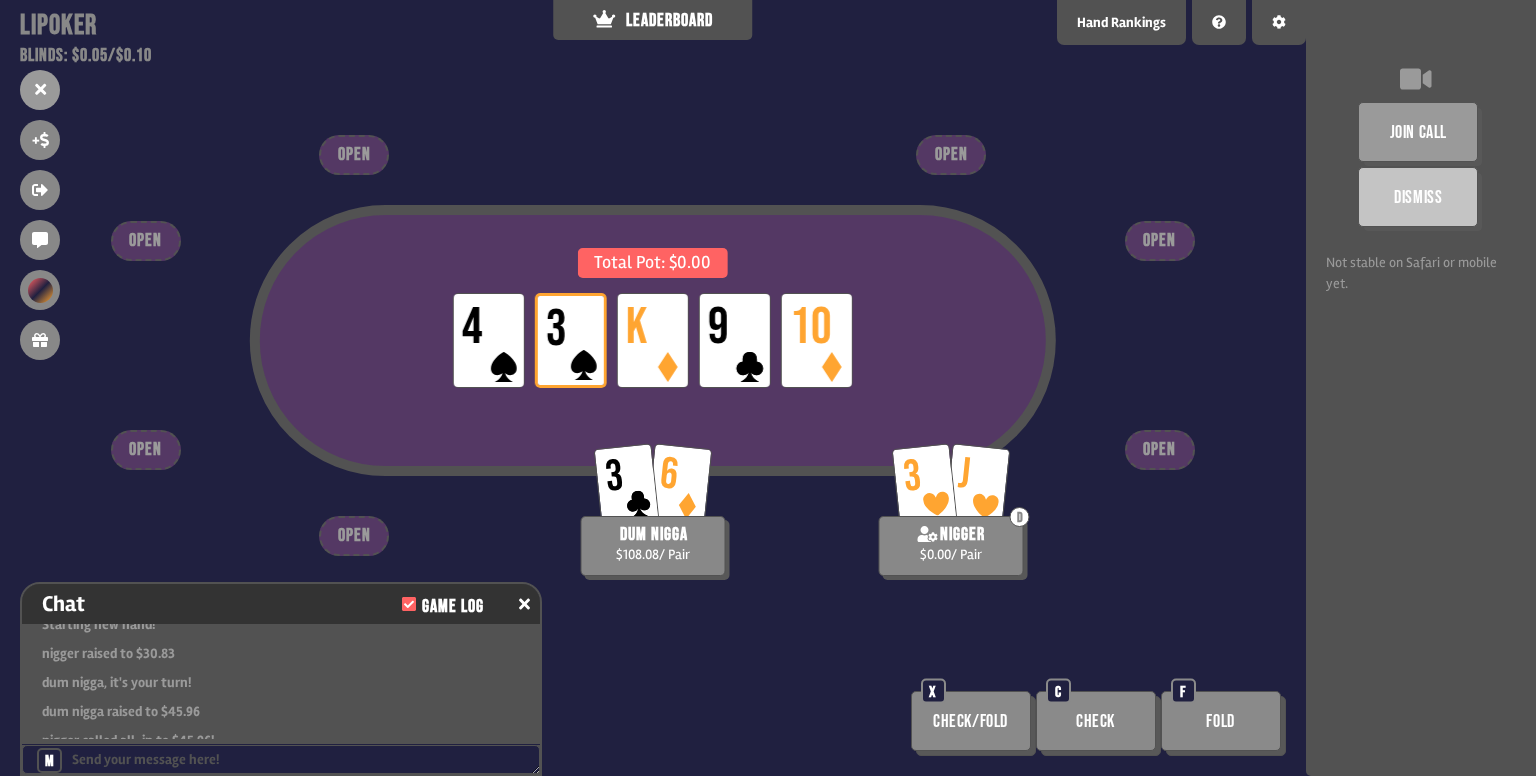 scroll, scrollTop: 956, scrollLeft: 0, axis: vertical 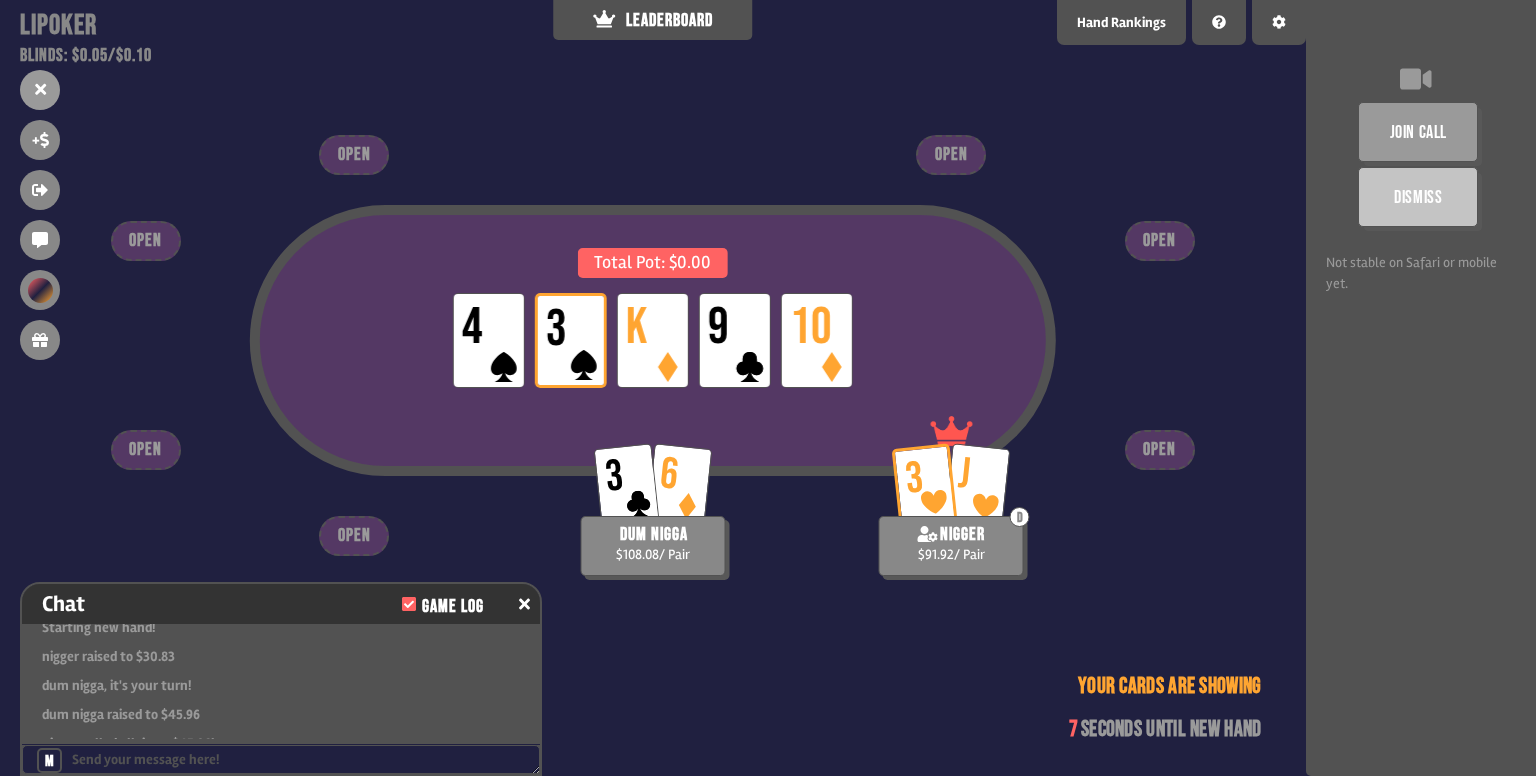 click on "Total Pot: $0.00   LP 4 LP 3 LP K LP 9 LP 10 3 [PERSON_NAME] nigger $91.92   / Pair 3 6 dum nigga $108.08   / Pair OPEN OPEN OPEN OPEN OPEN OPEN OPEN Your cards are showing 7  seconds until new hand" at bounding box center (653, 388) 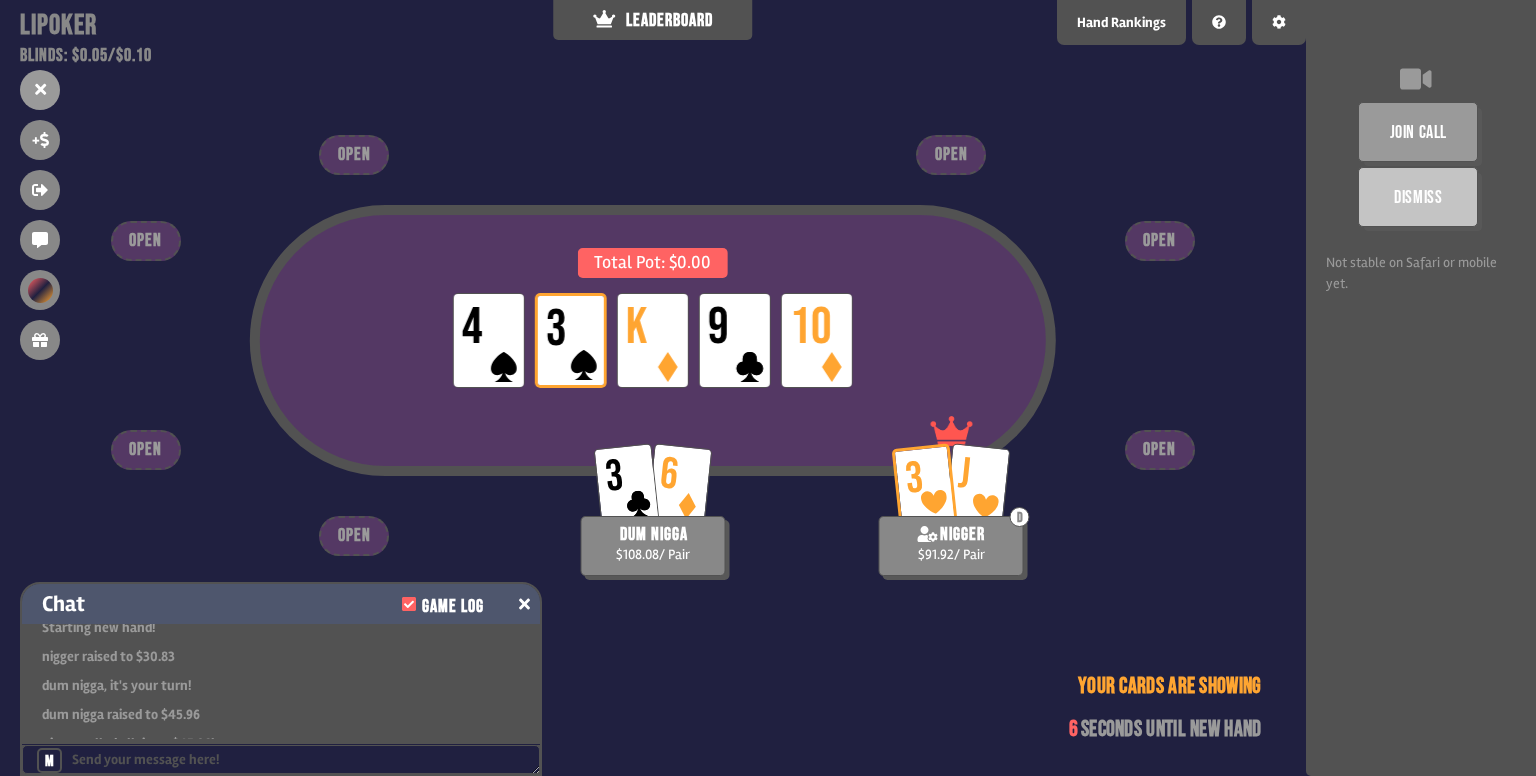 click at bounding box center (524, 604) 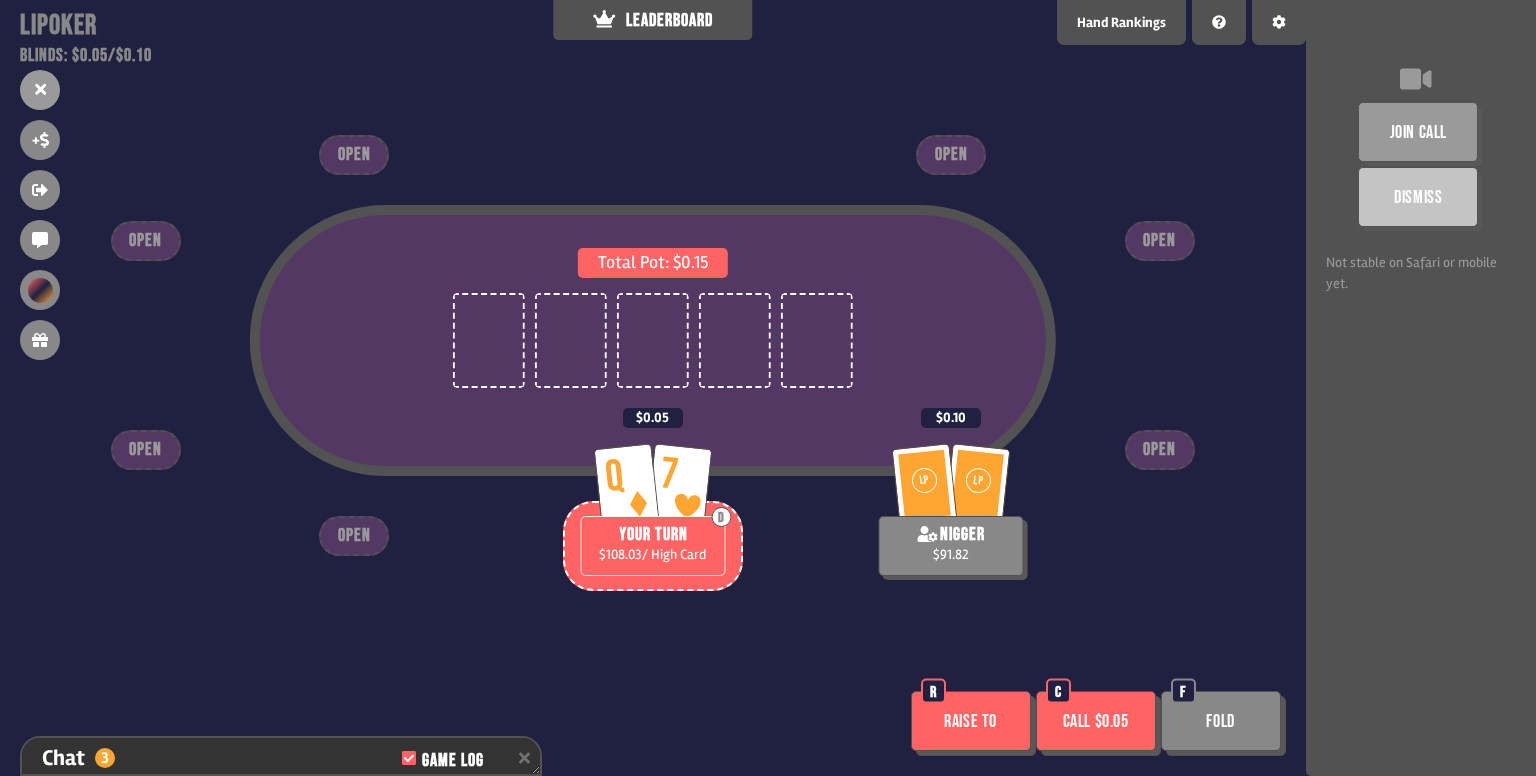 click on "Call $0.05" at bounding box center (1096, 721) 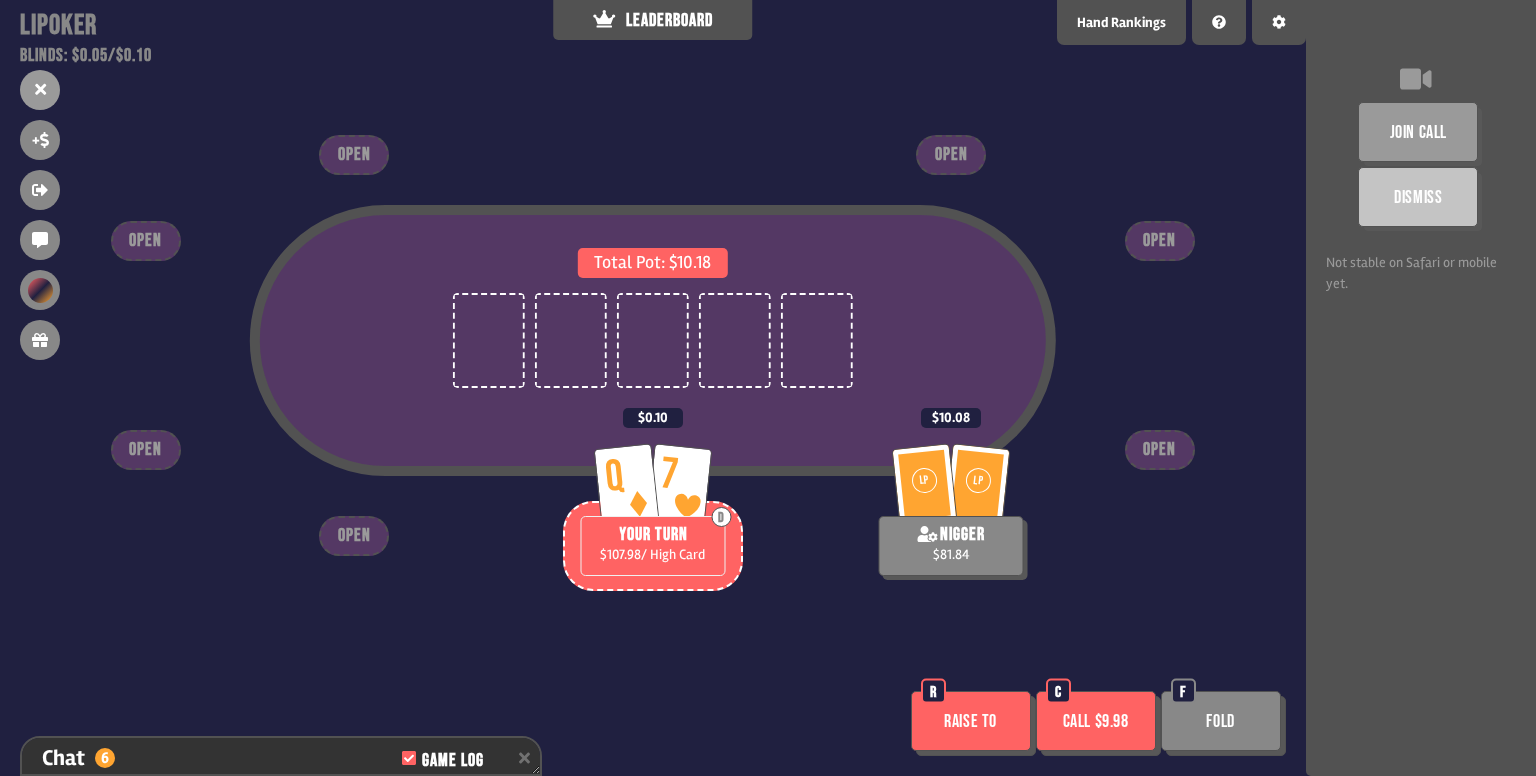 click on "Call $9.98" at bounding box center (1096, 721) 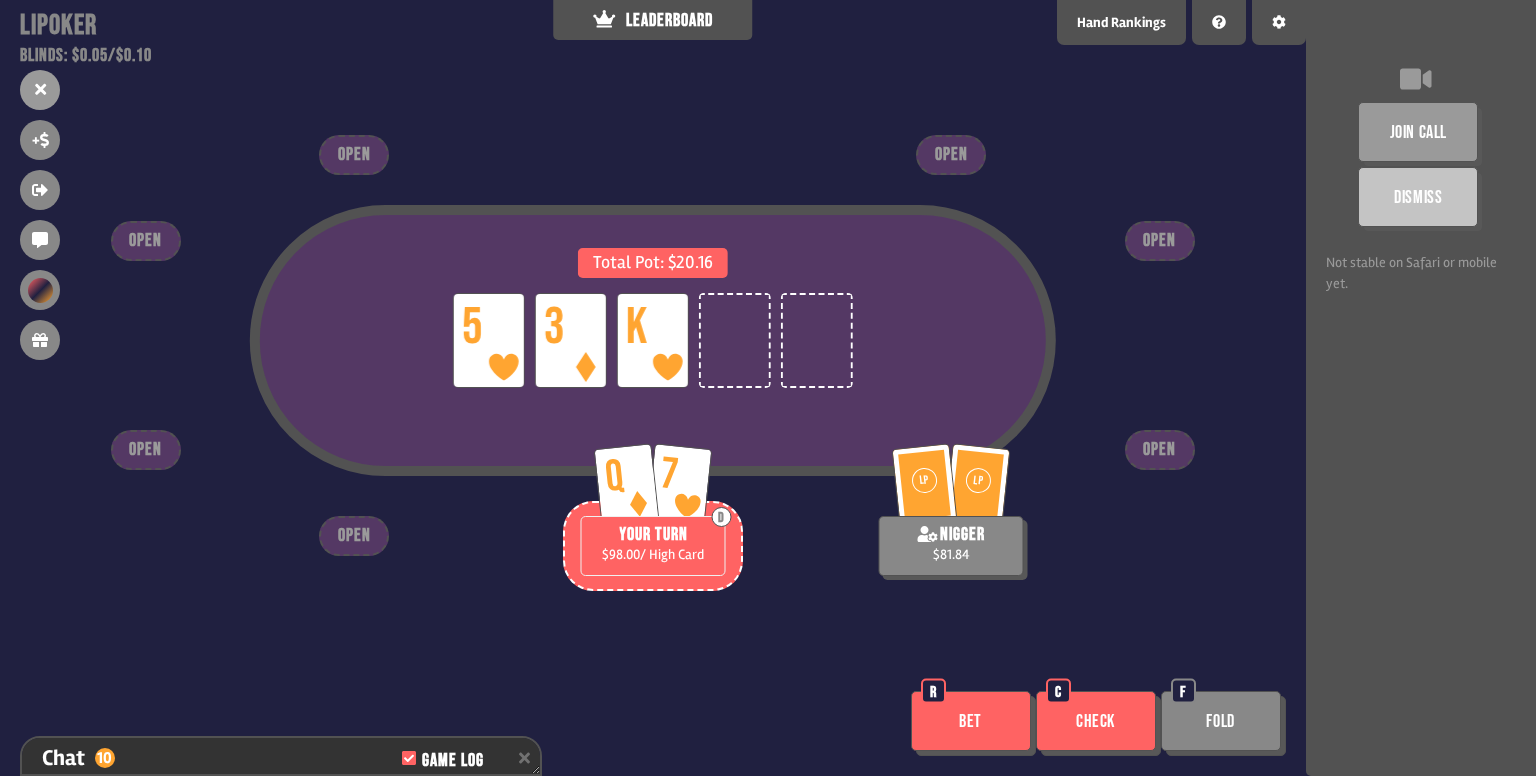 click on "Bet" at bounding box center [971, 721] 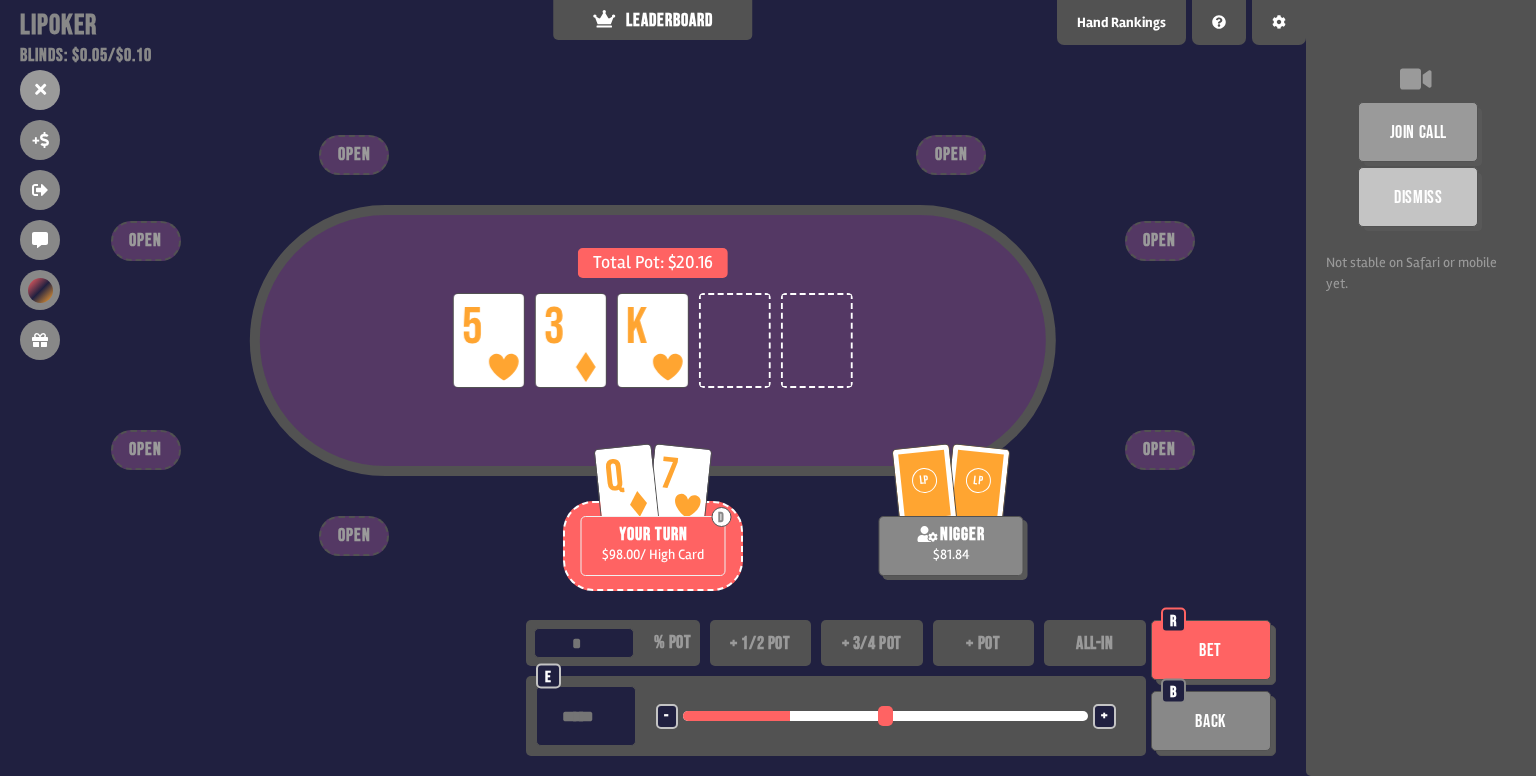 drag, startPoint x: 693, startPoint y: 715, endPoint x: 793, endPoint y: 719, distance: 100.07997 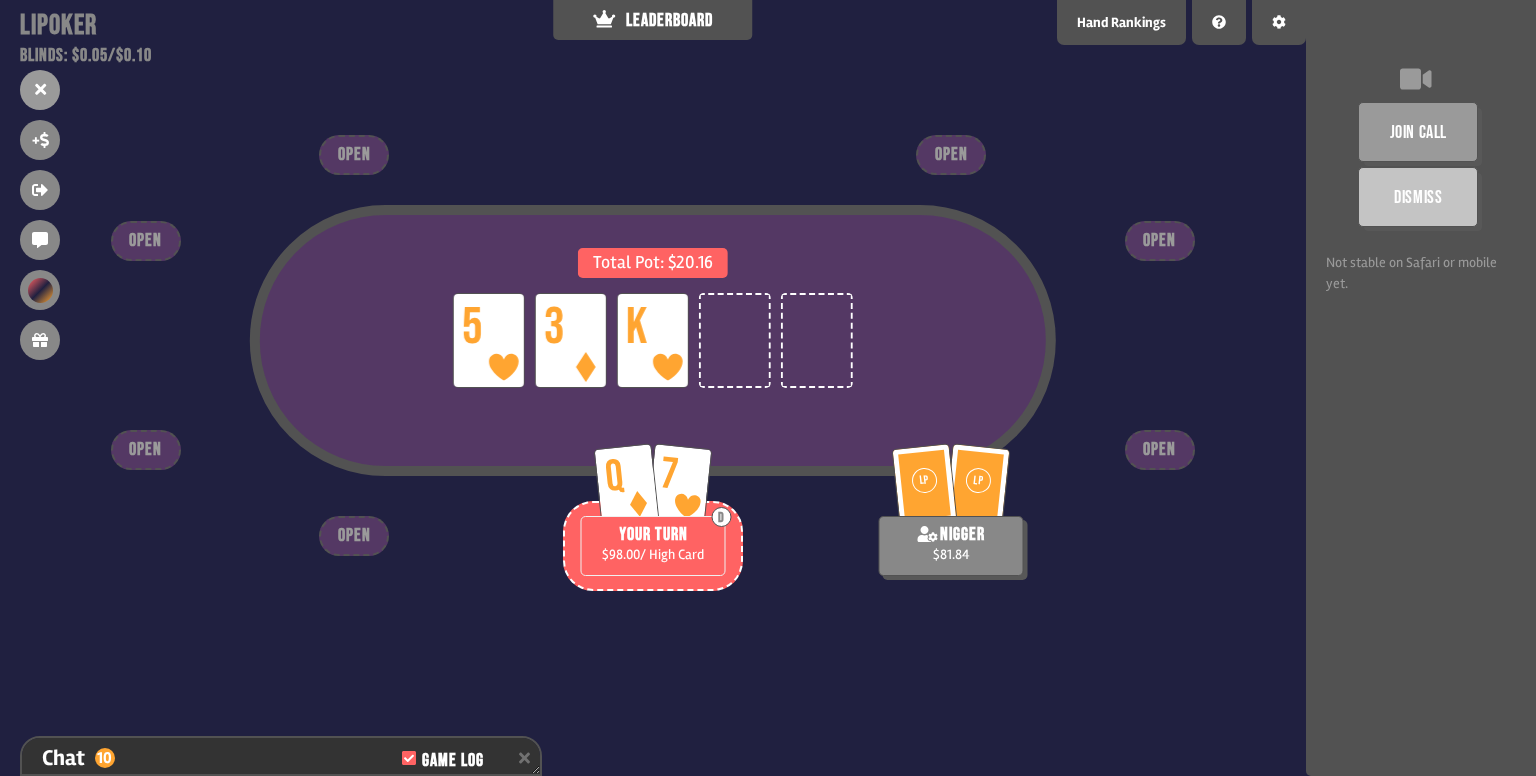 scroll, scrollTop: 1520, scrollLeft: 0, axis: vertical 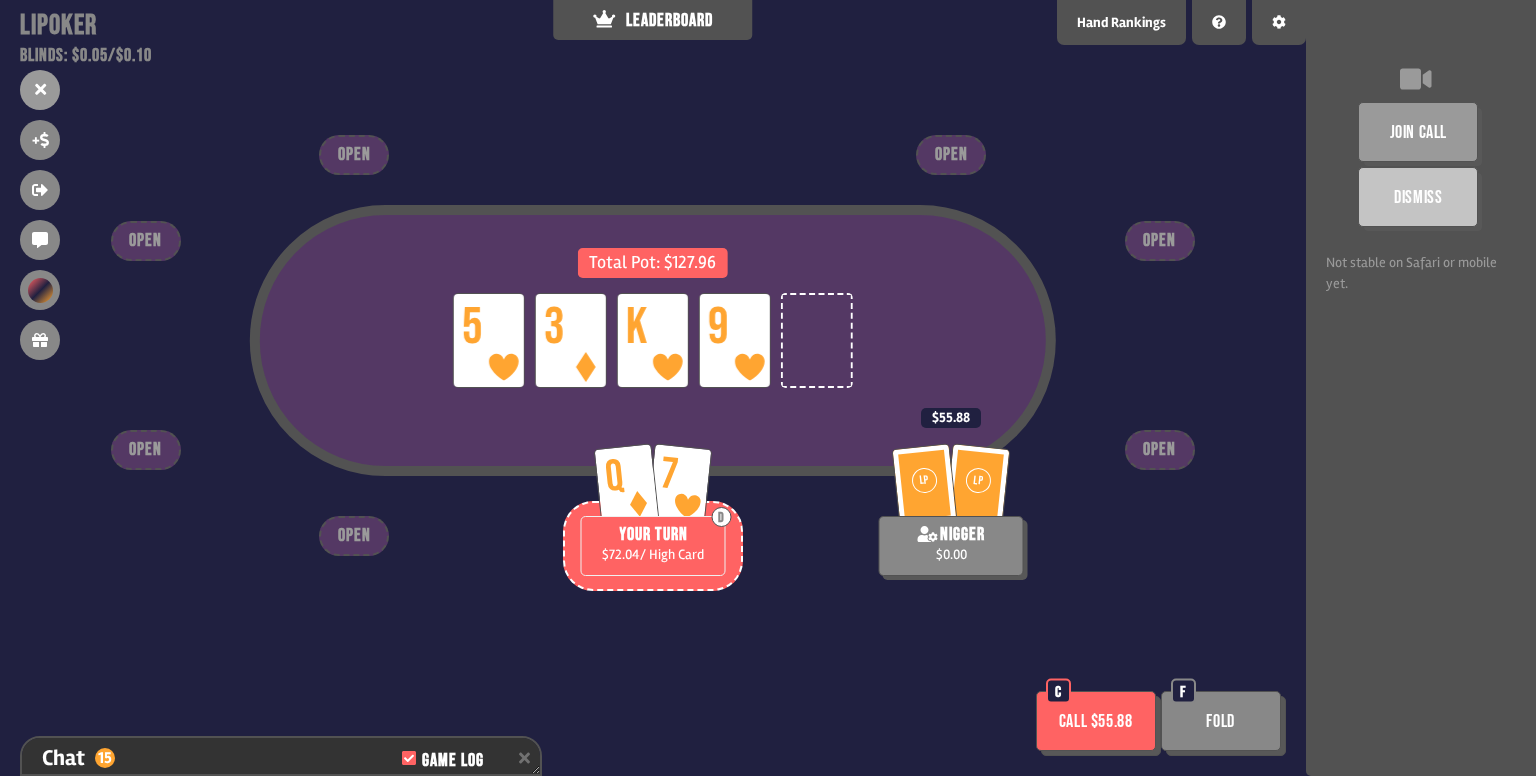 drag, startPoint x: 1088, startPoint y: 712, endPoint x: 868, endPoint y: 580, distance: 256.5619 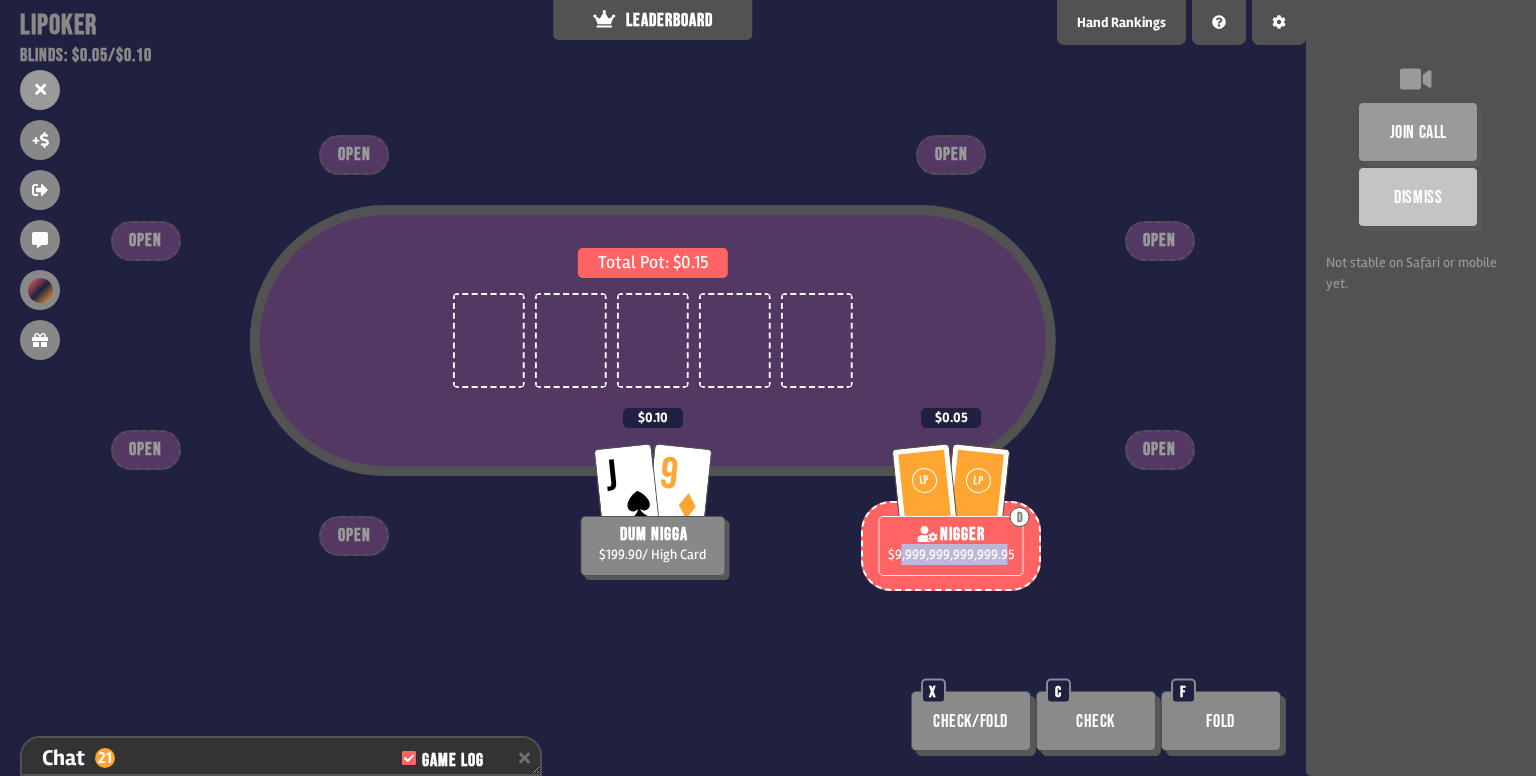 drag, startPoint x: 899, startPoint y: 558, endPoint x: 1007, endPoint y: 558, distance: 108 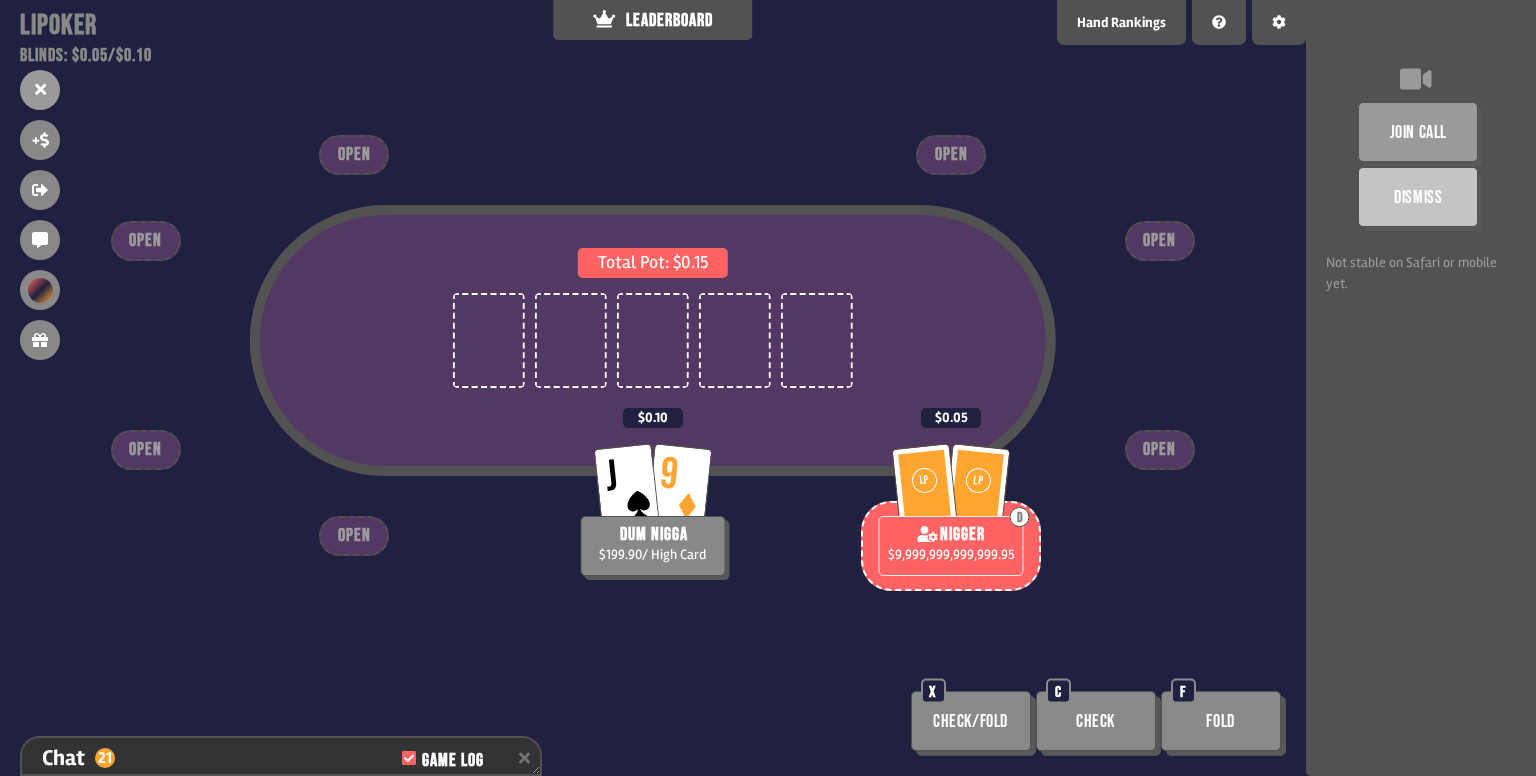 click on "D nigger $9,999,999,999,999.95" at bounding box center (951, 546) 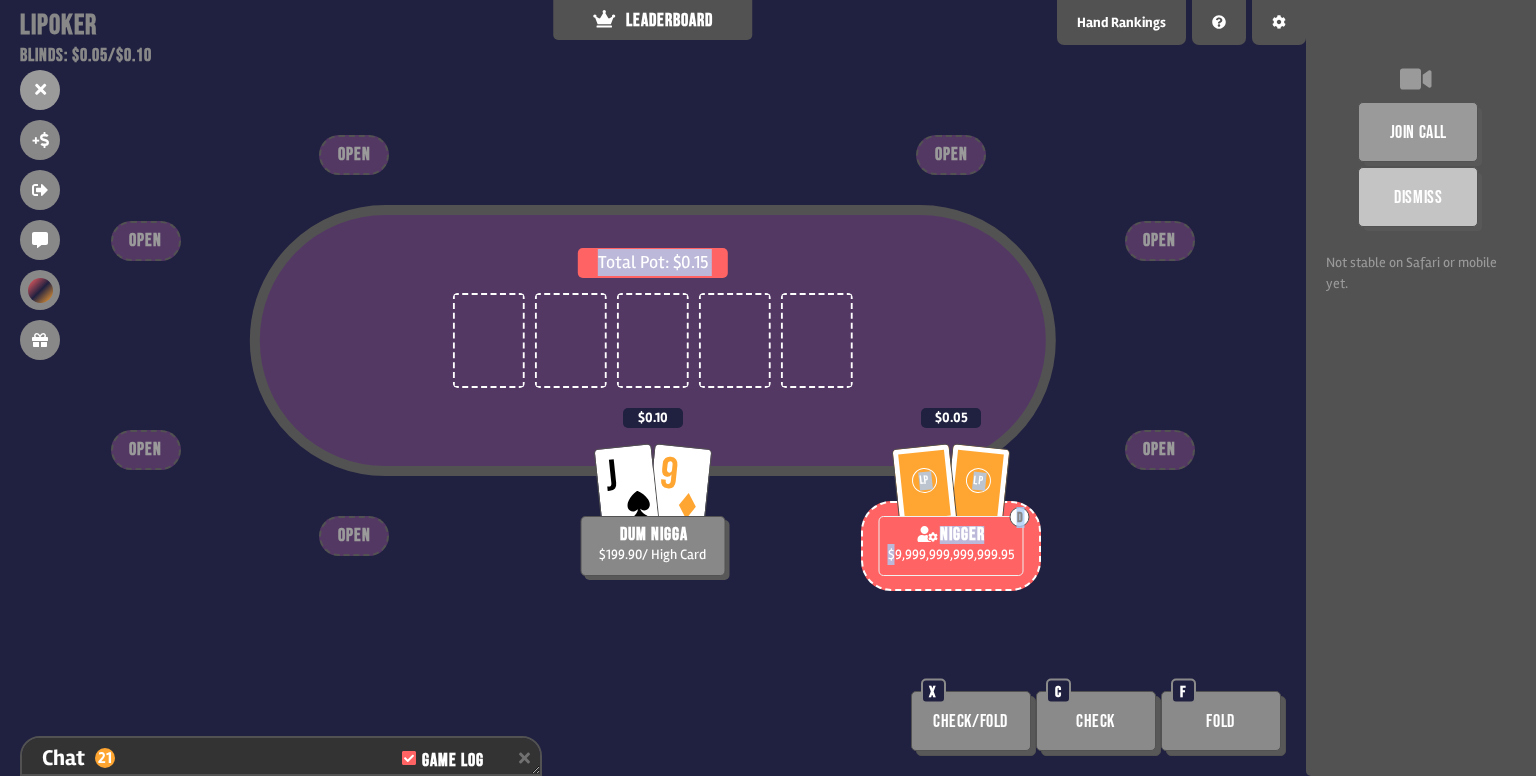 drag, startPoint x: 895, startPoint y: 562, endPoint x: 1083, endPoint y: 564, distance: 188.01064 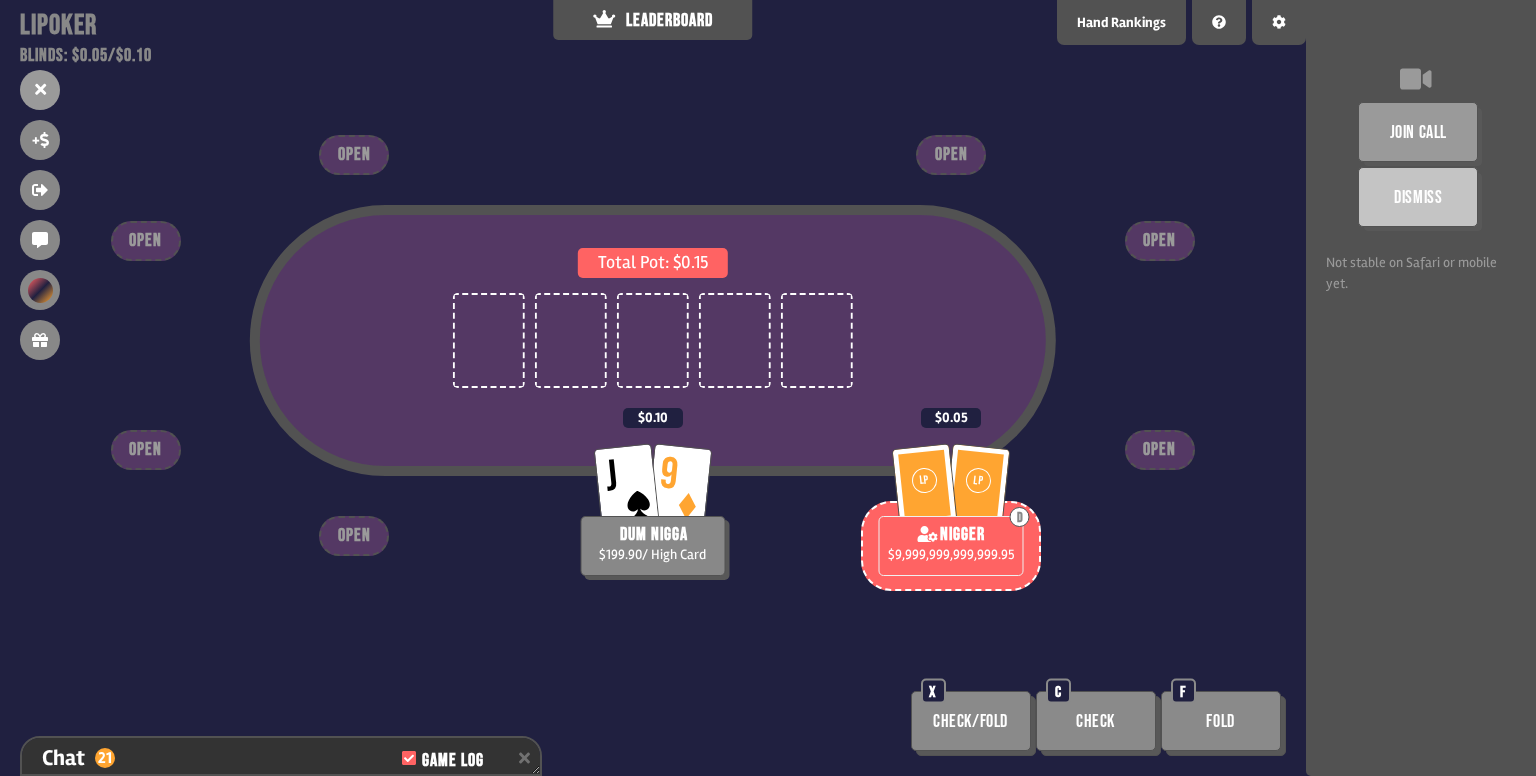 click on "D nigger $9,999,999,999,999.95" at bounding box center (951, 546) 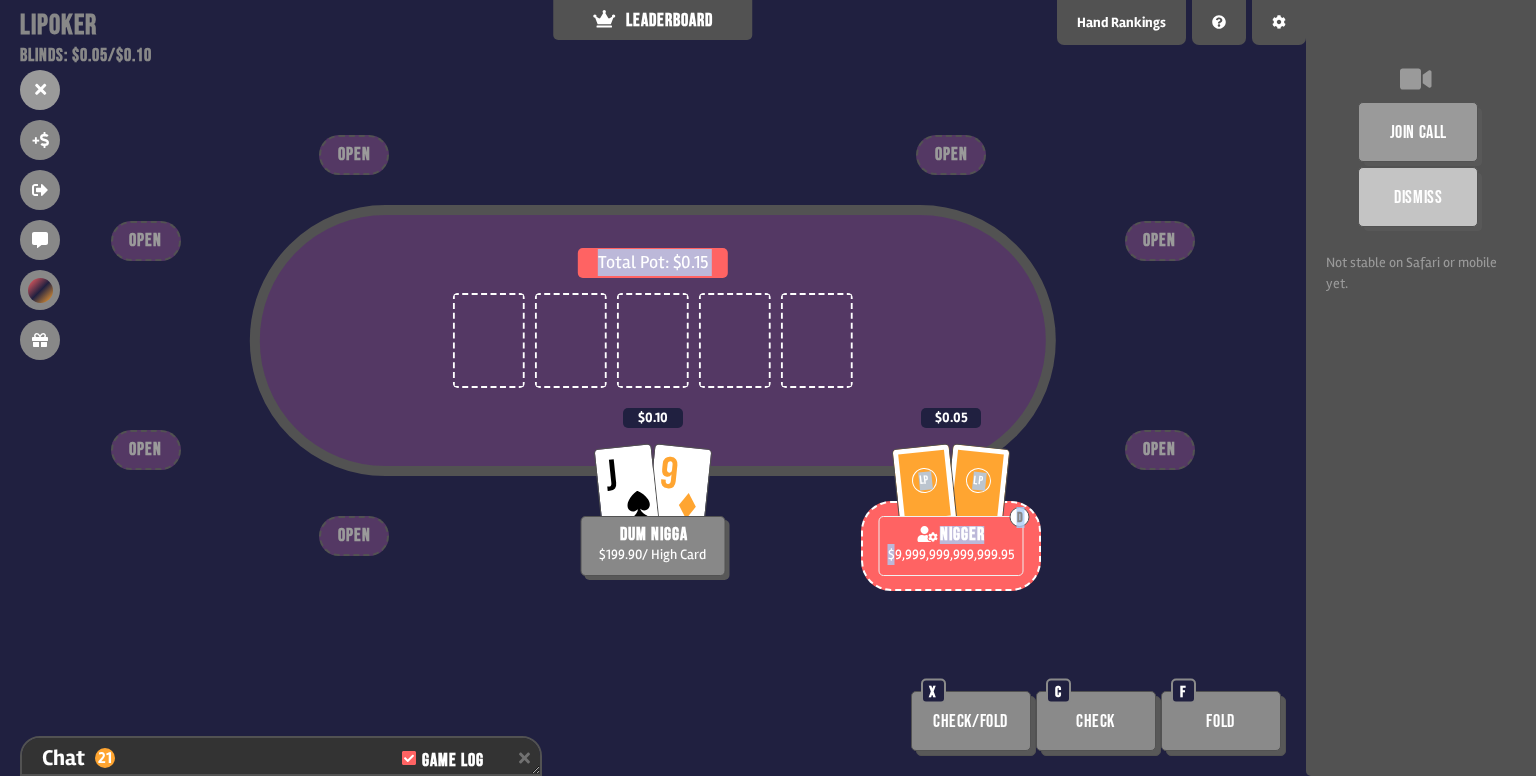 drag, startPoint x: 894, startPoint y: 558, endPoint x: 1047, endPoint y: 557, distance: 153.00327 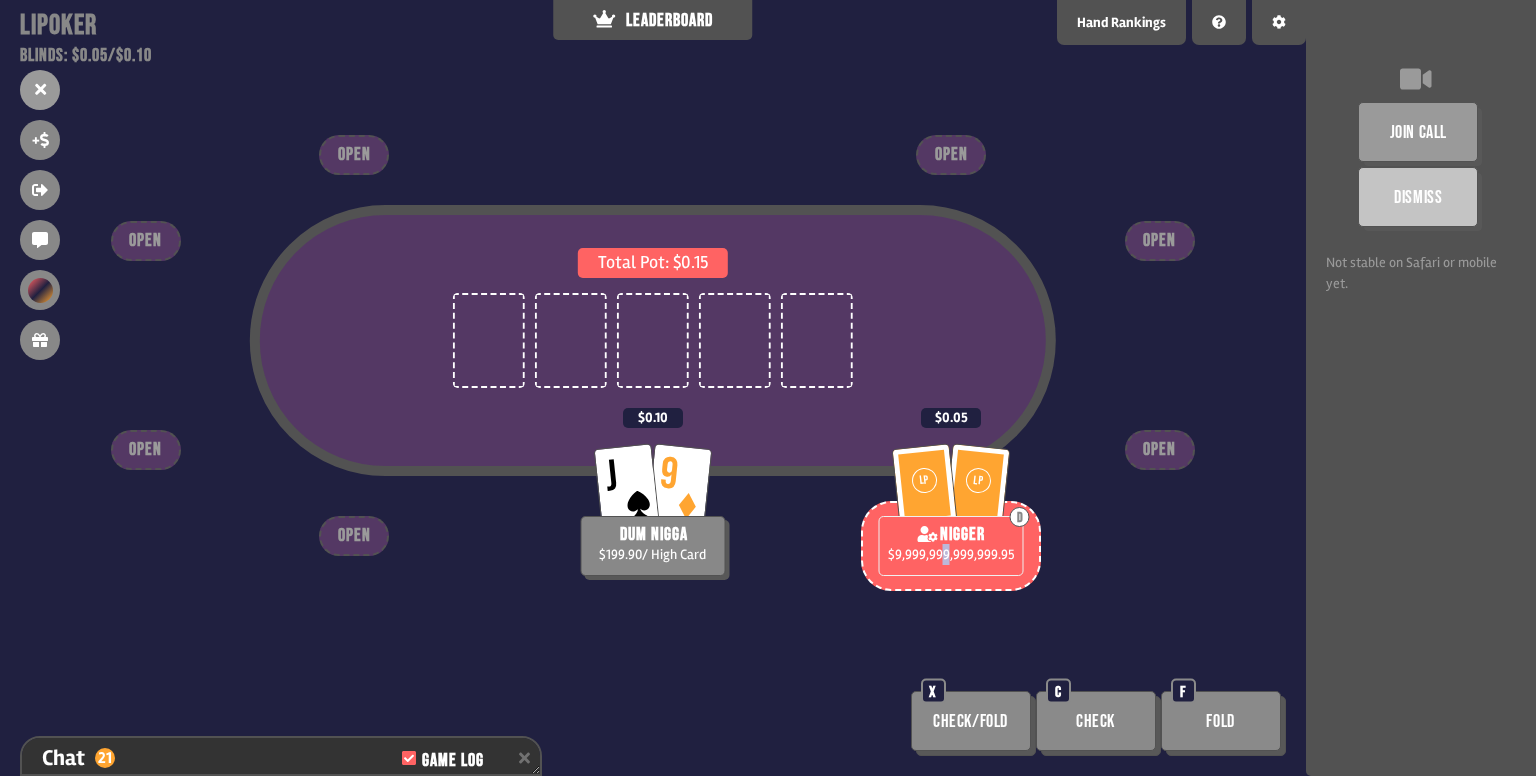 drag, startPoint x: 944, startPoint y: 561, endPoint x: 933, endPoint y: 561, distance: 11 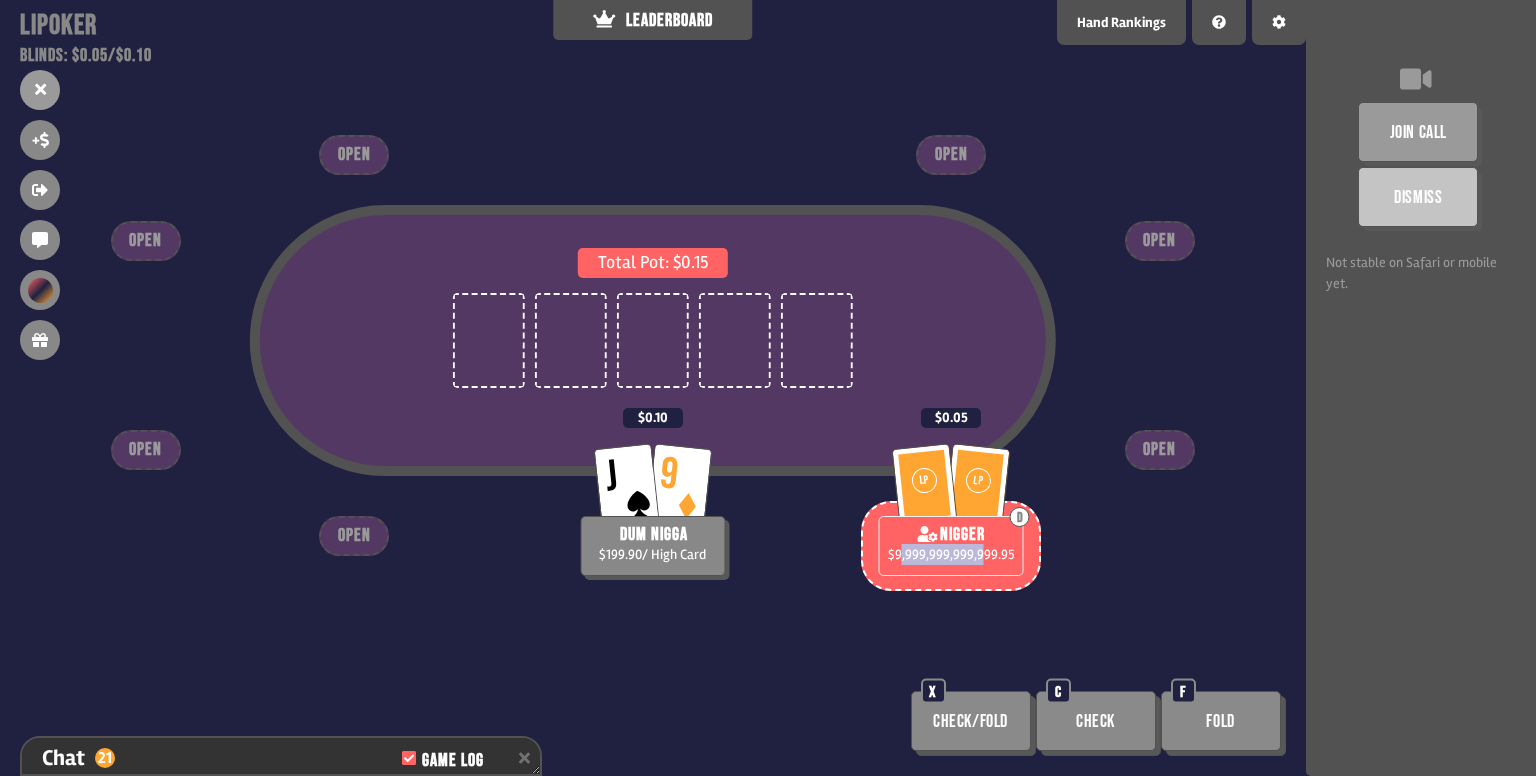 drag, startPoint x: 900, startPoint y: 558, endPoint x: 990, endPoint y: 559, distance: 90.005554 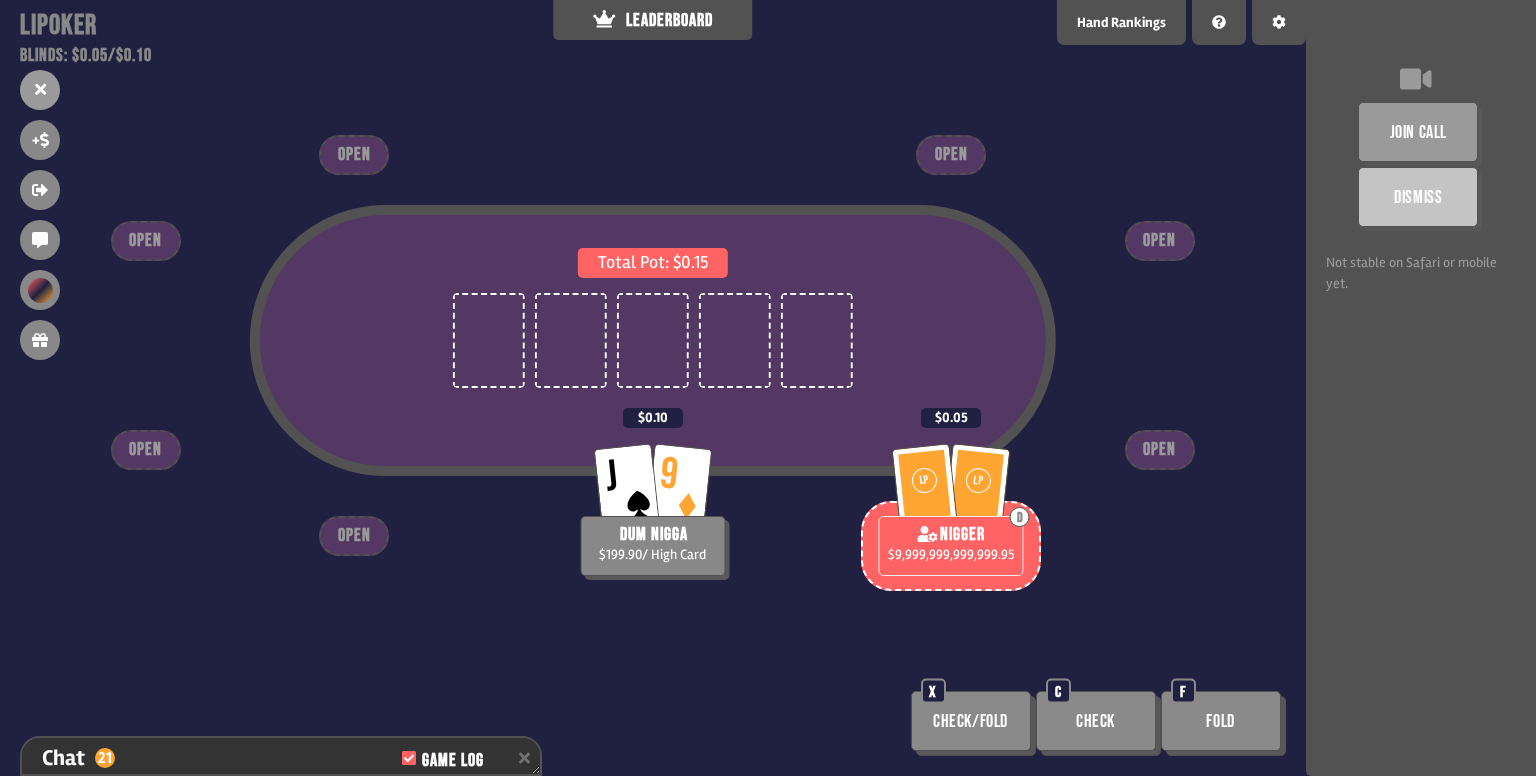 click on "$9,999,999,999,999.95" at bounding box center [951, 554] 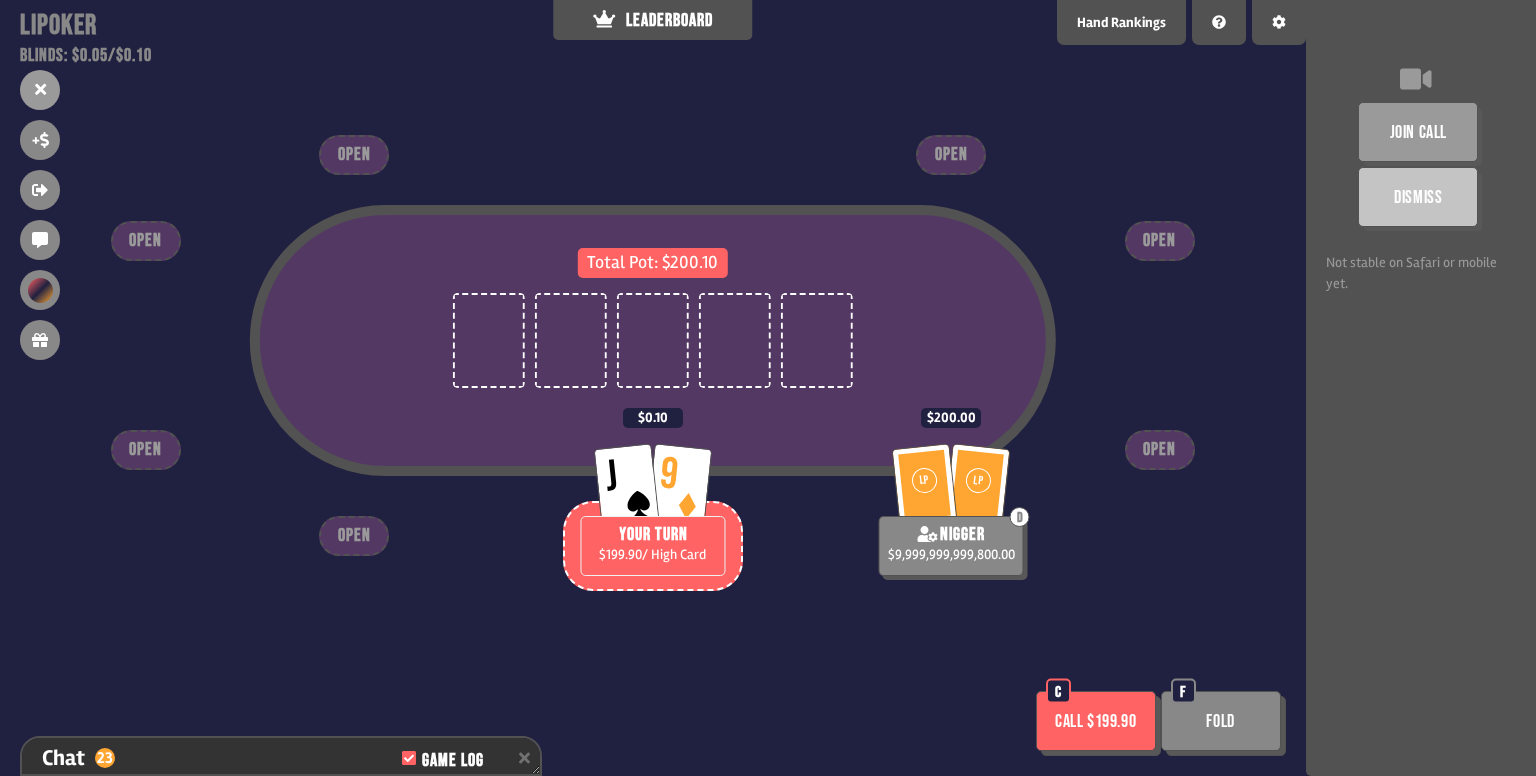 click on "Call $199.90" at bounding box center (1096, 721) 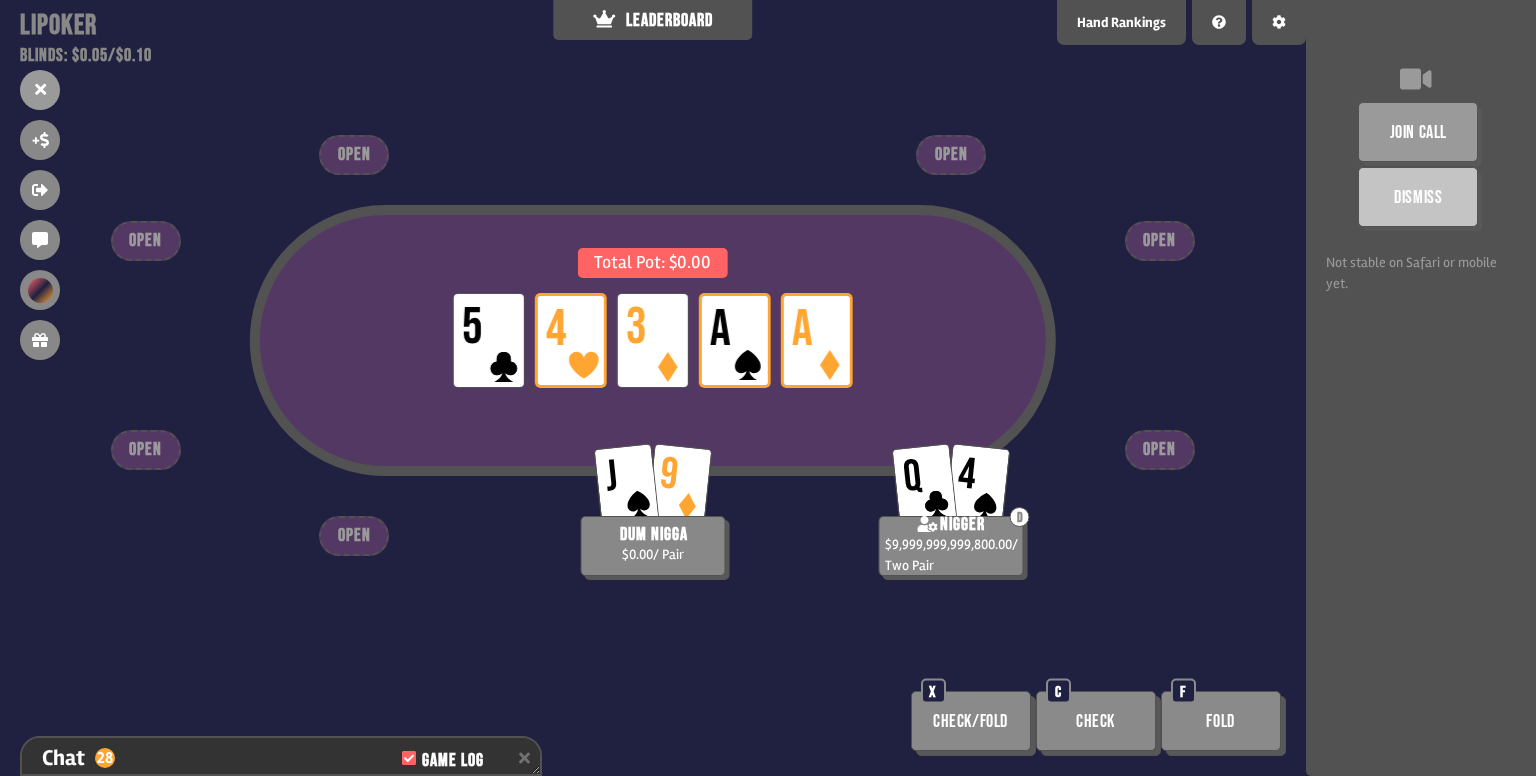 click on "join call Dismiss Not stable on Safari or mobile yet." at bounding box center [1421, 388] 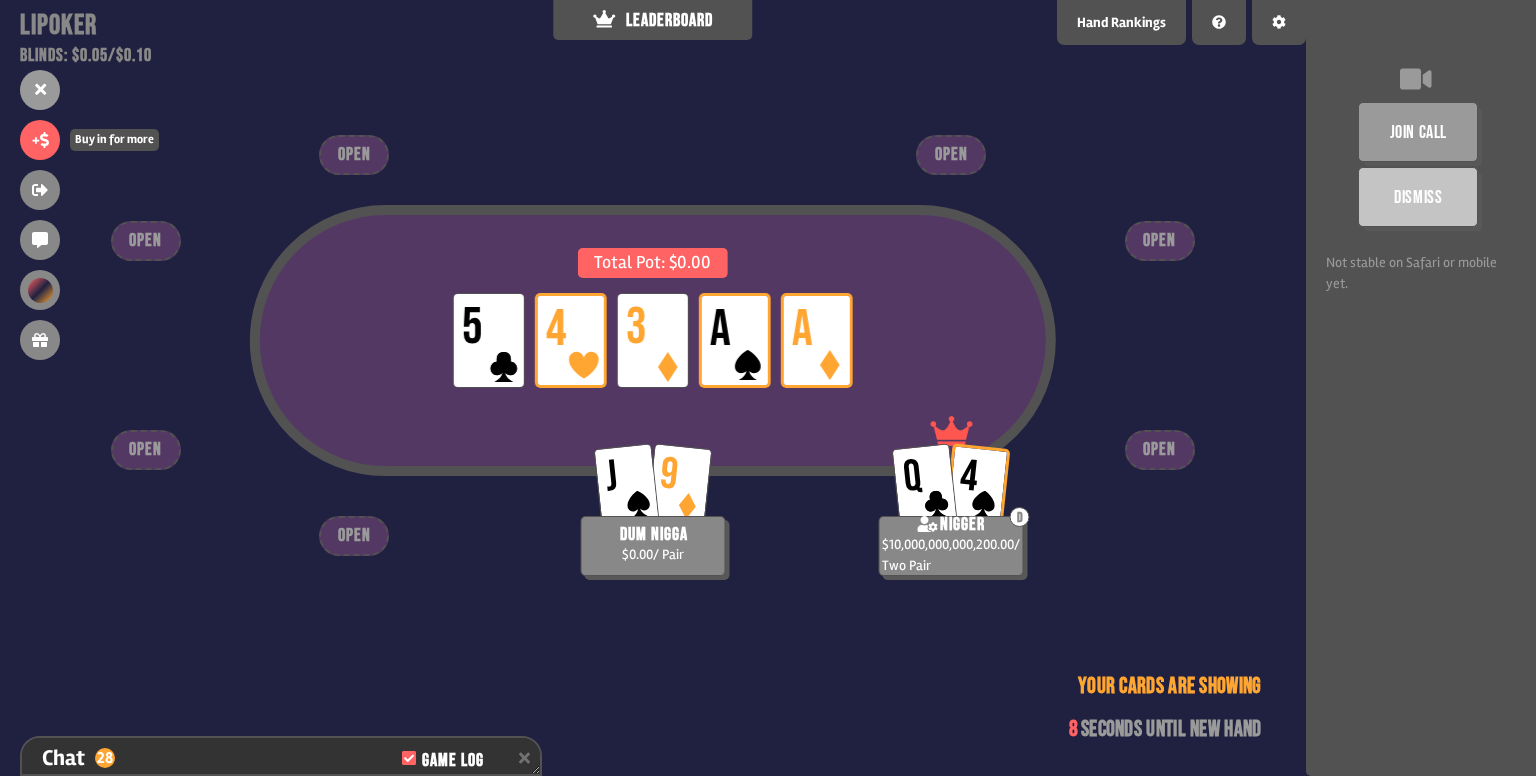 click on "+" at bounding box center (40, 140) 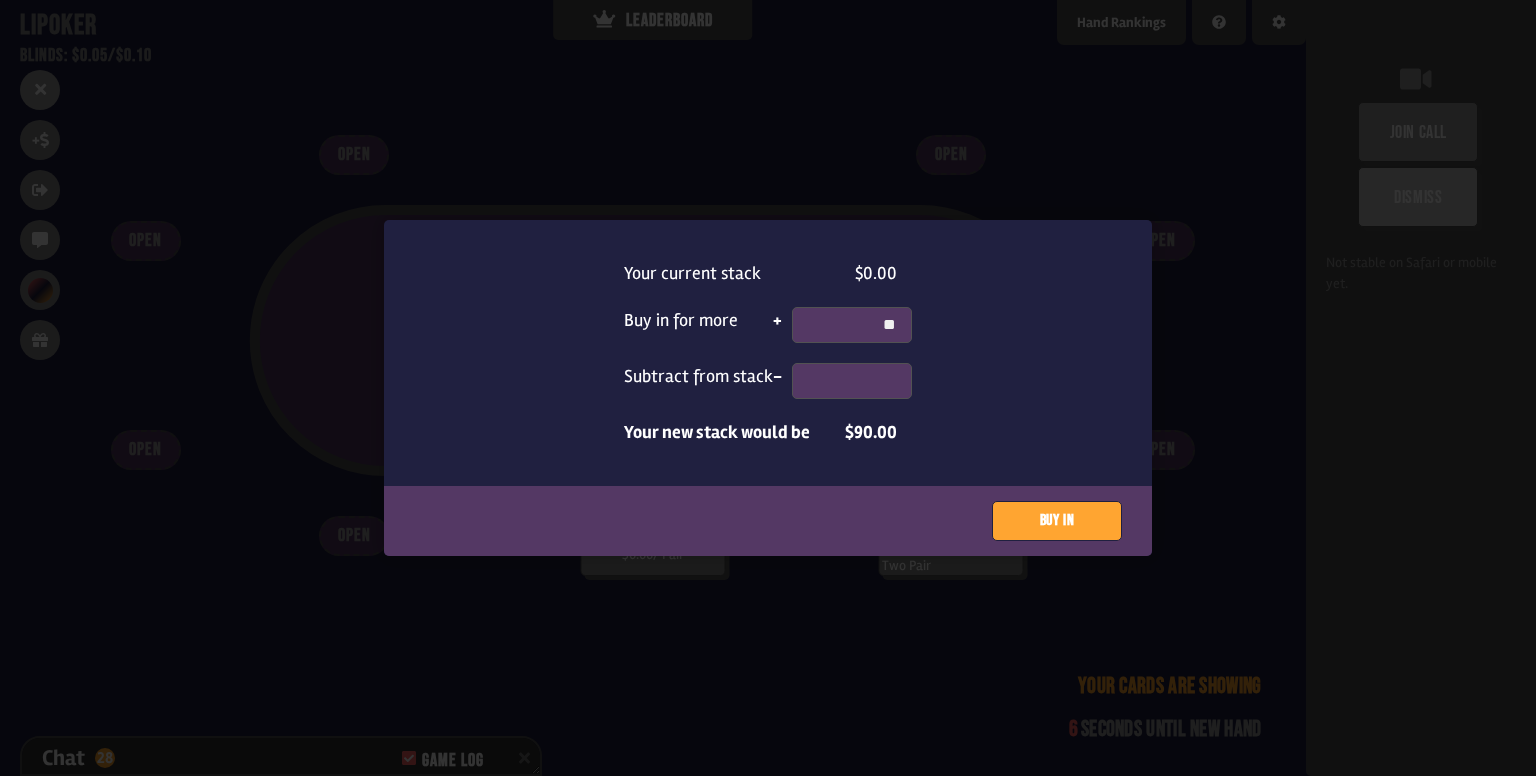 drag, startPoint x: 898, startPoint y: 317, endPoint x: 803, endPoint y: 317, distance: 95 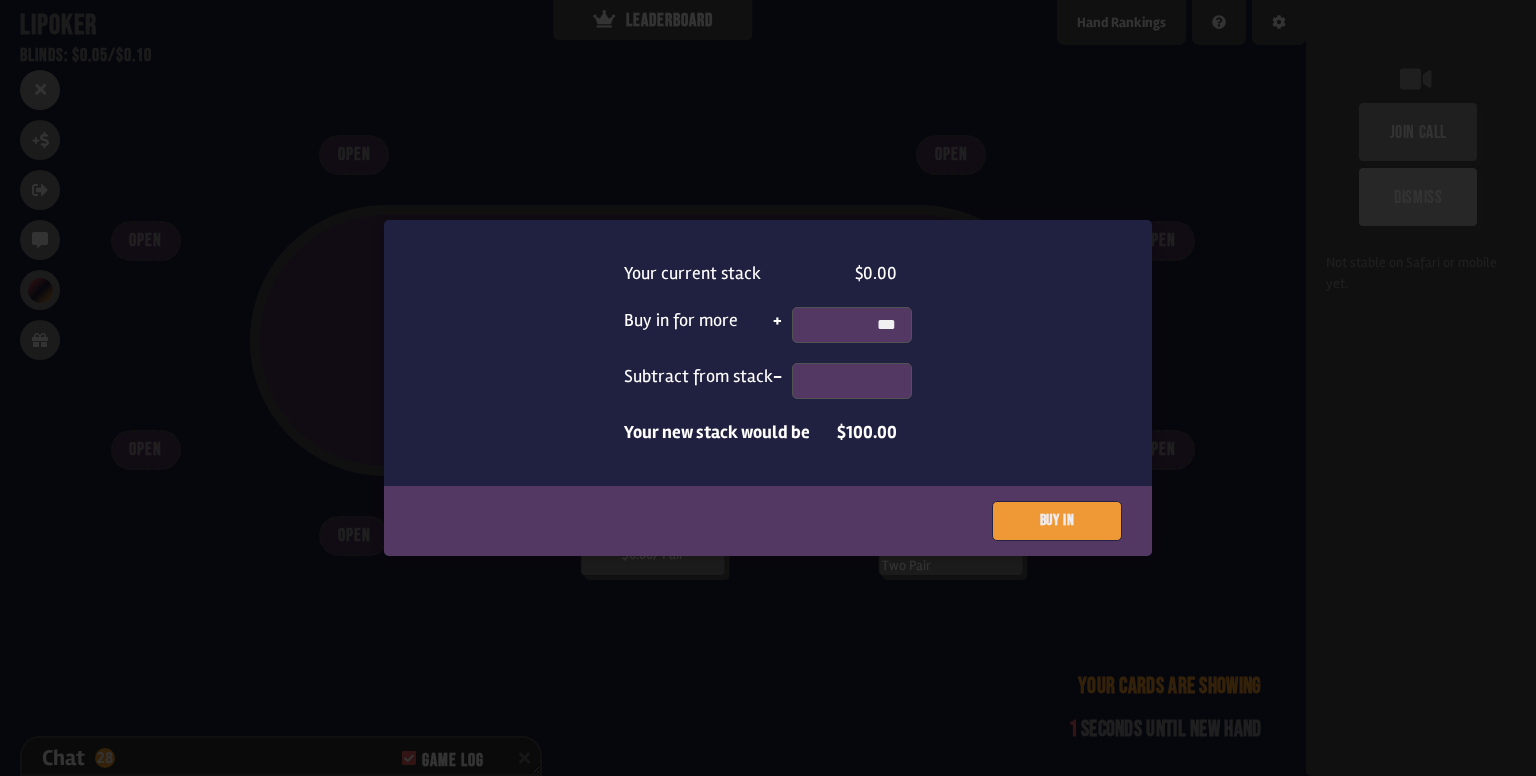 click on "Buy in" at bounding box center [1057, 521] 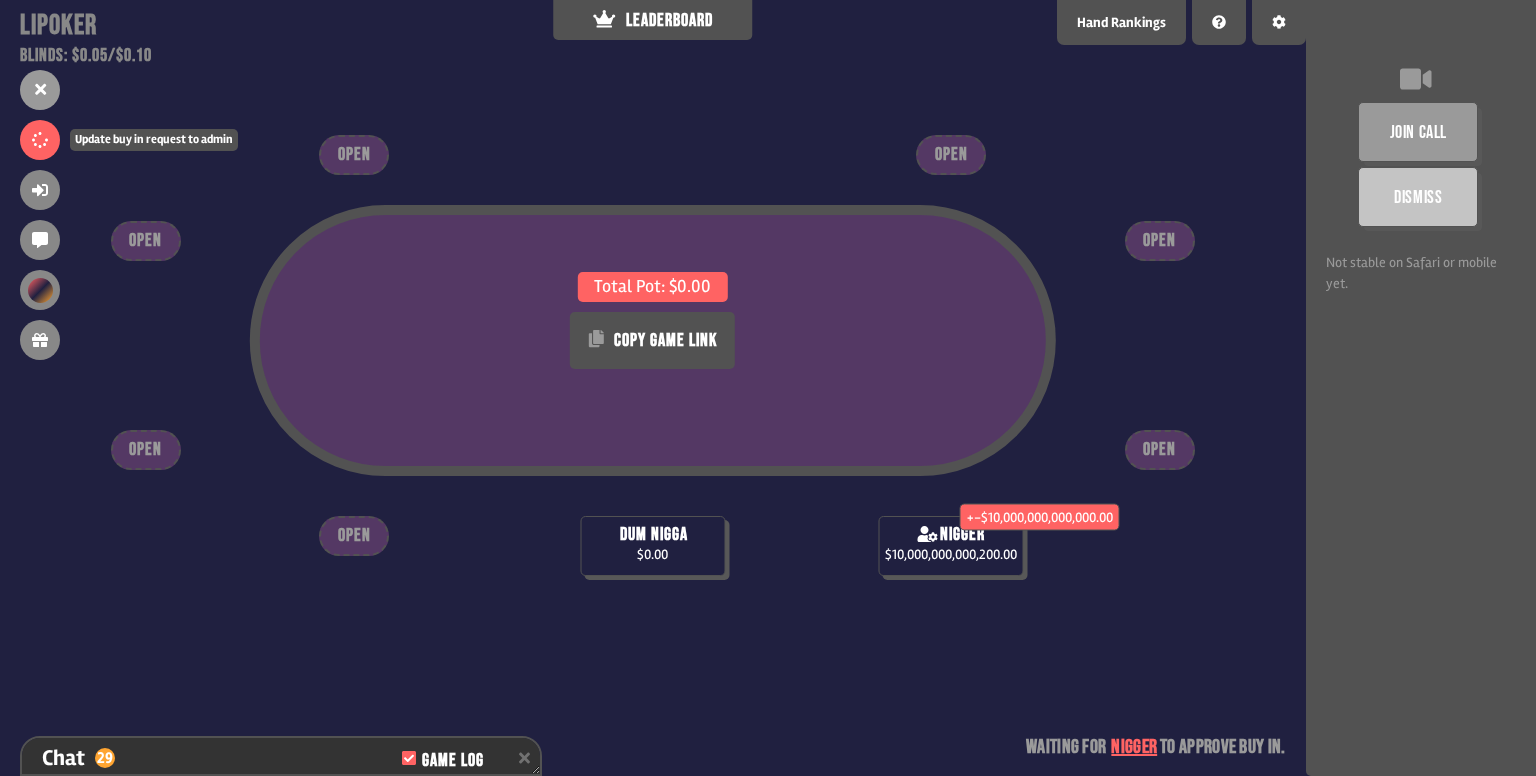 click at bounding box center (40, 140) 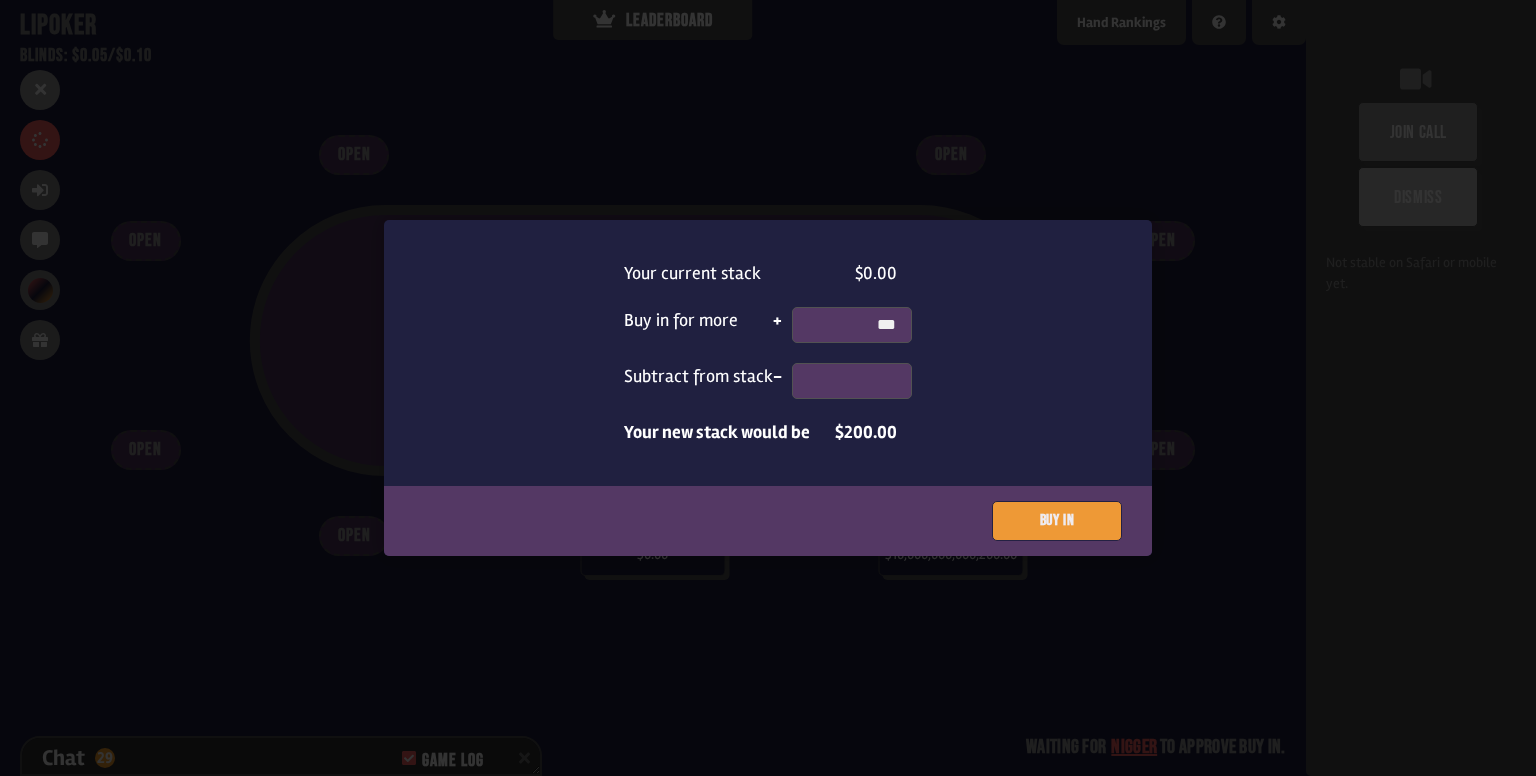 click on "Buy in" at bounding box center (1057, 521) 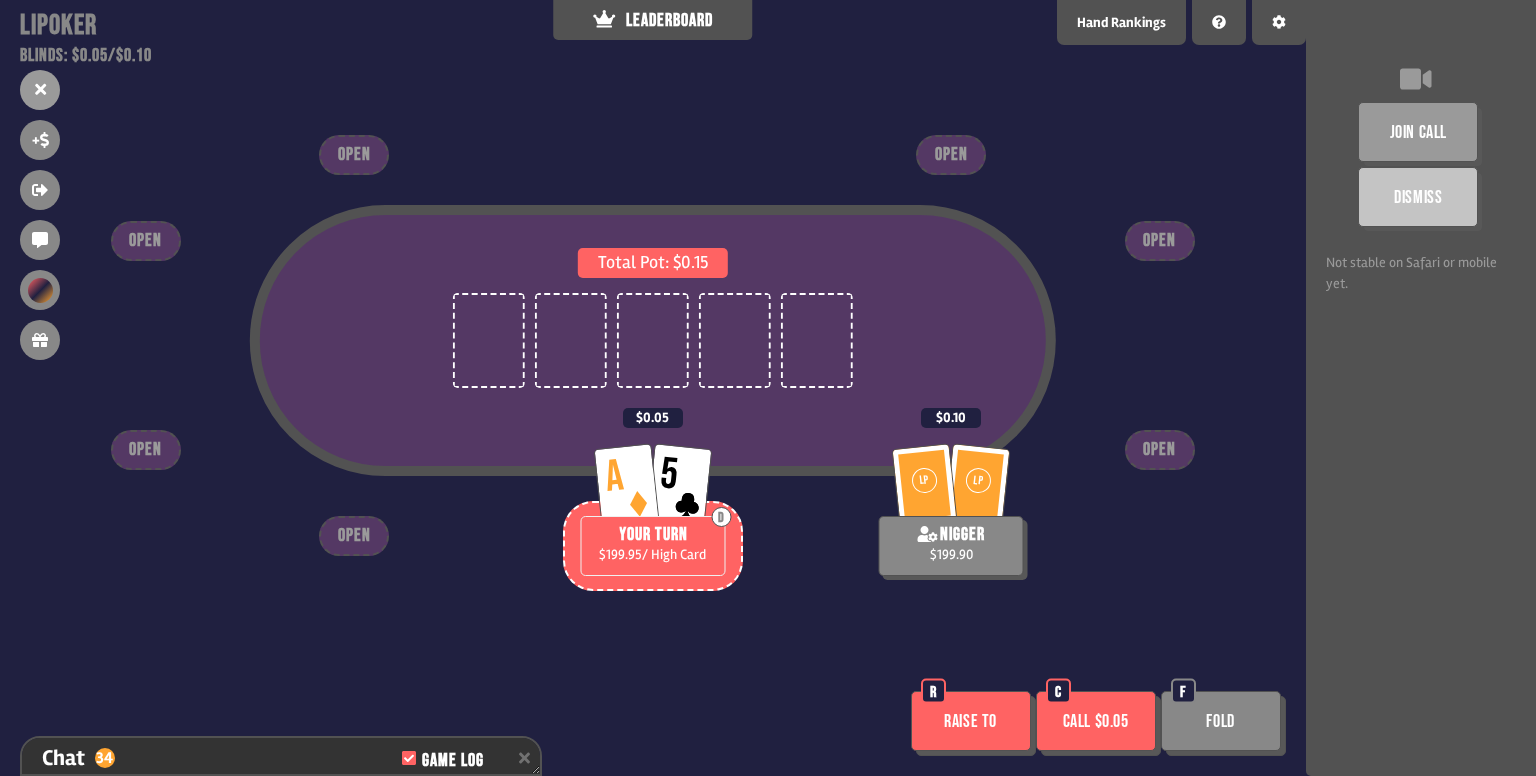 click on "Call $0.05" at bounding box center (1096, 721) 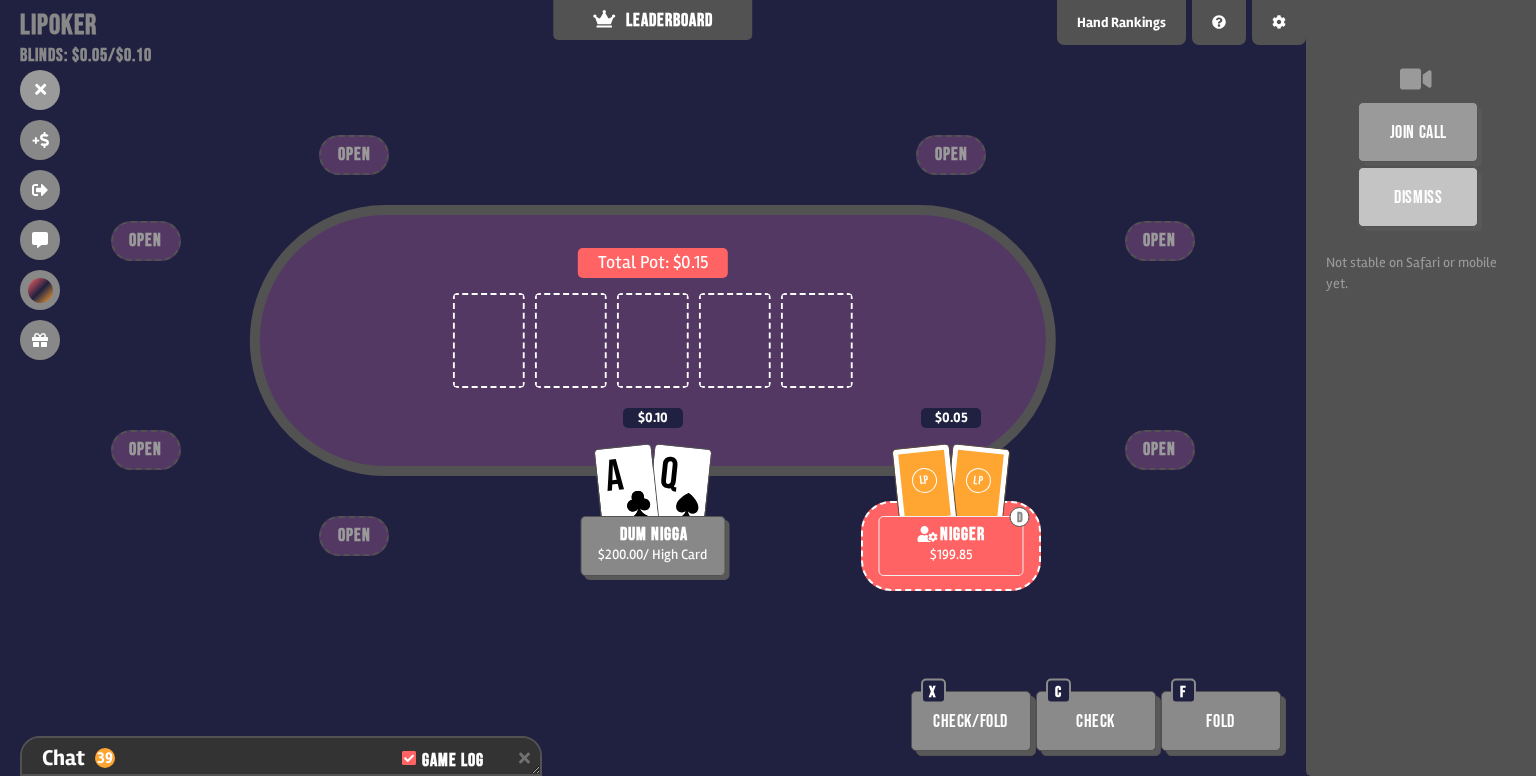 click on "Total Pot: $0.15   LP LP D nigger $199.85  $0.05  A Q dum nigga $200.00   / High Card $0.10  OPEN OPEN OPEN OPEN OPEN OPEN OPEN Check/Fold X Check C Fold F" at bounding box center (653, 388) 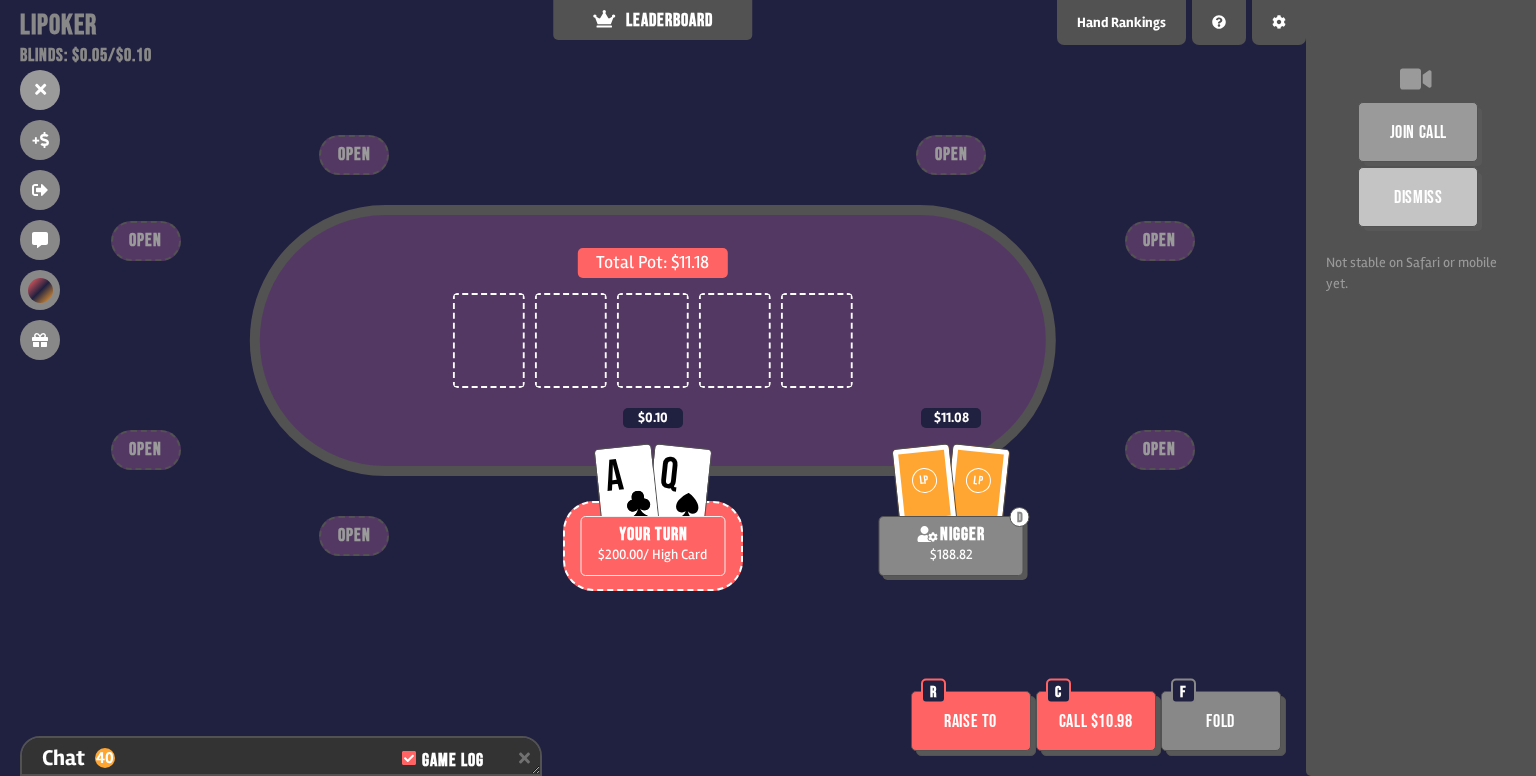 click on "Total Pot: $11.18   LP LP D nigger $188.82  $11.08  A Q YOUR TURN $200.00   / High Card $0.10  OPEN OPEN OPEN OPEN OPEN OPEN OPEN Raise to R Call $10.98 C Fold F" at bounding box center (653, 388) 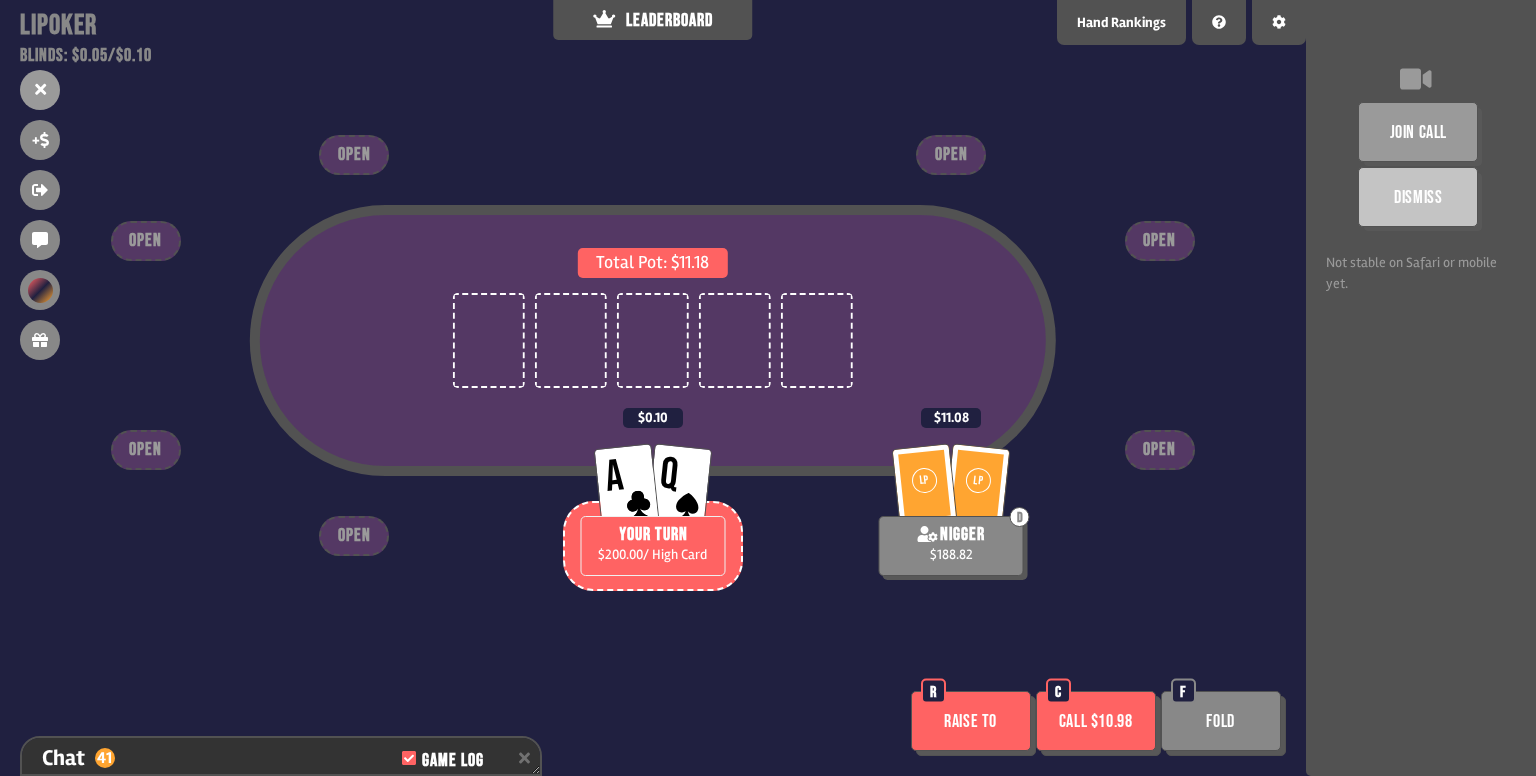 click on "Call $10.98" at bounding box center [1096, 721] 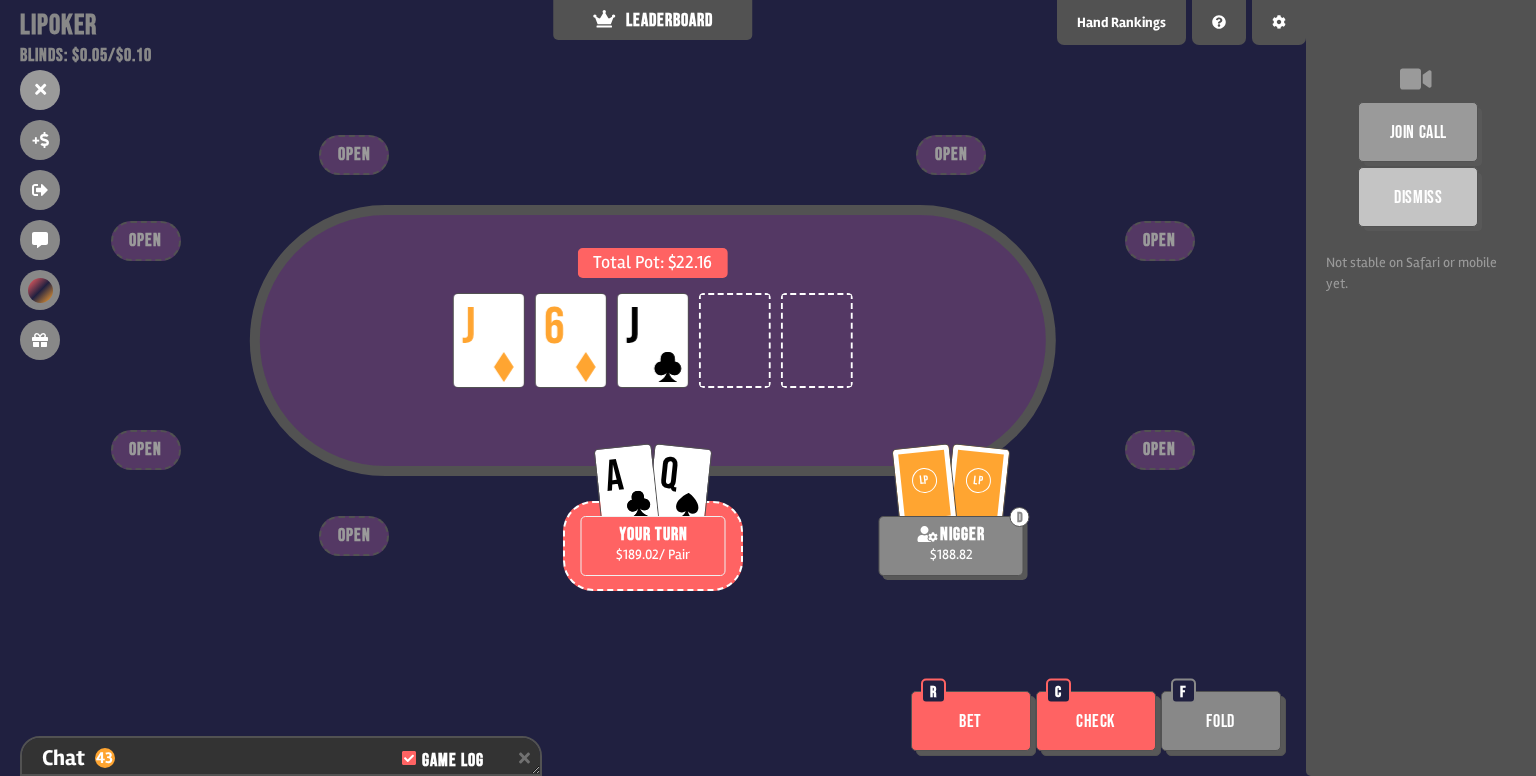 click on "Bet" at bounding box center (971, 721) 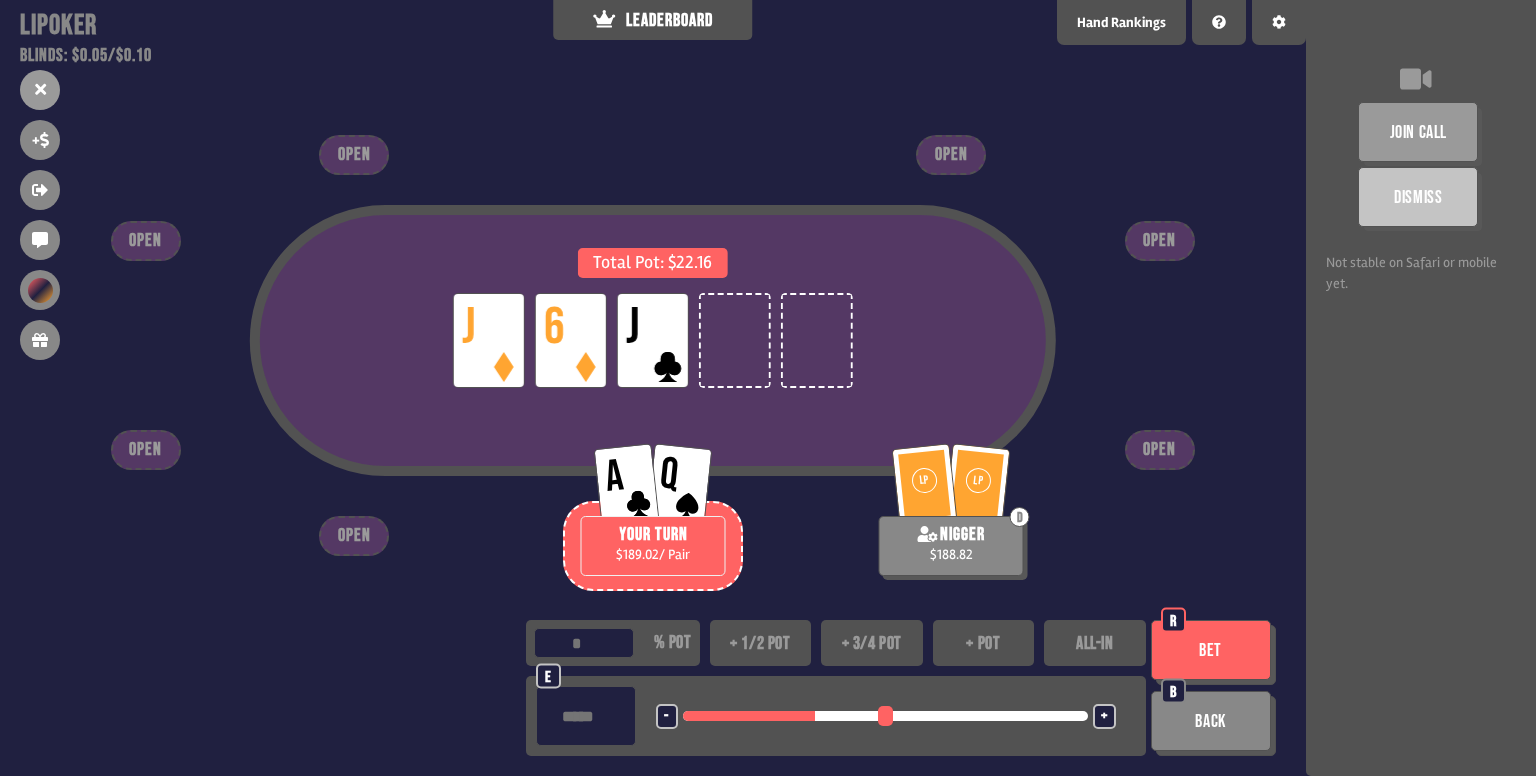 drag, startPoint x: 691, startPoint y: 713, endPoint x: 821, endPoint y: 717, distance: 130.06152 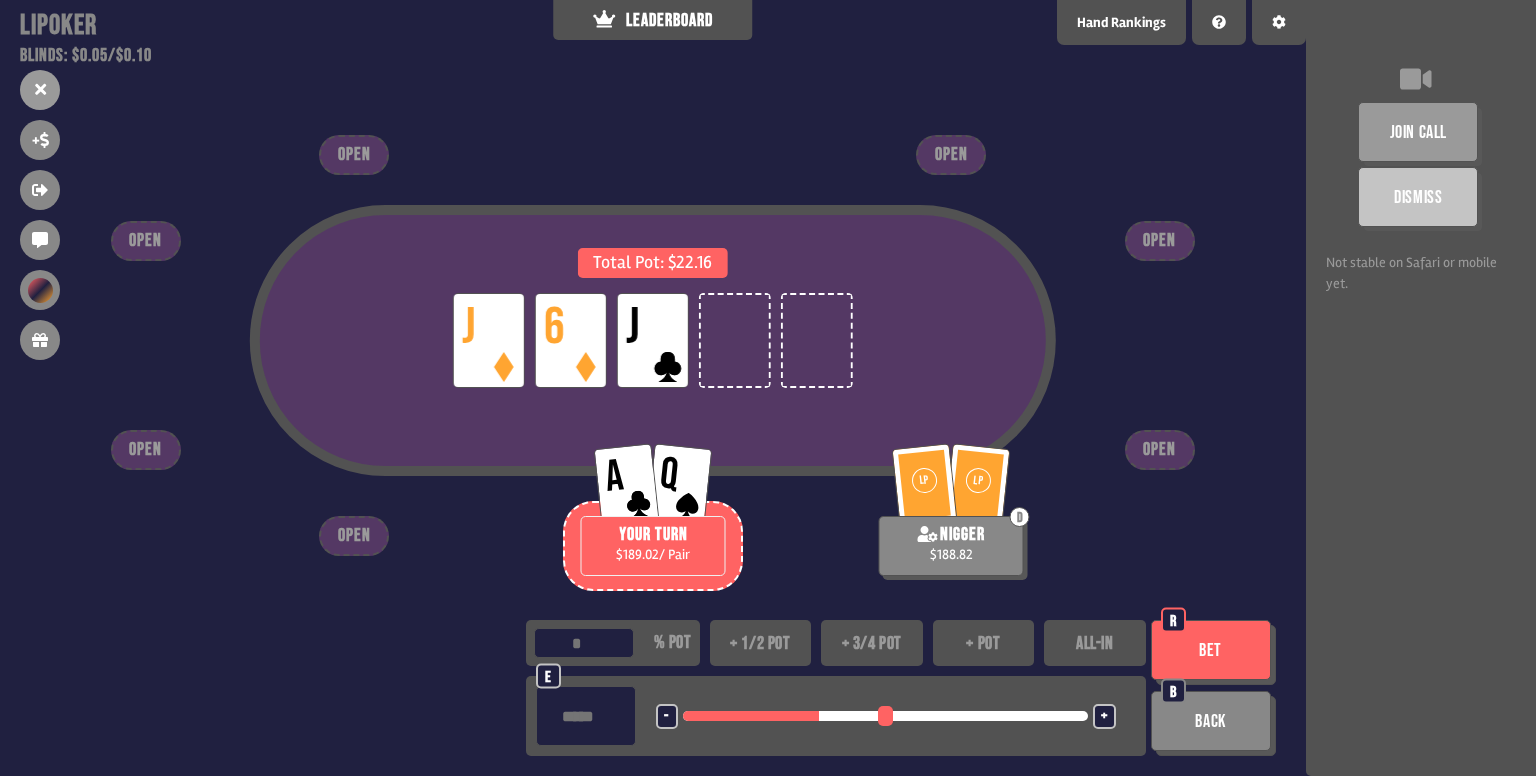 click on "Bet" at bounding box center (1211, 650) 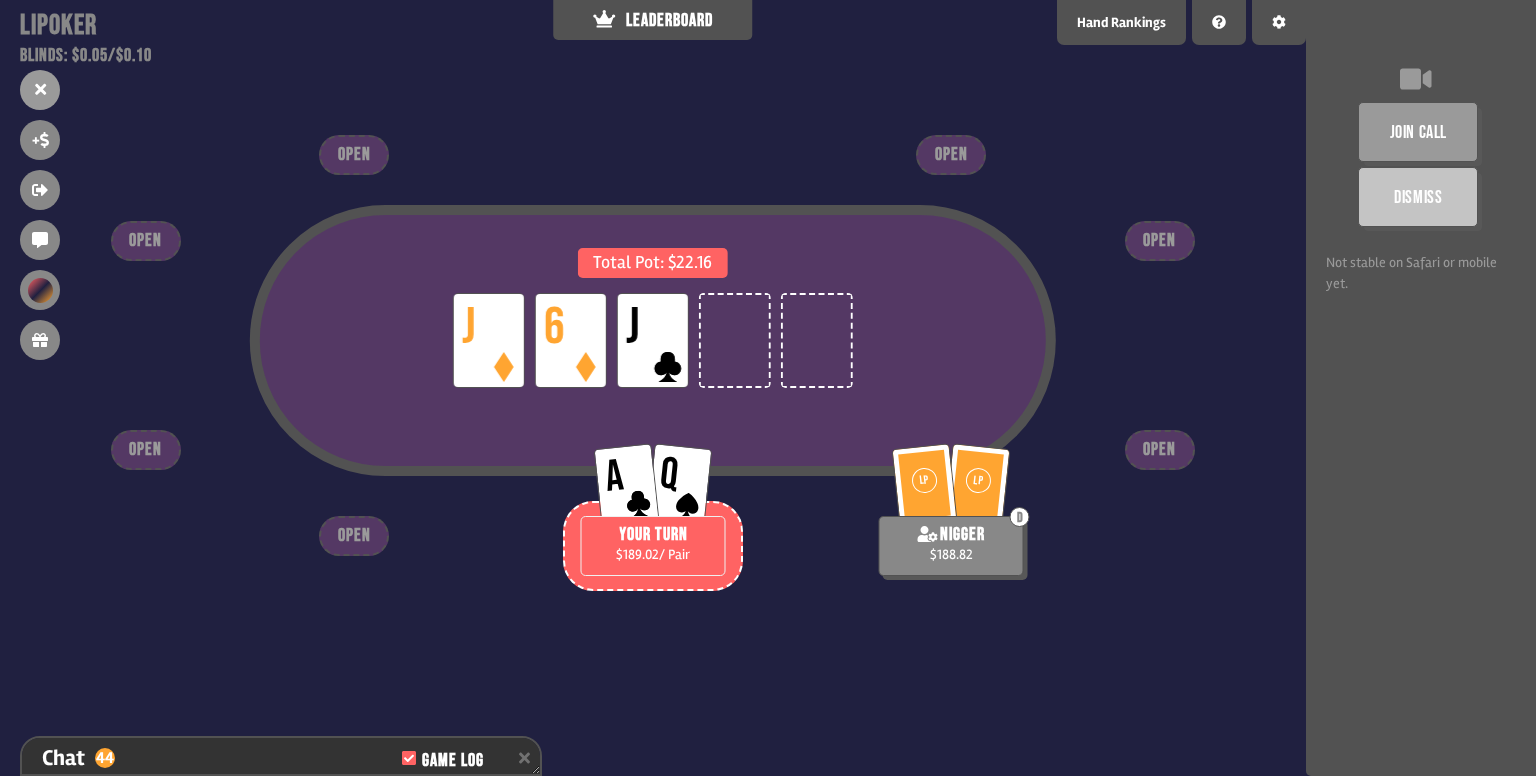 scroll, scrollTop: 2507, scrollLeft: 0, axis: vertical 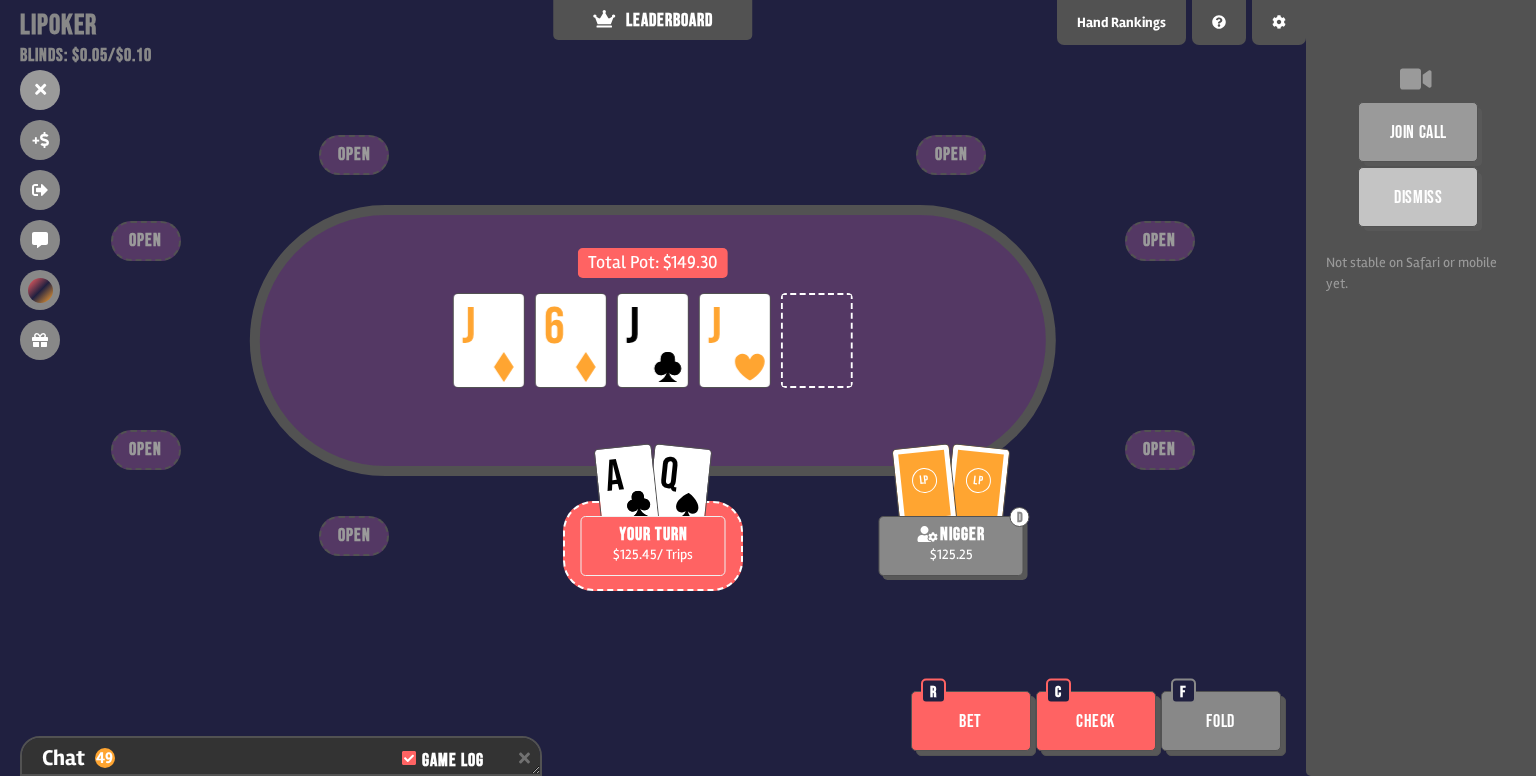 click on "Check" at bounding box center (1096, 721) 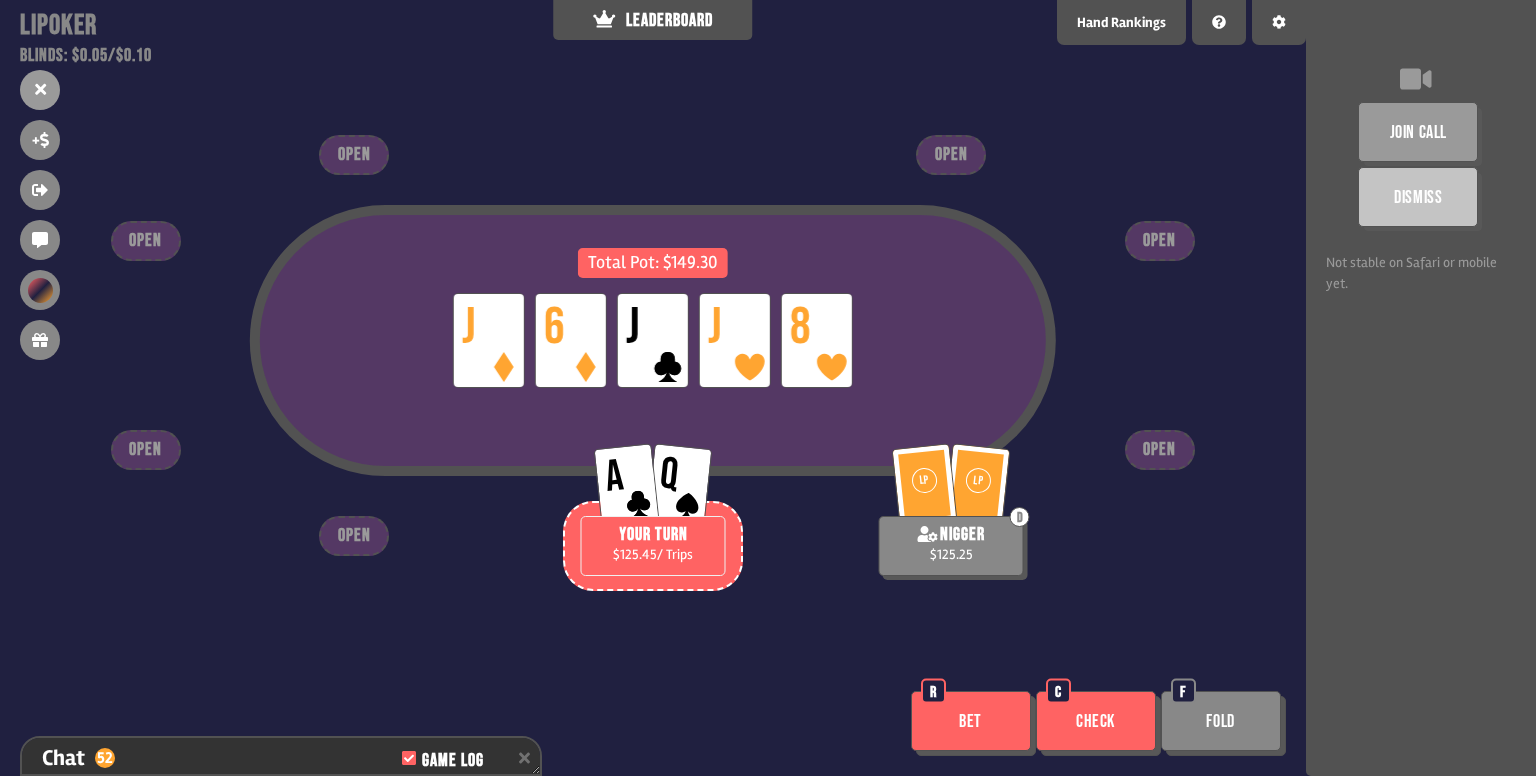 click on "Check" at bounding box center (1096, 721) 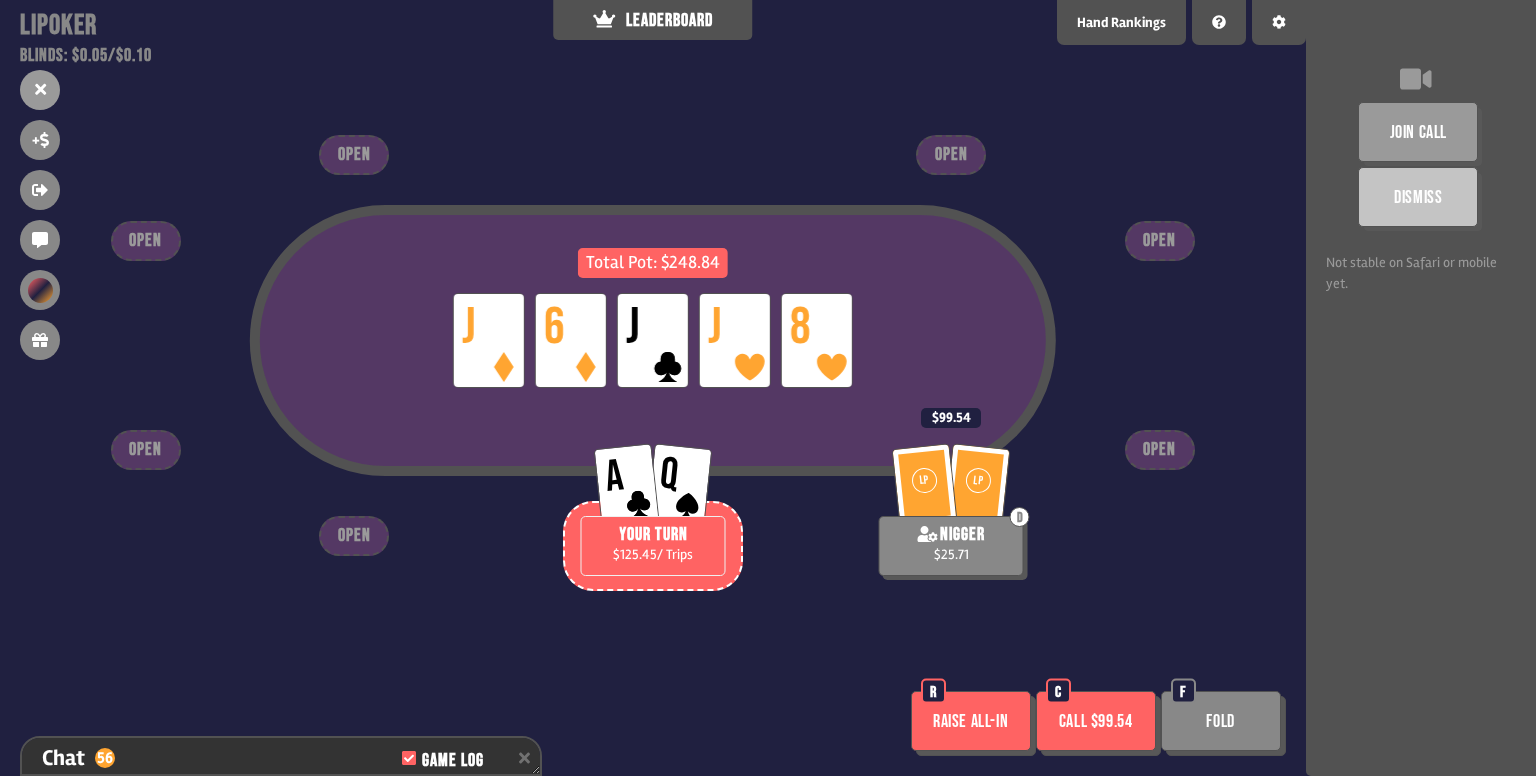 click on "Call $99.54" at bounding box center (1096, 721) 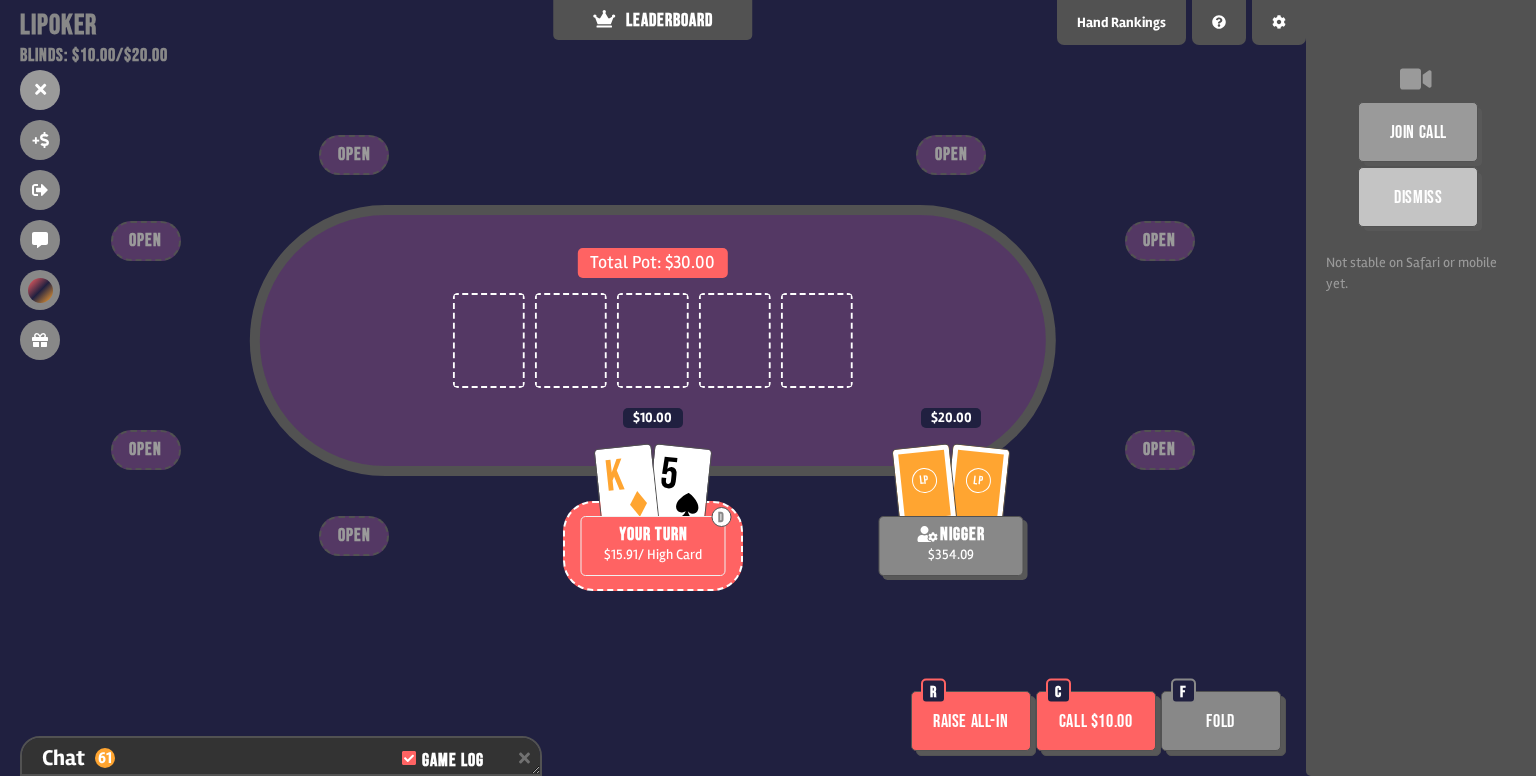 click on "Call $10.00" at bounding box center (1096, 721) 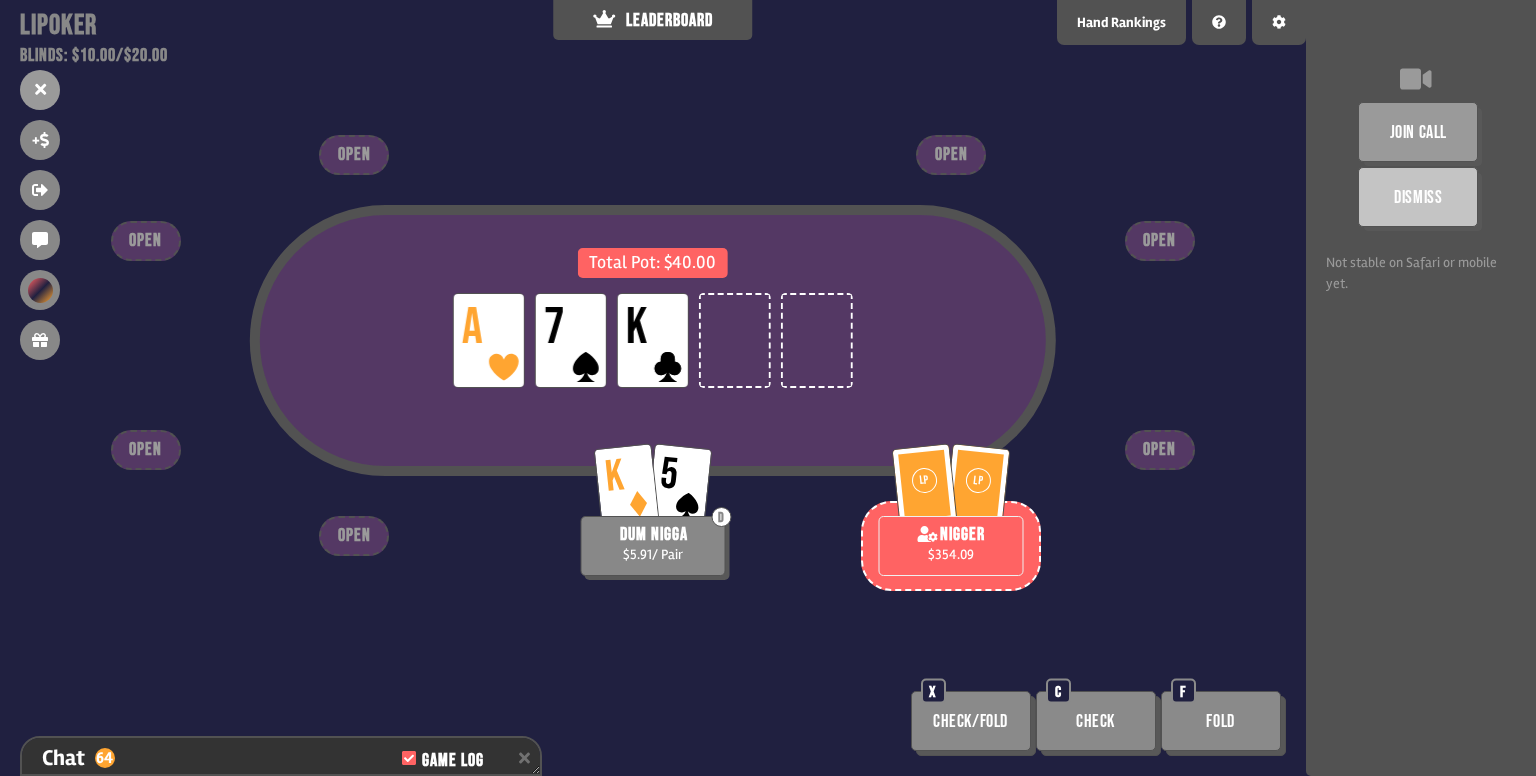 click on "Check" at bounding box center (1096, 721) 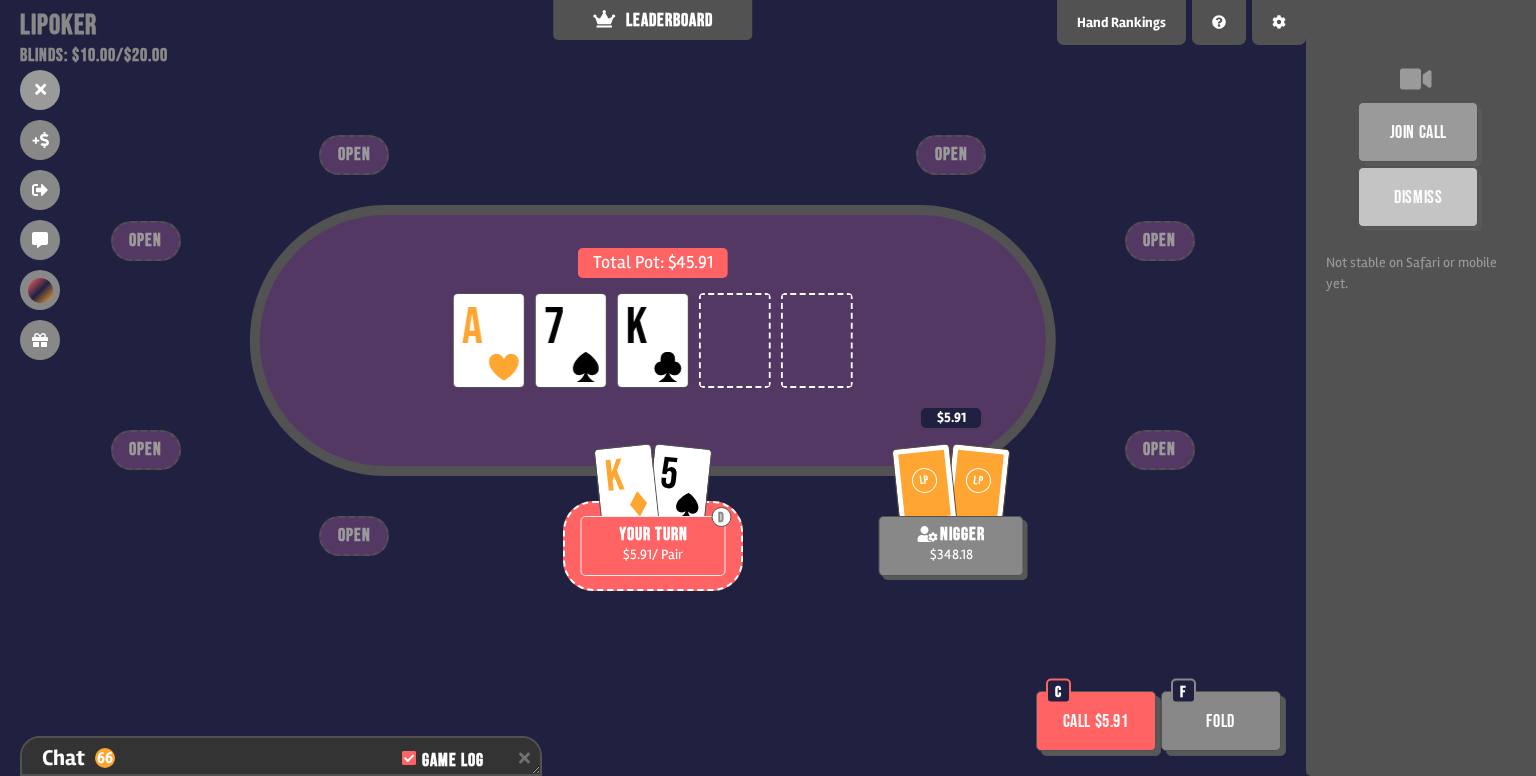 click on "Call $5.91" at bounding box center [1096, 721] 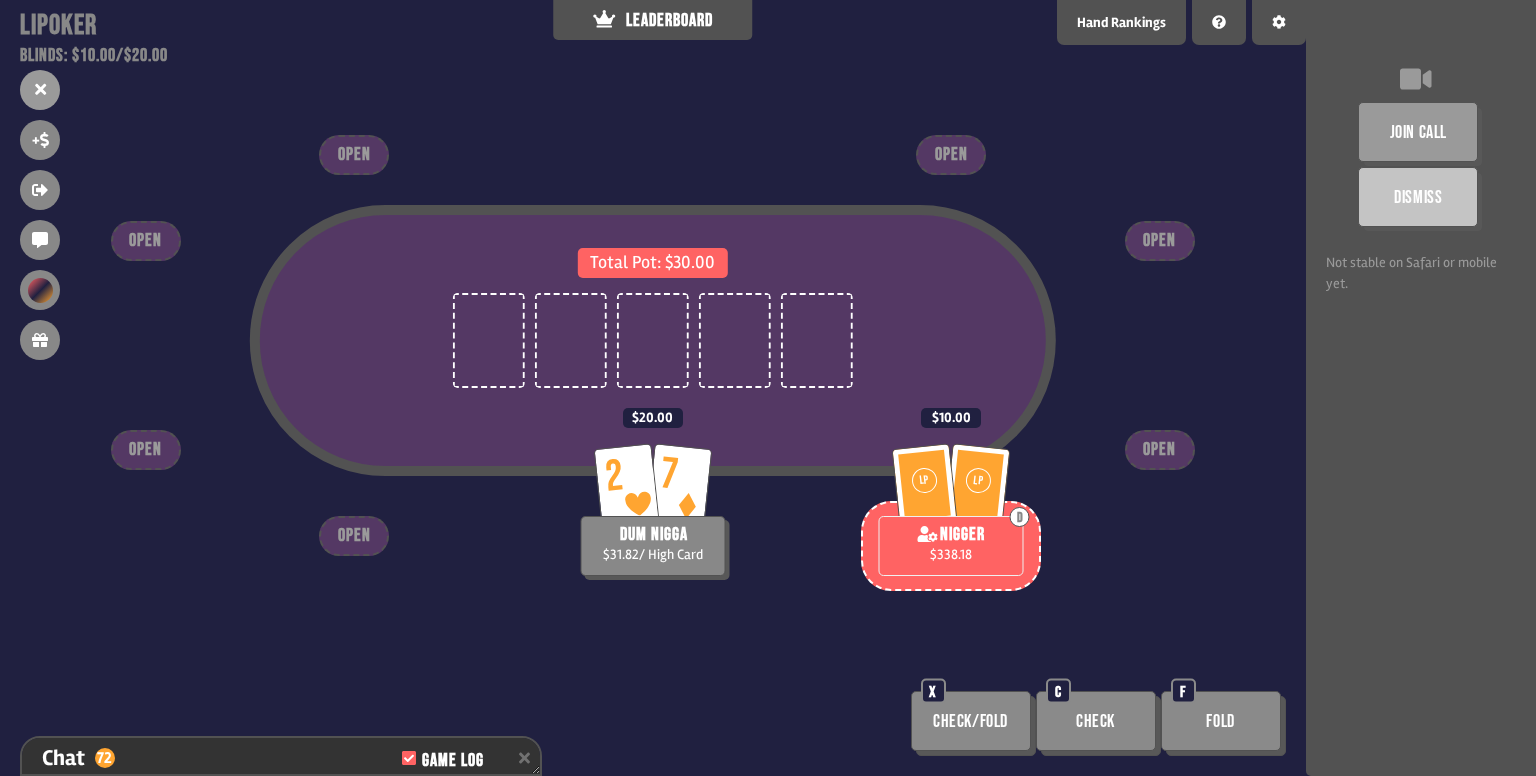 click on "Fold" at bounding box center (1221, 721) 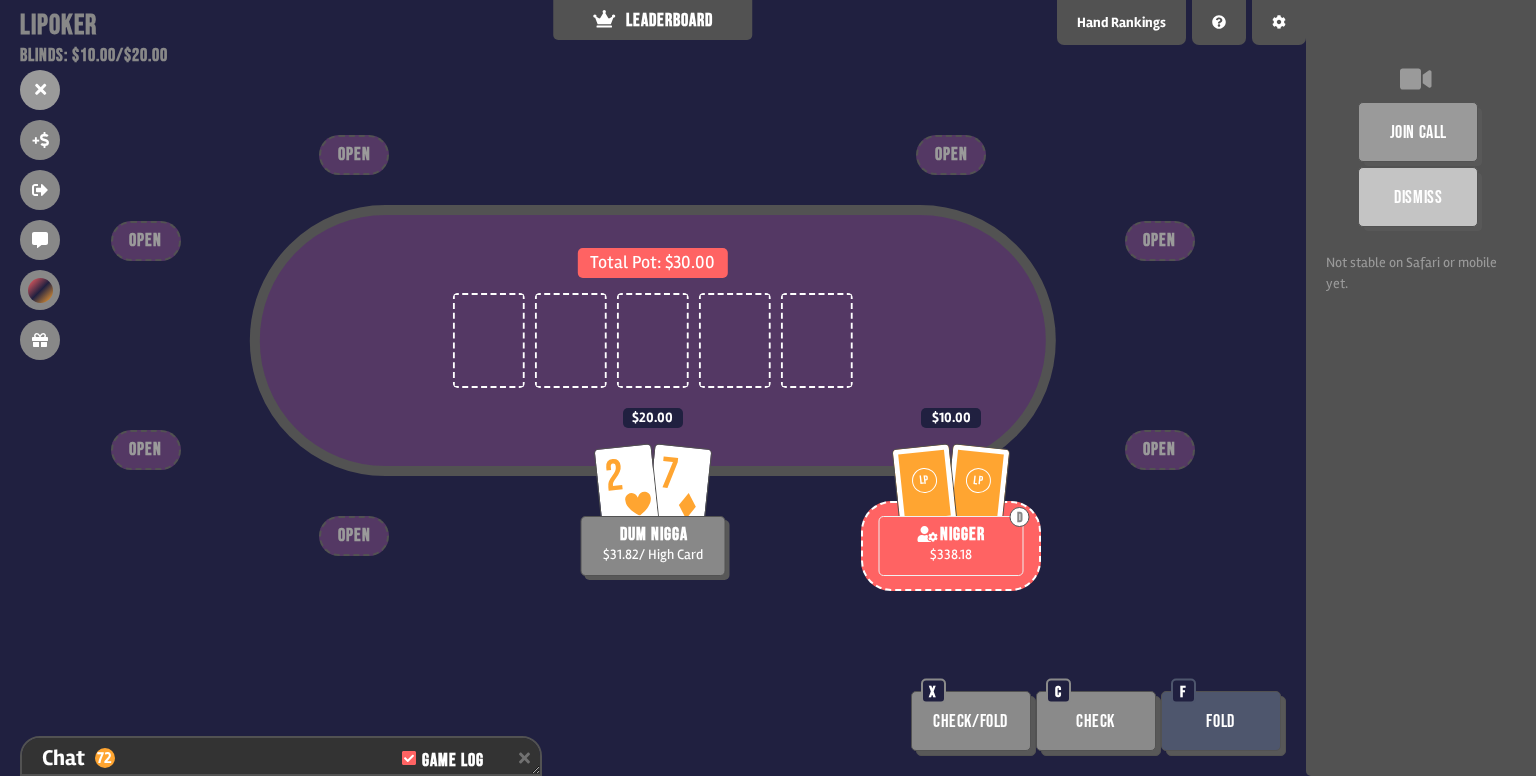 click on "Fold" at bounding box center (1221, 721) 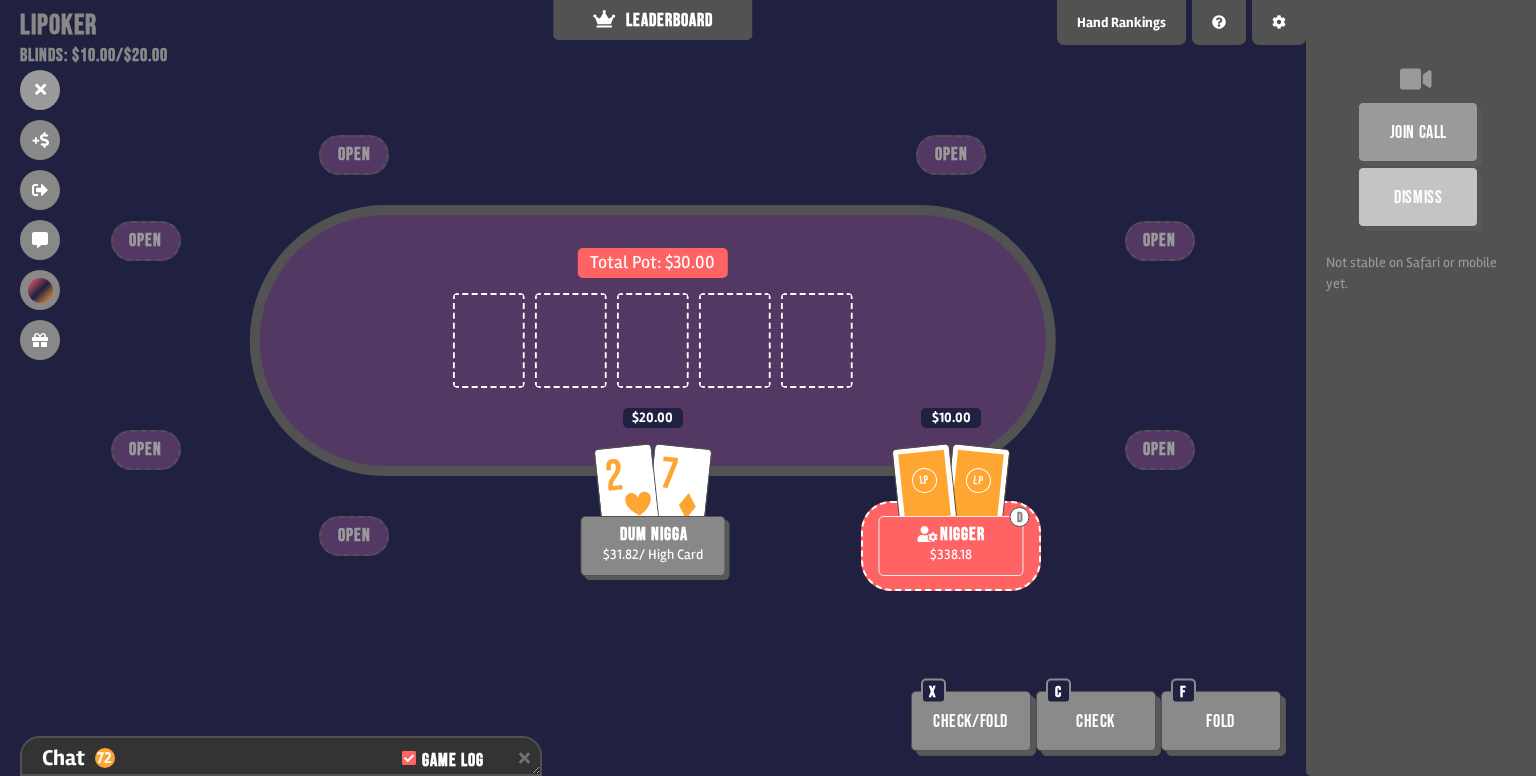 click on "Fold" at bounding box center [1221, 721] 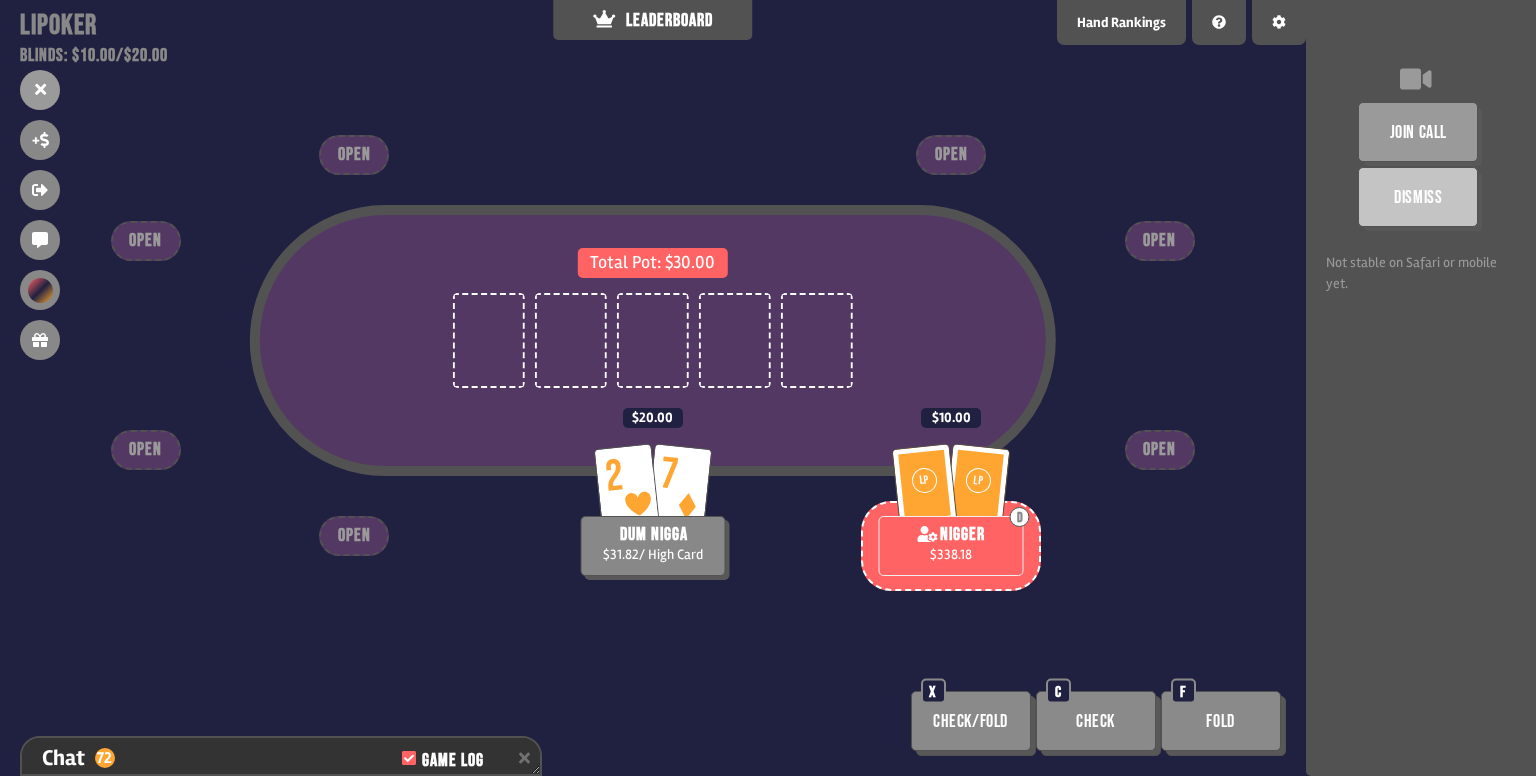 click on "Fold" at bounding box center (1221, 721) 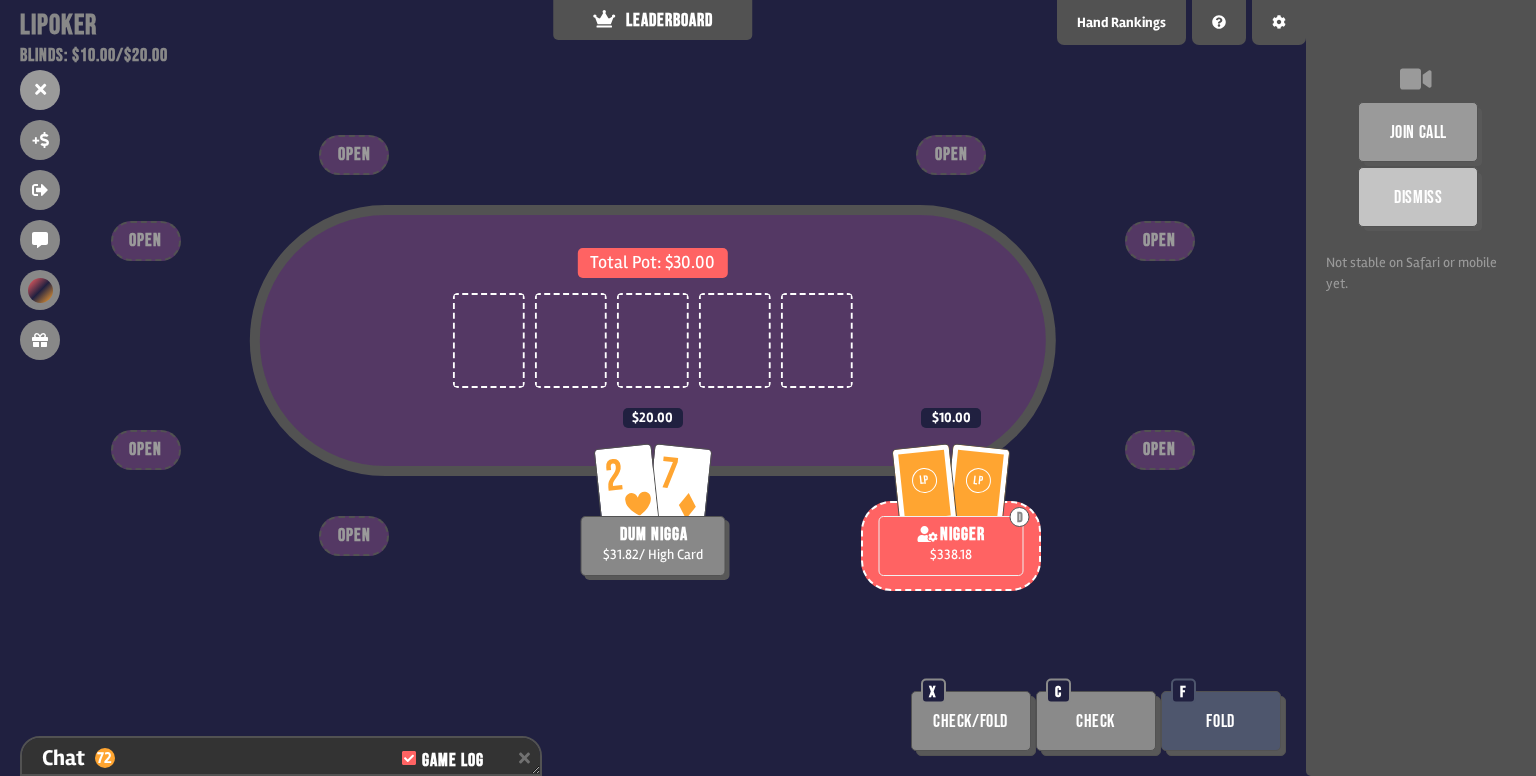 click on "Fold" at bounding box center (1221, 721) 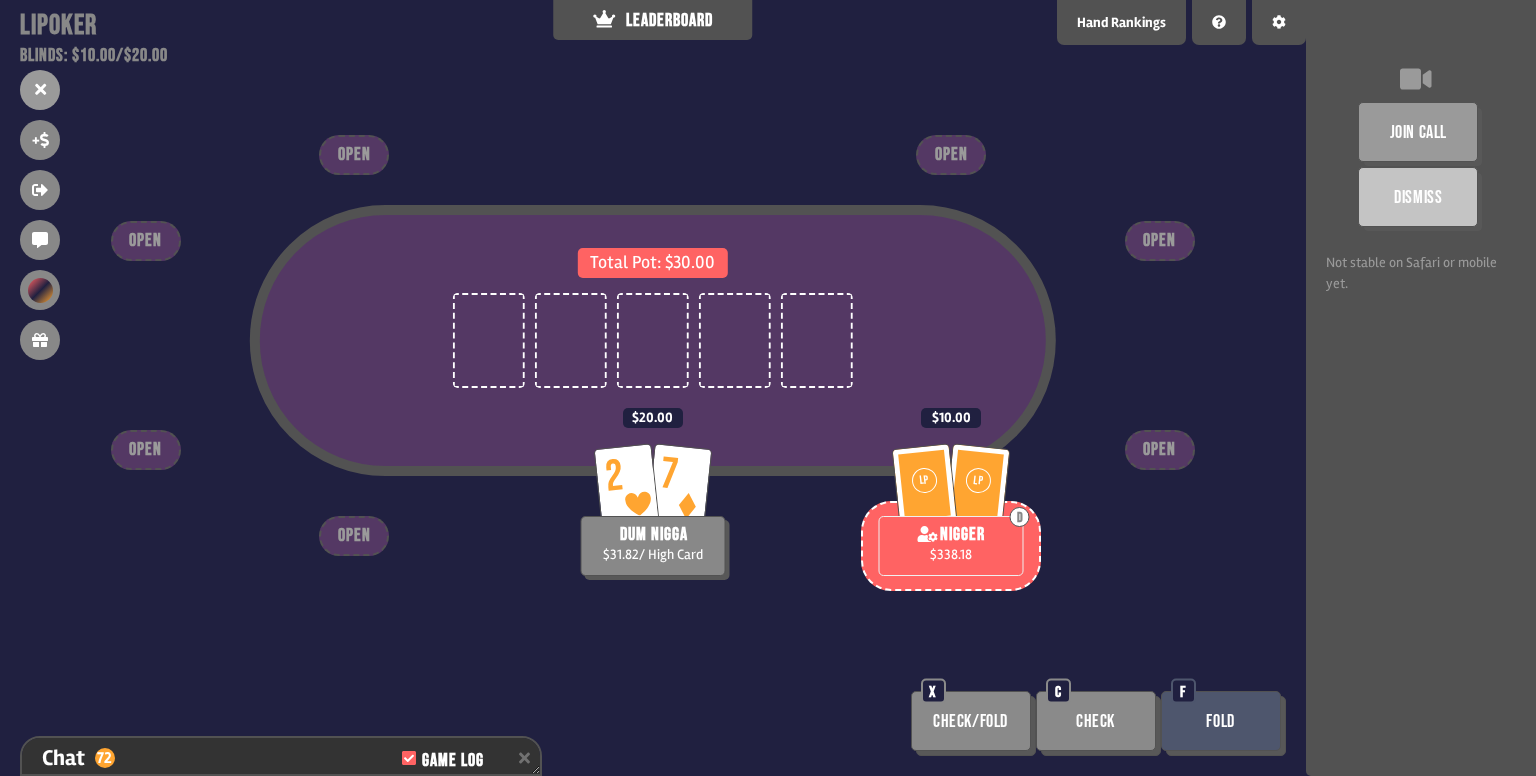 click on "Fold" at bounding box center (1221, 721) 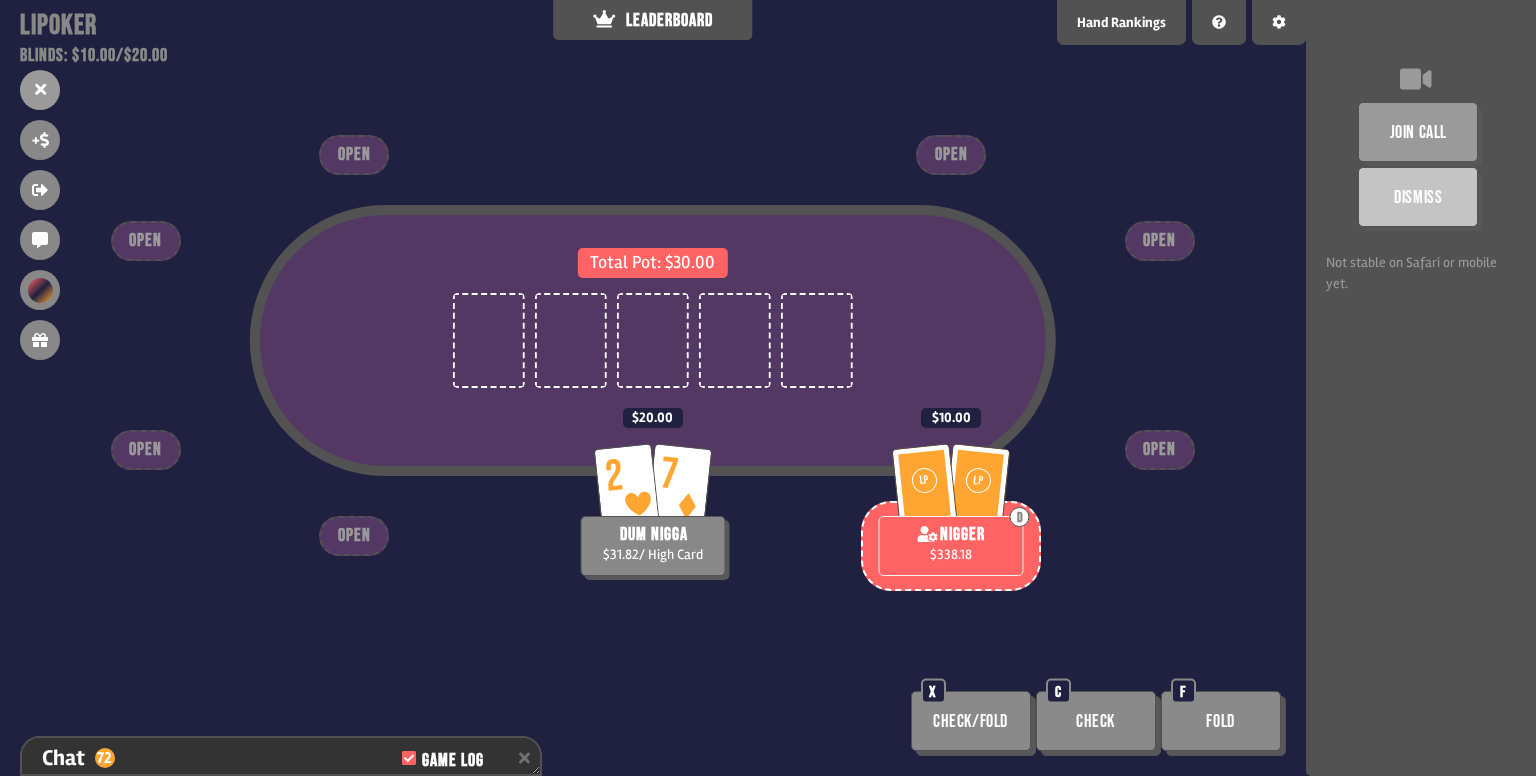 click on "Fold" at bounding box center [1221, 721] 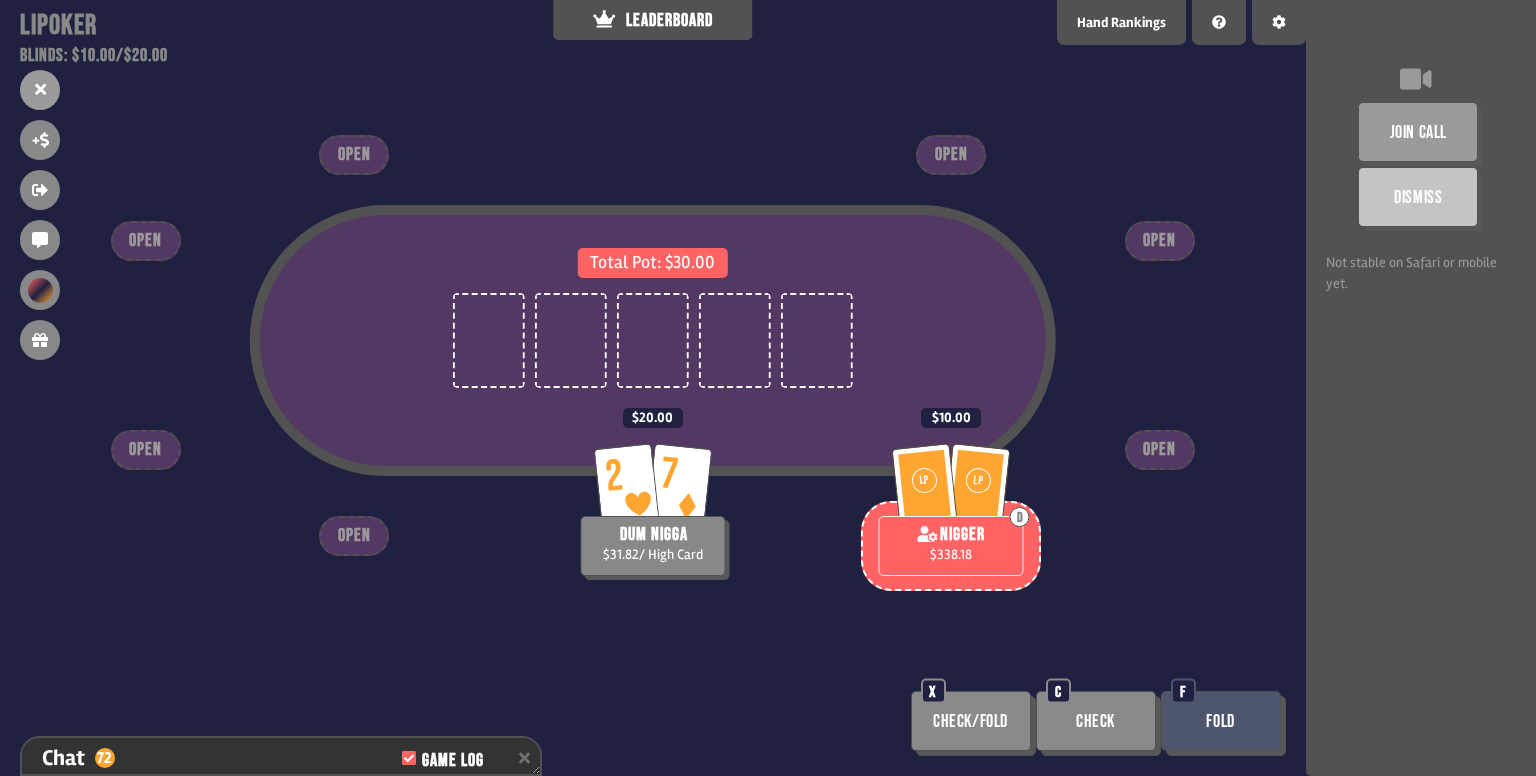 drag, startPoint x: 637, startPoint y: 431, endPoint x: 687, endPoint y: 430, distance: 50.01 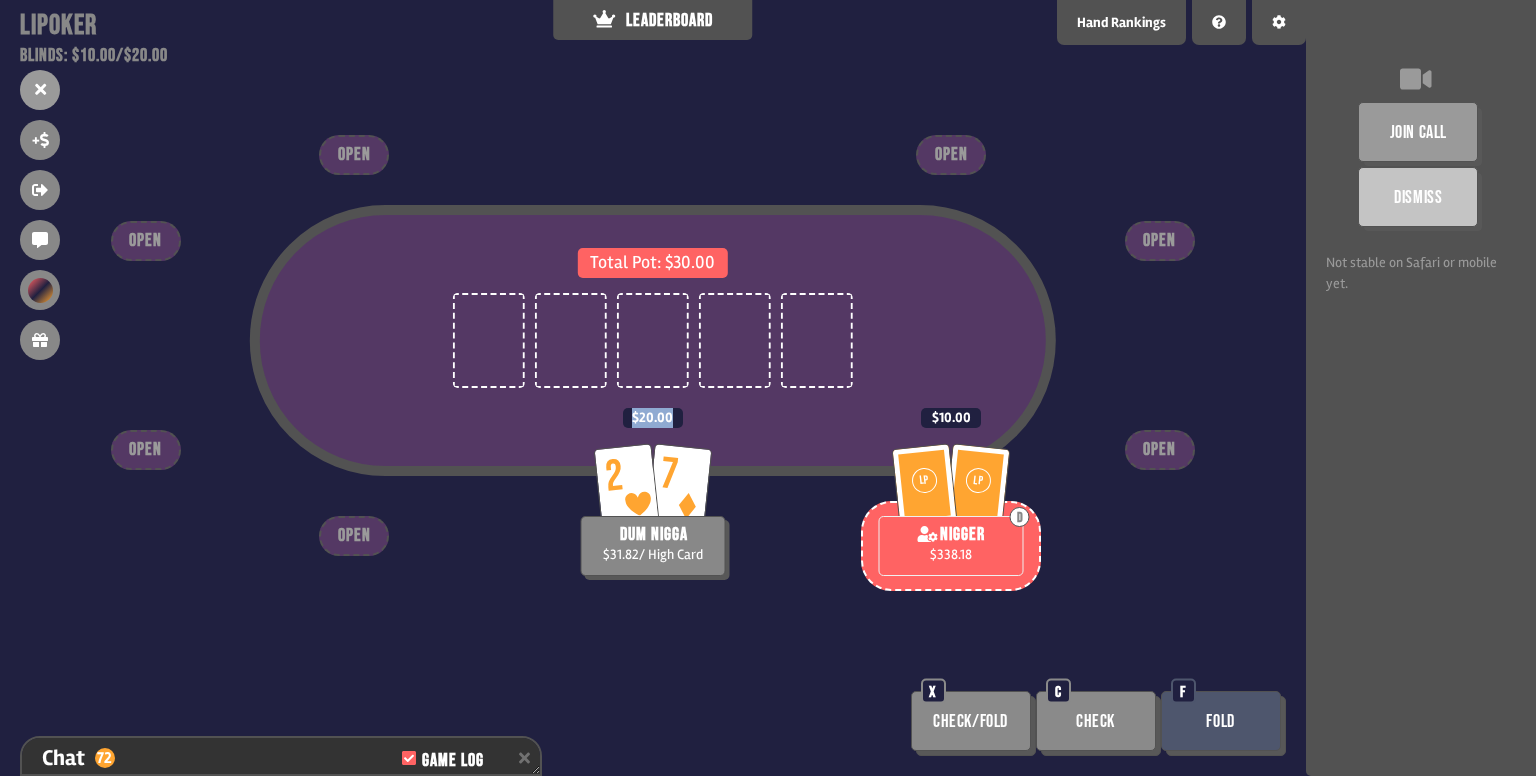 drag, startPoint x: 631, startPoint y: 421, endPoint x: 704, endPoint y: 422, distance: 73.00685 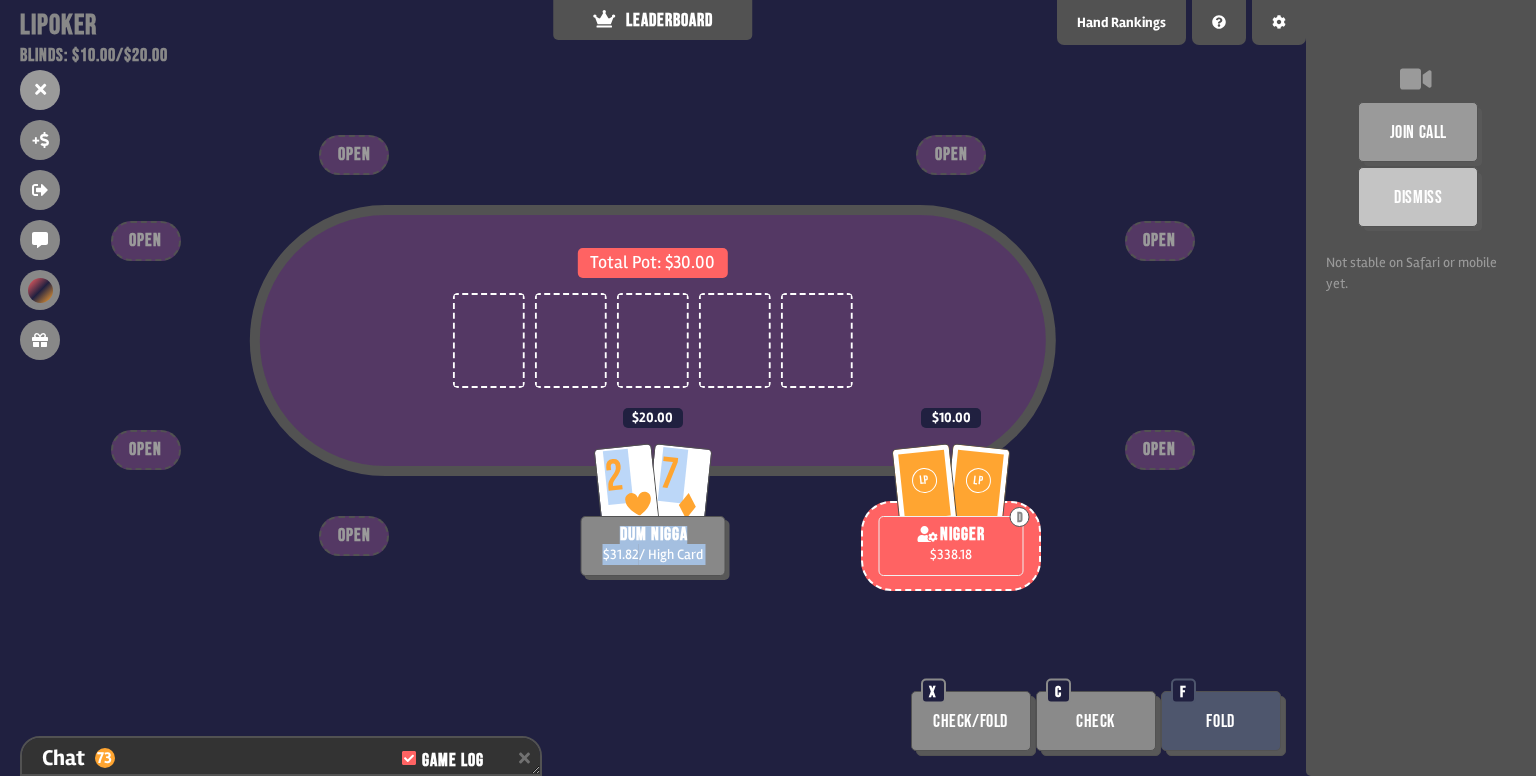 click on "$20.00" at bounding box center [653, 418] 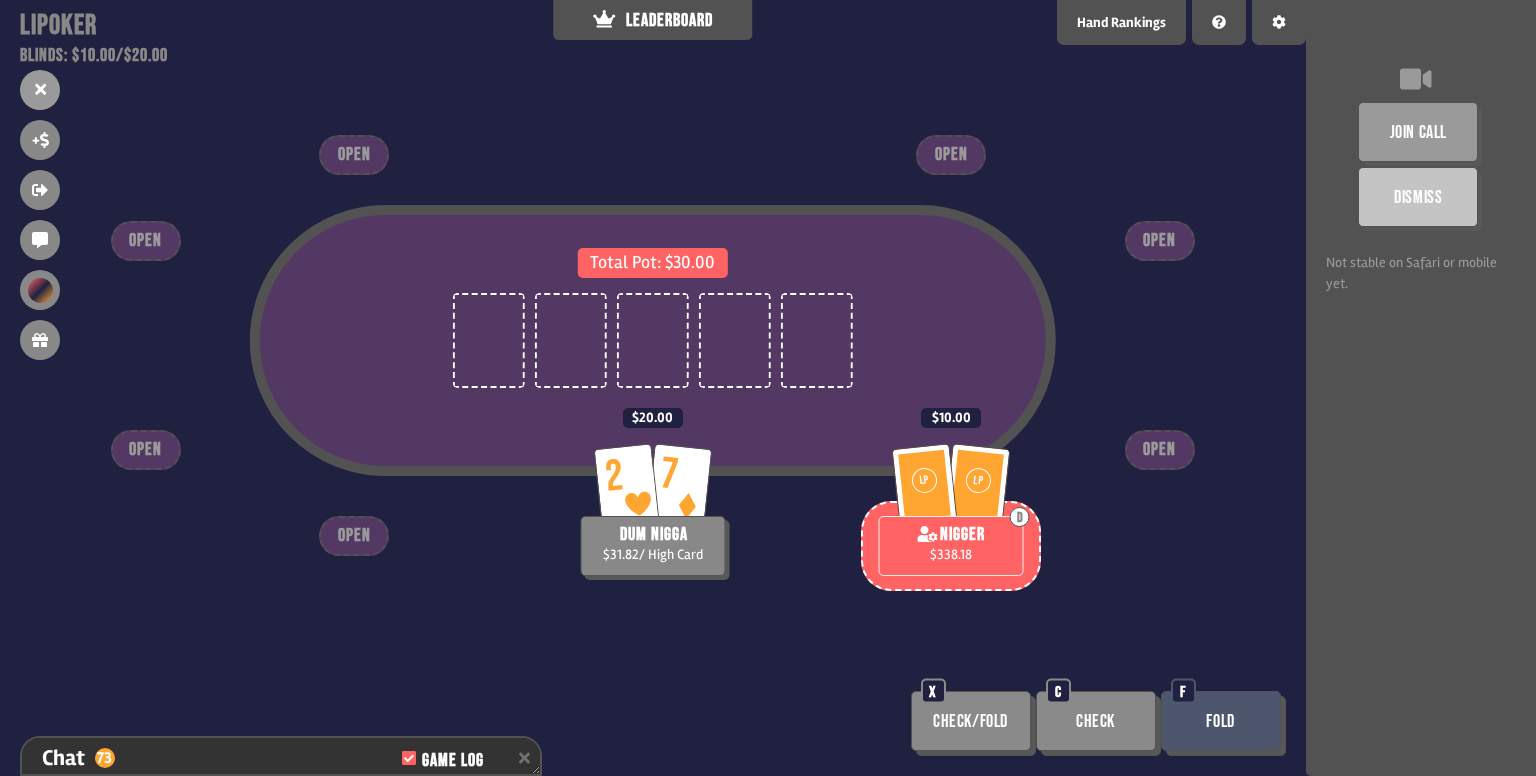 click at bounding box center [652, 431] 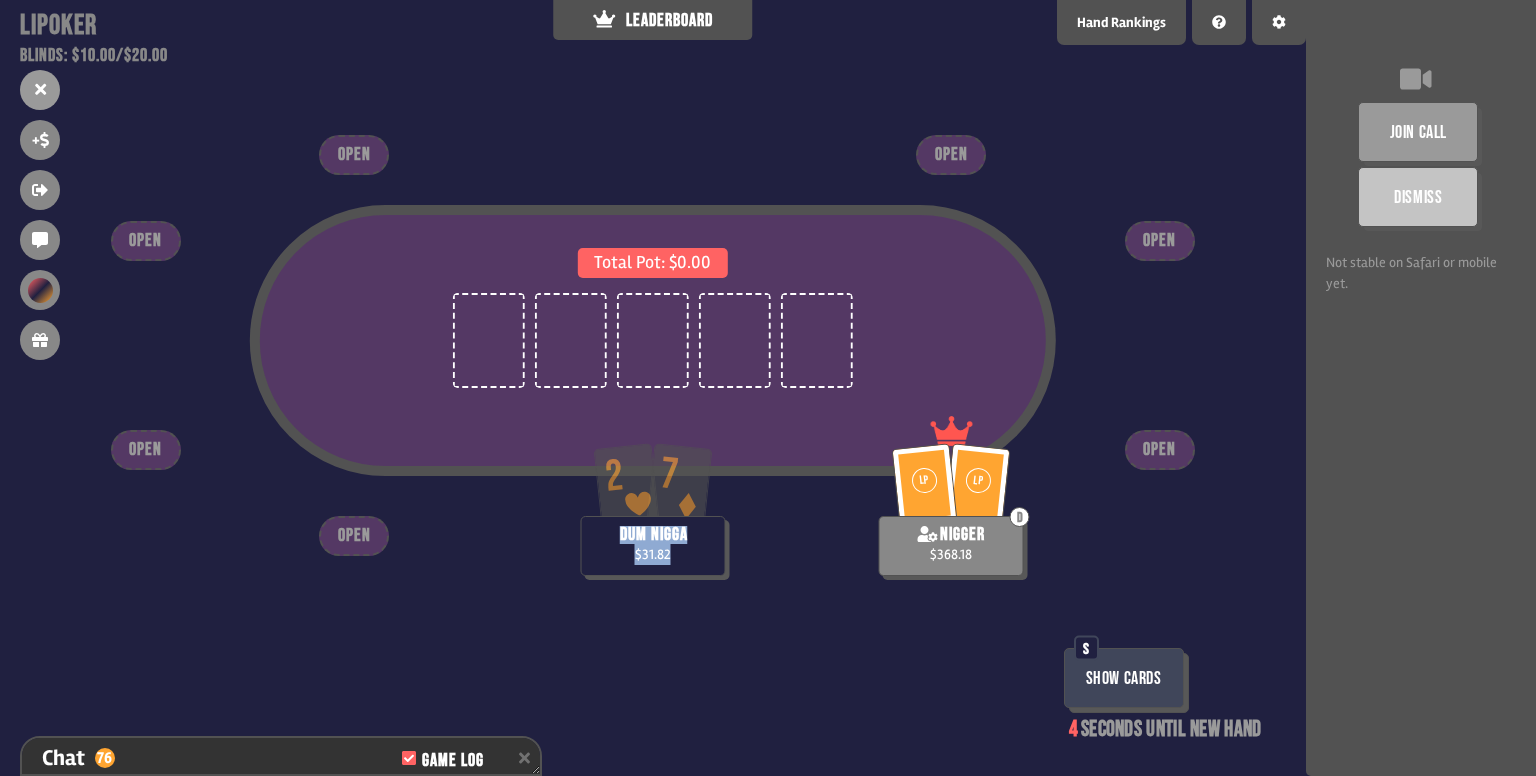 drag, startPoint x: 680, startPoint y: 555, endPoint x: 582, endPoint y: 532, distance: 100.6628 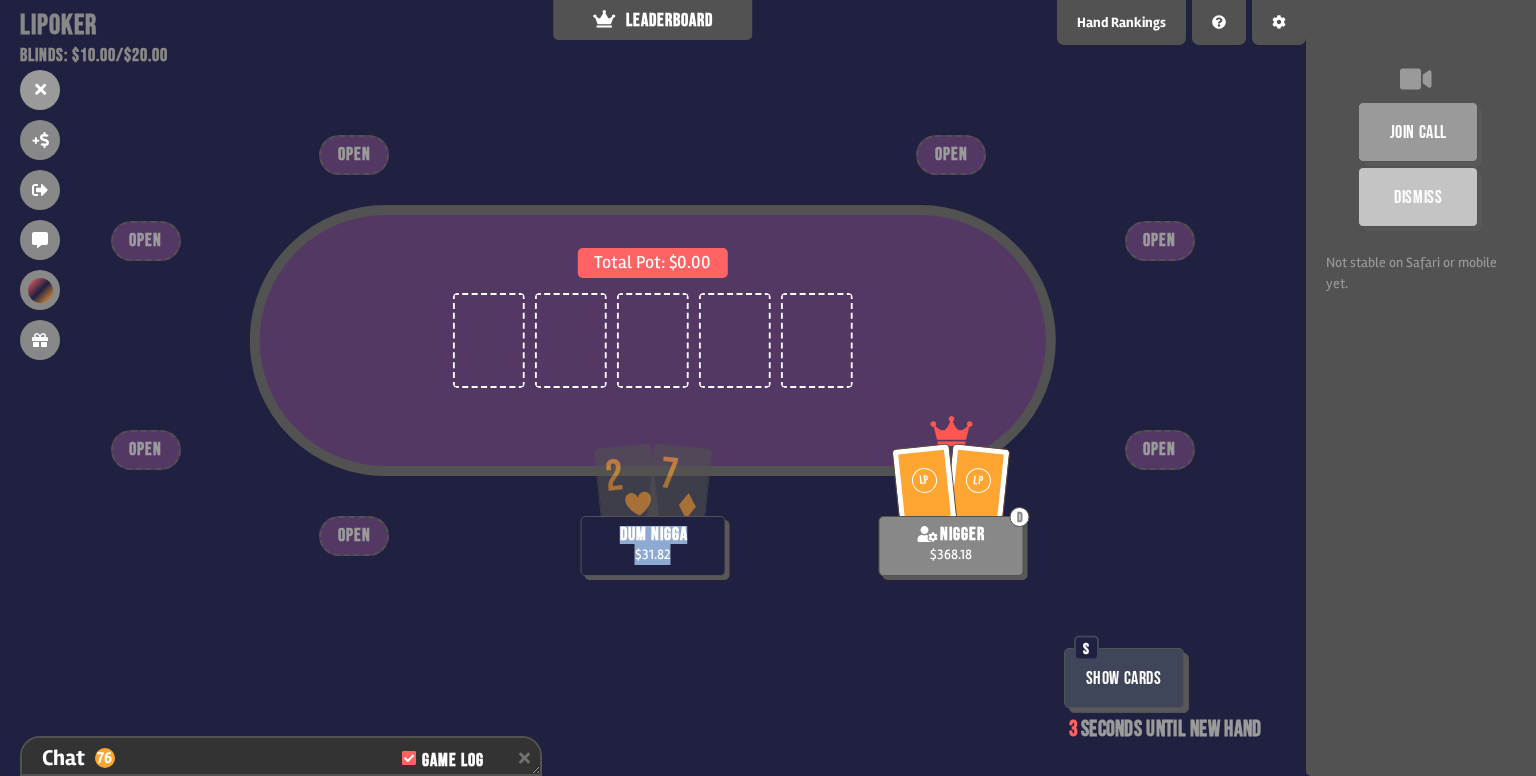 click on "dum nigga $31.82" at bounding box center [652, 546] 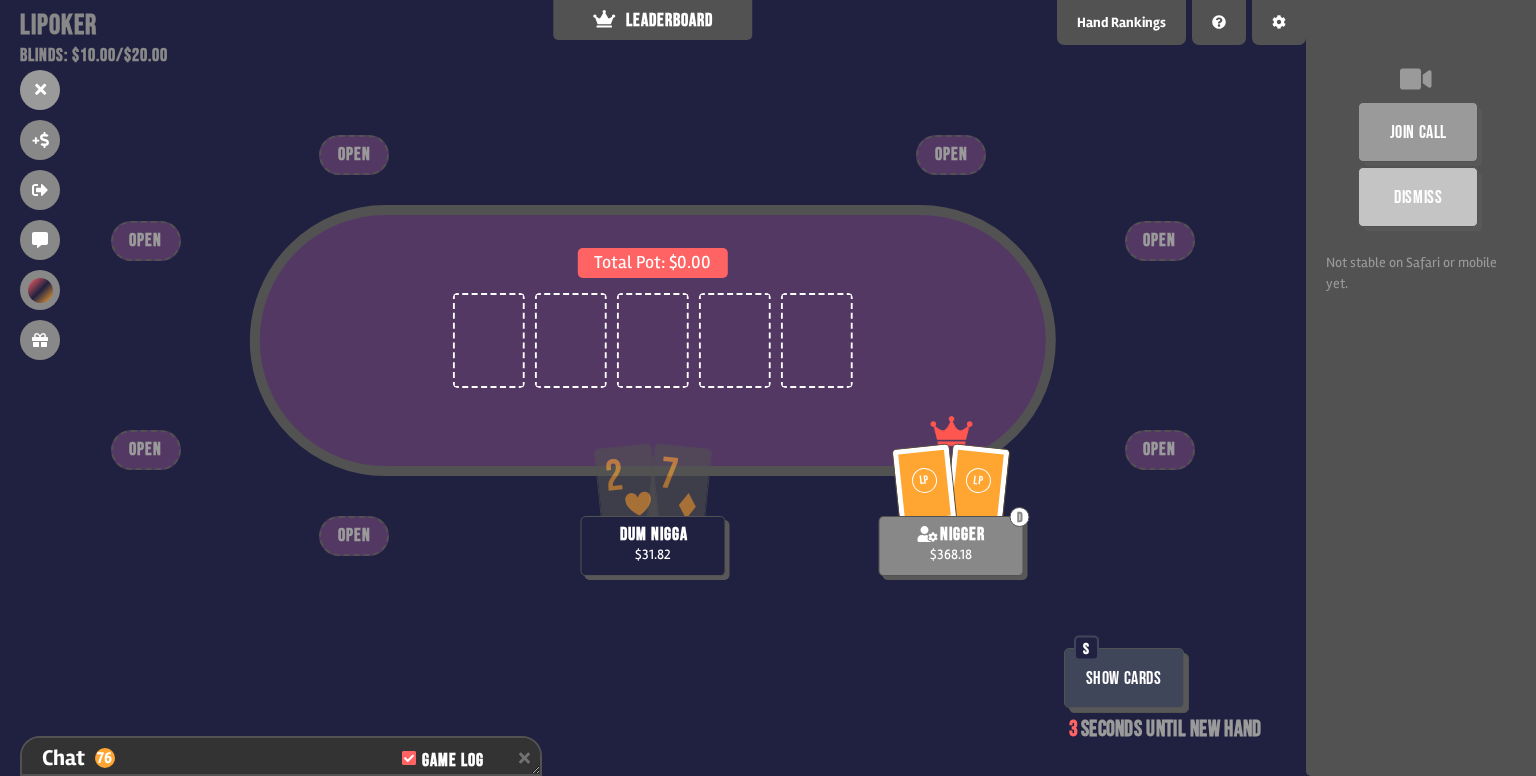 click on "dum nigga $31.82" at bounding box center [652, 546] 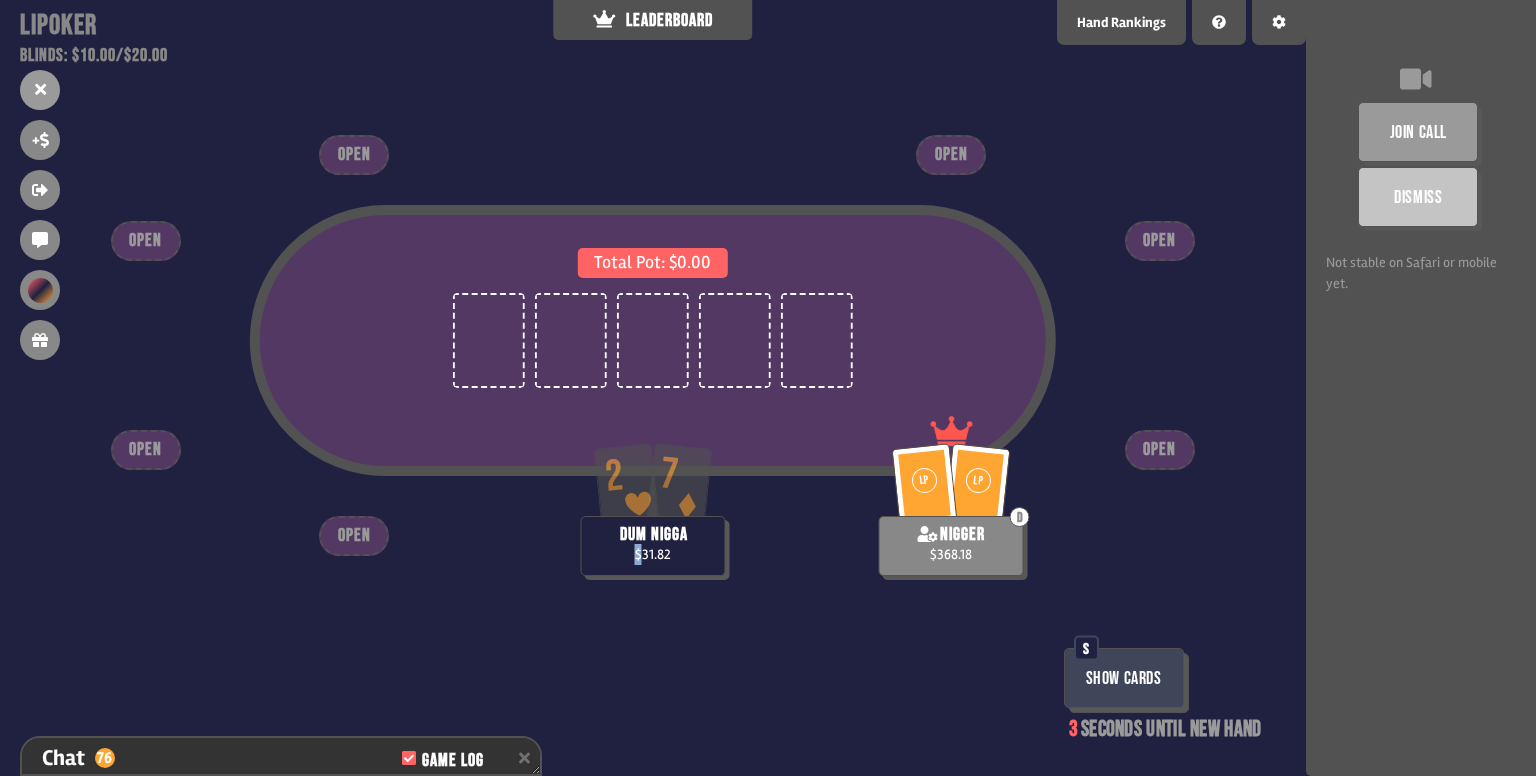 drag, startPoint x: 636, startPoint y: 554, endPoint x: 681, endPoint y: 549, distance: 45.276924 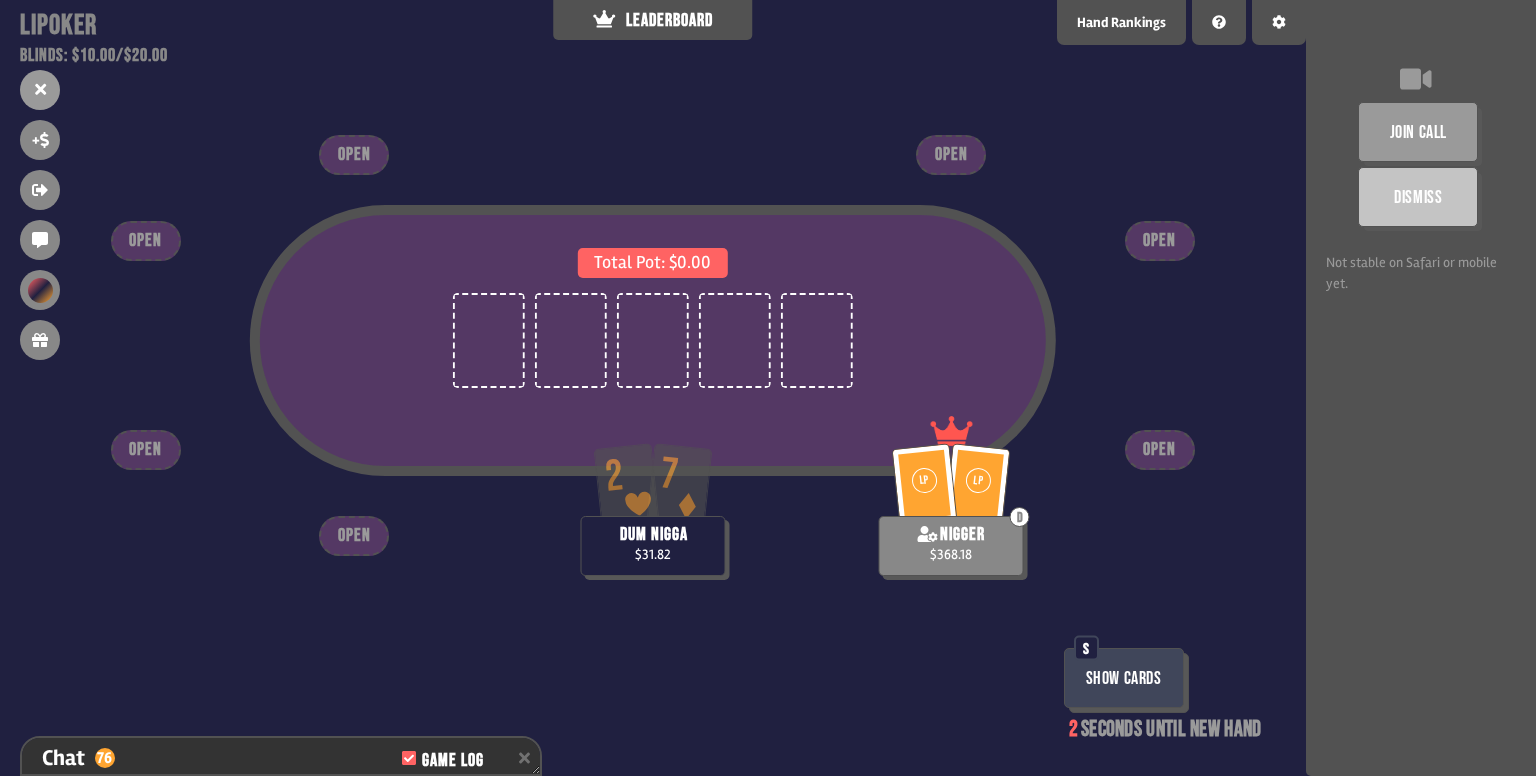 click on "dum nigga $31.82" at bounding box center (652, 546) 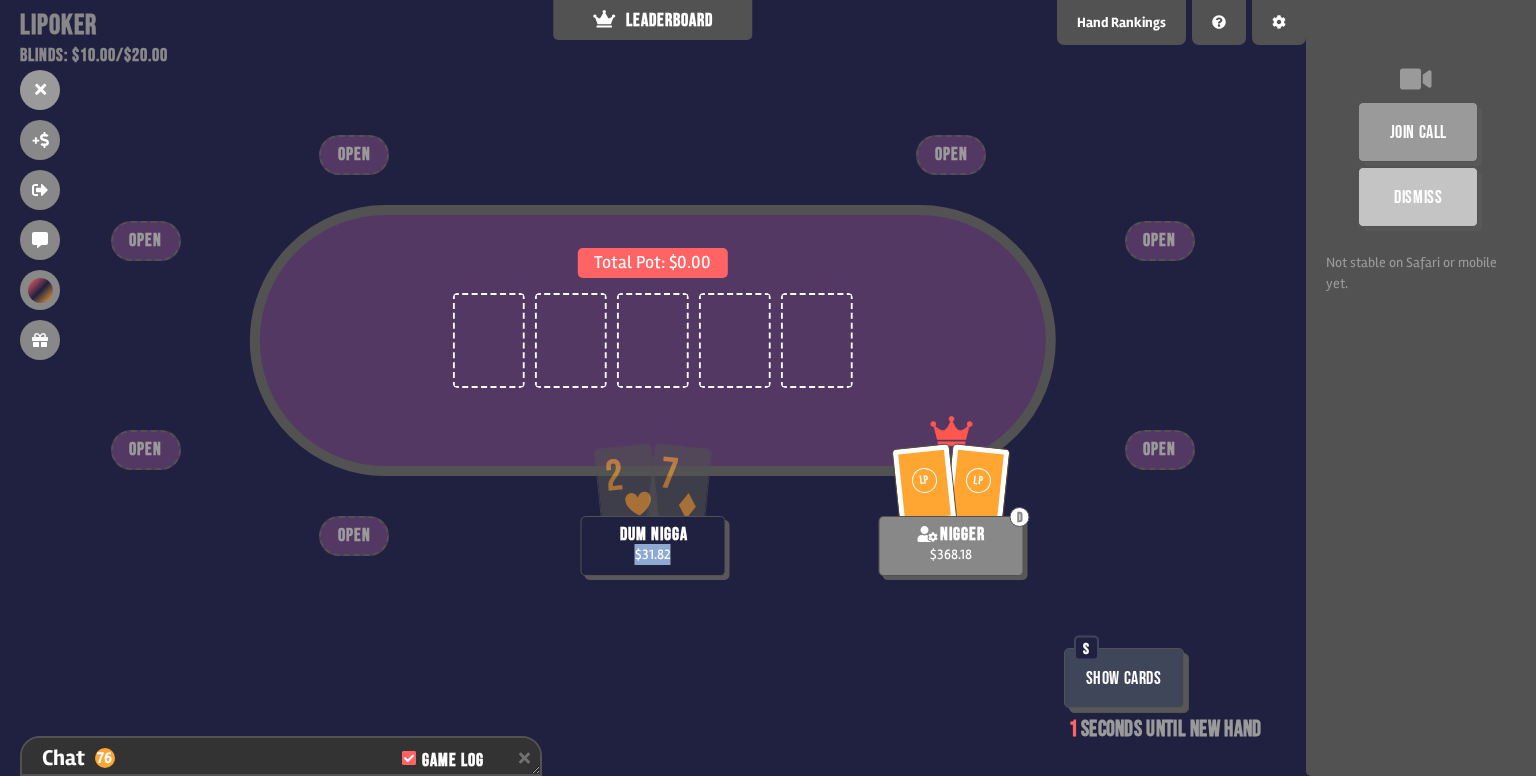 drag, startPoint x: 632, startPoint y: 559, endPoint x: 668, endPoint y: 557, distance: 36.05551 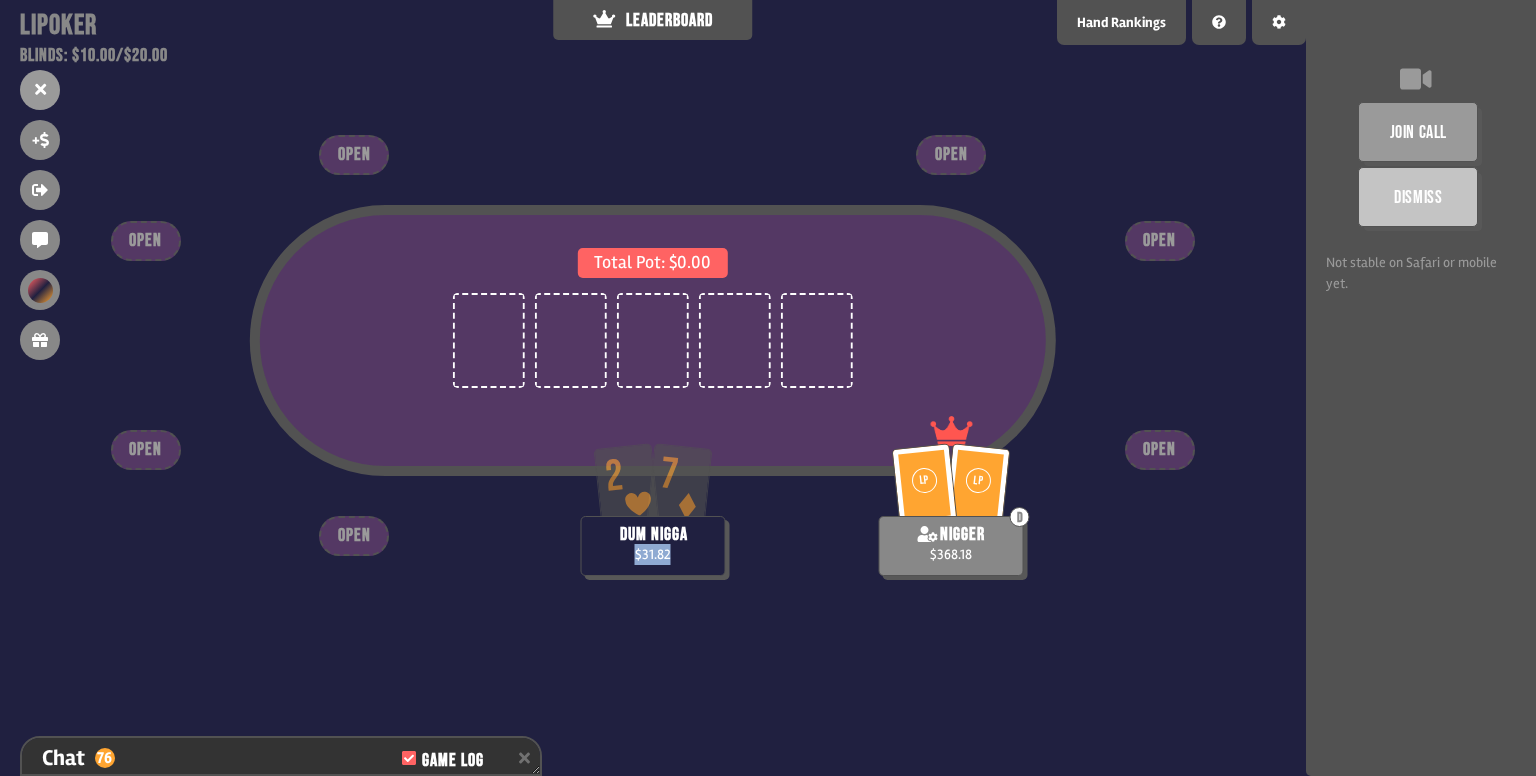 drag, startPoint x: 671, startPoint y: 553, endPoint x: 631, endPoint y: 548, distance: 40.311287 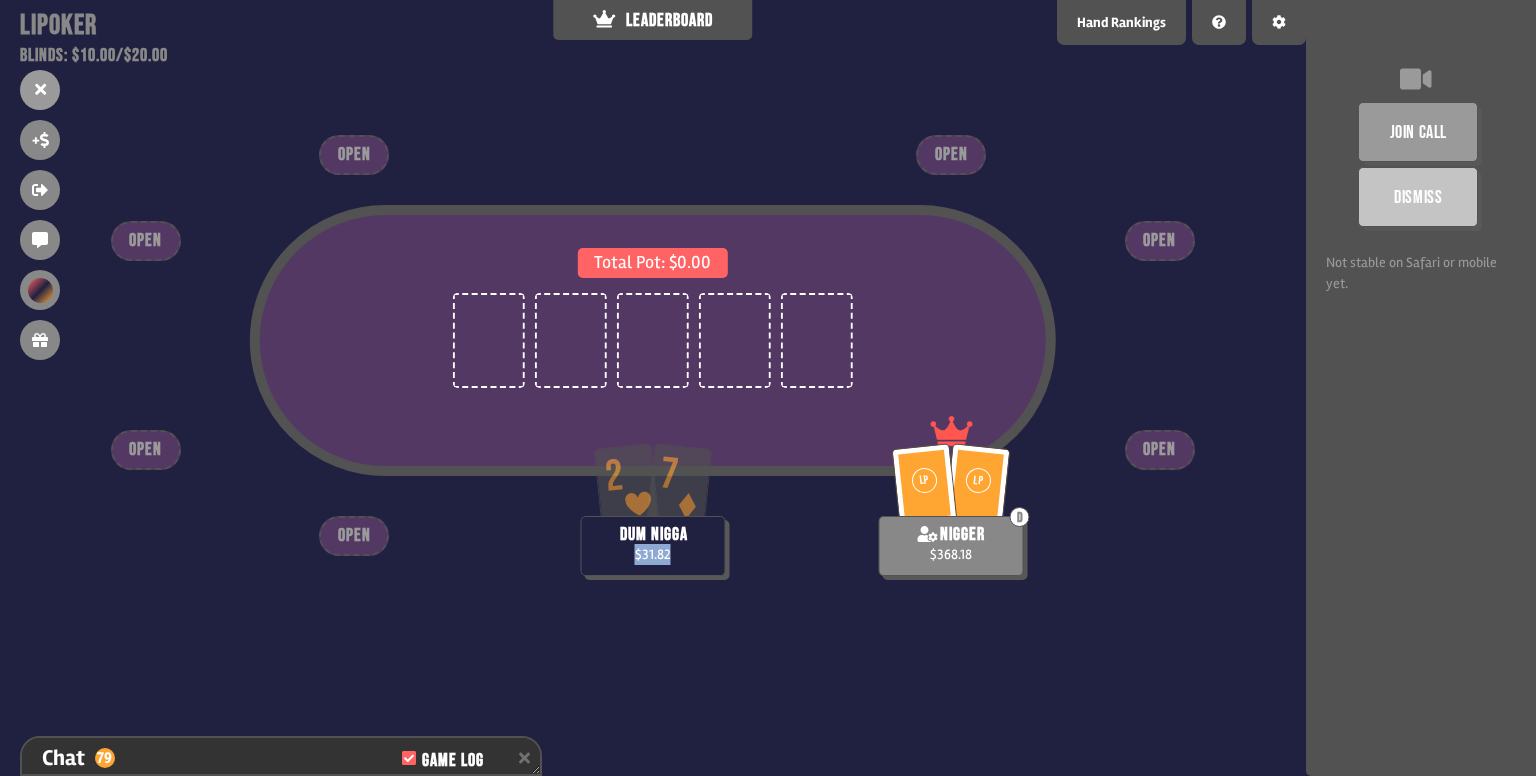 click on "$31.82" at bounding box center [653, 554] 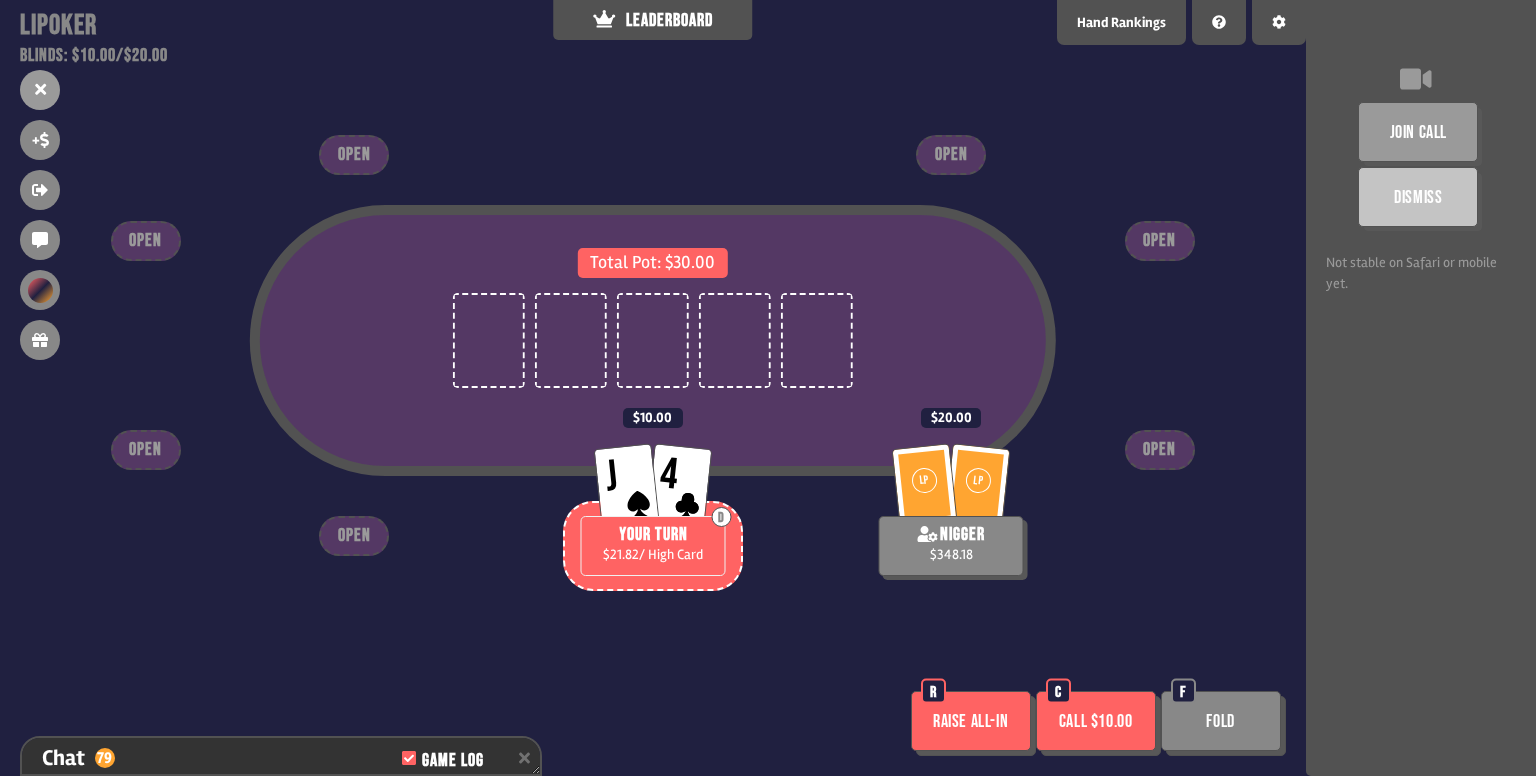 click on "Call $10.00" at bounding box center [1096, 721] 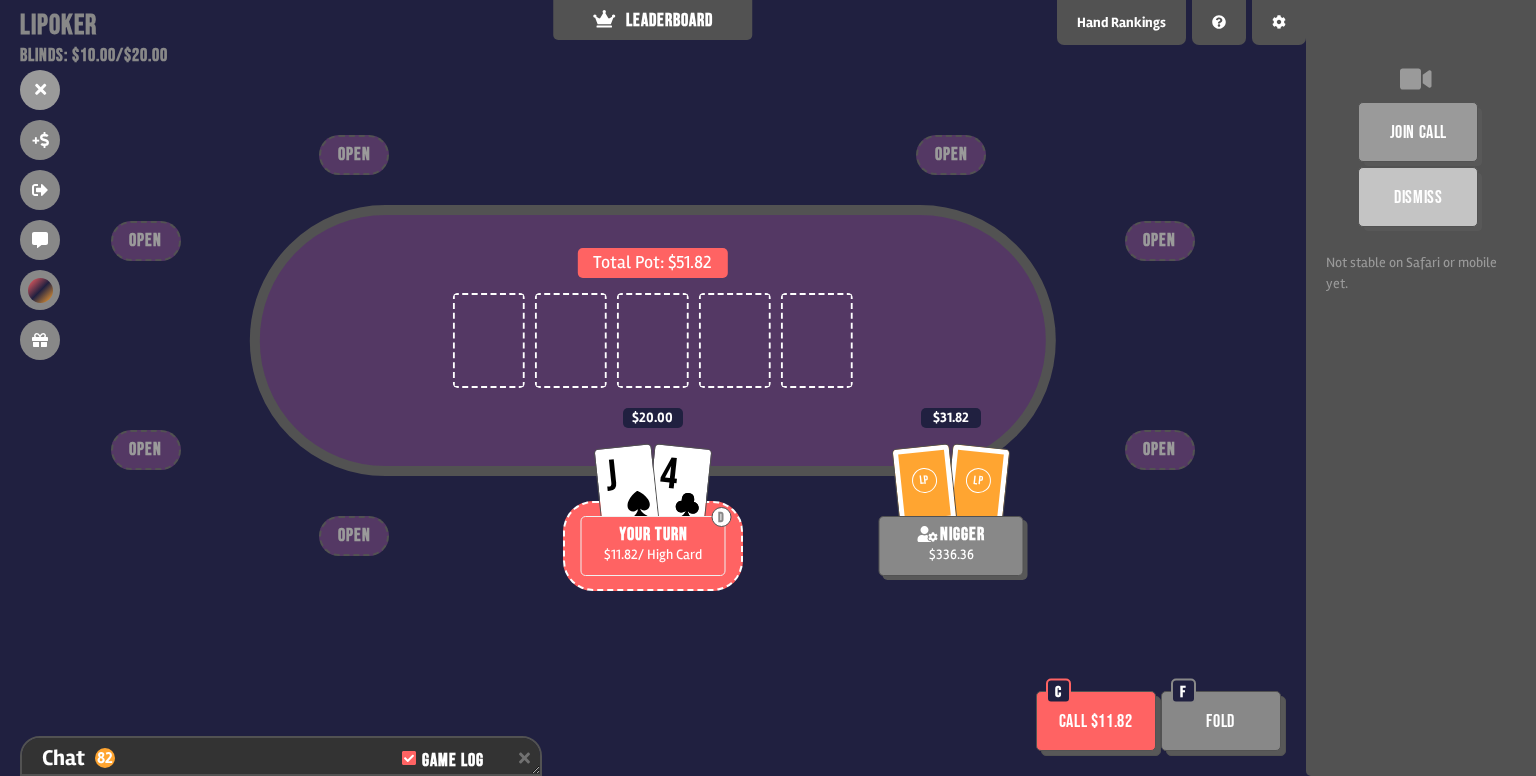 click on "Call $11.82" at bounding box center [1096, 721] 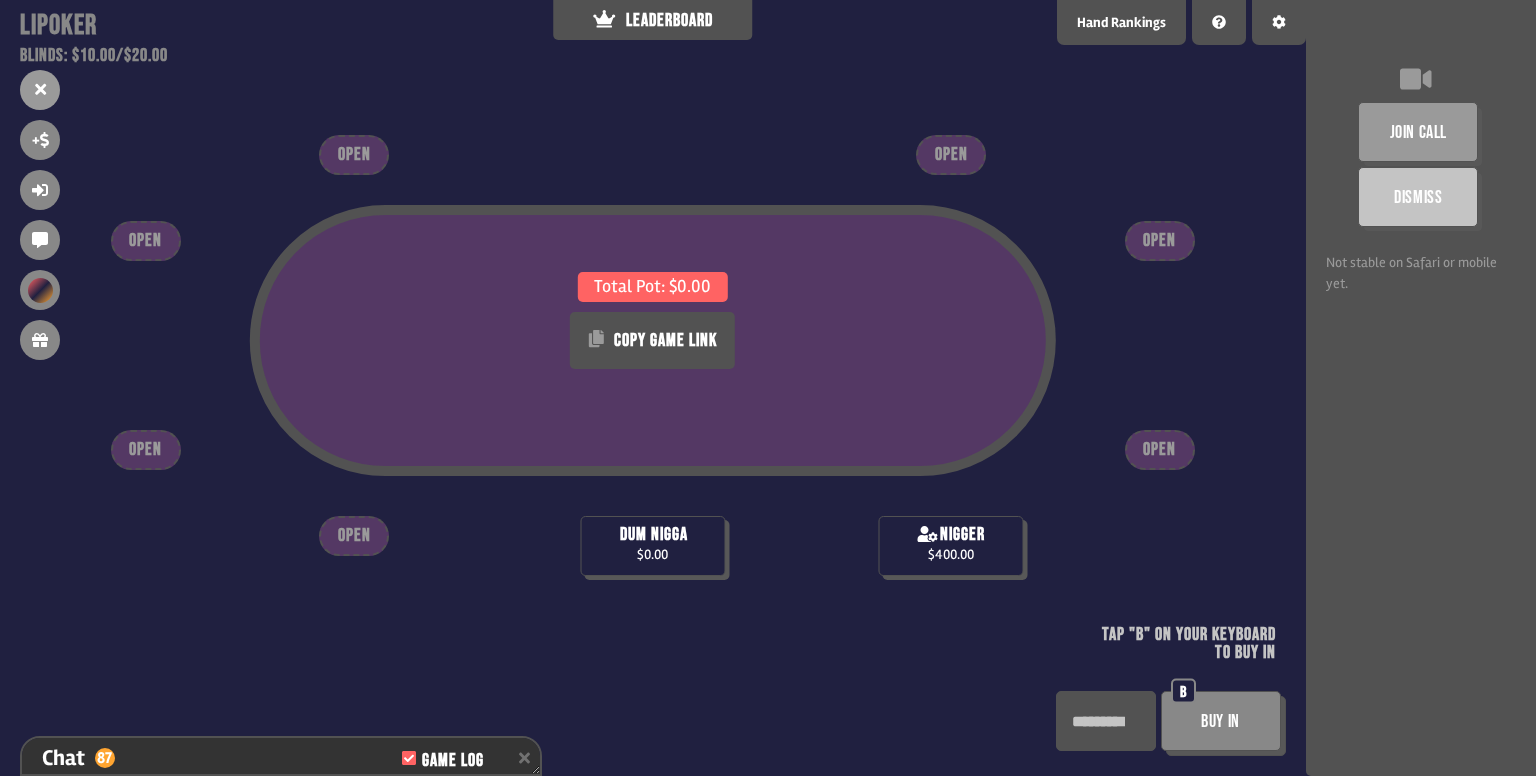 drag, startPoint x: 1212, startPoint y: 738, endPoint x: 1104, endPoint y: 717, distance: 110.02273 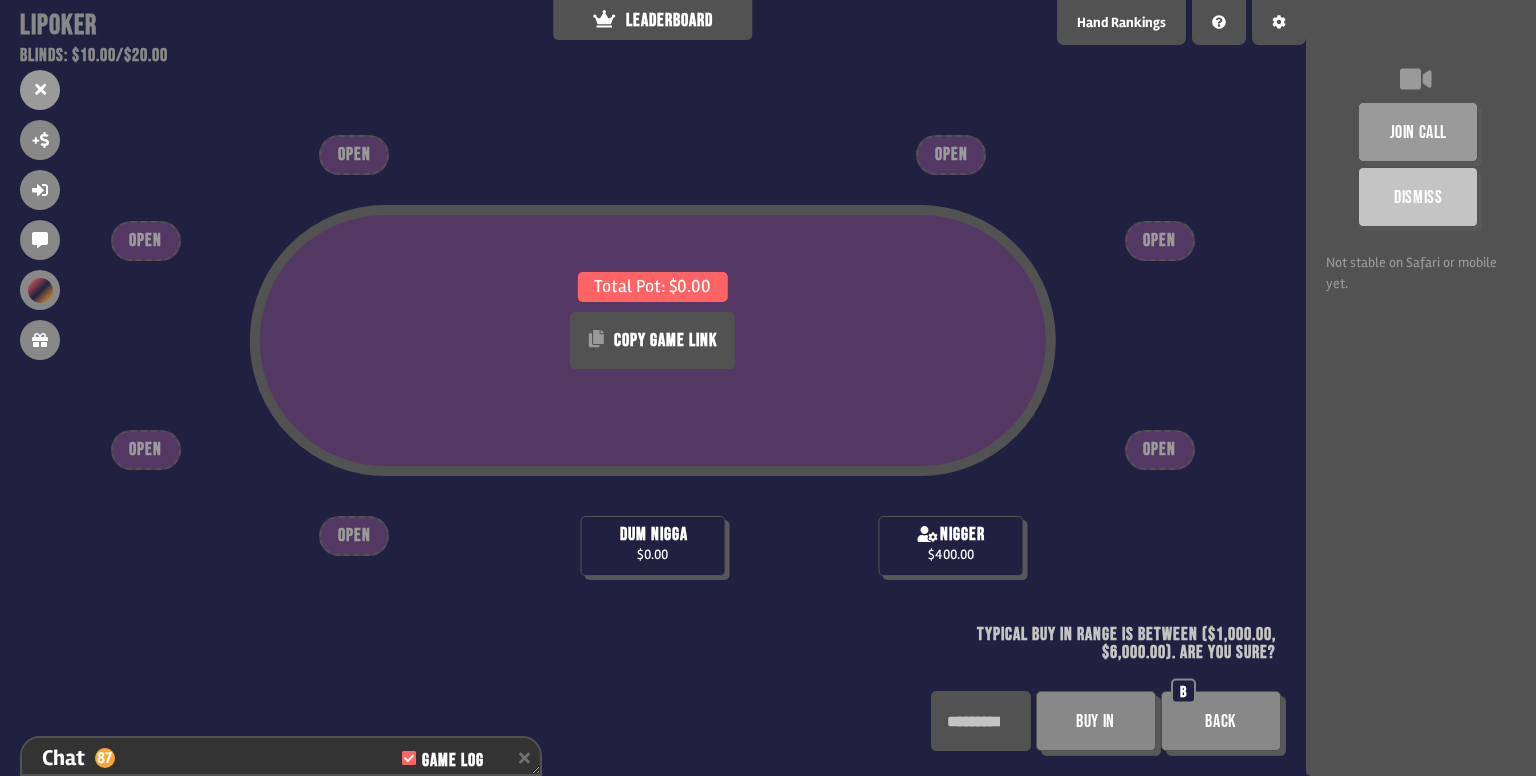 click on "Buy In" at bounding box center [1096, 721] 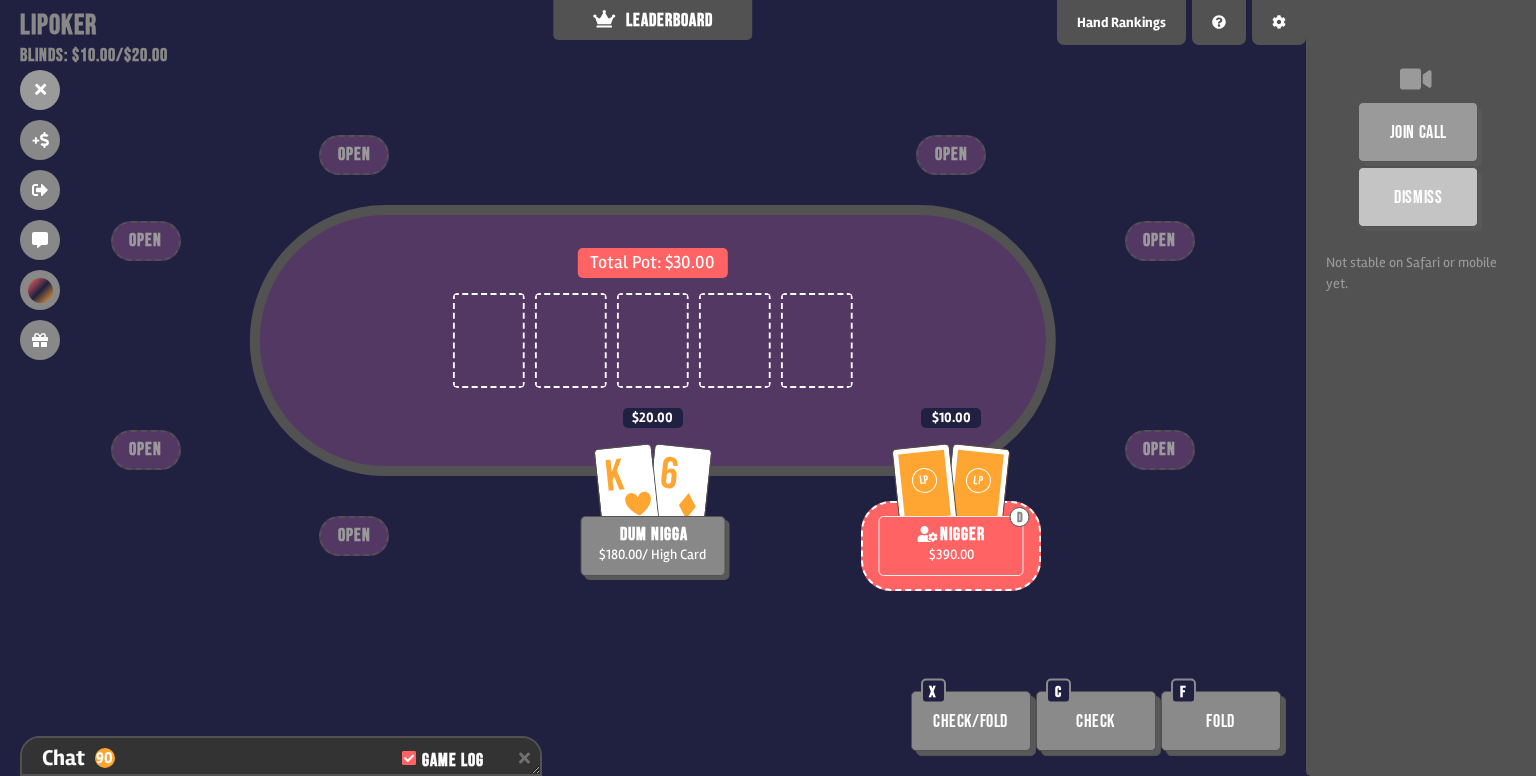 drag, startPoint x: 870, startPoint y: 436, endPoint x: 973, endPoint y: 442, distance: 103.17461 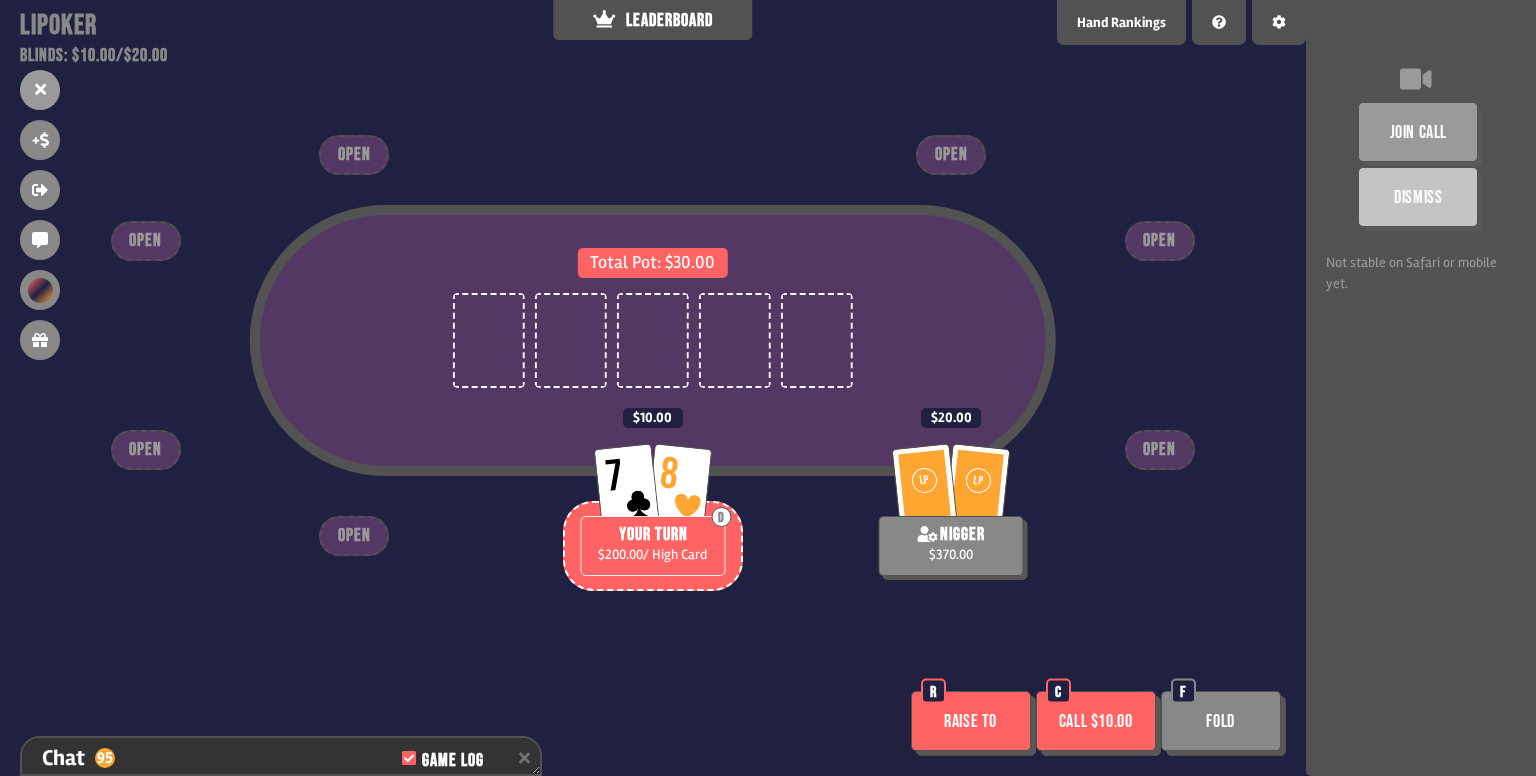 drag, startPoint x: 1065, startPoint y: 729, endPoint x: 792, endPoint y: 712, distance: 273.52878 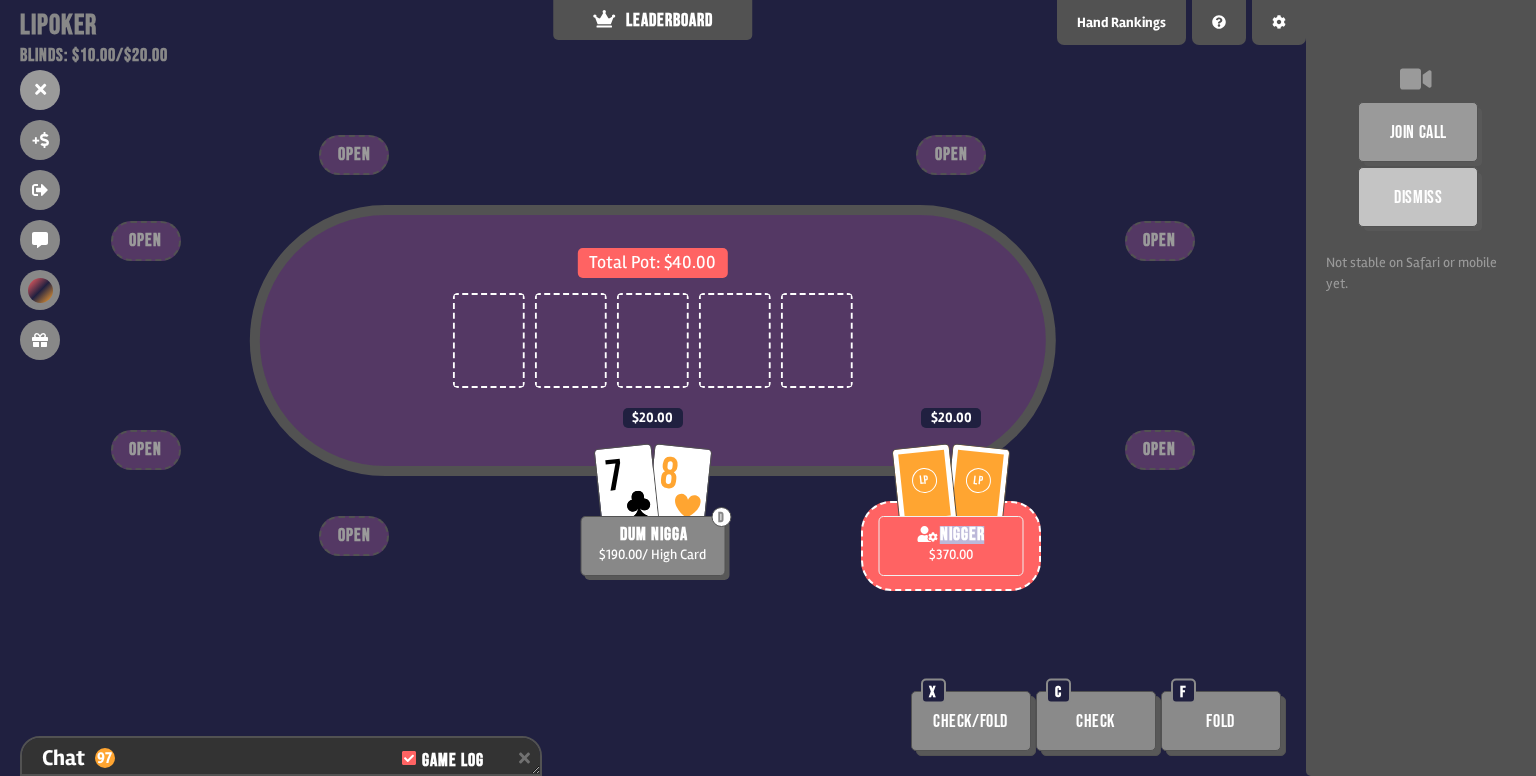 drag, startPoint x: 916, startPoint y: 543, endPoint x: 1000, endPoint y: 535, distance: 84.38009 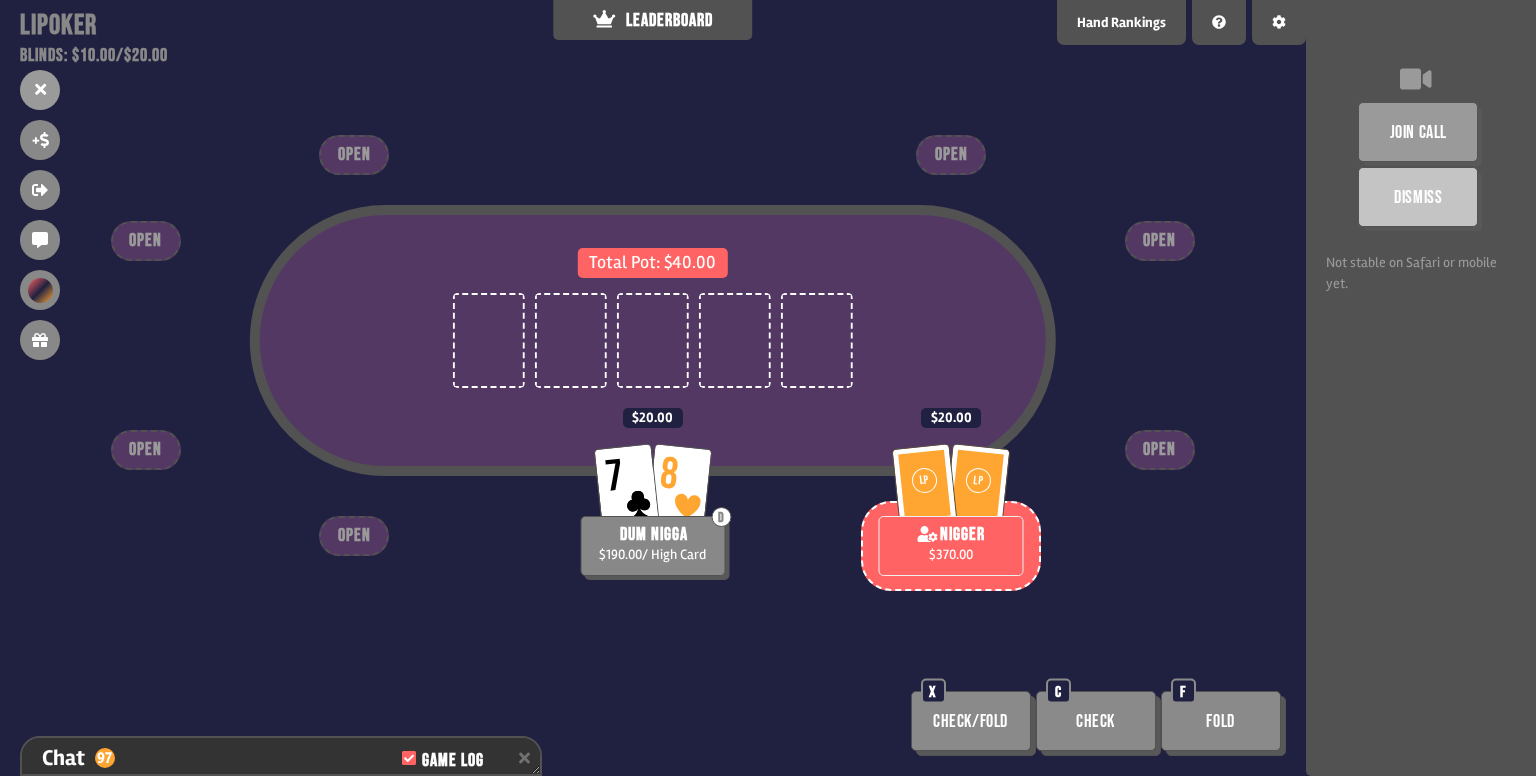 click on "nigger $370.00" at bounding box center [951, 546] 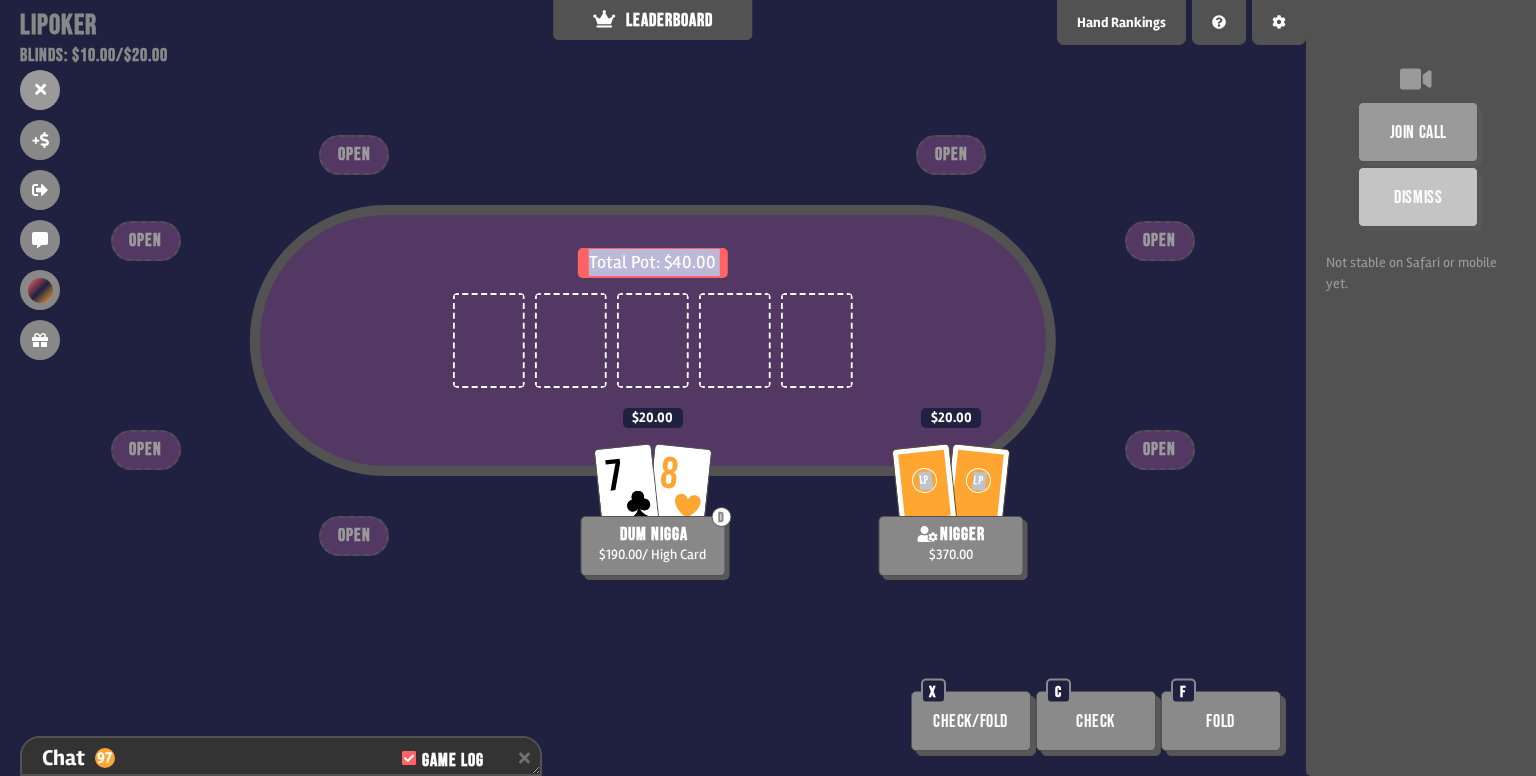 drag, startPoint x: 903, startPoint y: 552, endPoint x: 1008, endPoint y: 572, distance: 106.887794 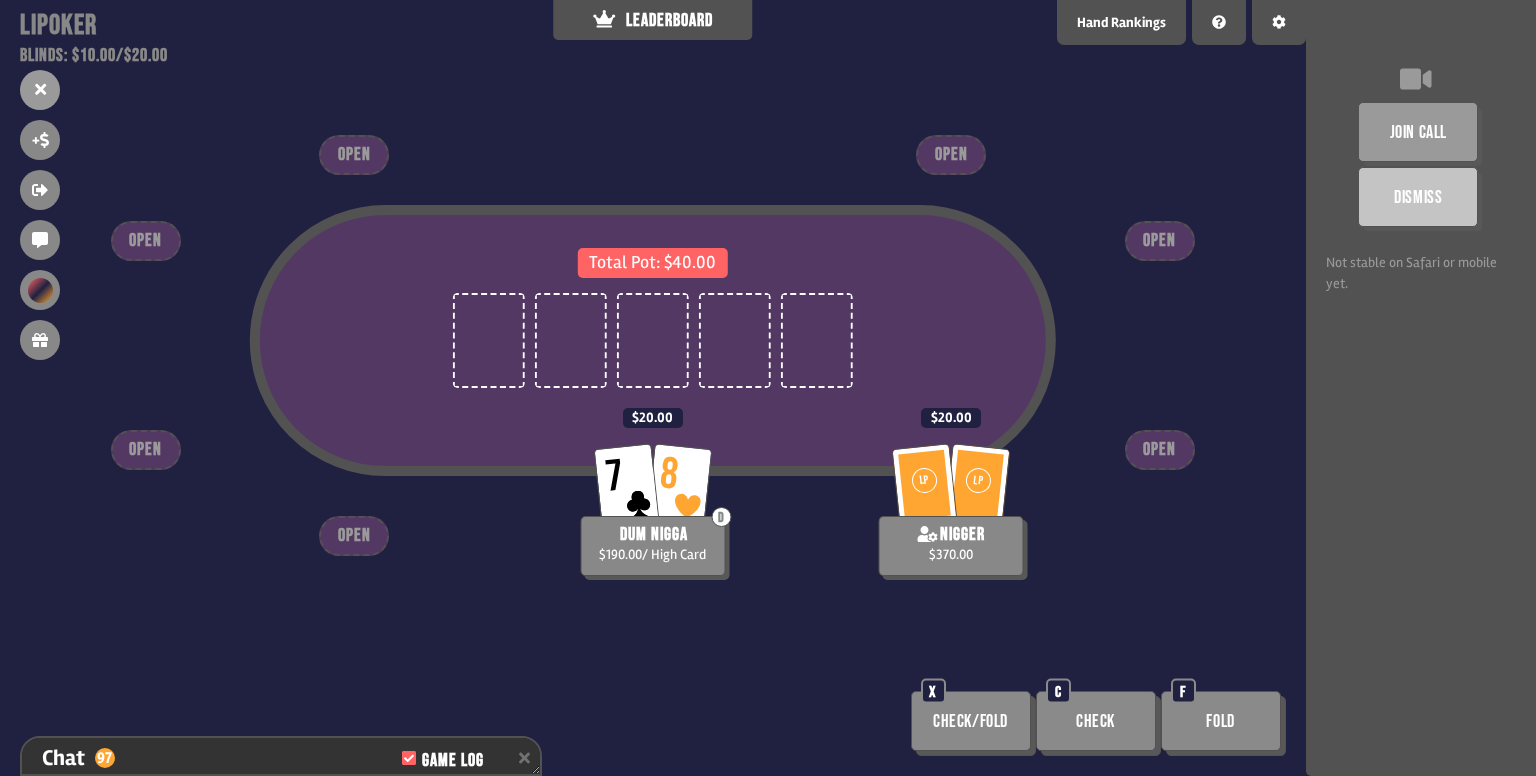 click on "nigger $370.00" at bounding box center (951, 546) 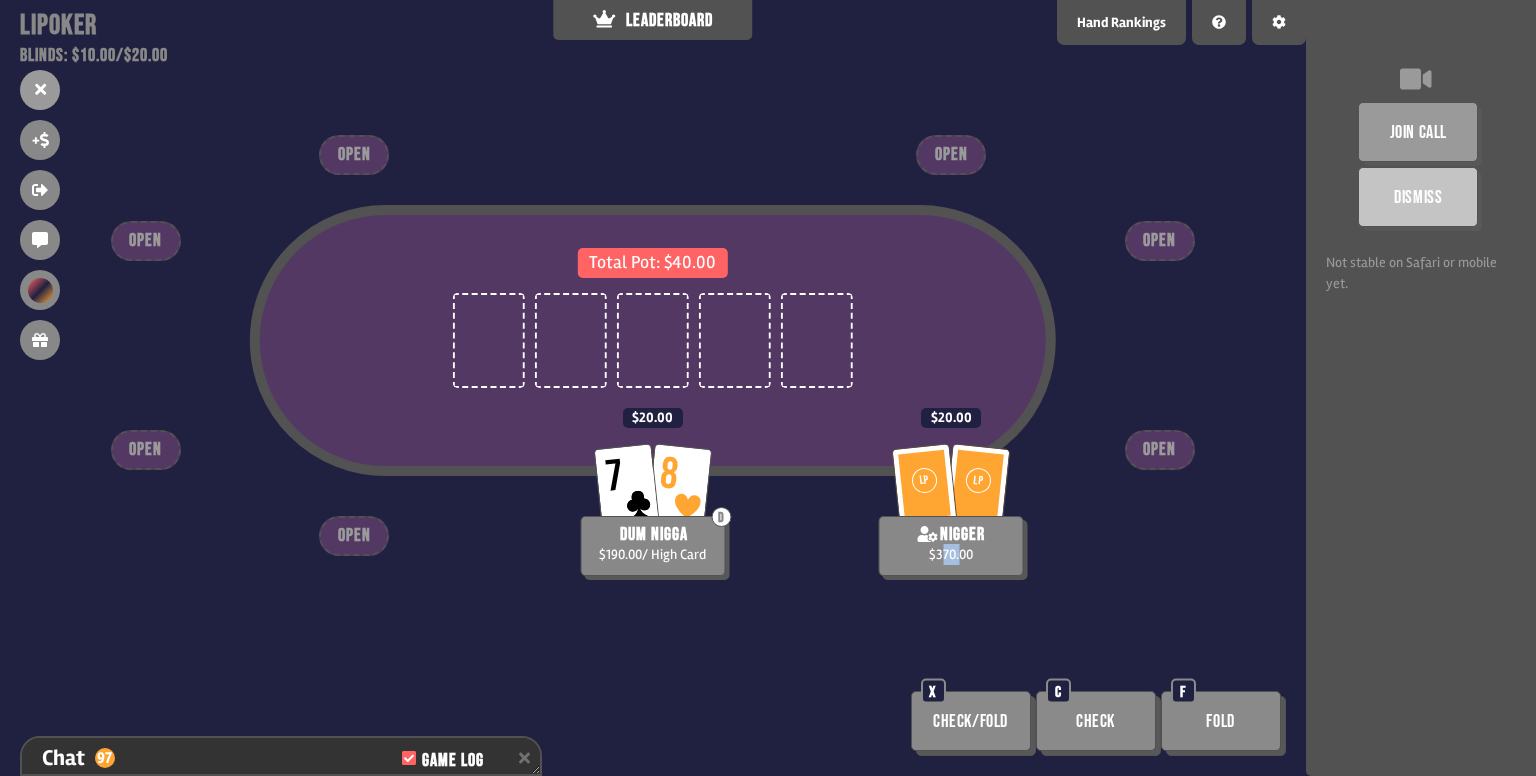 drag, startPoint x: 945, startPoint y: 559, endPoint x: 961, endPoint y: 557, distance: 16.124516 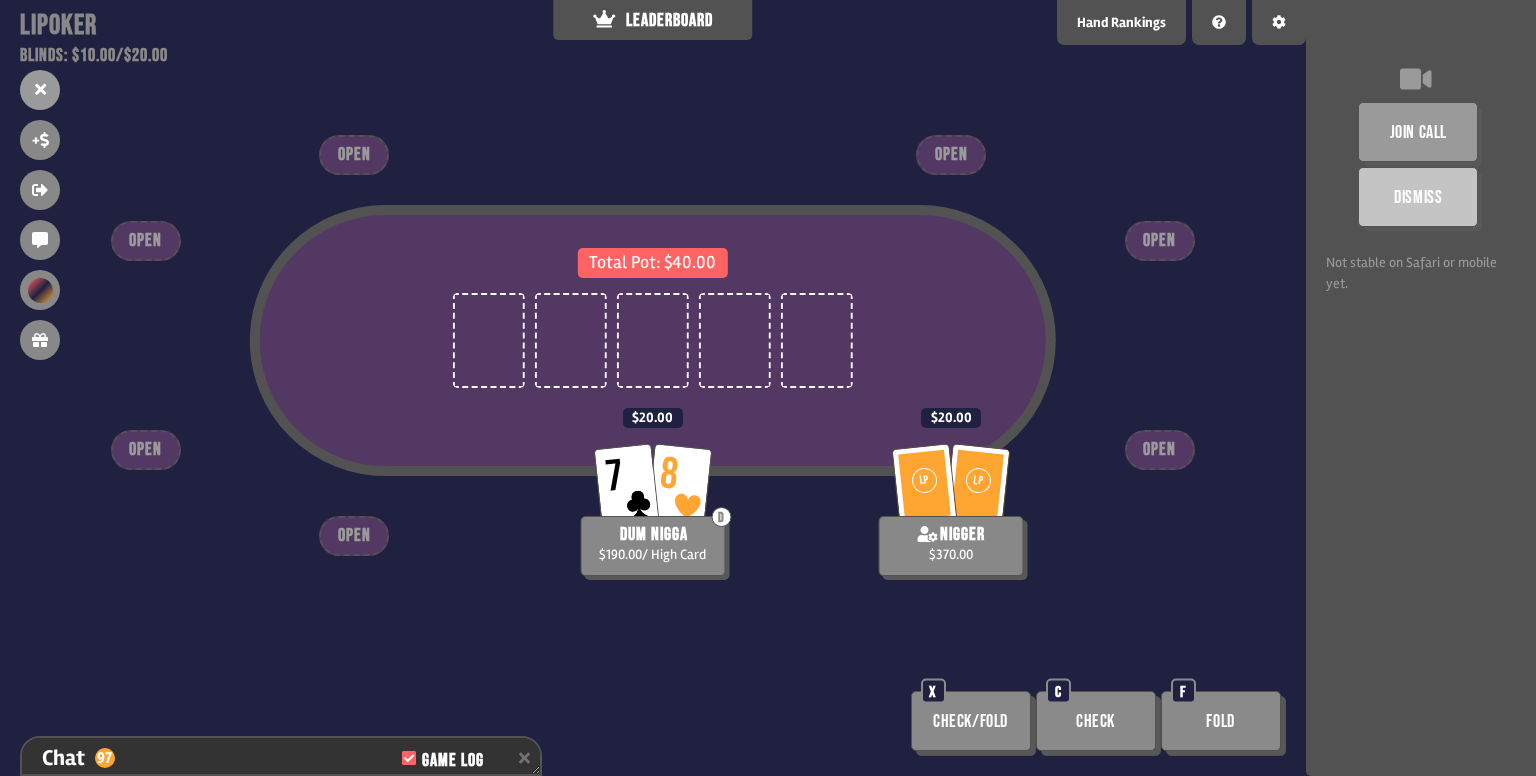 click on "nigger $370.00" at bounding box center (951, 546) 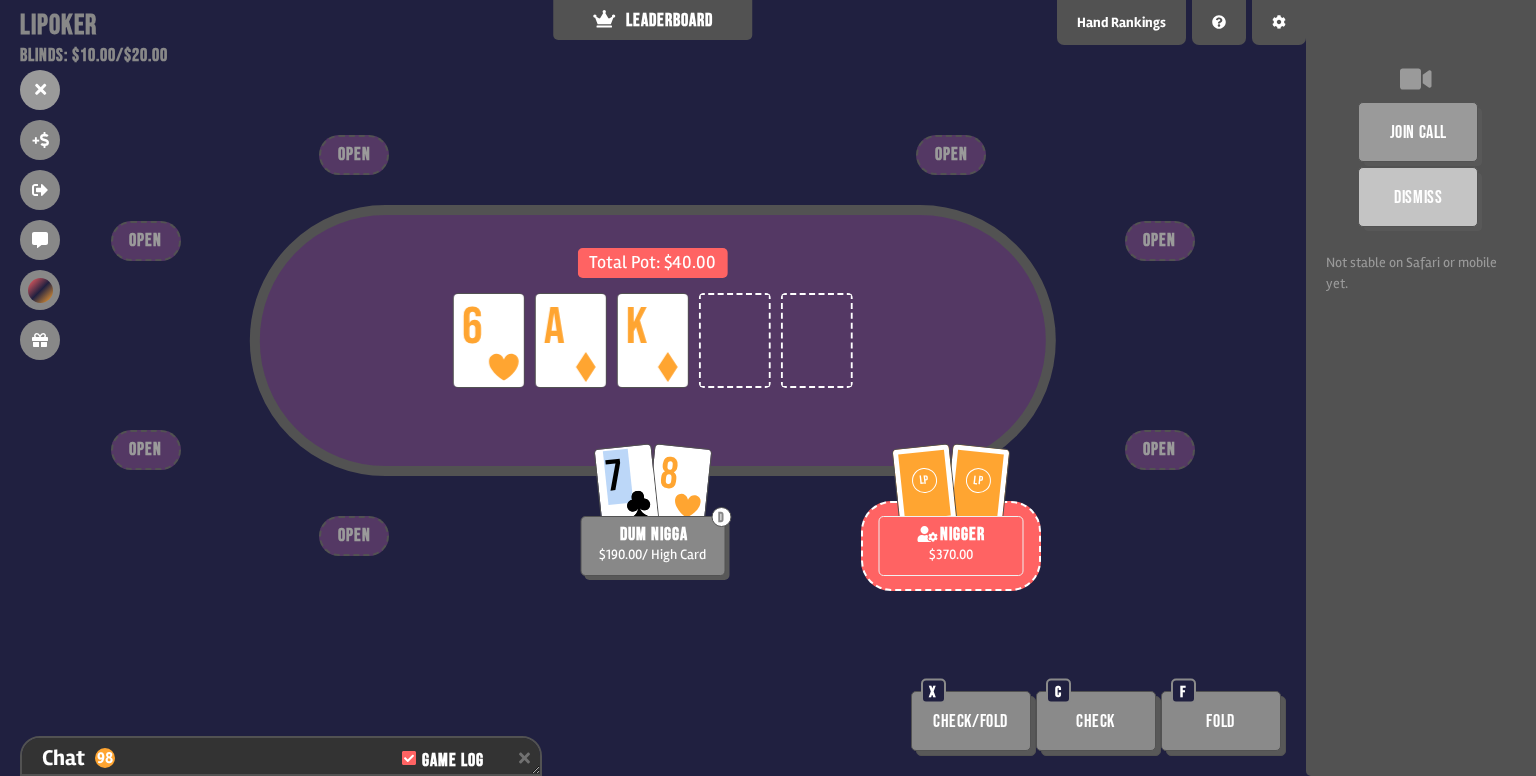 drag, startPoint x: 704, startPoint y: 500, endPoint x: 610, endPoint y: 502, distance: 94.02127 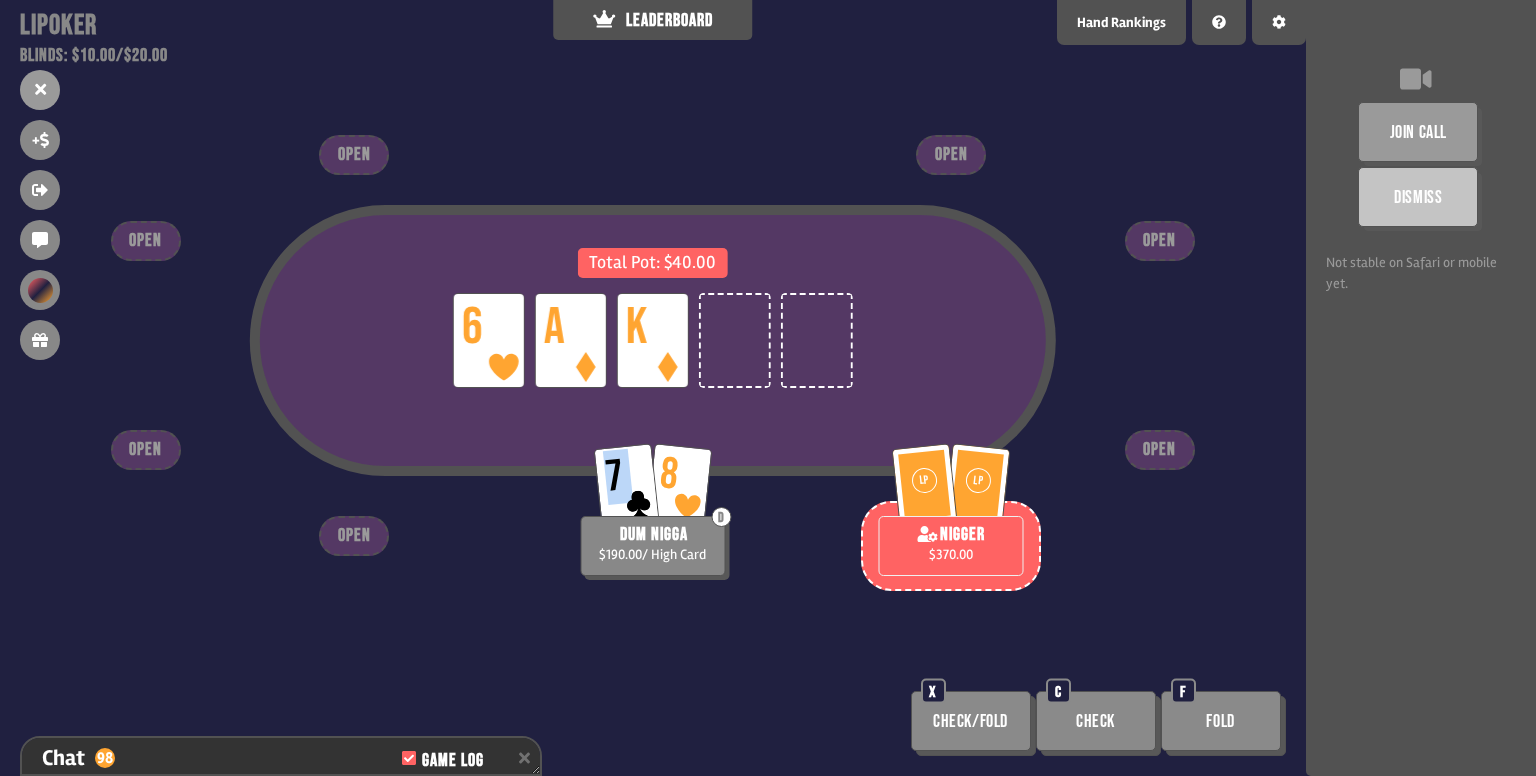 click 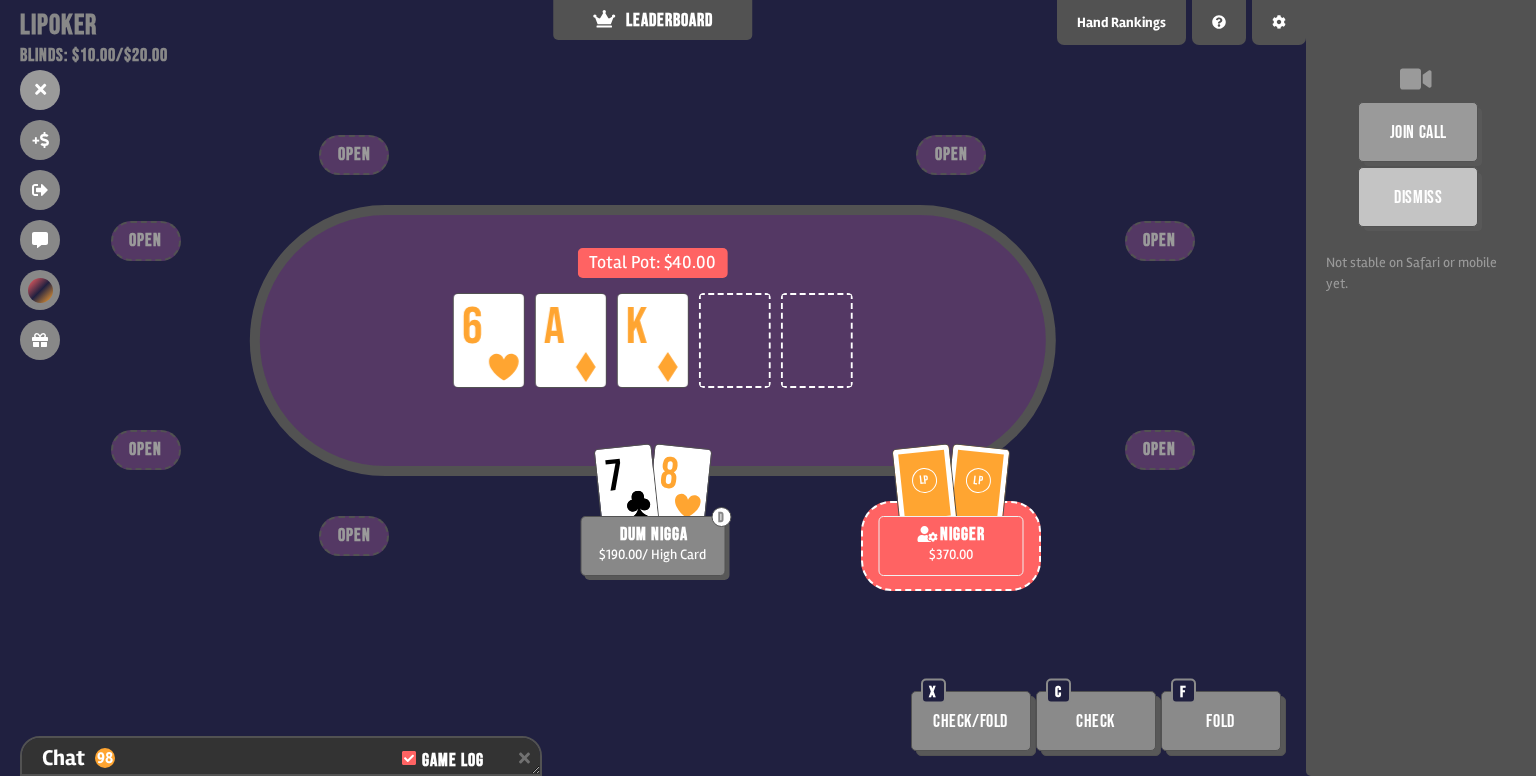 click on "7" at bounding box center (626, 484) 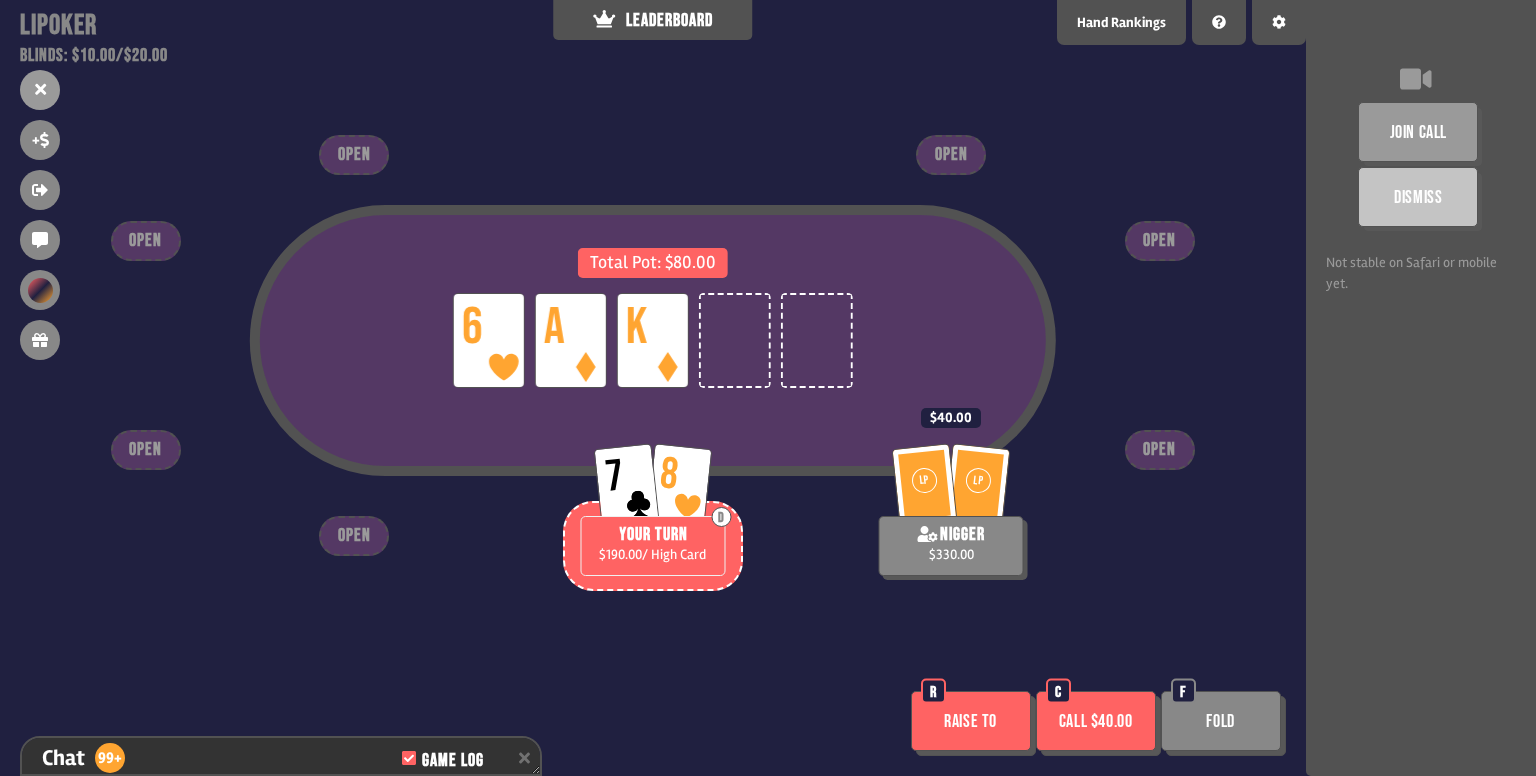 click on "Fold" at bounding box center (1221, 721) 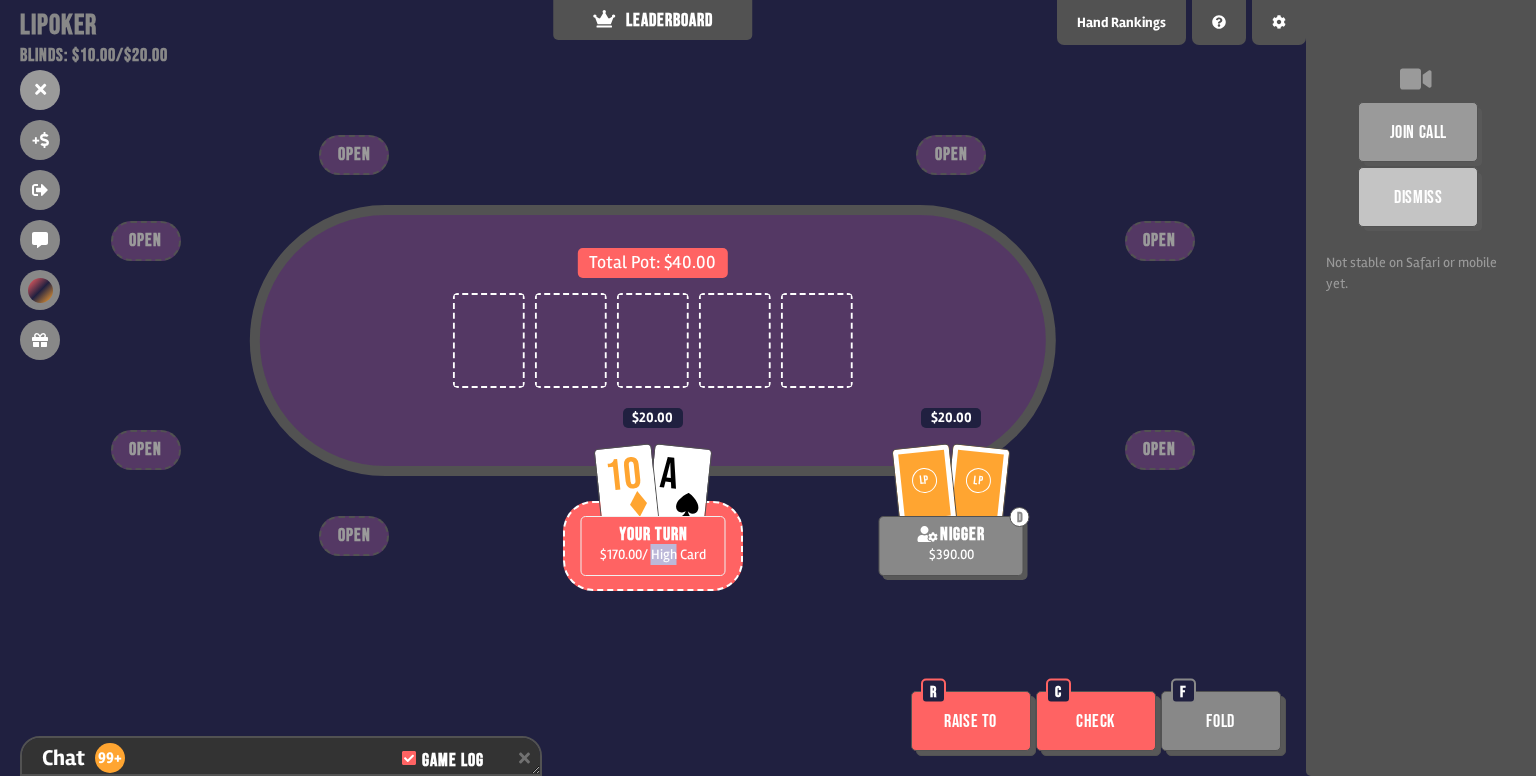 drag, startPoint x: 650, startPoint y: 565, endPoint x: 682, endPoint y: 558, distance: 32.75668 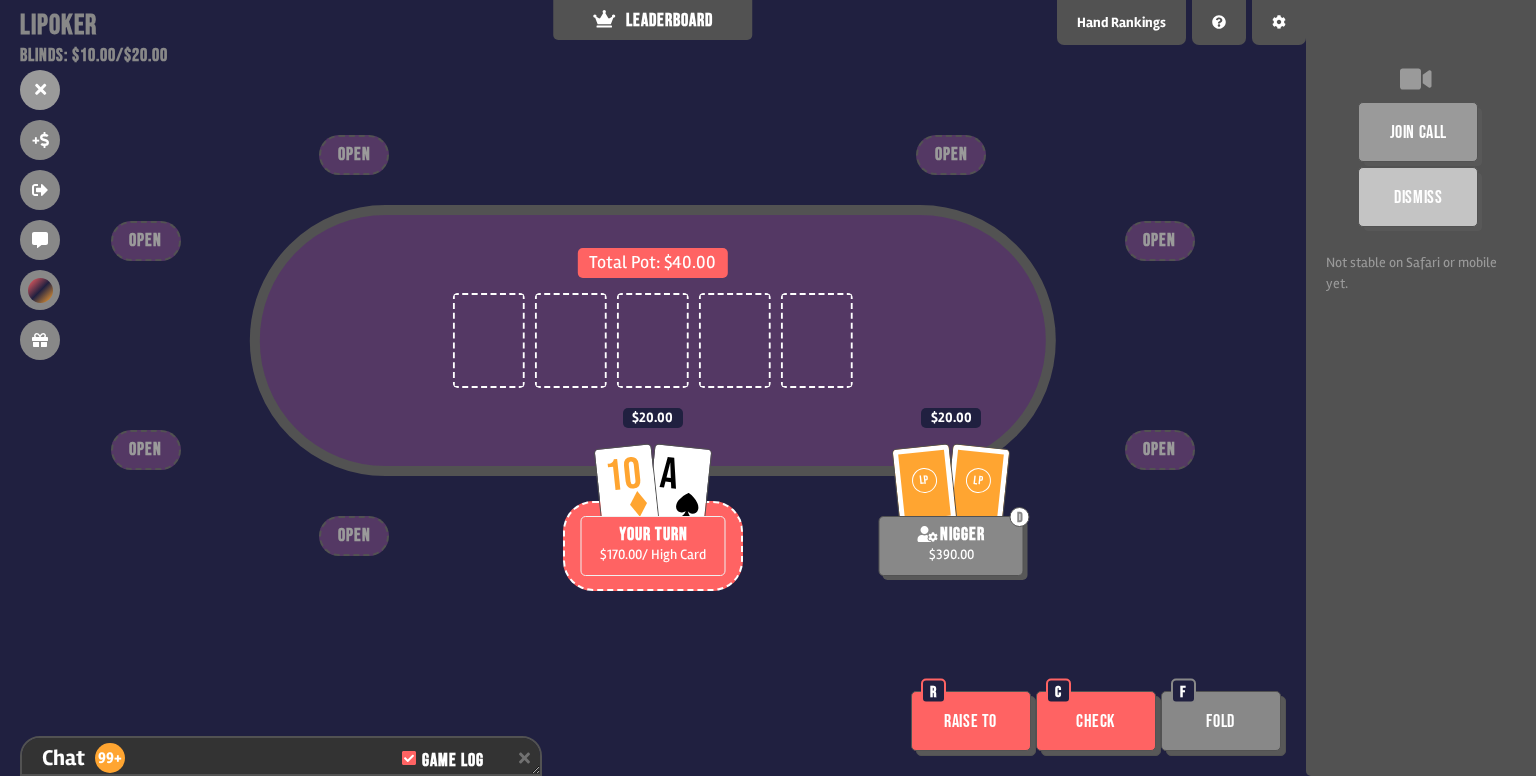 click at bounding box center [653, 546] 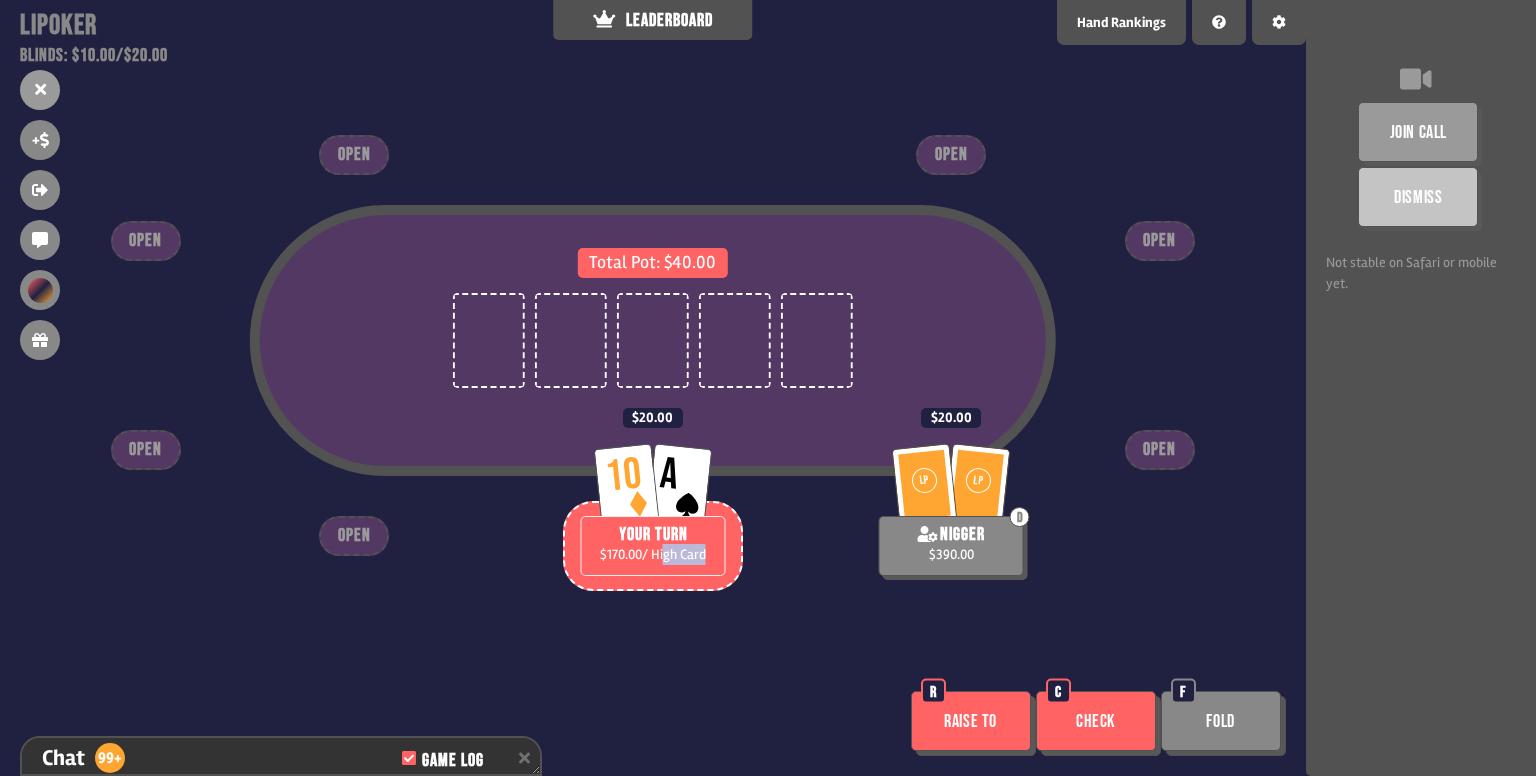 drag, startPoint x: 657, startPoint y: 557, endPoint x: 714, endPoint y: 566, distance: 57.706154 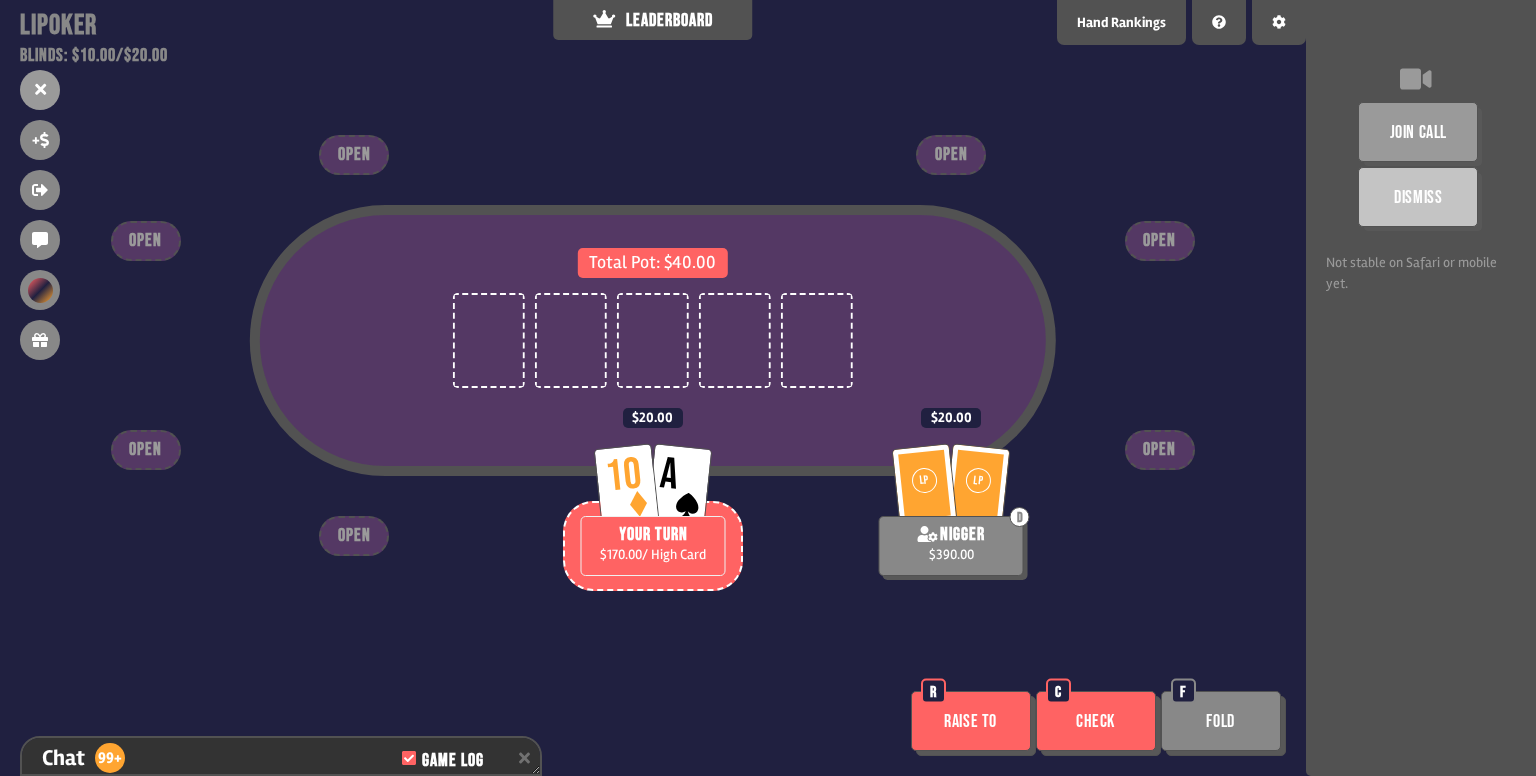 drag, startPoint x: 684, startPoint y: 585, endPoint x: 662, endPoint y: 567, distance: 28.42534 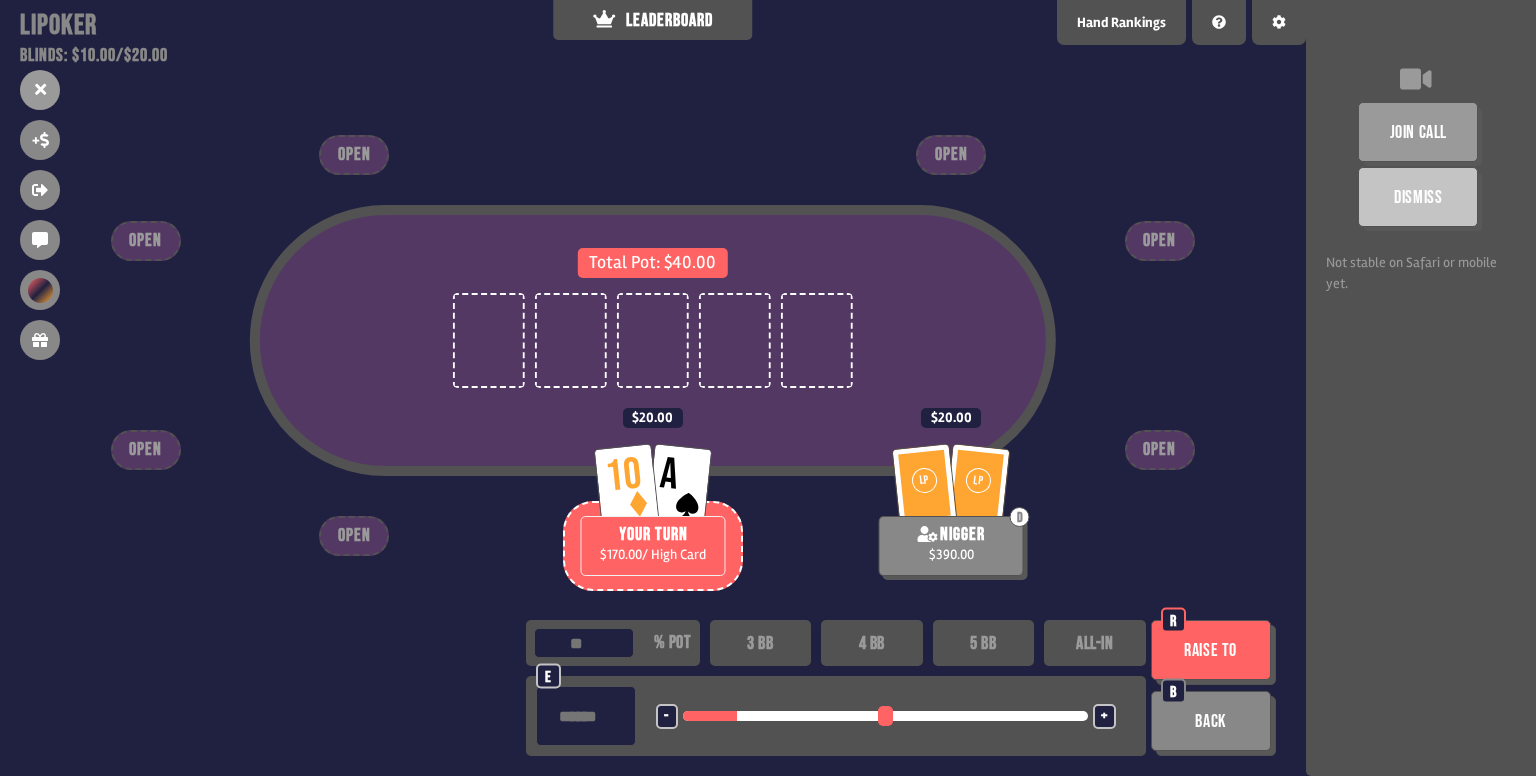 drag, startPoint x: 688, startPoint y: 712, endPoint x: 742, endPoint y: 714, distance: 54.037025 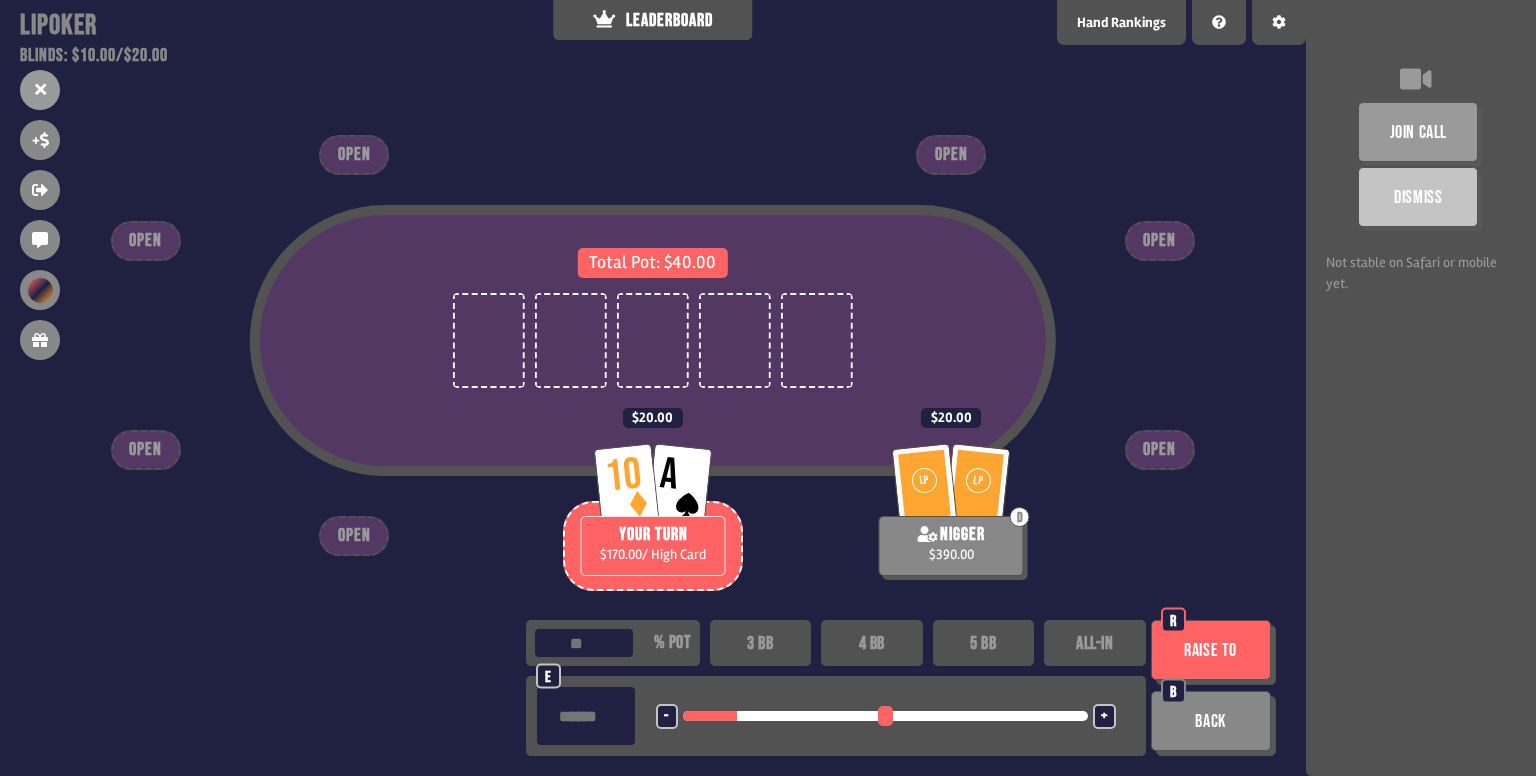 click at bounding box center (885, 716) 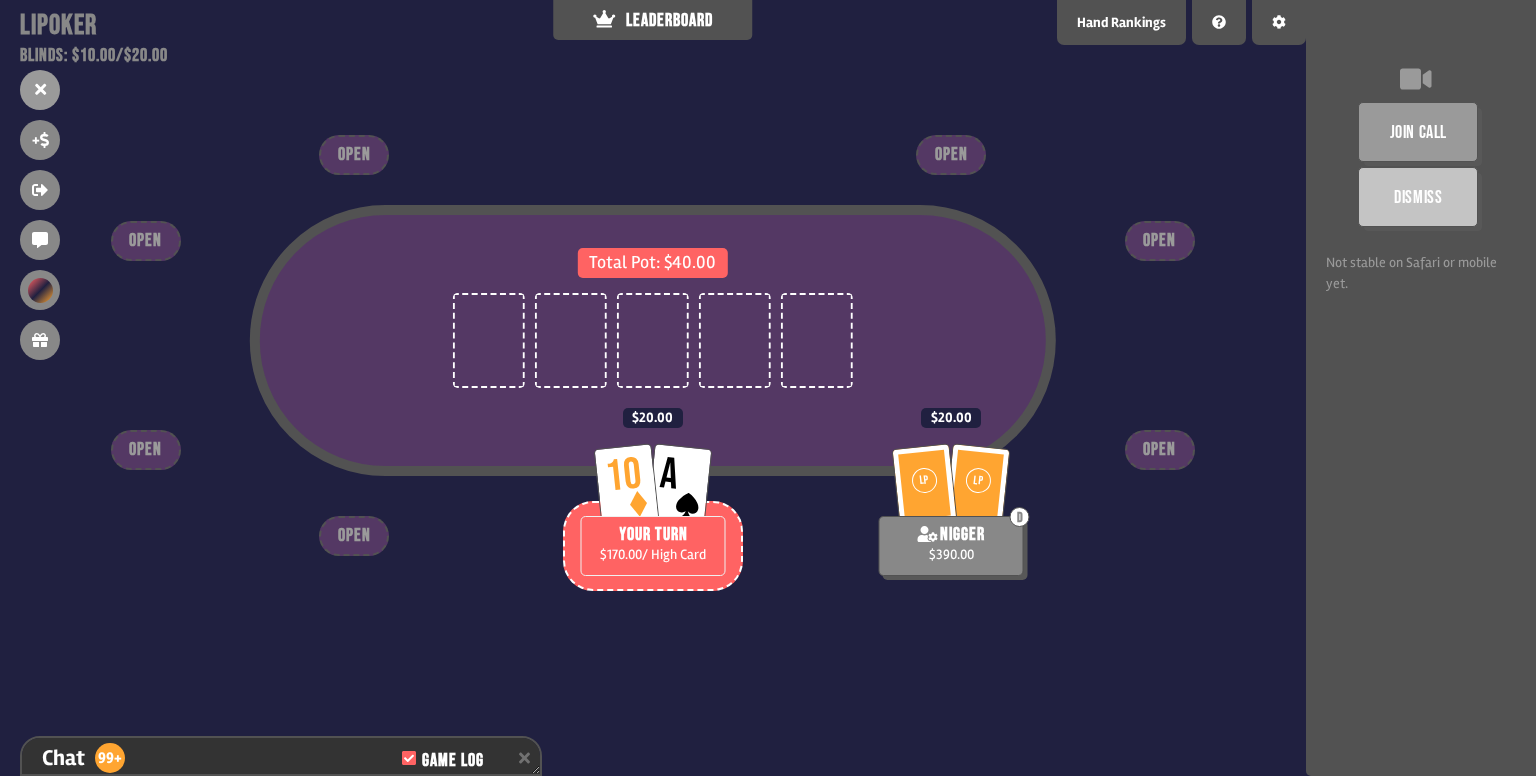 scroll, scrollTop: 4304, scrollLeft: 0, axis: vertical 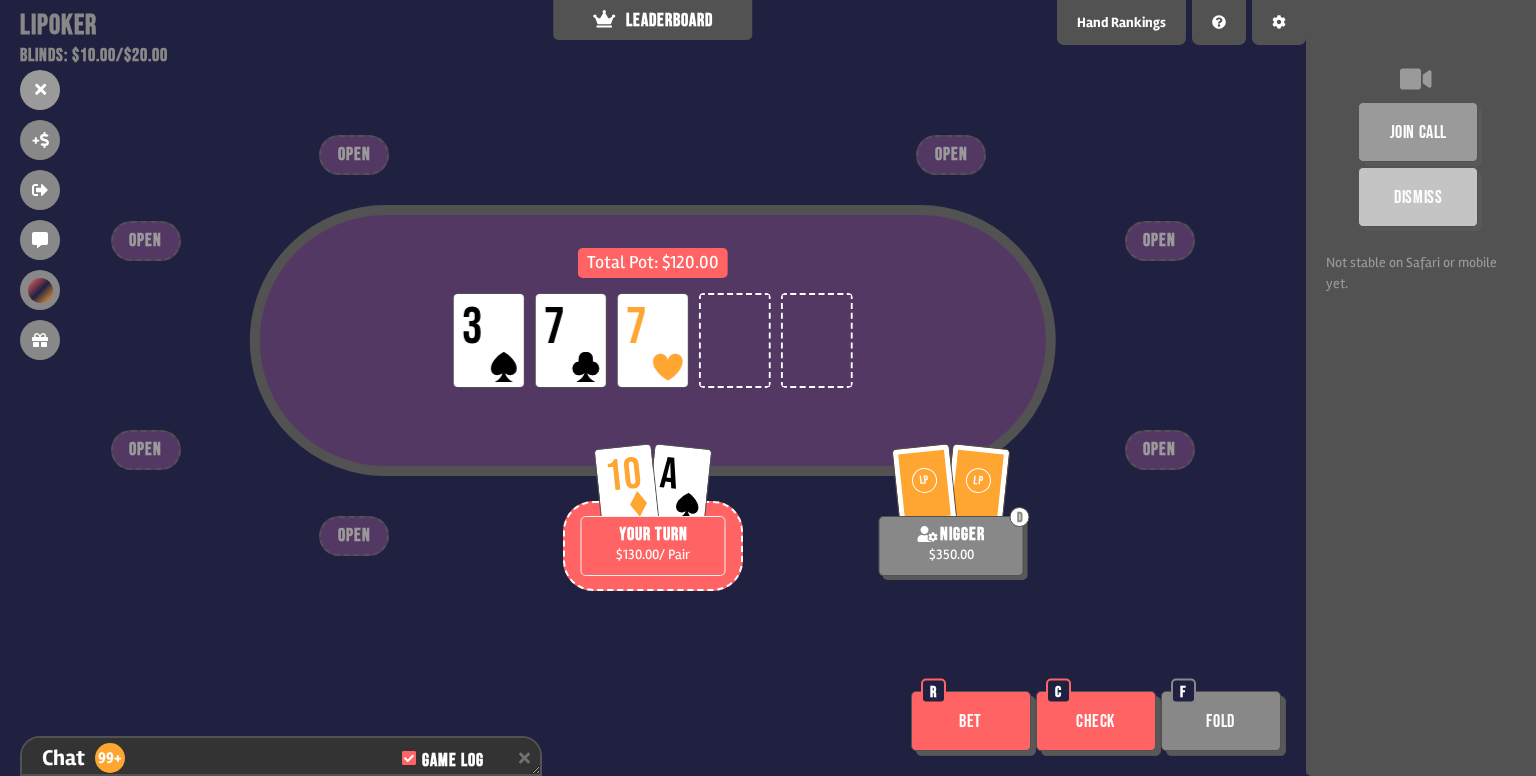 click on "Check" at bounding box center (1096, 721) 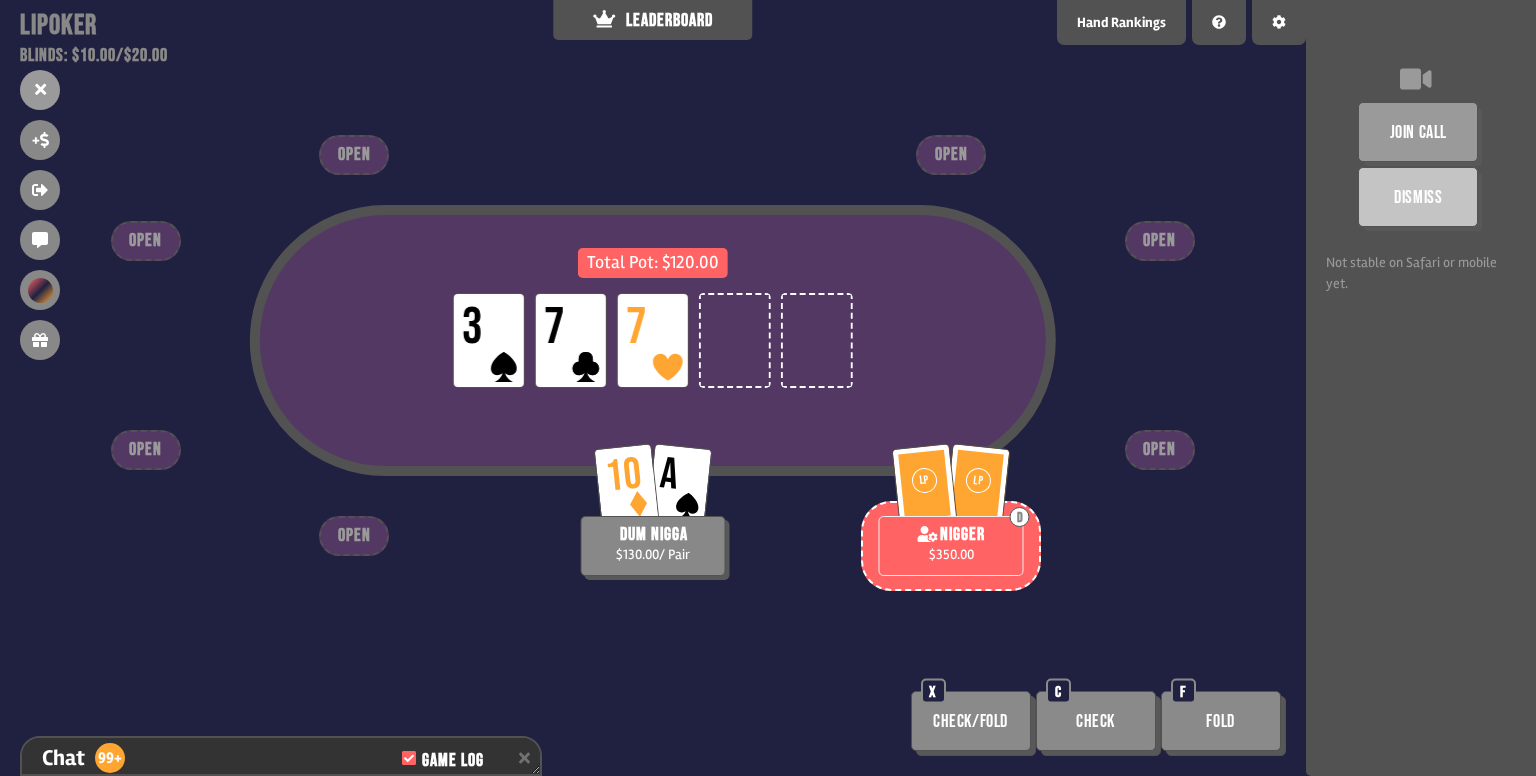 click on "Total Pot: $120.00   LP 3 LP 7 LP 7 LP LP D nigger $350.00  10 A dum nigga $130.00   / Pair OPEN OPEN OPEN OPEN OPEN OPEN OPEN Check/Fold X Check C Fold F" at bounding box center [653, 388] 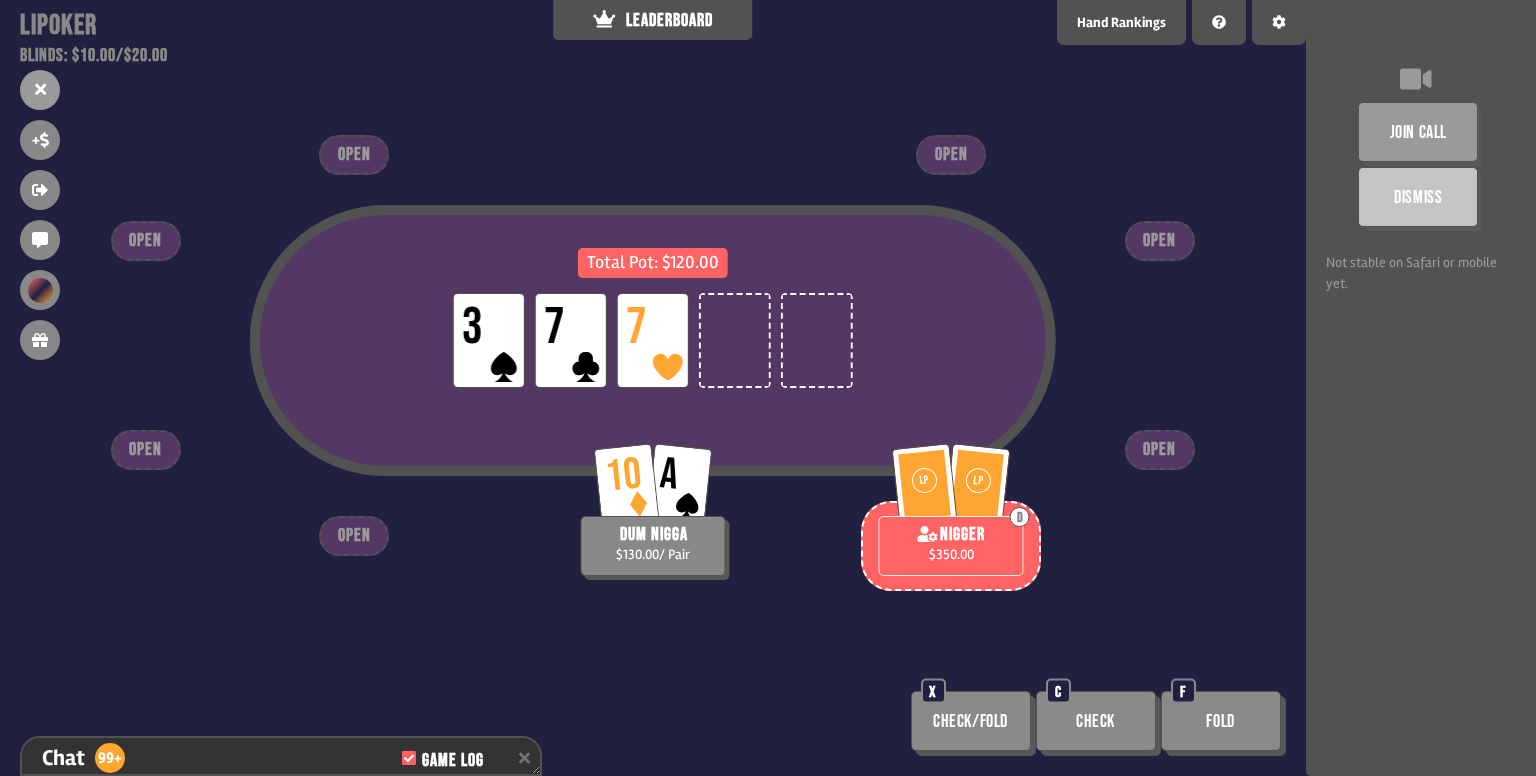 drag, startPoint x: 613, startPoint y: 539, endPoint x: 596, endPoint y: 553, distance: 22.022715 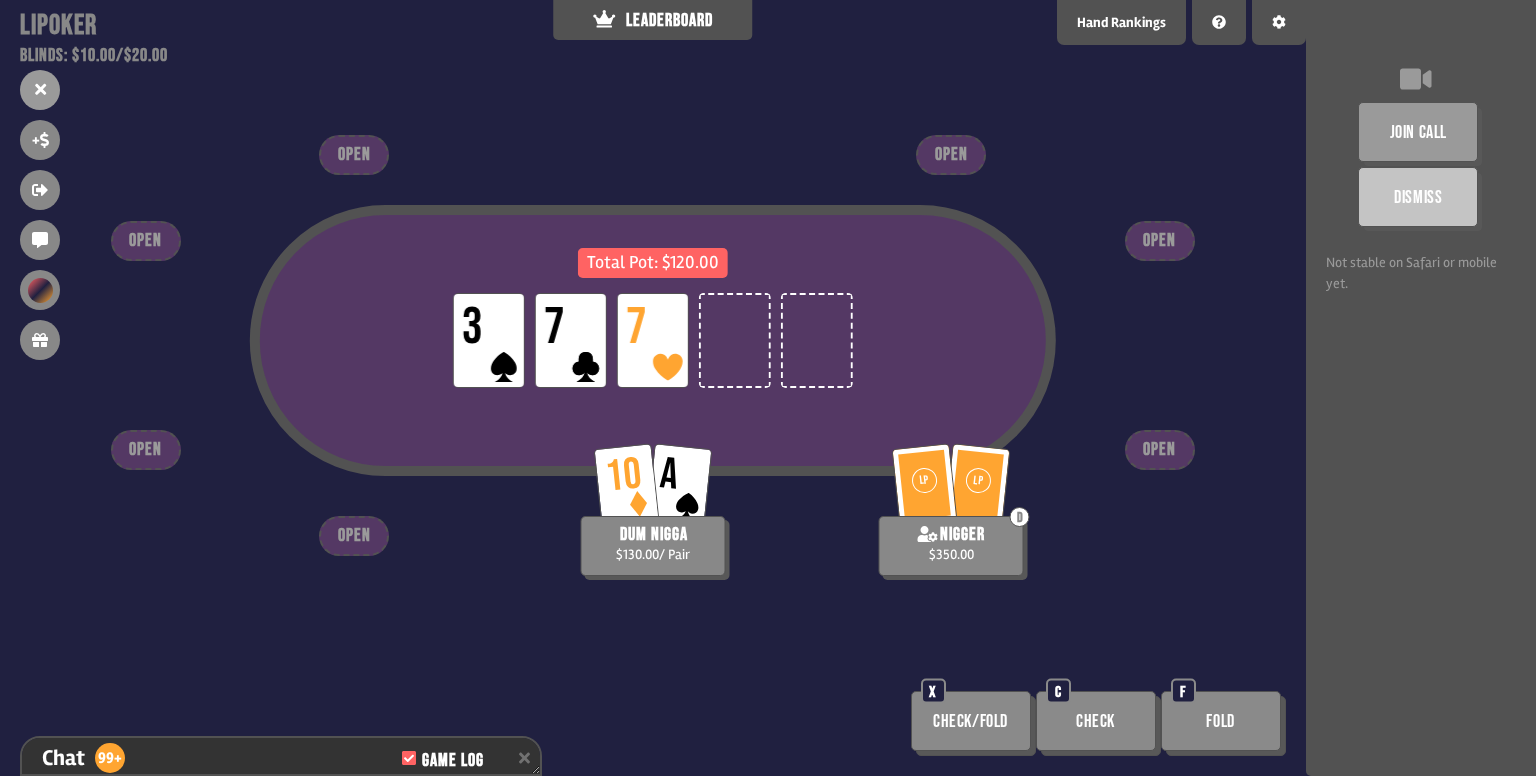 click on "$130.00   / Pair" at bounding box center (653, 554) 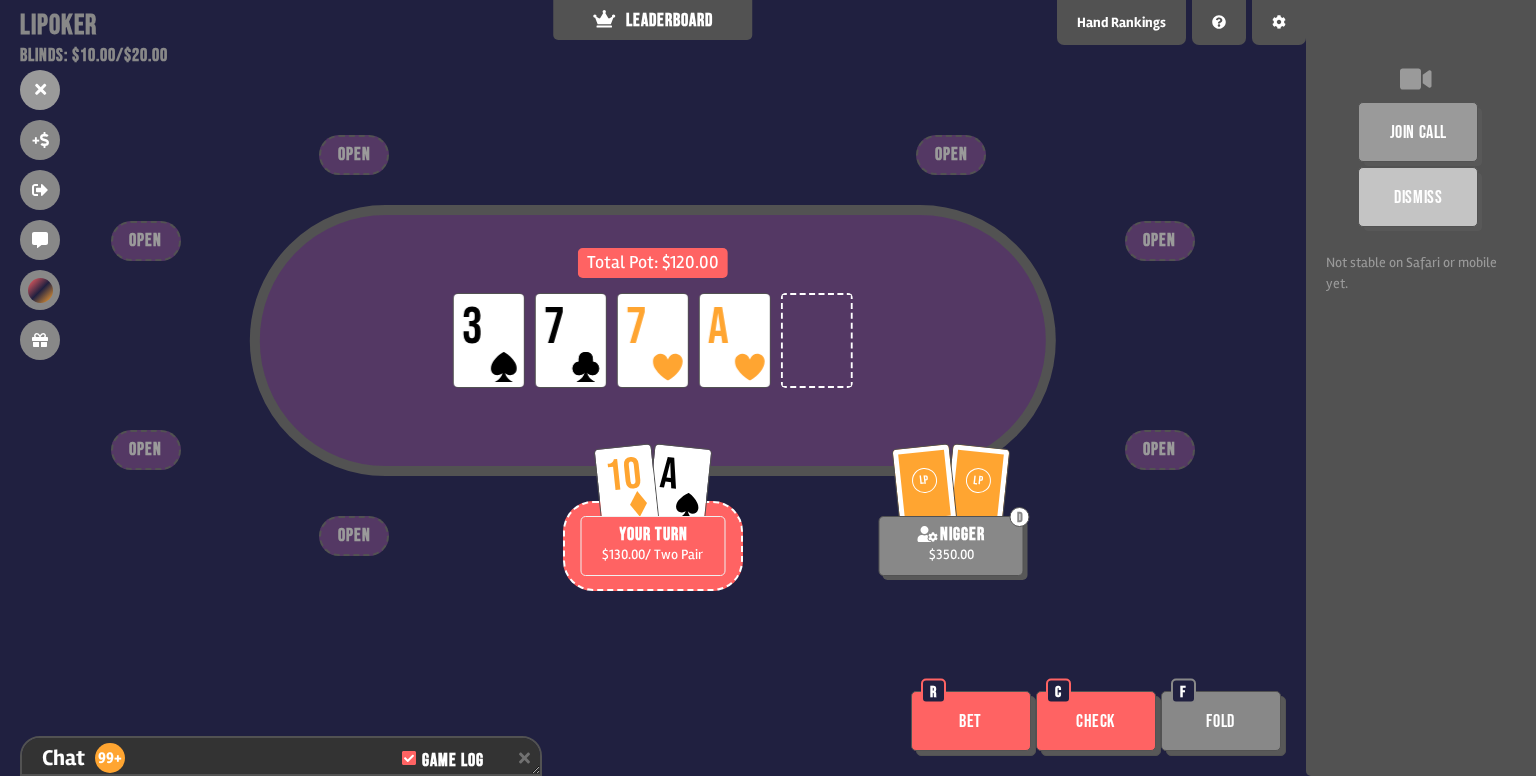 click on "Bet" at bounding box center (971, 721) 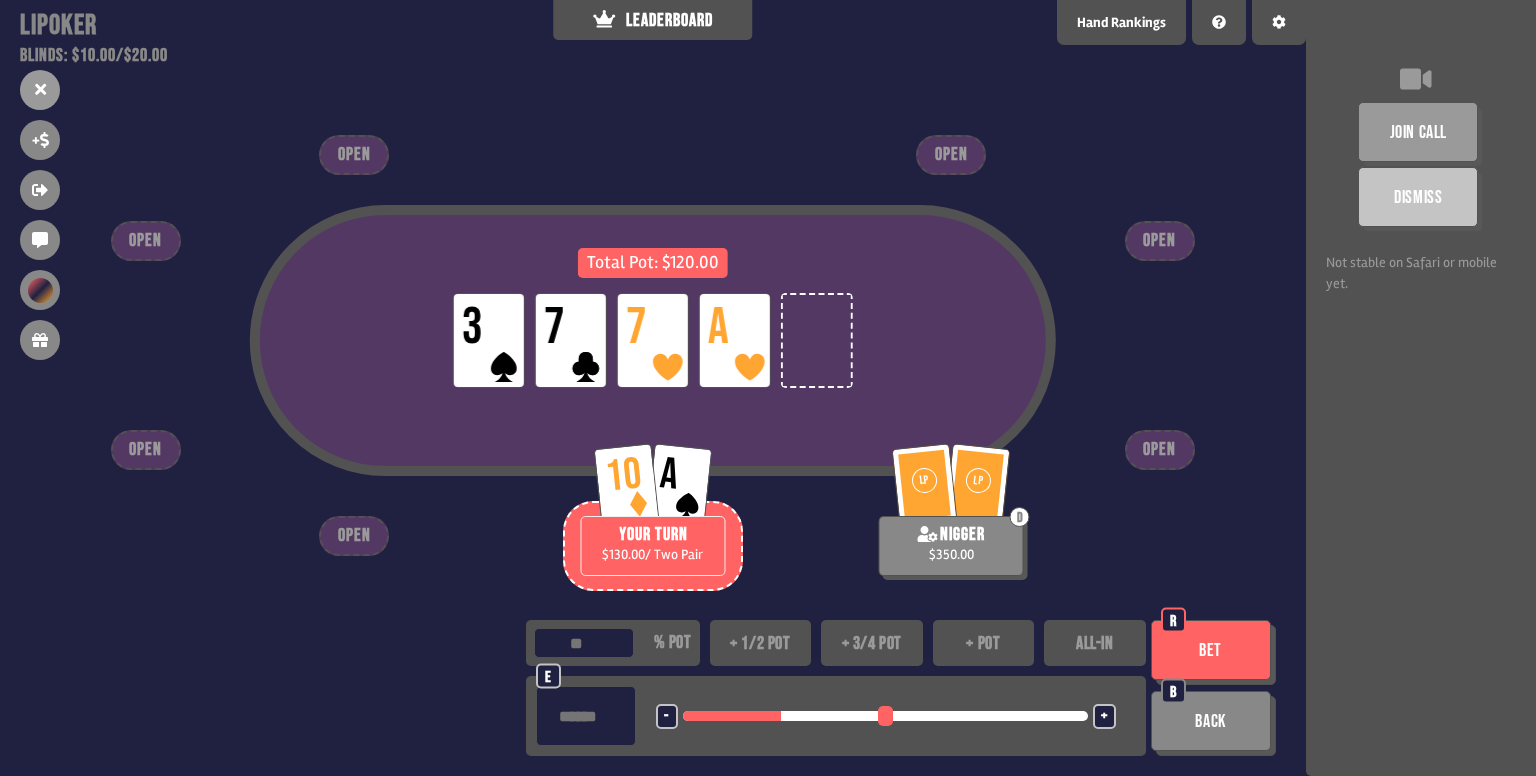 drag, startPoint x: 692, startPoint y: 713, endPoint x: 596, endPoint y: 724, distance: 96.62815 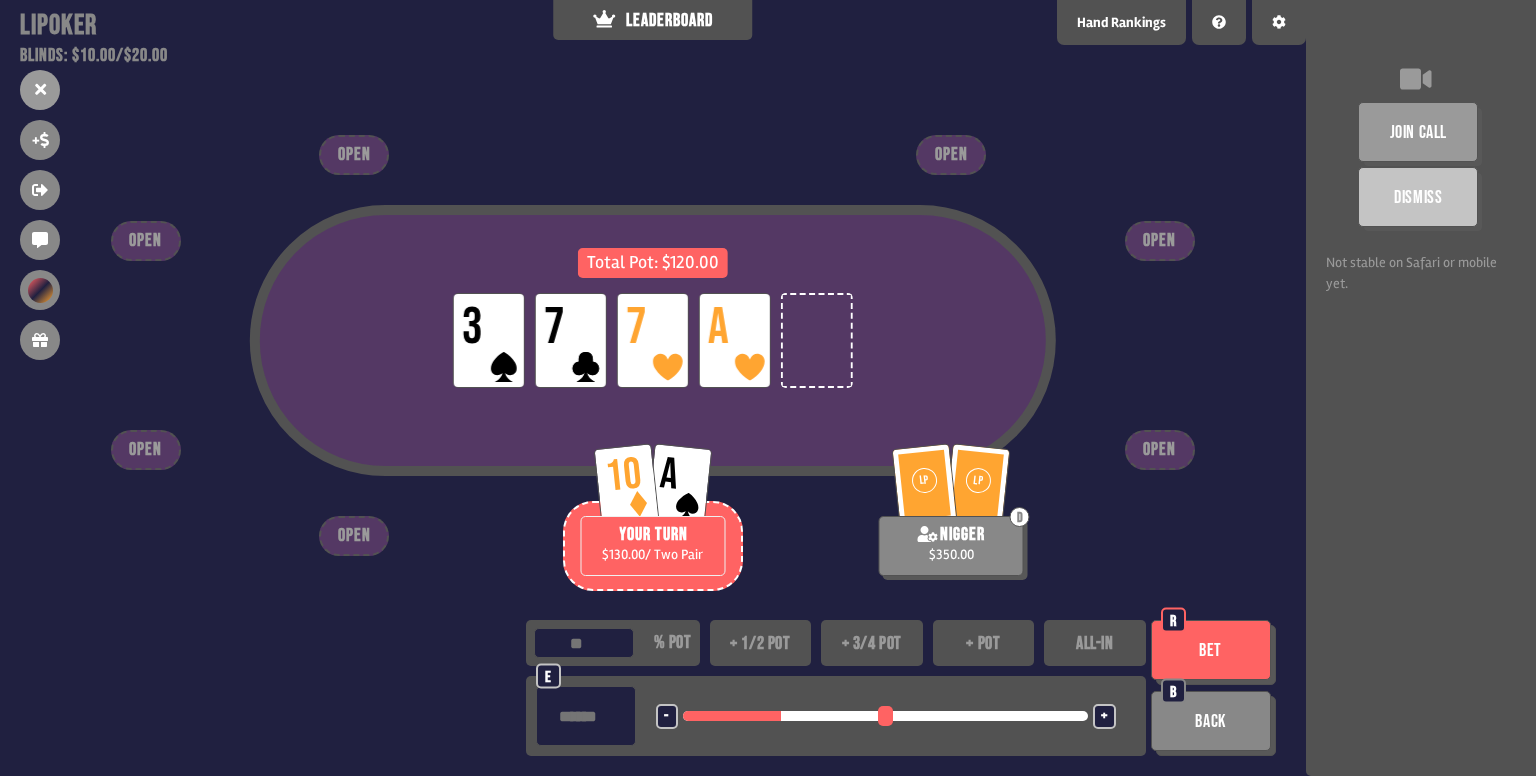 click at bounding box center [885, 716] 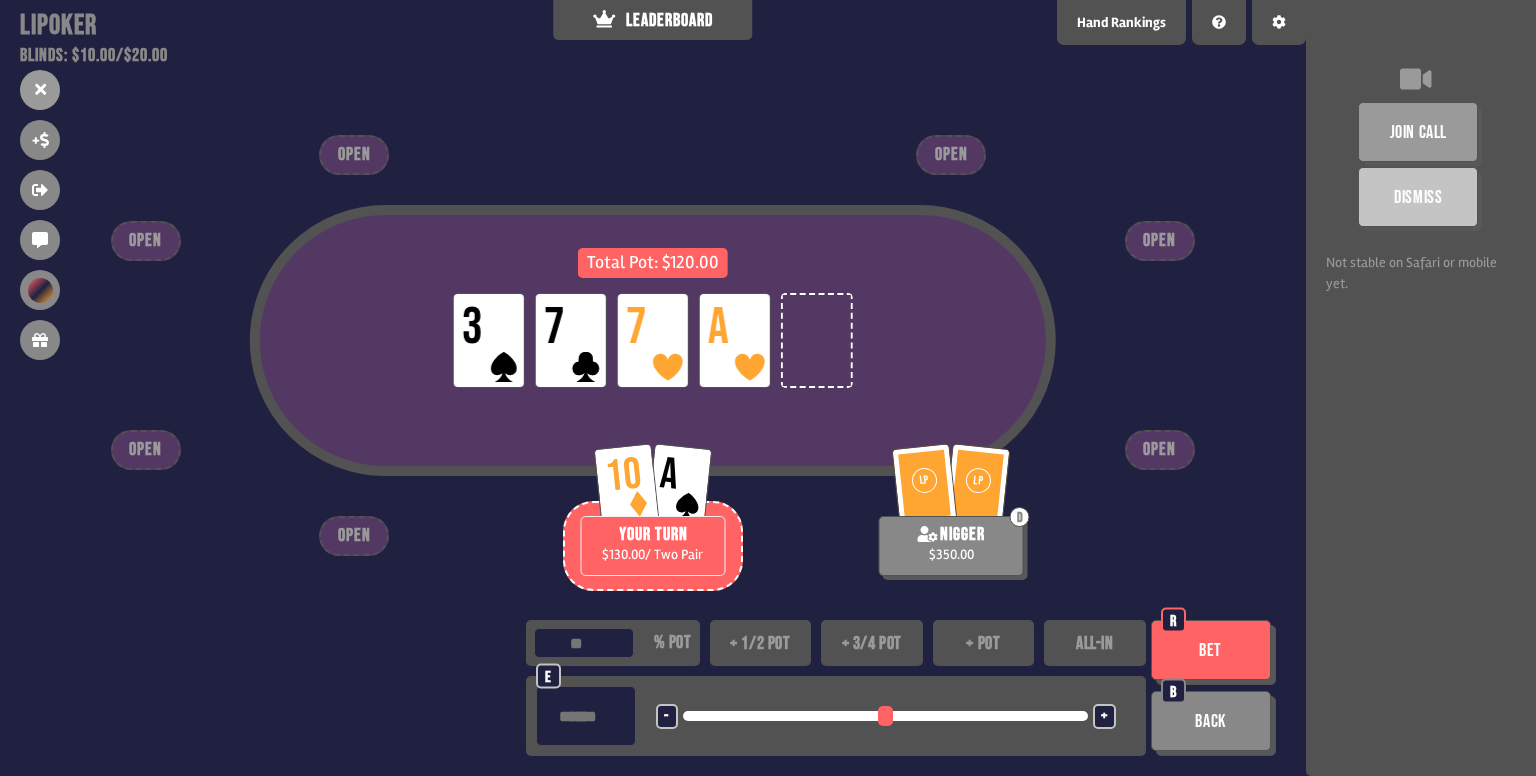 click on "Back" at bounding box center [1211, 721] 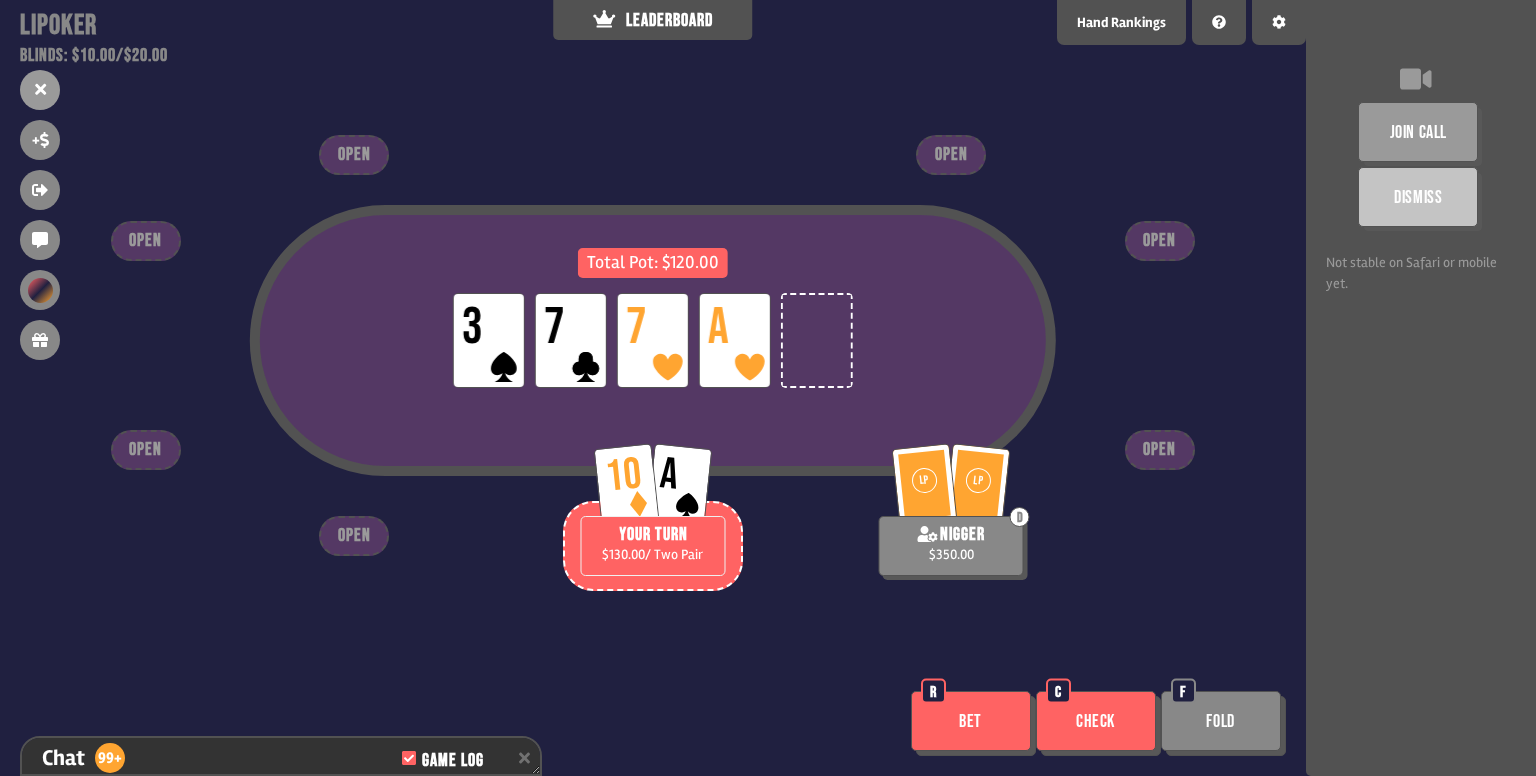 scroll, scrollTop: 4536, scrollLeft: 0, axis: vertical 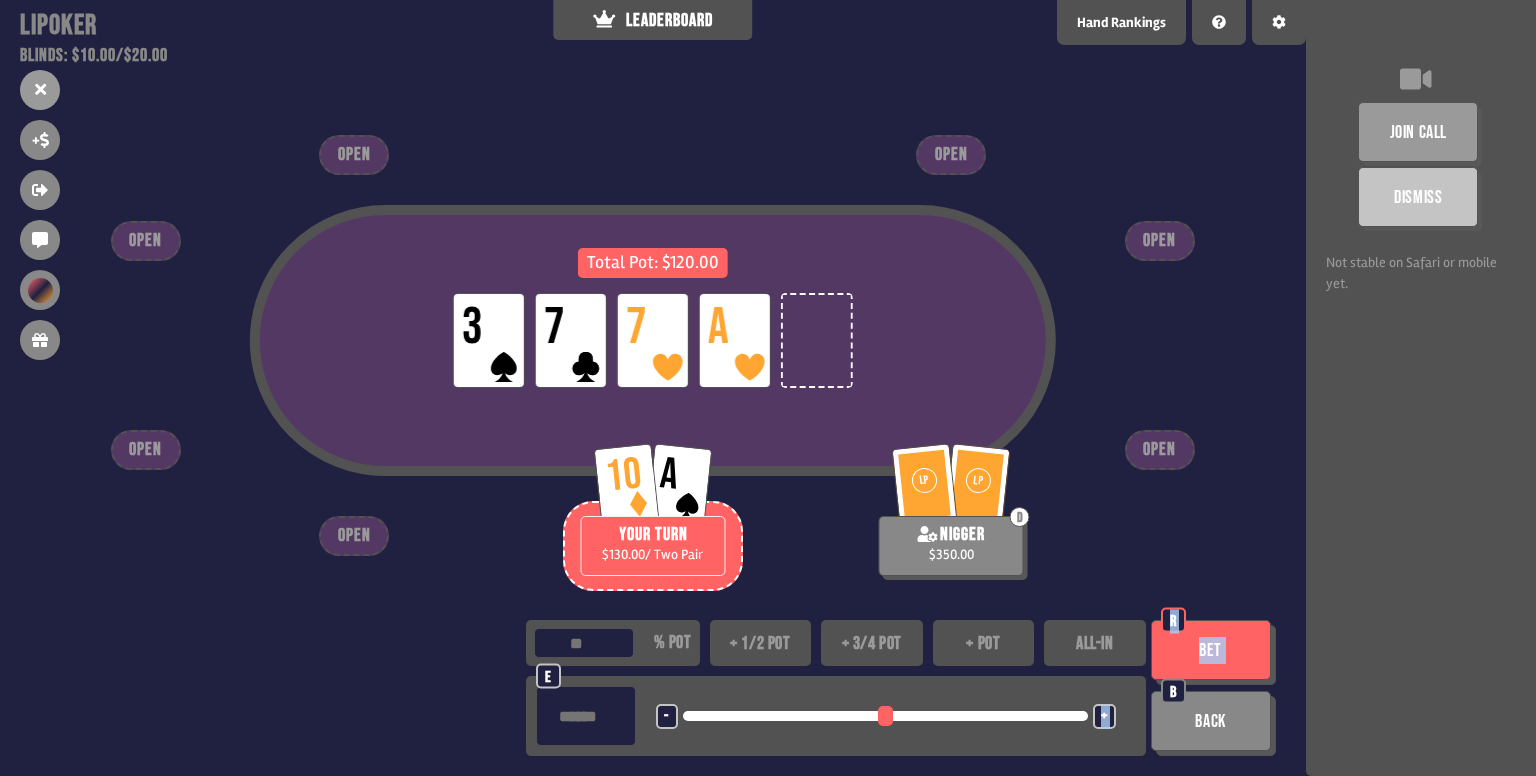 drag, startPoint x: 708, startPoint y: 705, endPoint x: 1153, endPoint y: 711, distance: 445.04044 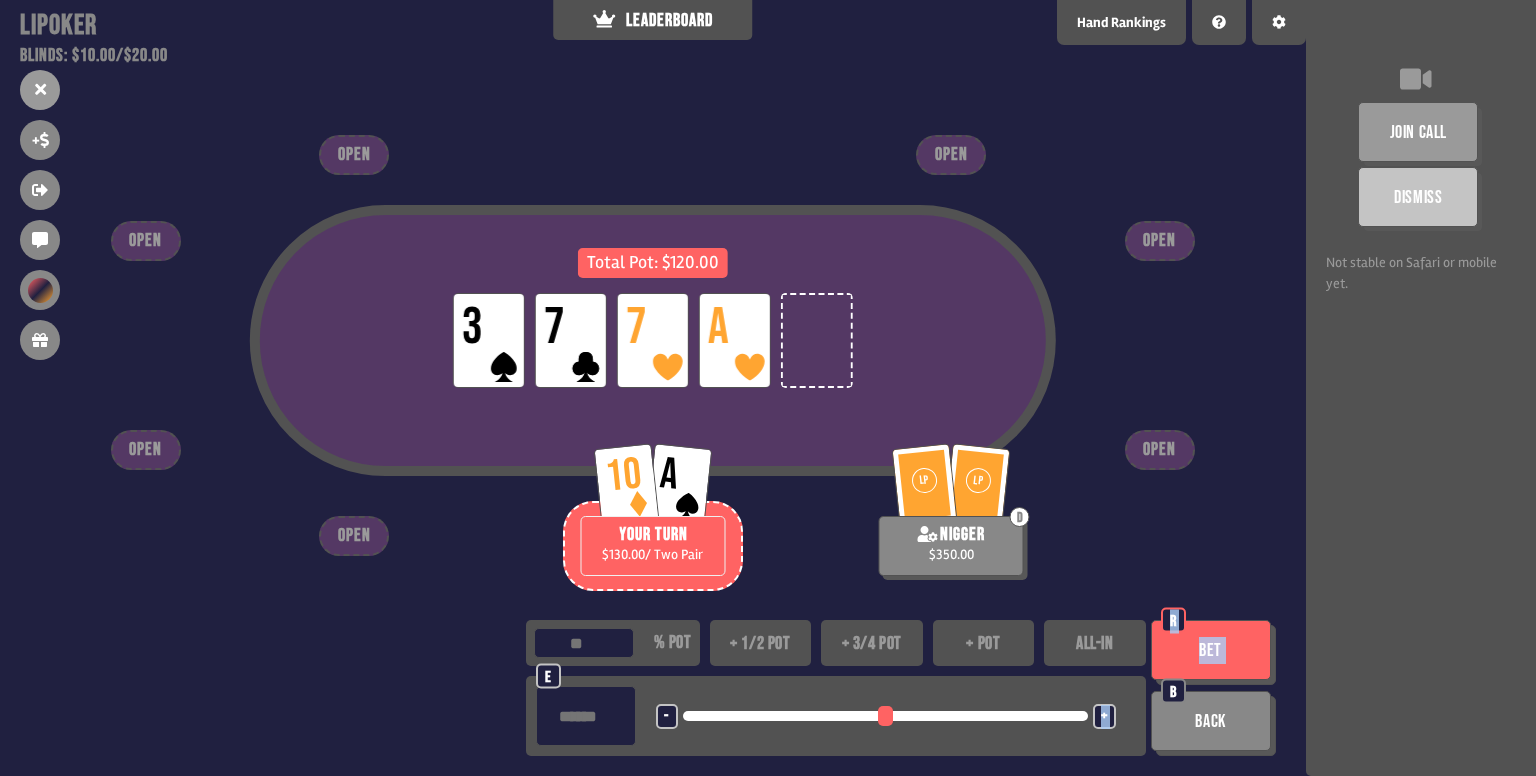 click on "** % pot + 1/2 pot + 3/4 pot + pot ALL-IN ***** e - <LEFT> <DOWN> + <UP> <RIGHT> Bet R Back B" at bounding box center (906, 688) 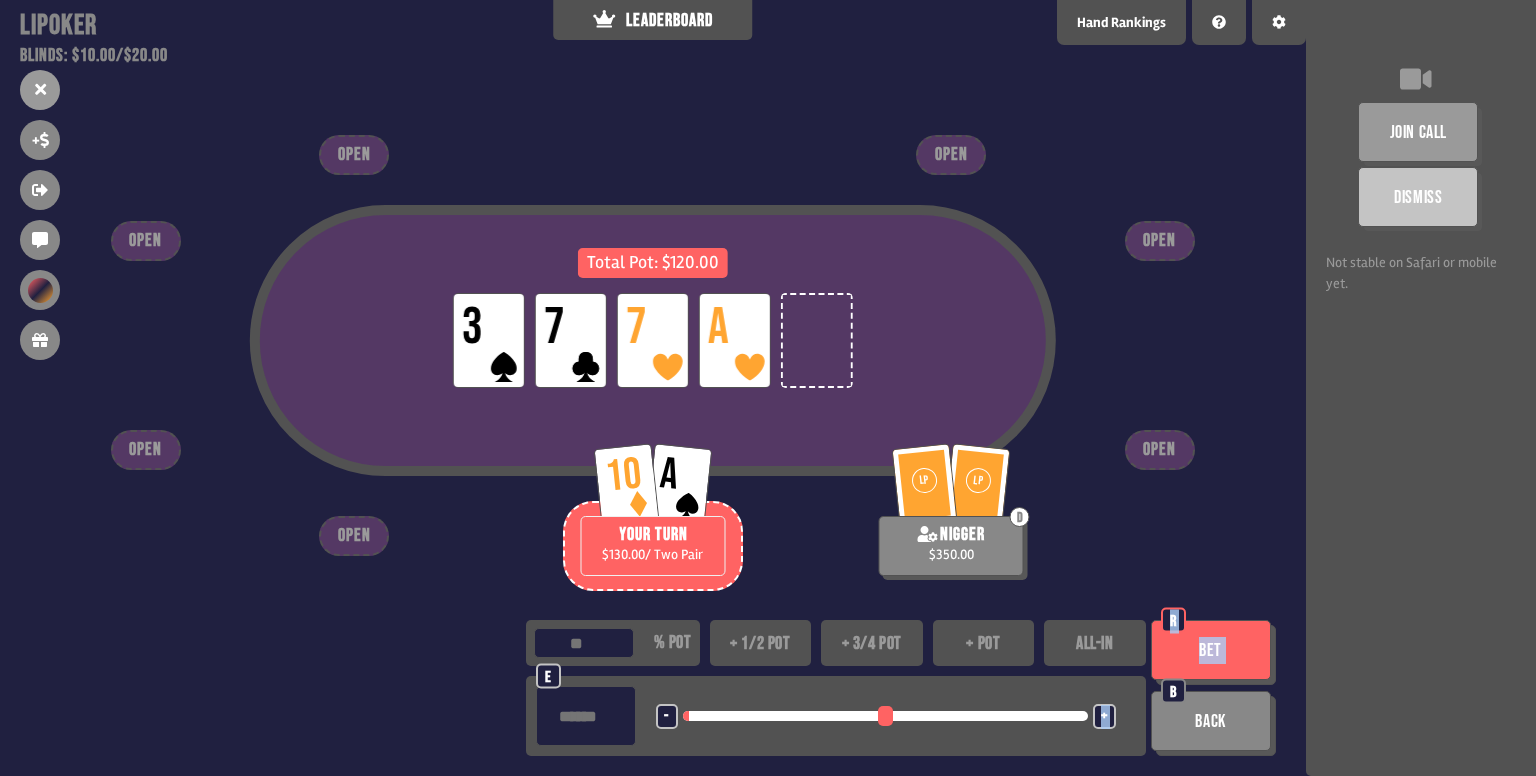 click on "***** e - <LEFT> <DOWN> + <UP> <RIGHT>" at bounding box center [836, 716] 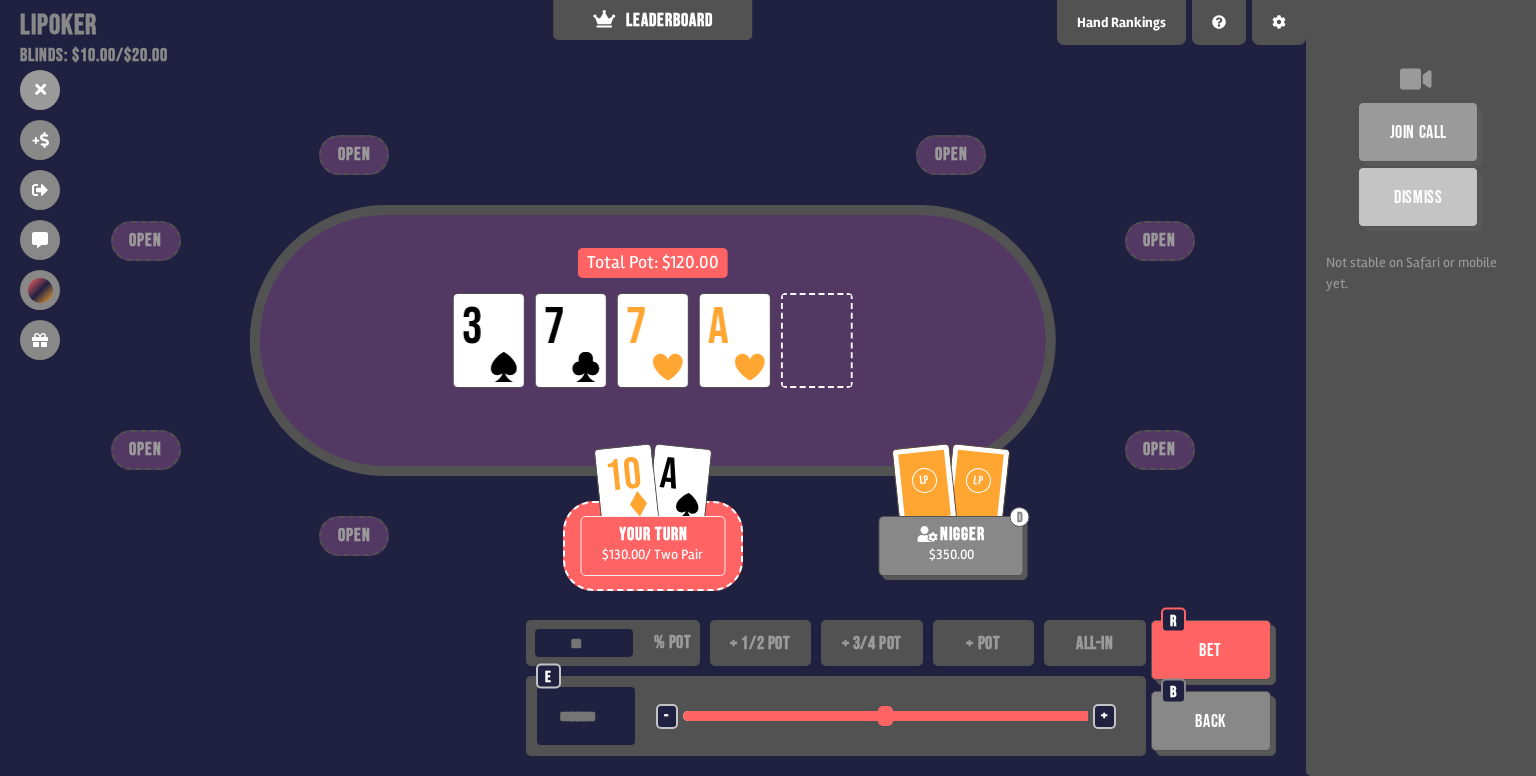 drag, startPoint x: 1080, startPoint y: 716, endPoint x: 1188, endPoint y: 712, distance: 108.07405 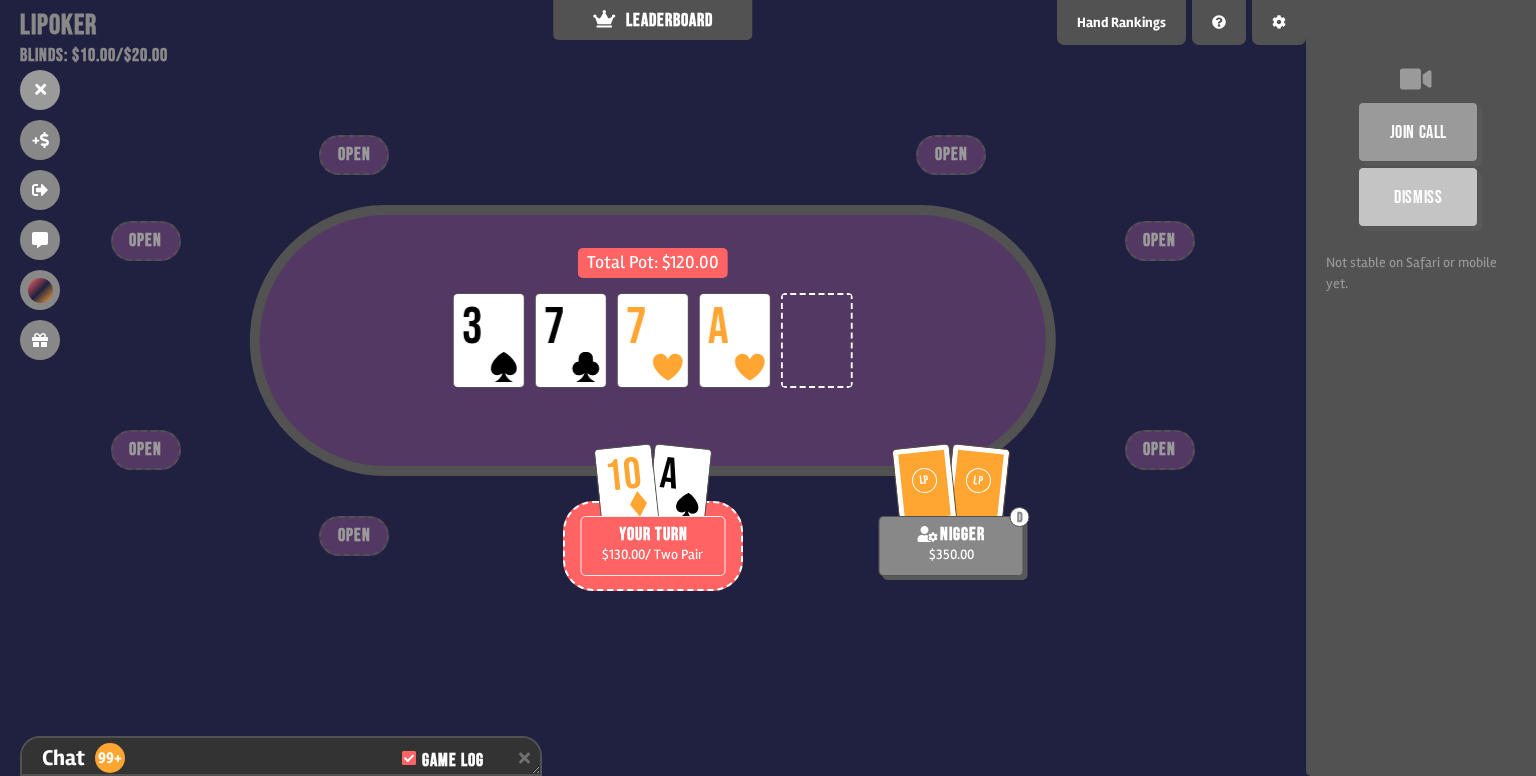 scroll, scrollTop: 4536, scrollLeft: 0, axis: vertical 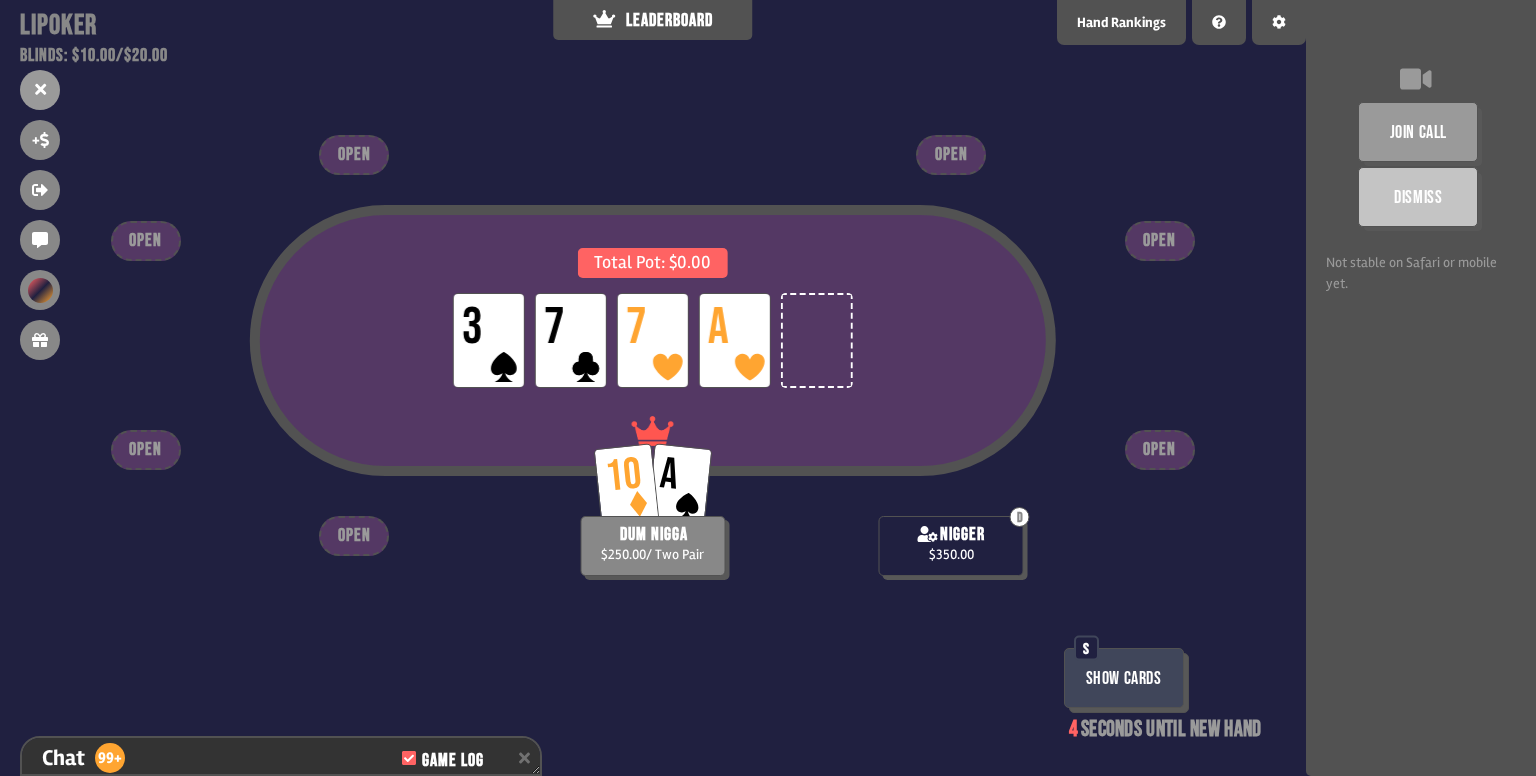 drag, startPoint x: 660, startPoint y: 351, endPoint x: 540, endPoint y: 357, distance: 120.14991 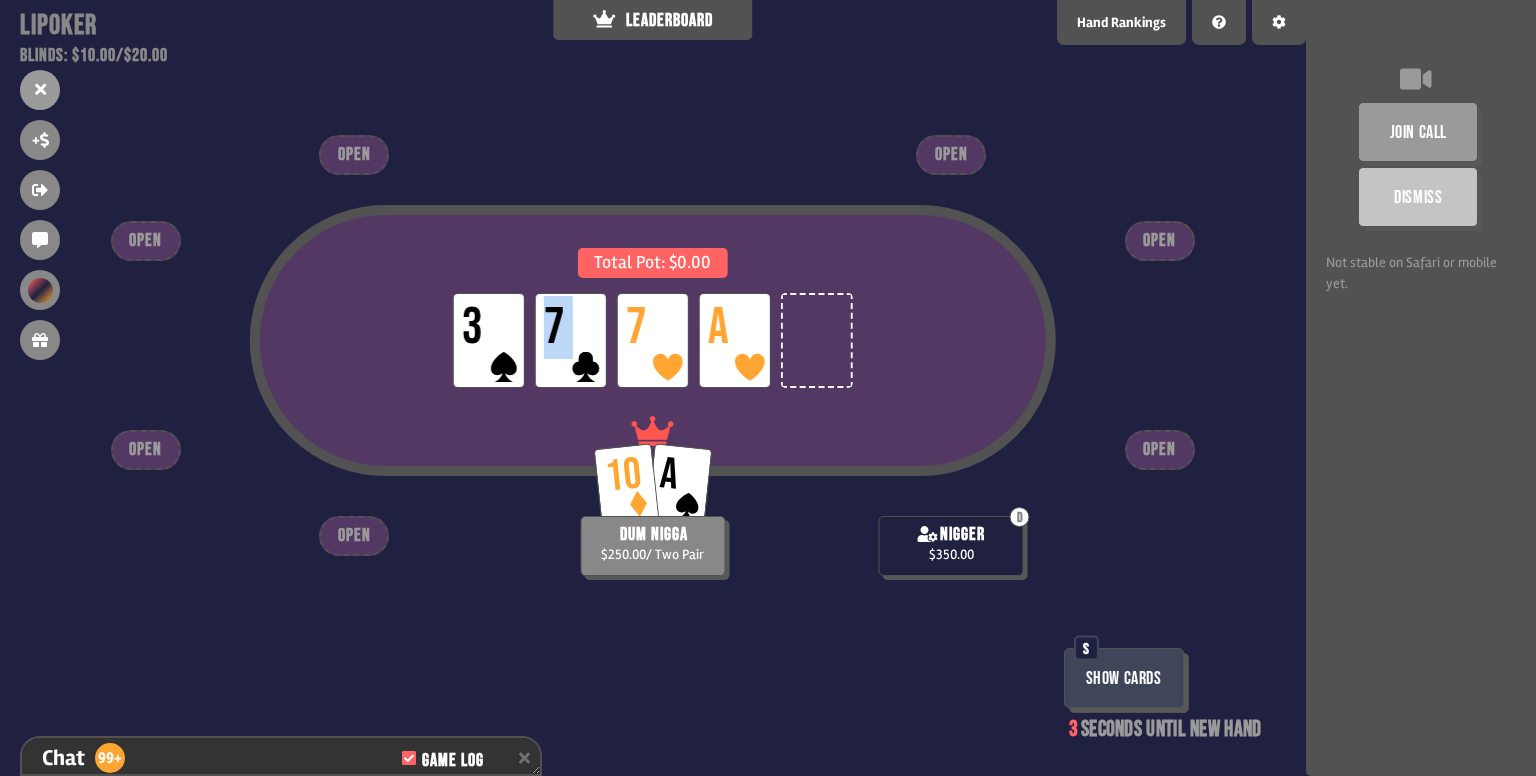 click at bounding box center (653, 431) 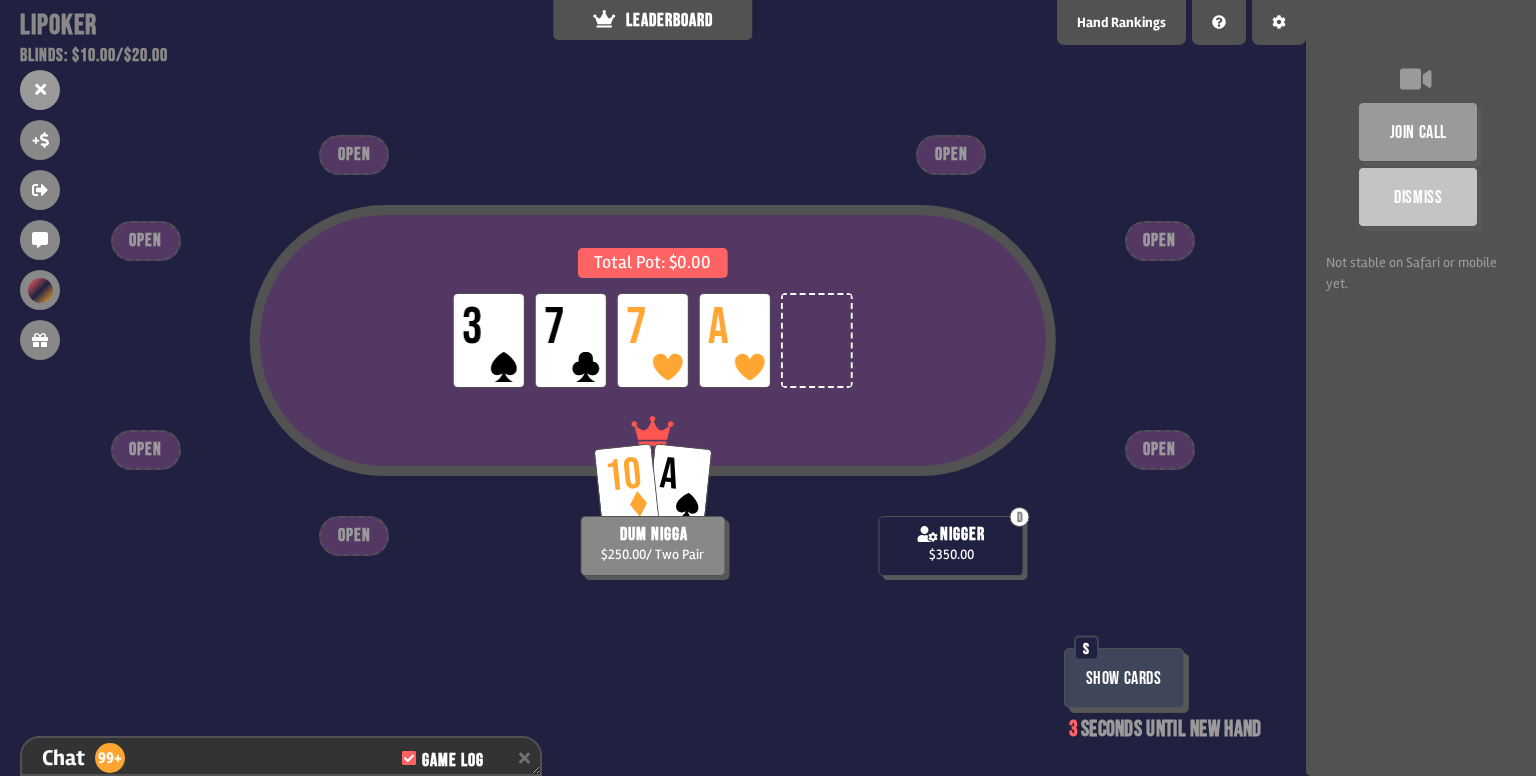 click on "A" at bounding box center [679, 484] 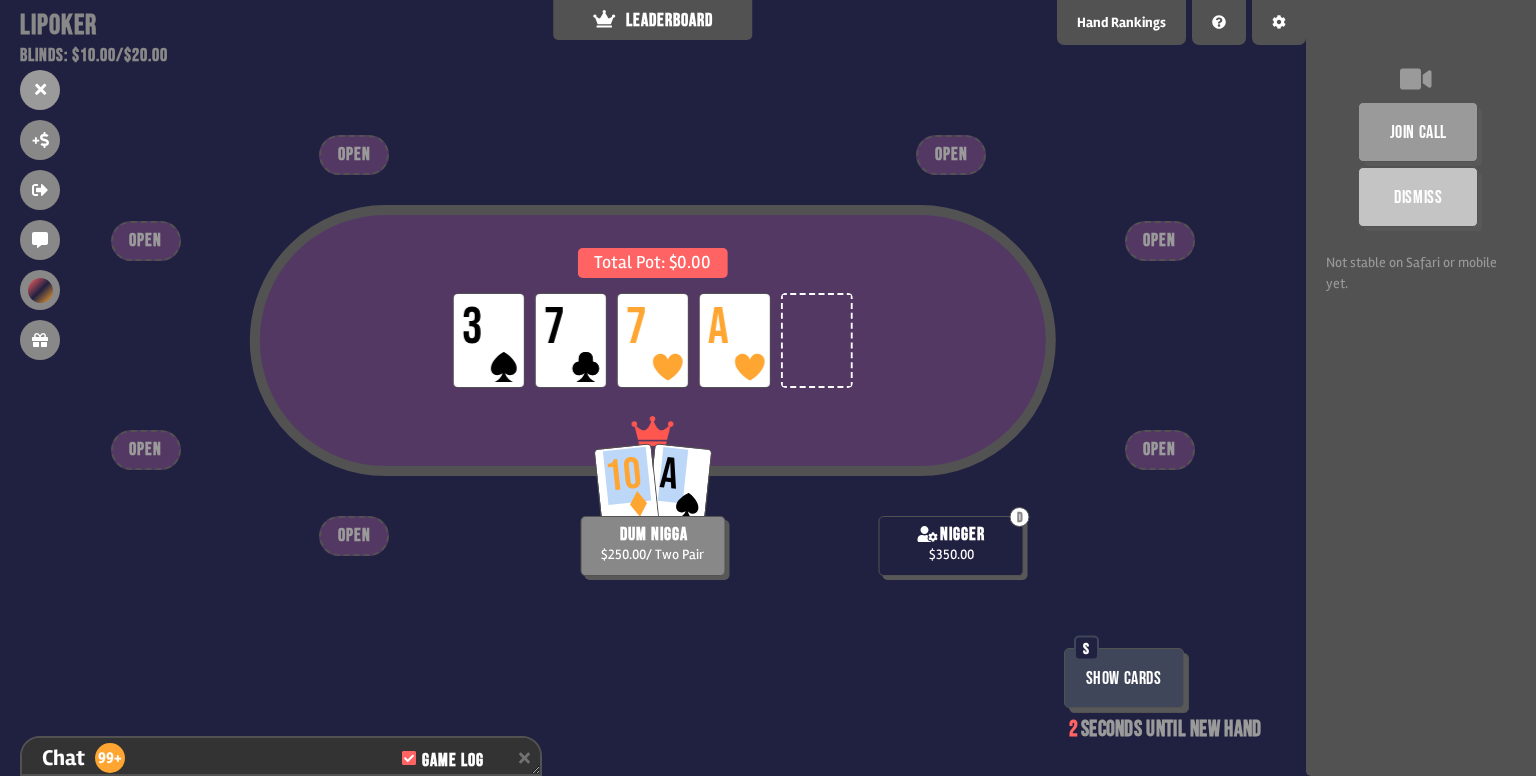 click on "Total Pot: $0.00   LP 3 LP 7 LP 7 LP A D nigger $350.00  10 A dum nigga $250.00   / Two Pair OPEN OPEN OPEN OPEN OPEN OPEN OPEN" at bounding box center [653, 379] 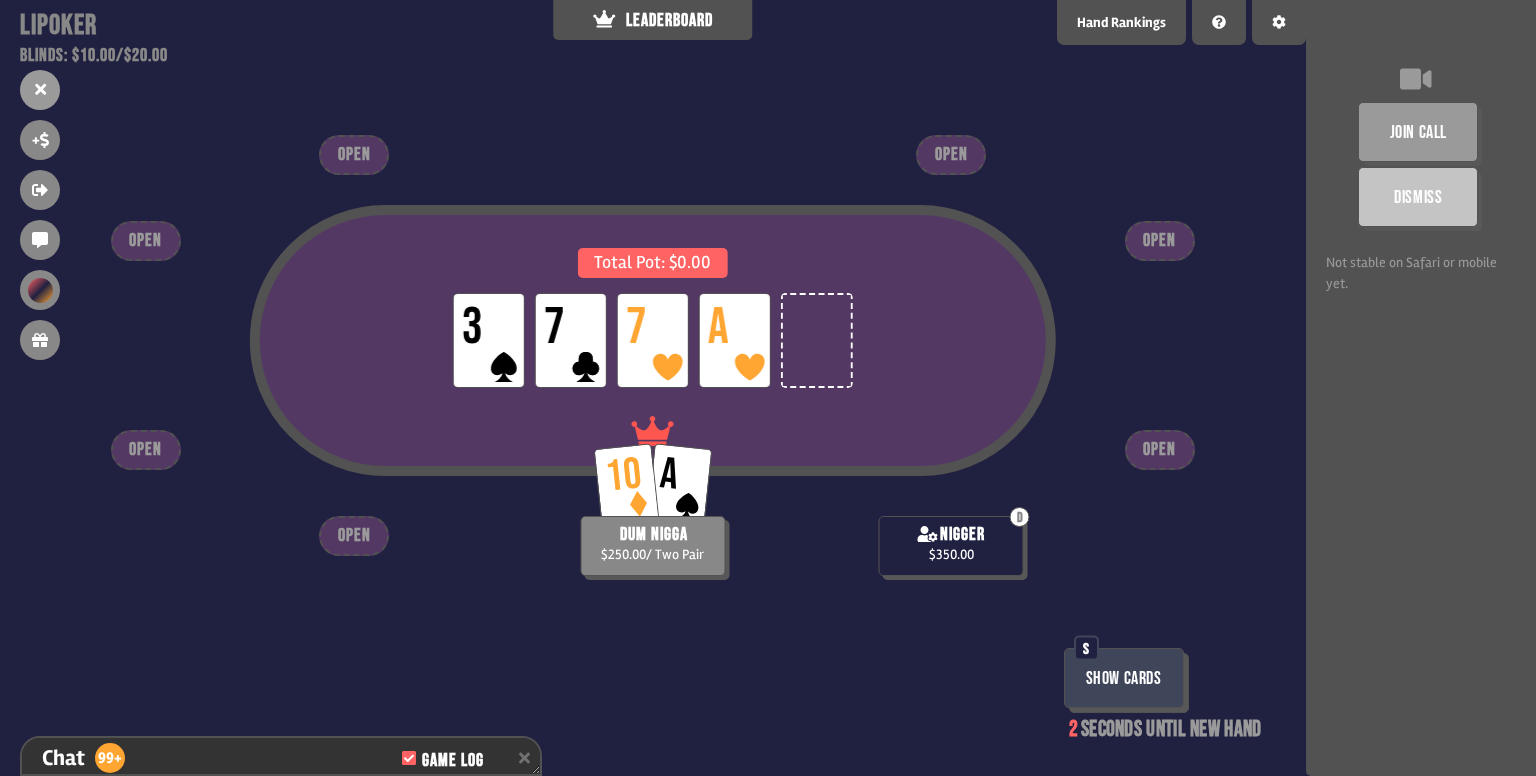 click on "Total Pot: $0.00   LP 3 LP 7 LP 7 LP A" at bounding box center [653, 379] 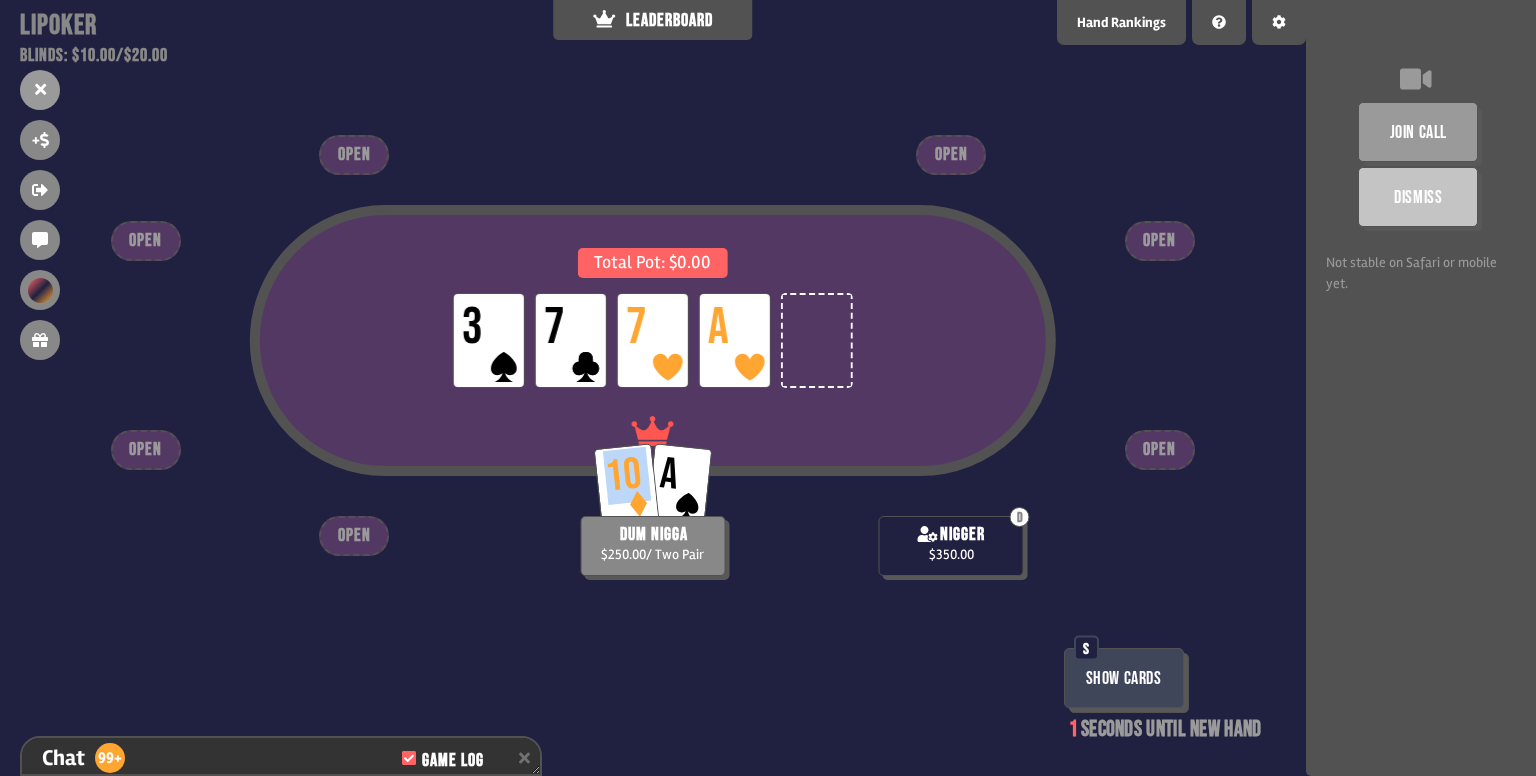 drag, startPoint x: 653, startPoint y: 447, endPoint x: 736, endPoint y: 464, distance: 84.723076 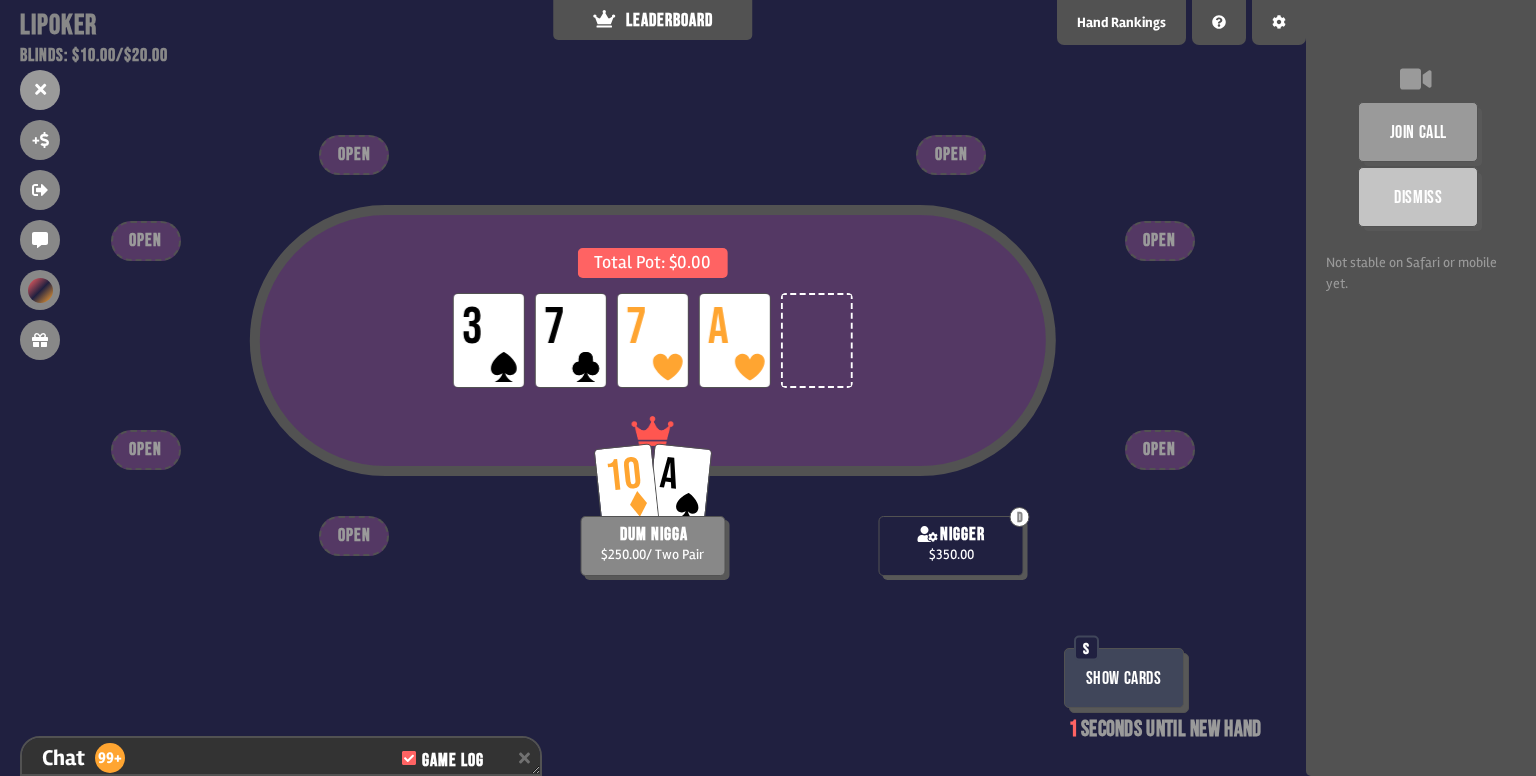 click on "A" at bounding box center (679, 484) 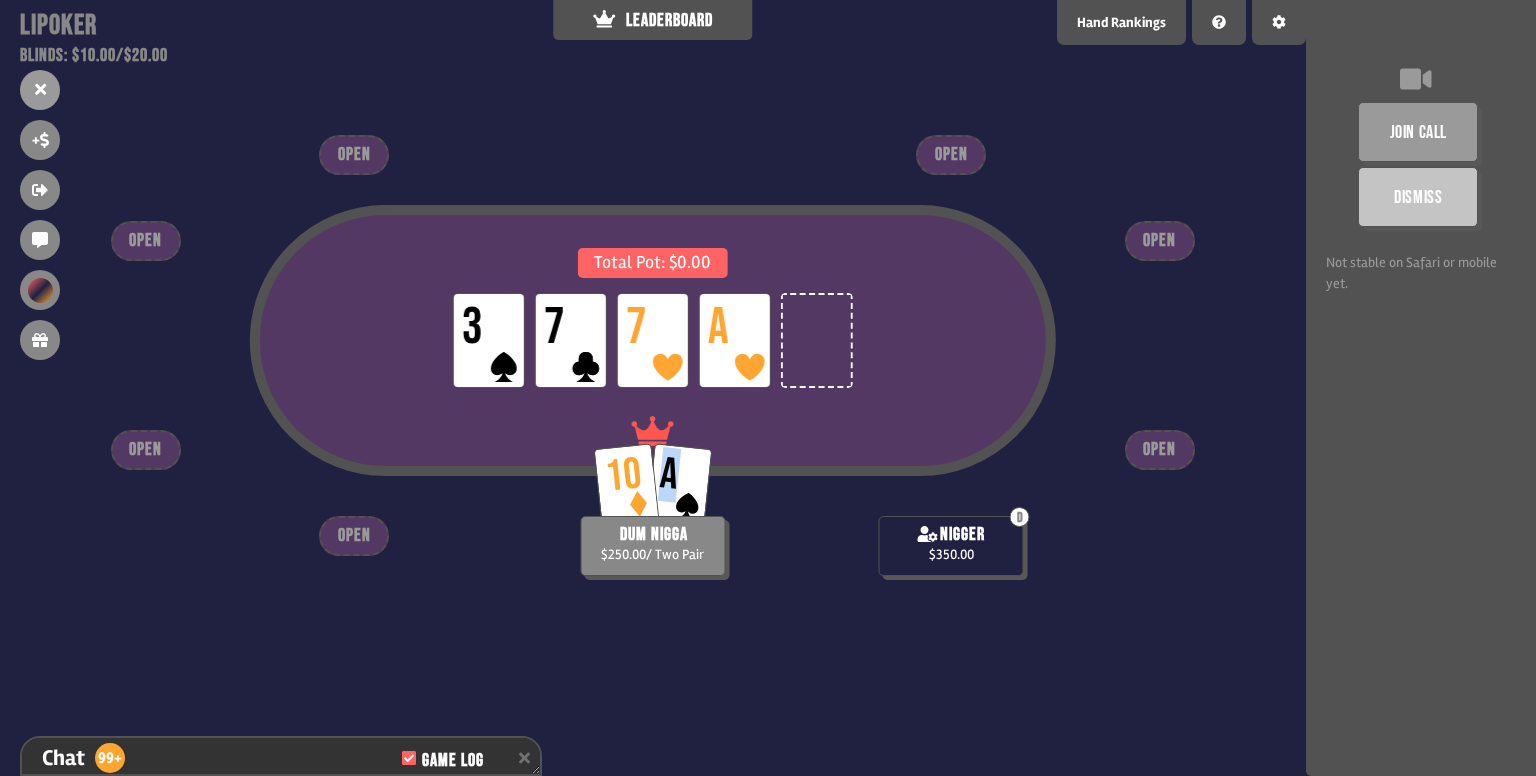 drag, startPoint x: 673, startPoint y: 480, endPoint x: 656, endPoint y: 480, distance: 17 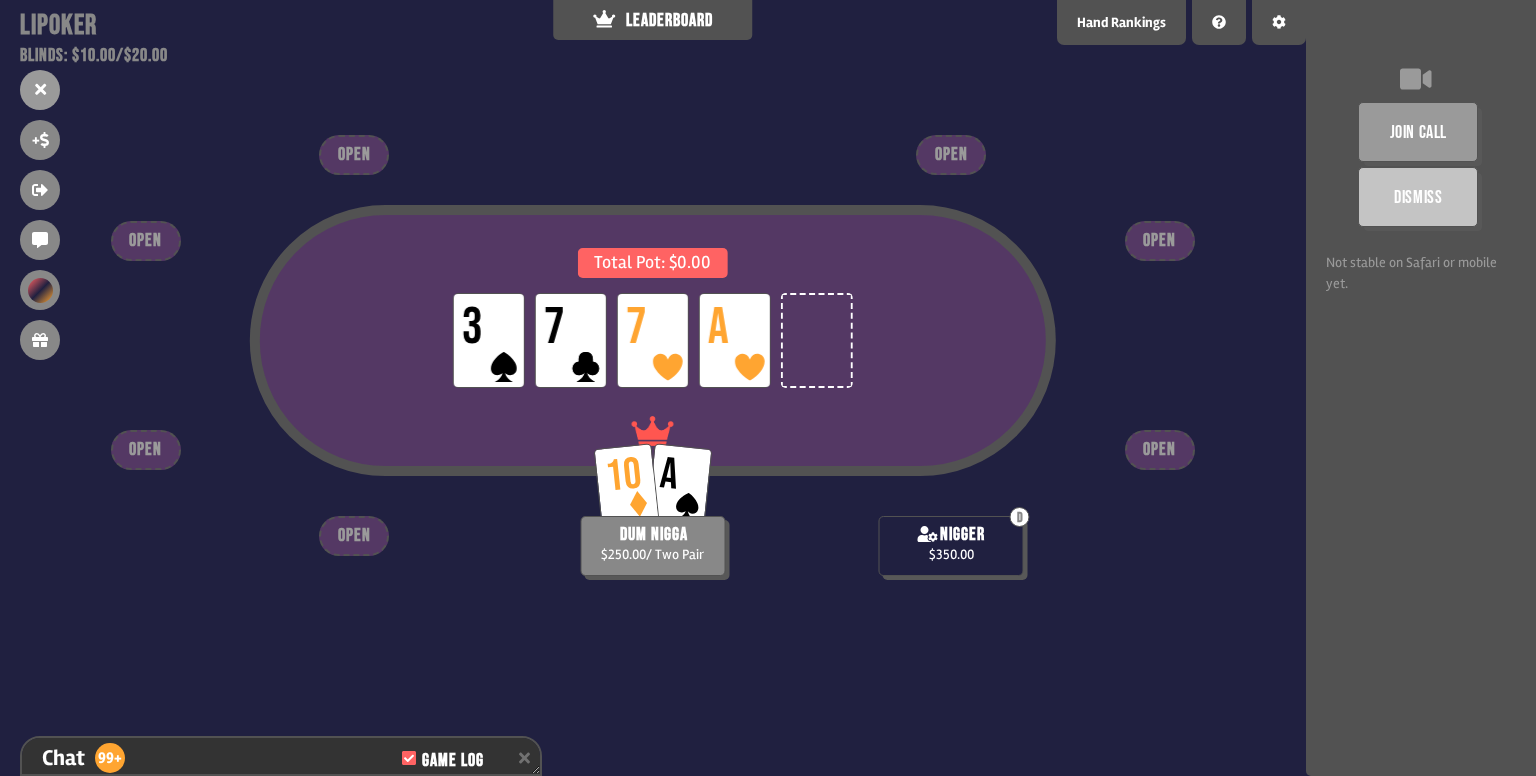 click on "10 A" at bounding box center [652, 473] 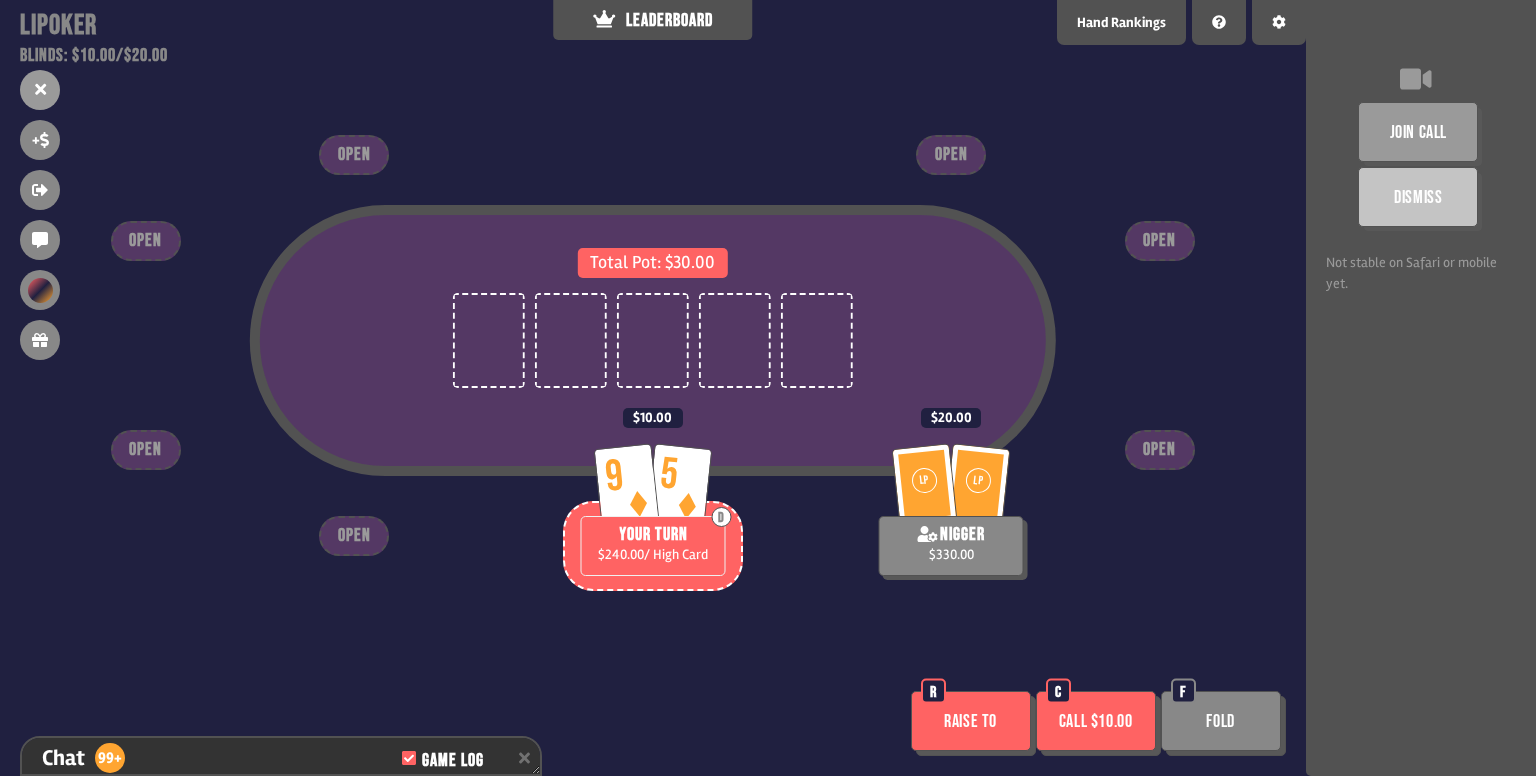 drag, startPoint x: 601, startPoint y: 353, endPoint x: 676, endPoint y: 351, distance: 75.026665 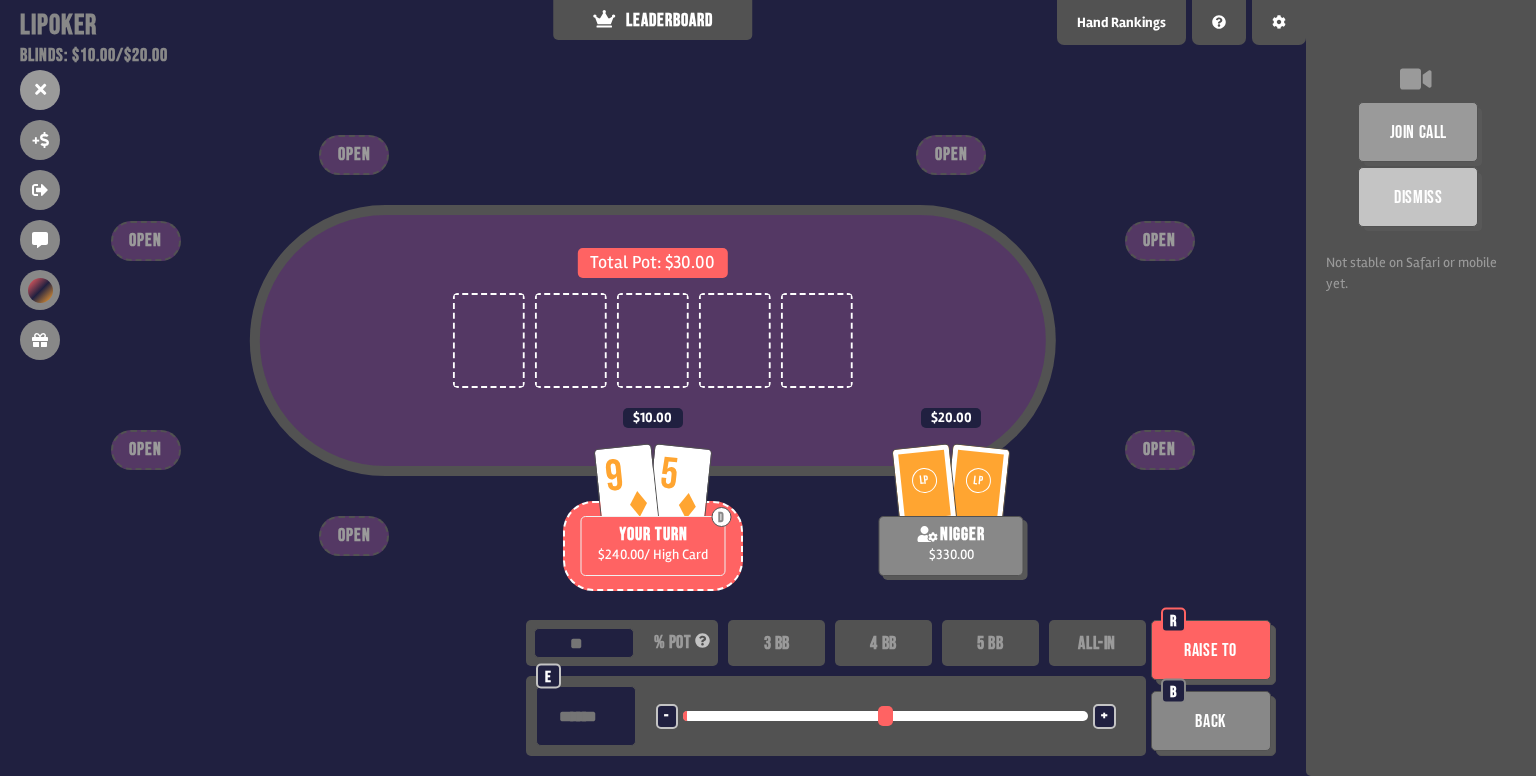 drag, startPoint x: 694, startPoint y: 709, endPoint x: 659, endPoint y: 705, distance: 35.22783 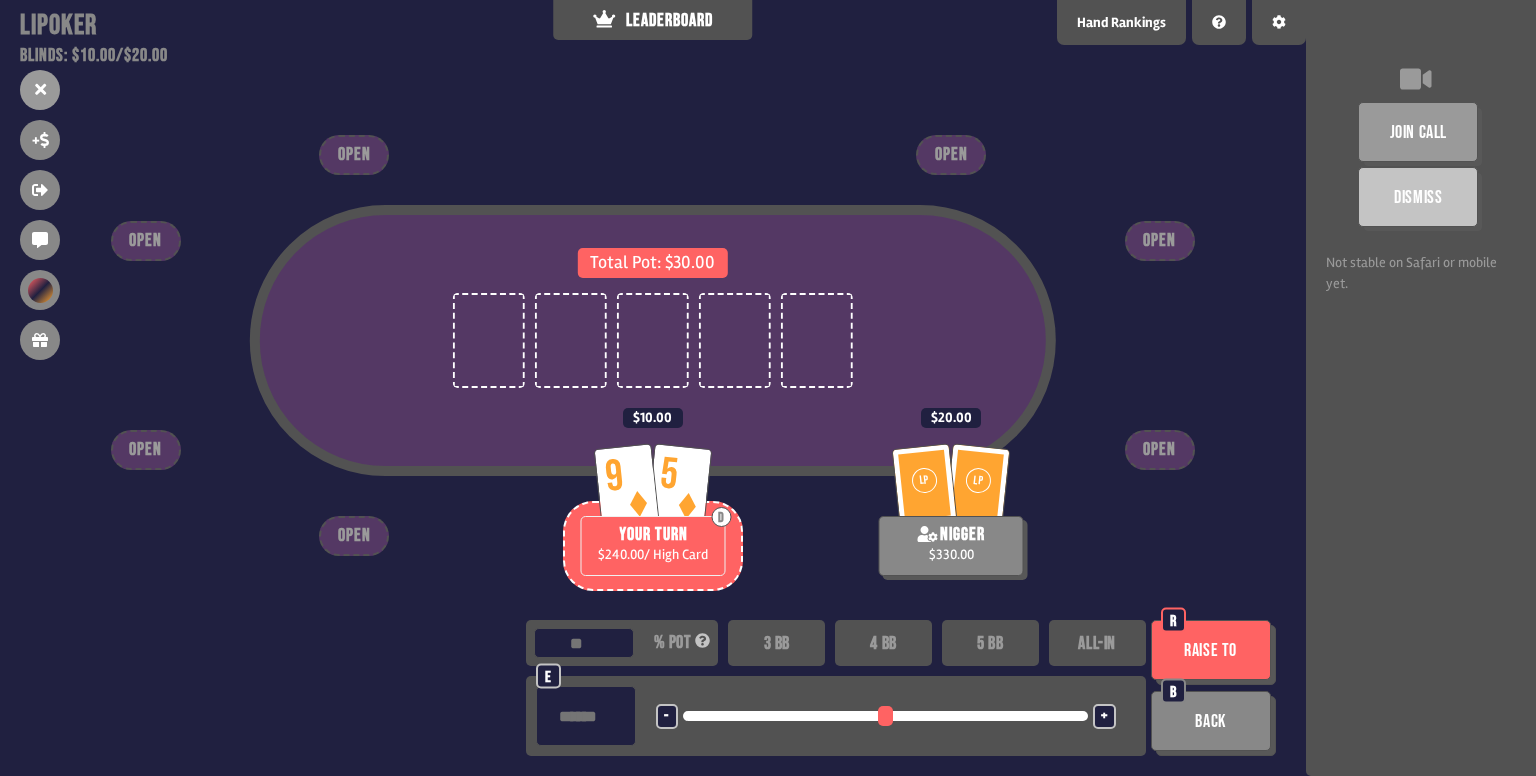 click on "Back" at bounding box center [1211, 721] 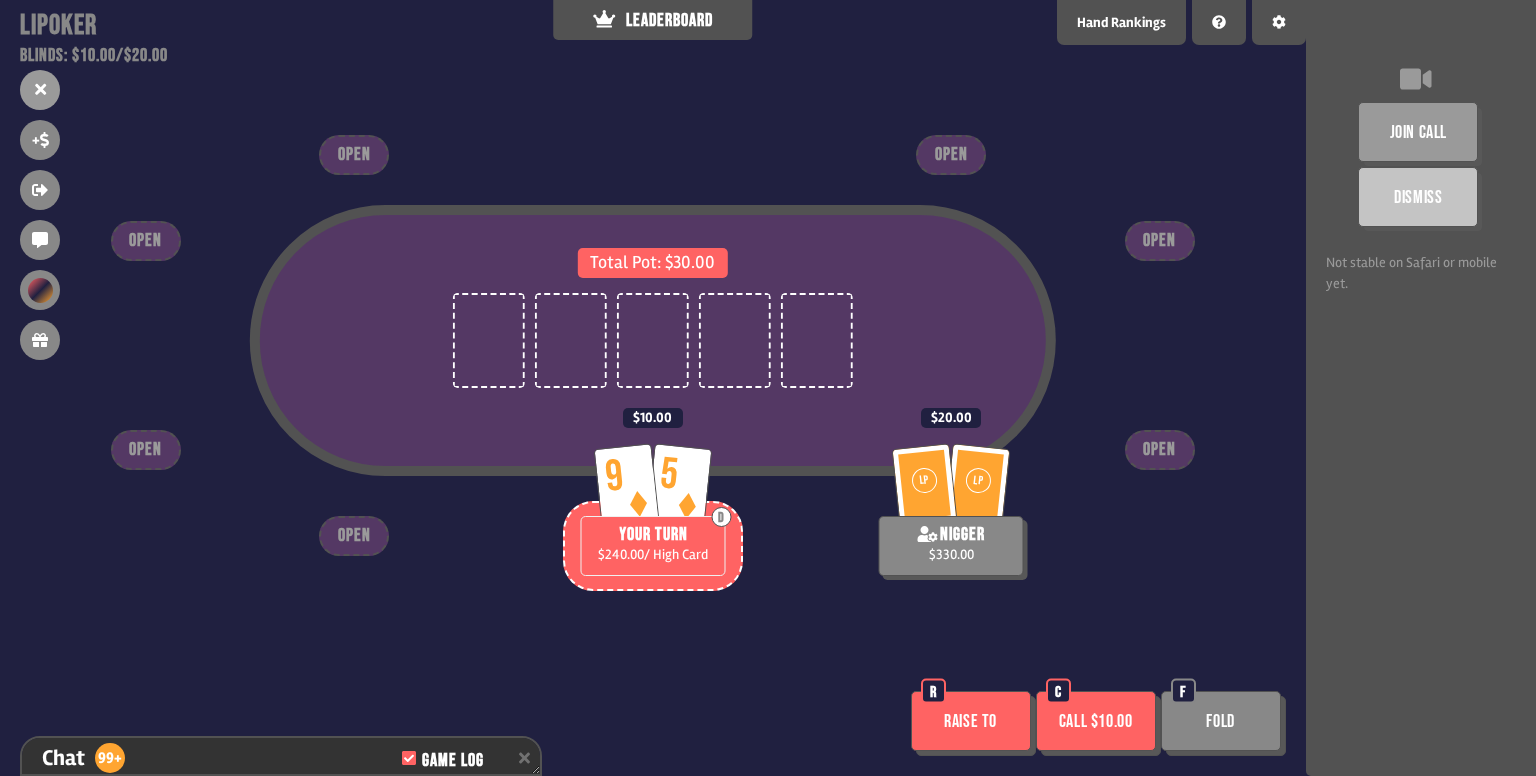scroll, scrollTop: 4711, scrollLeft: 0, axis: vertical 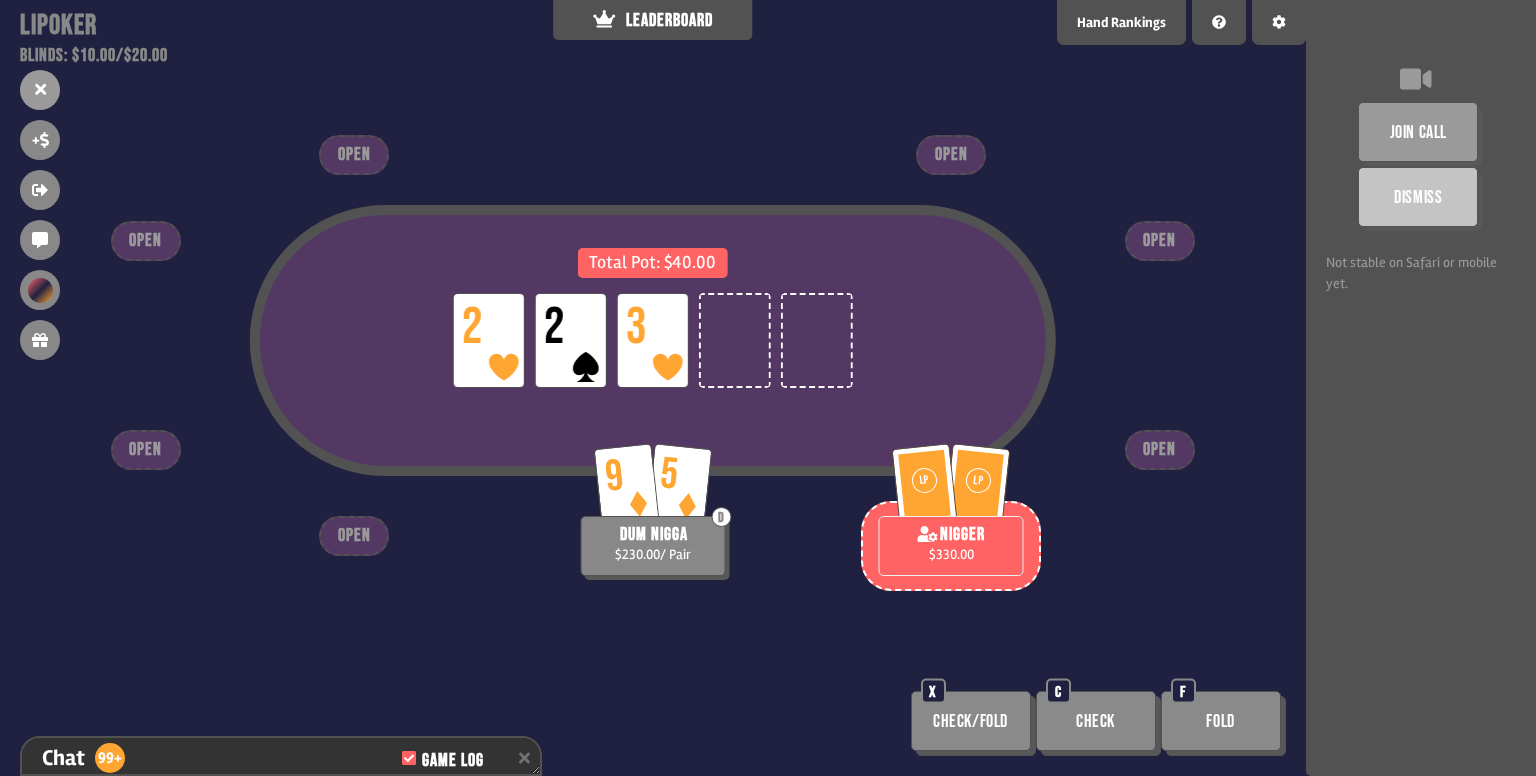 drag, startPoint x: 648, startPoint y: 507, endPoint x: 627, endPoint y: 503, distance: 21.377558 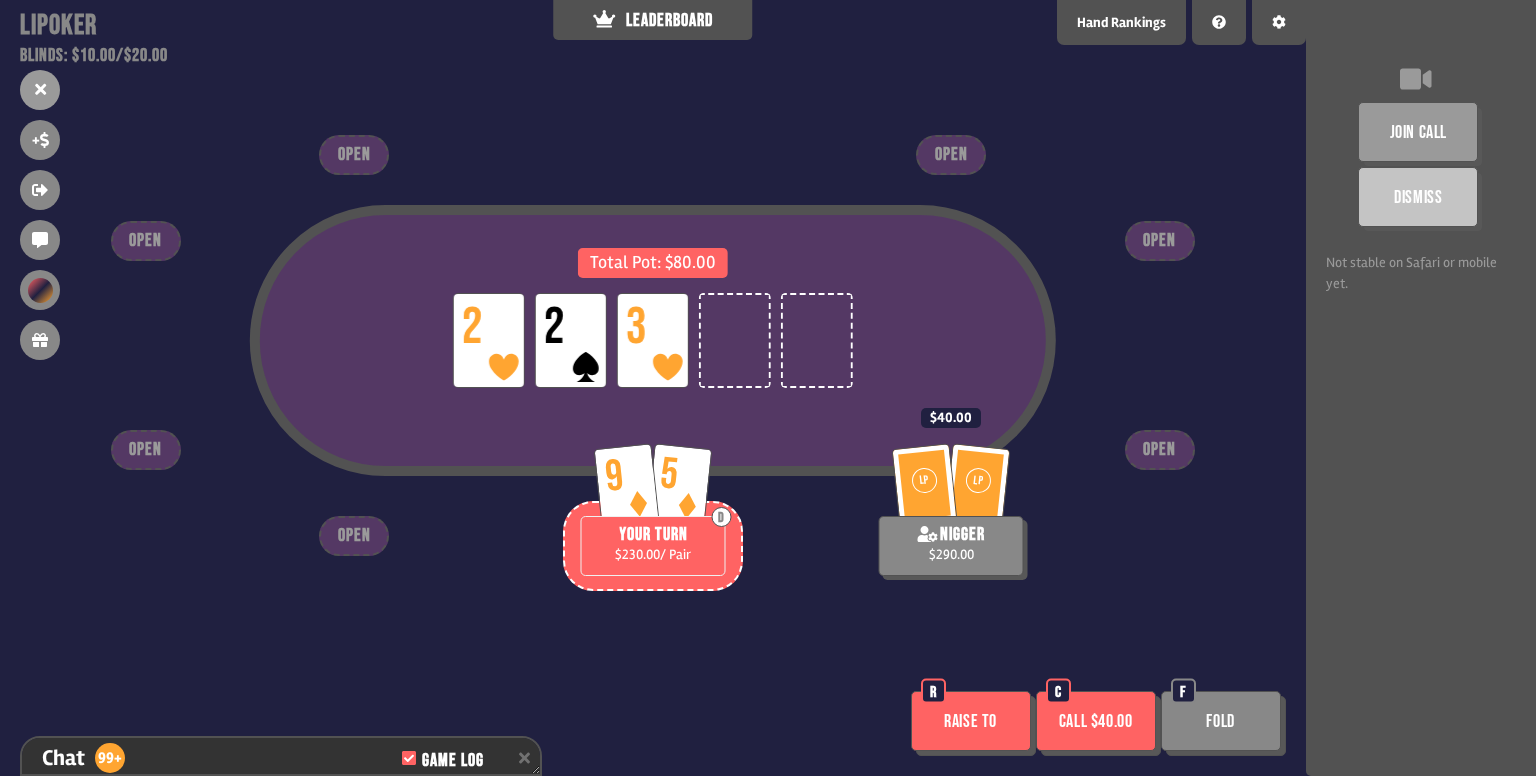 click on "Call $40.00" at bounding box center (1096, 721) 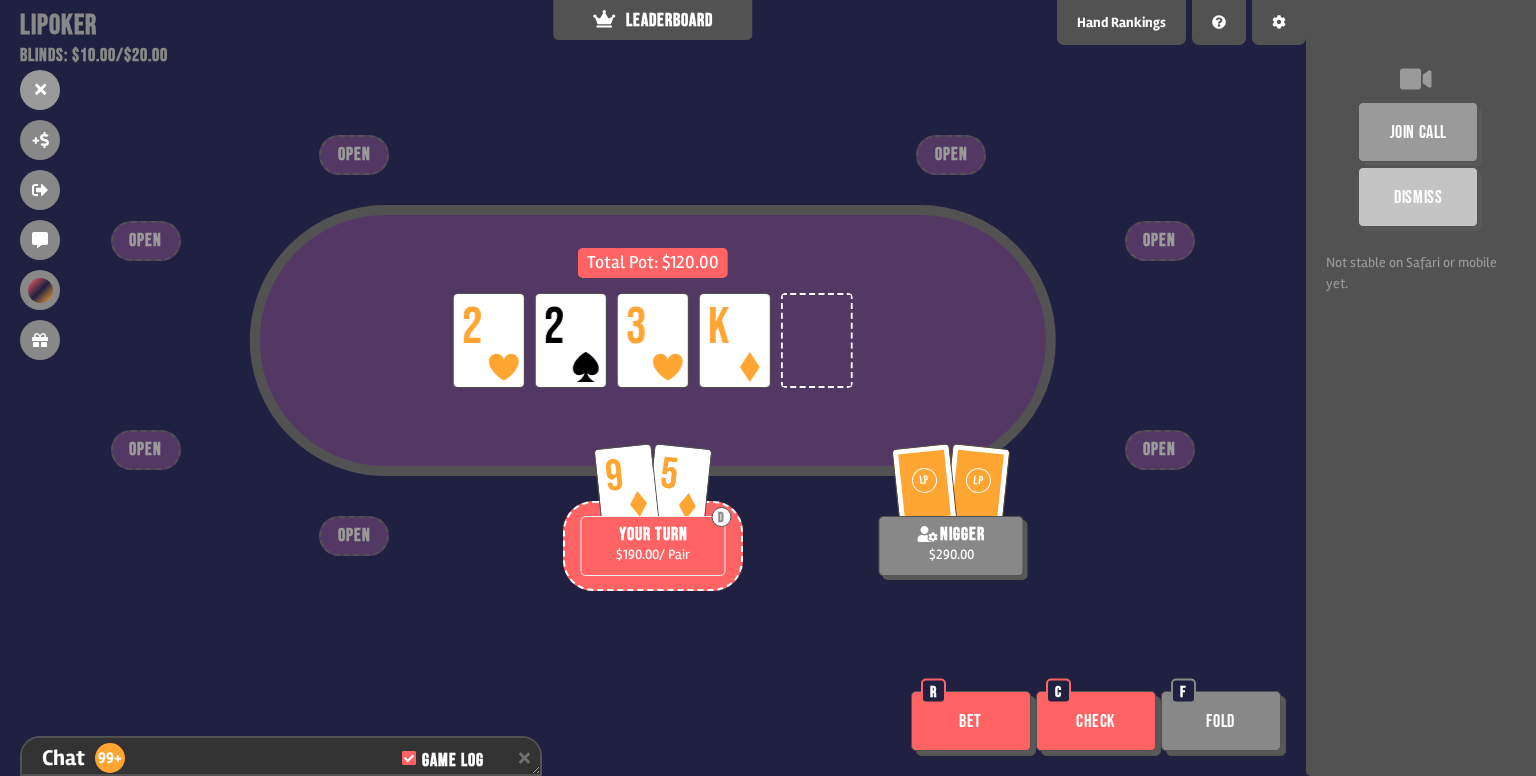 click on "Bet" at bounding box center [971, 721] 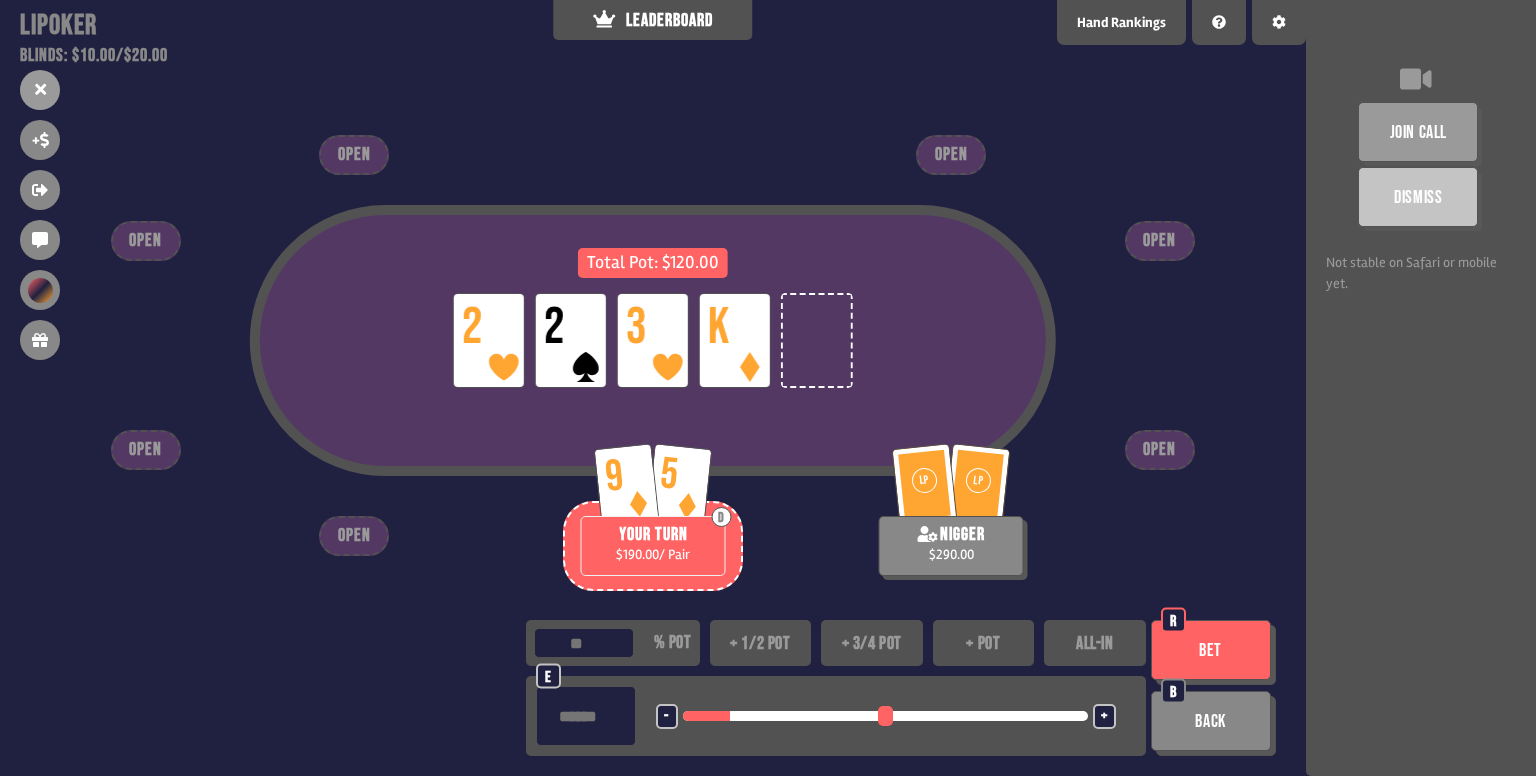 drag, startPoint x: 696, startPoint y: 707, endPoint x: 735, endPoint y: 716, distance: 40.024994 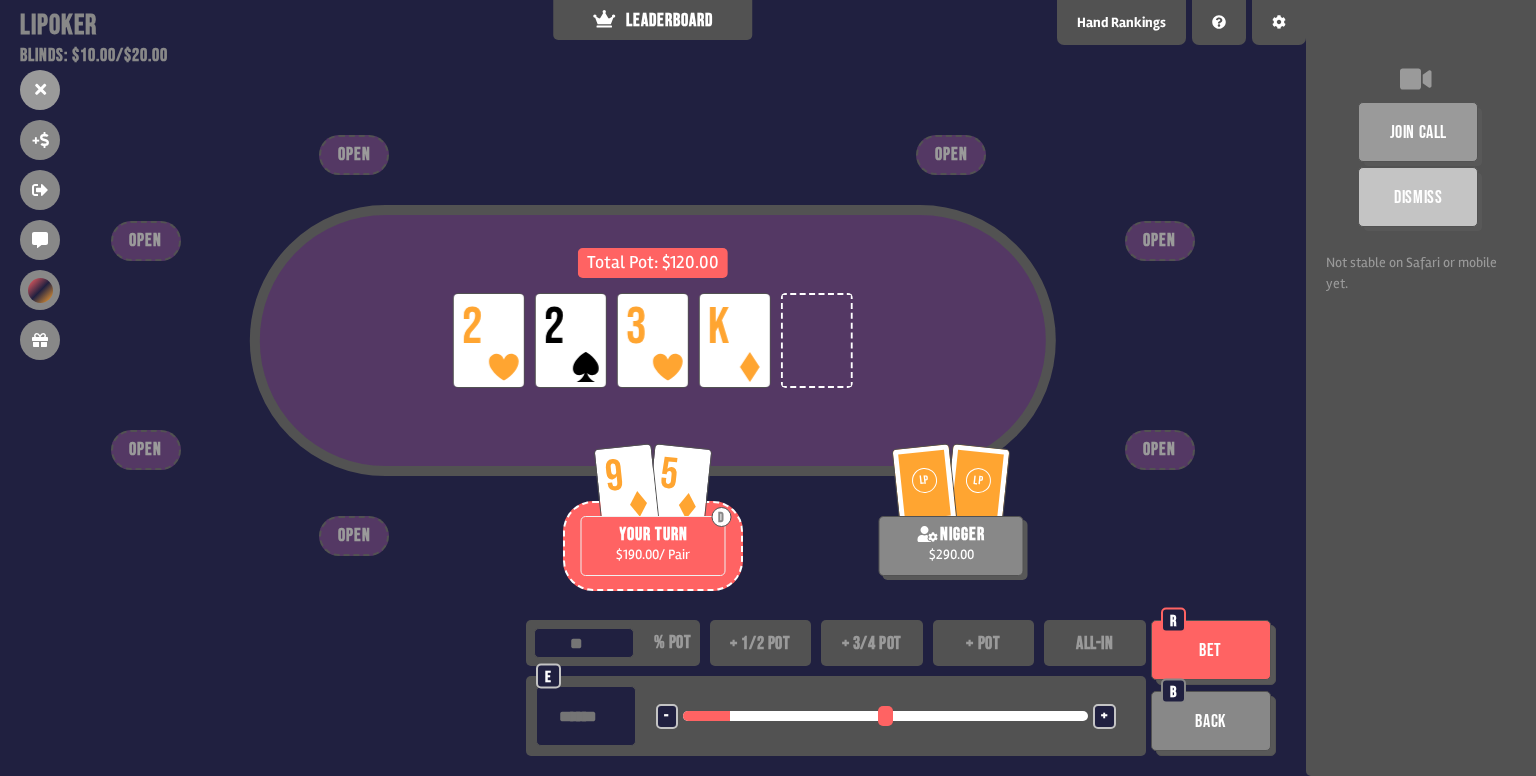 click at bounding box center (885, 716) 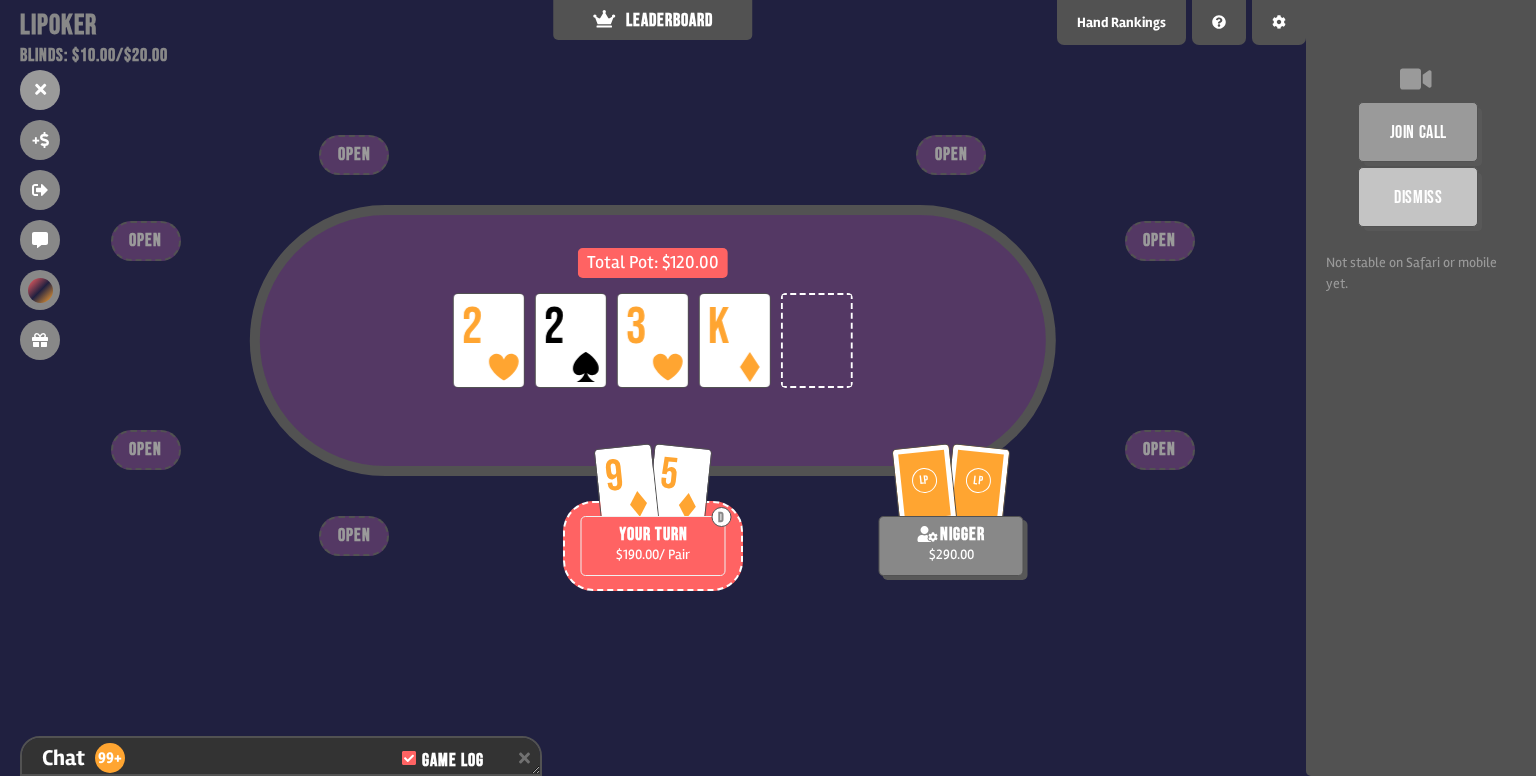 scroll, scrollTop: 5000, scrollLeft: 0, axis: vertical 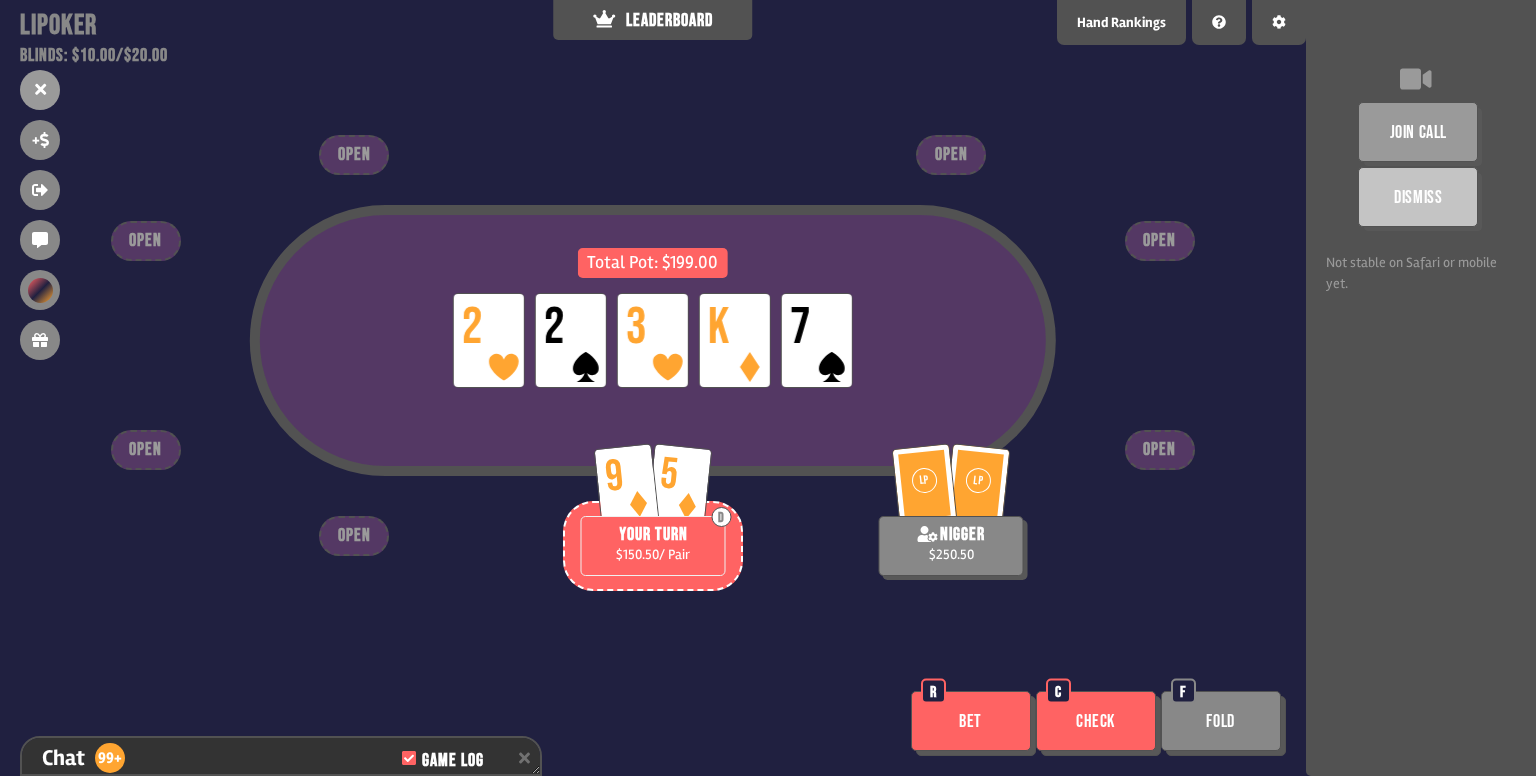 click on "Check" at bounding box center [1096, 721] 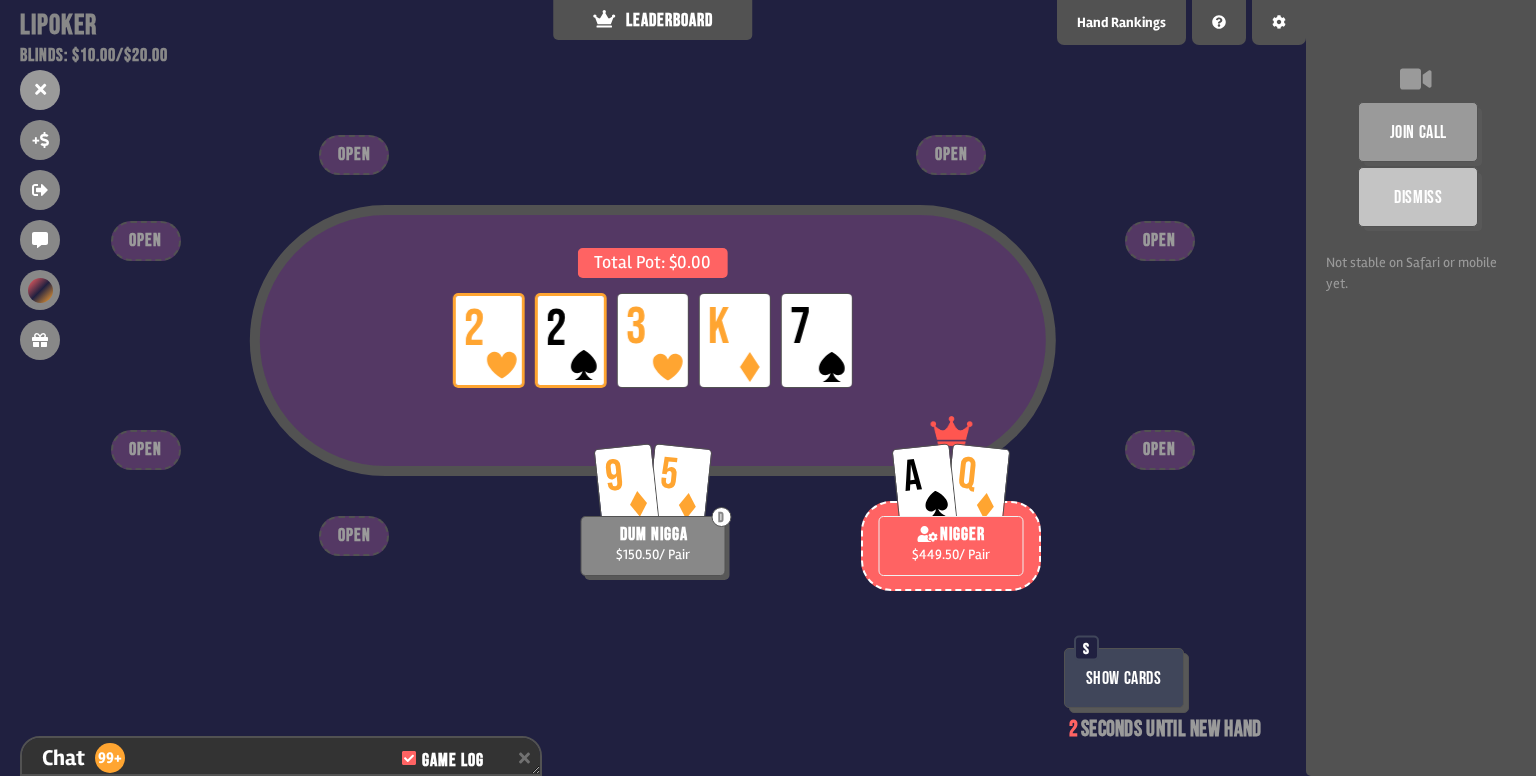 drag, startPoint x: 926, startPoint y: 500, endPoint x: 959, endPoint y: 486, distance: 35.846897 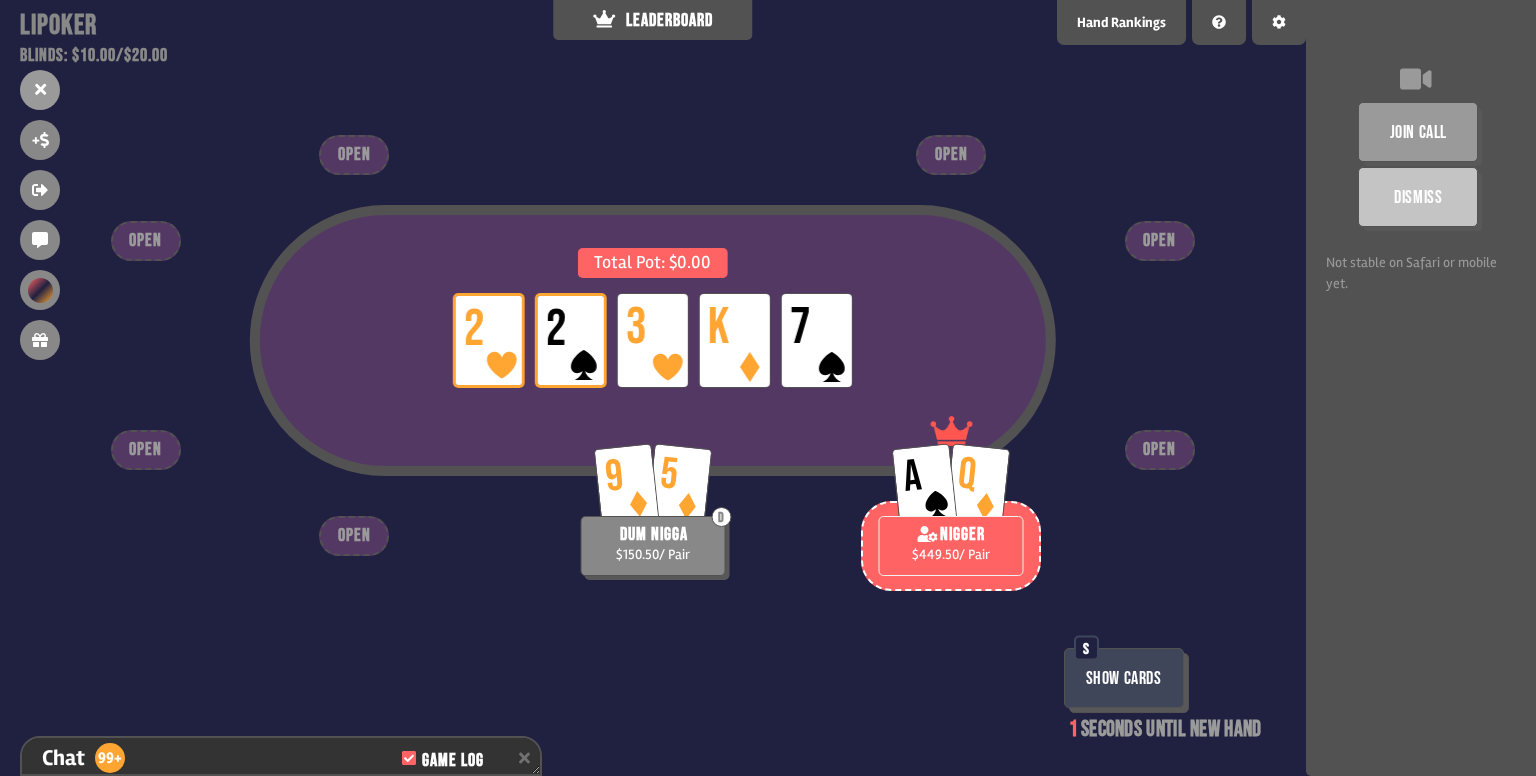 click on "A Q" at bounding box center (951, 473) 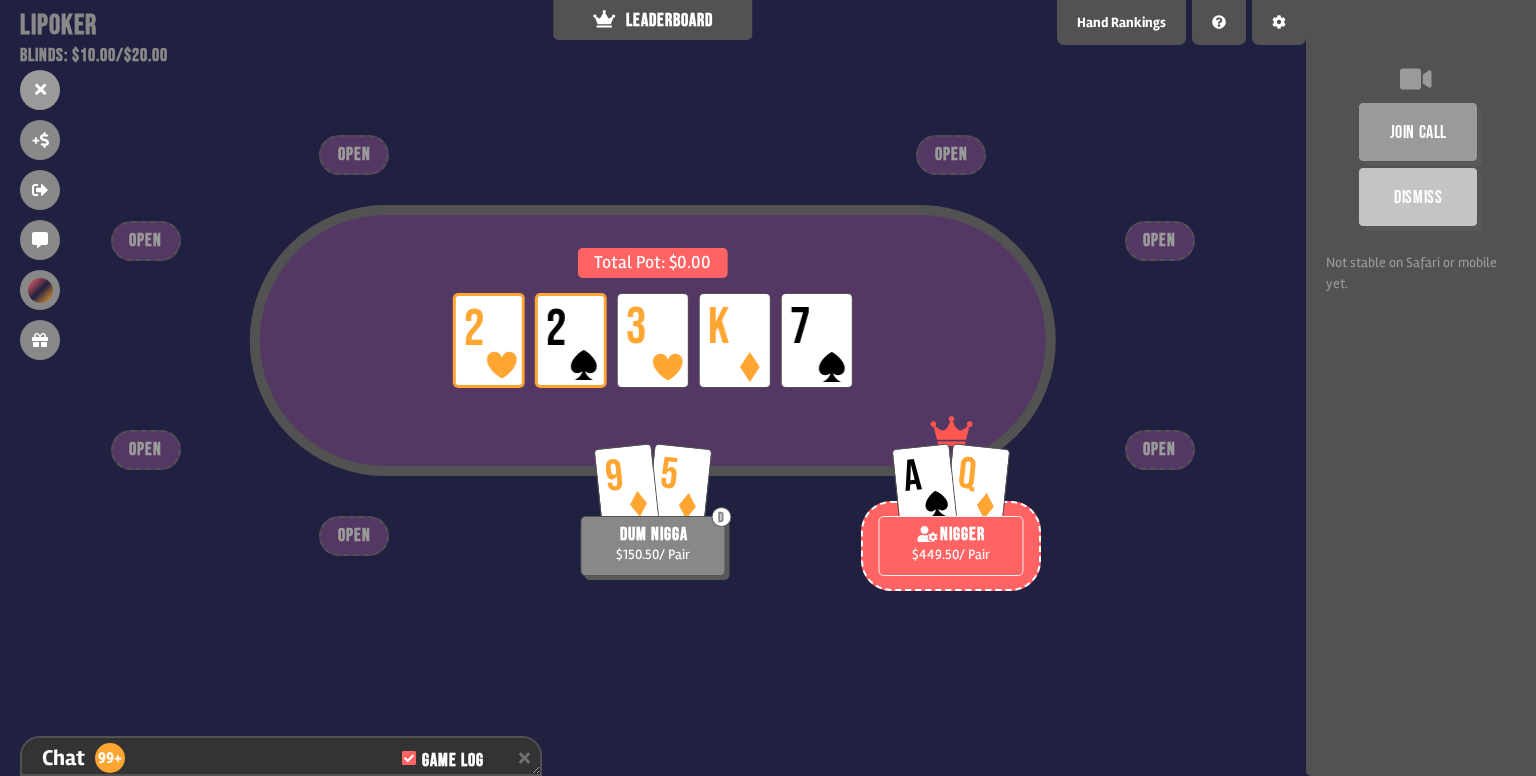 drag, startPoint x: 884, startPoint y: 455, endPoint x: 926, endPoint y: 457, distance: 42.047592 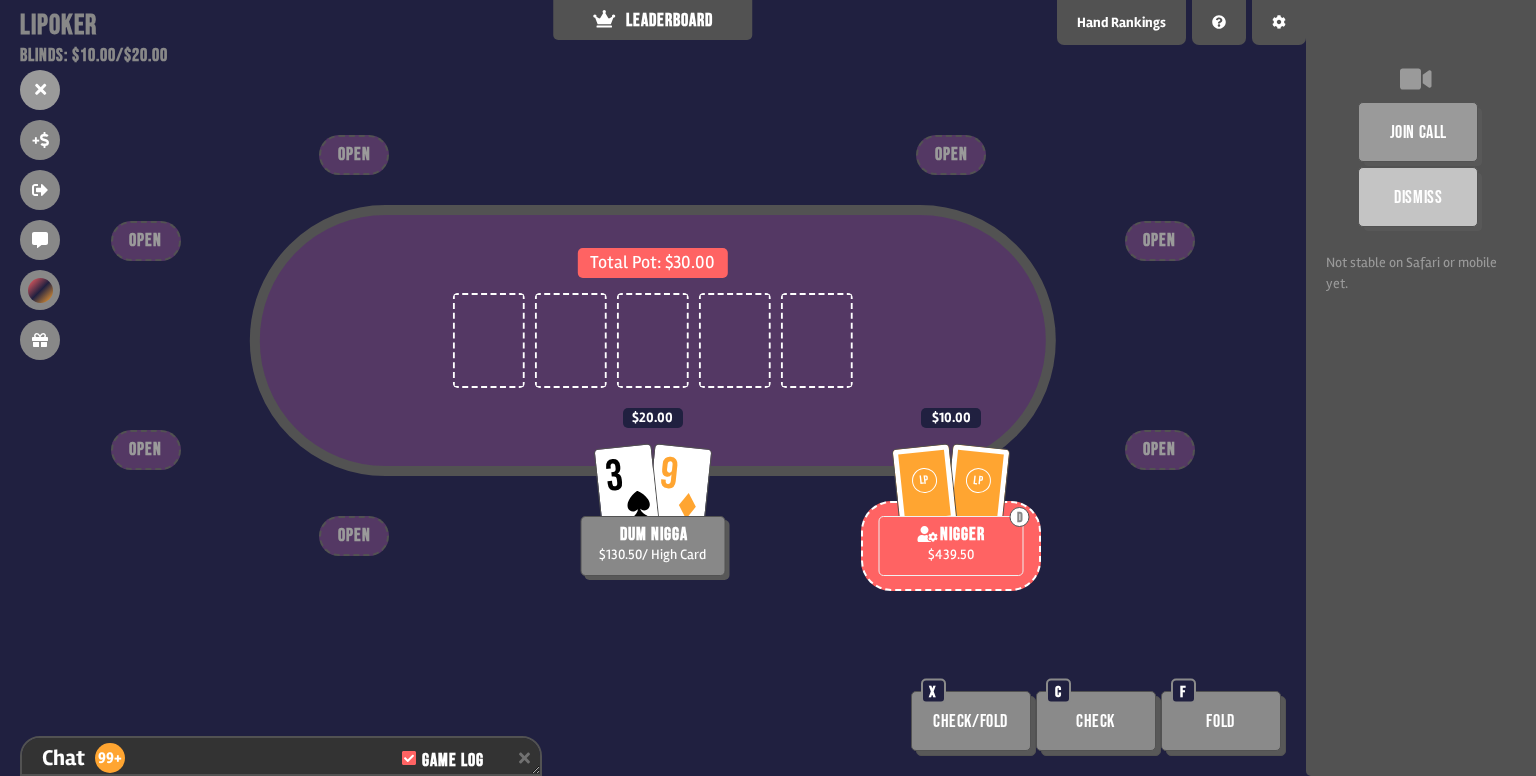 click on "Check" at bounding box center (1096, 721) 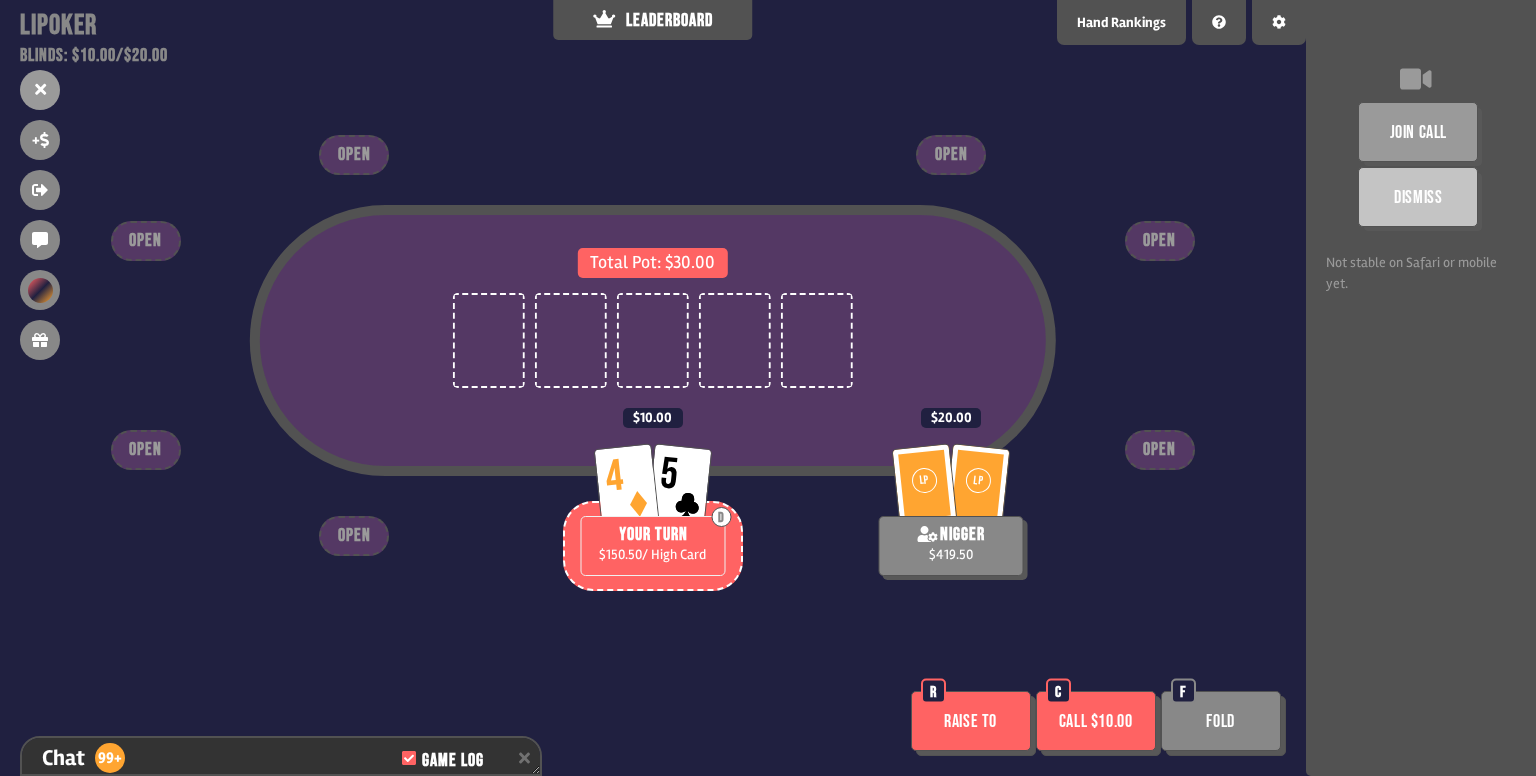 drag, startPoint x: 1221, startPoint y: 720, endPoint x: 1128, endPoint y: 670, distance: 105.58882 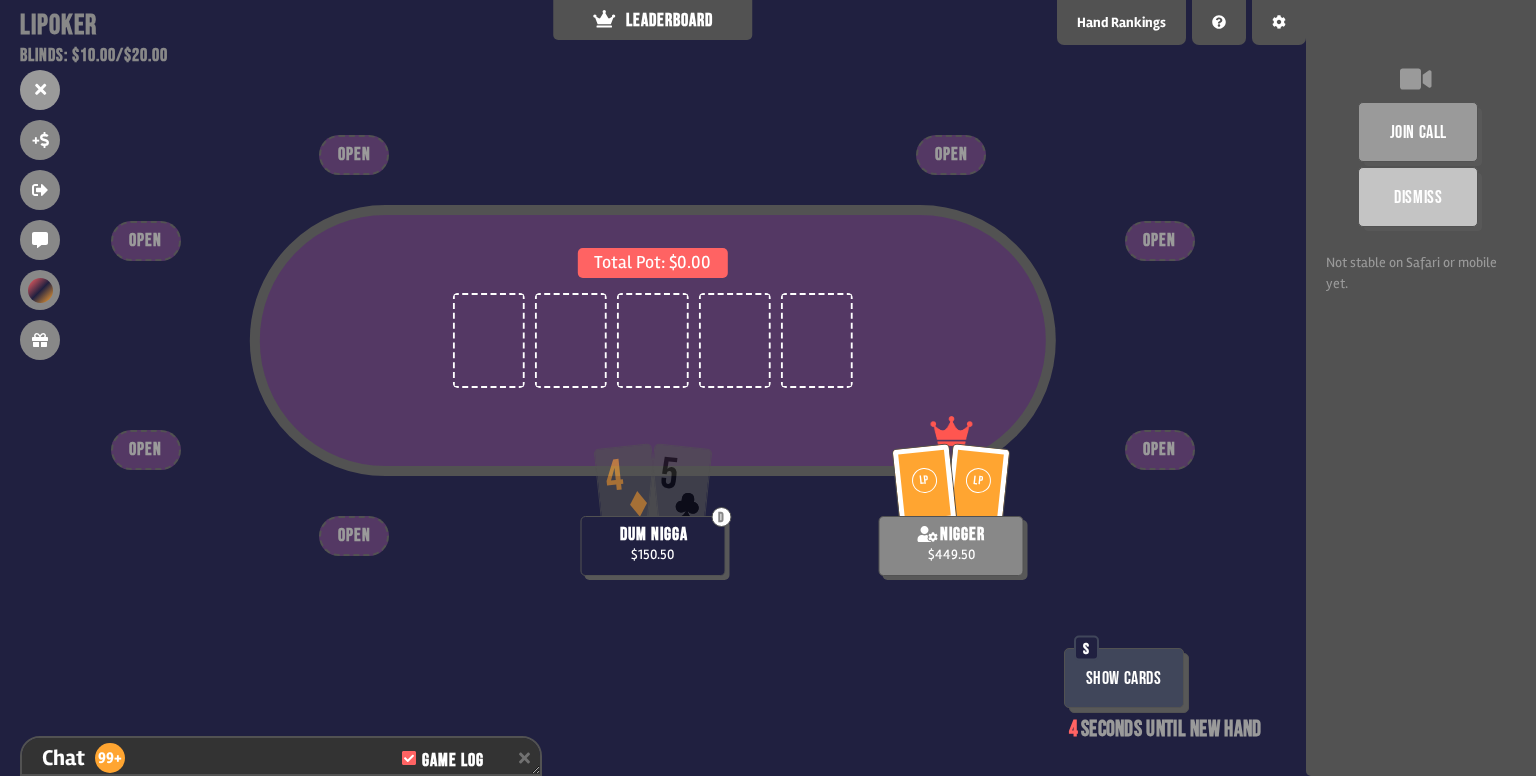 click on "Show Cards" at bounding box center [1124, 678] 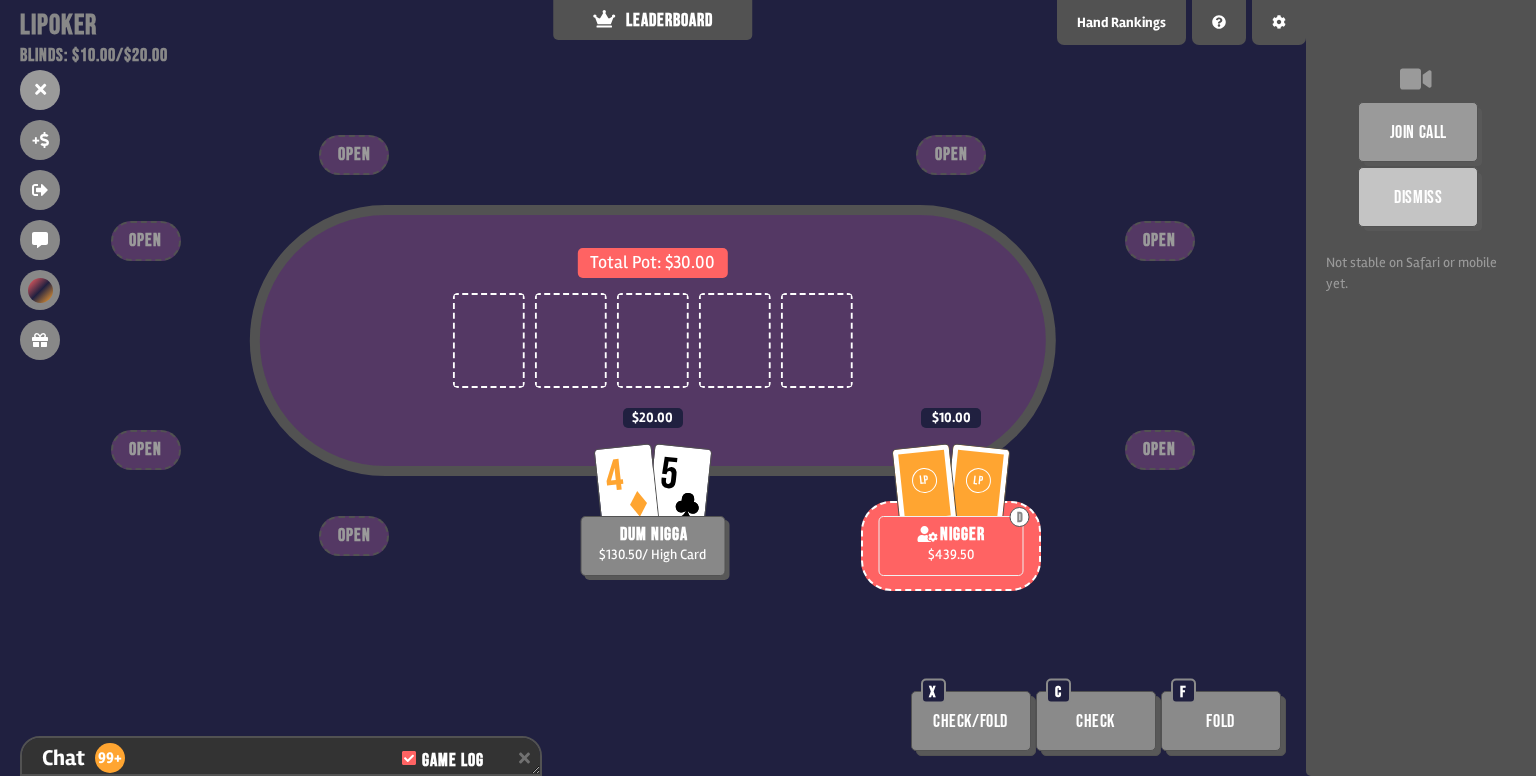 click on "Check/Fold" at bounding box center [971, 721] 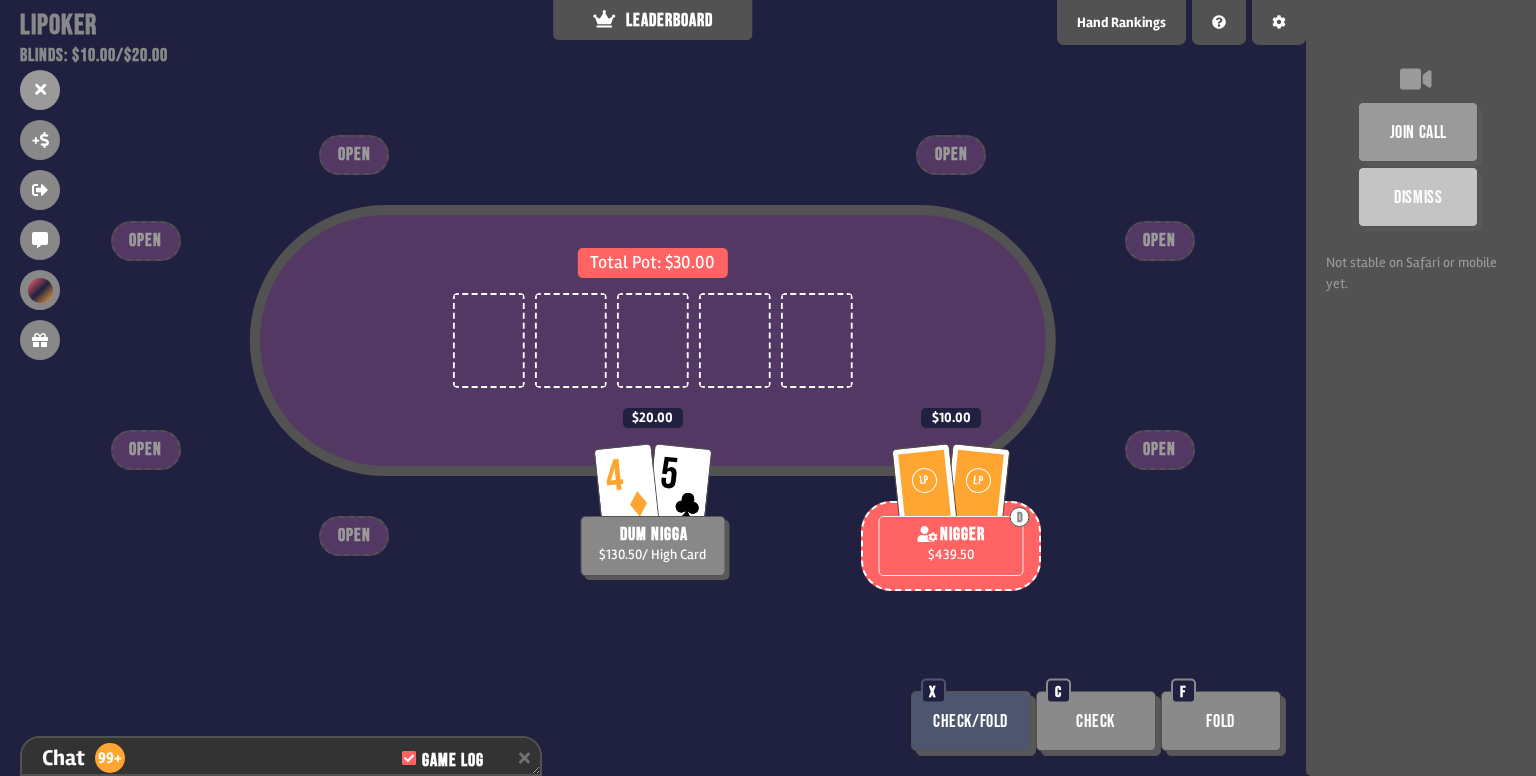 click on "Check/Fold" at bounding box center [971, 721] 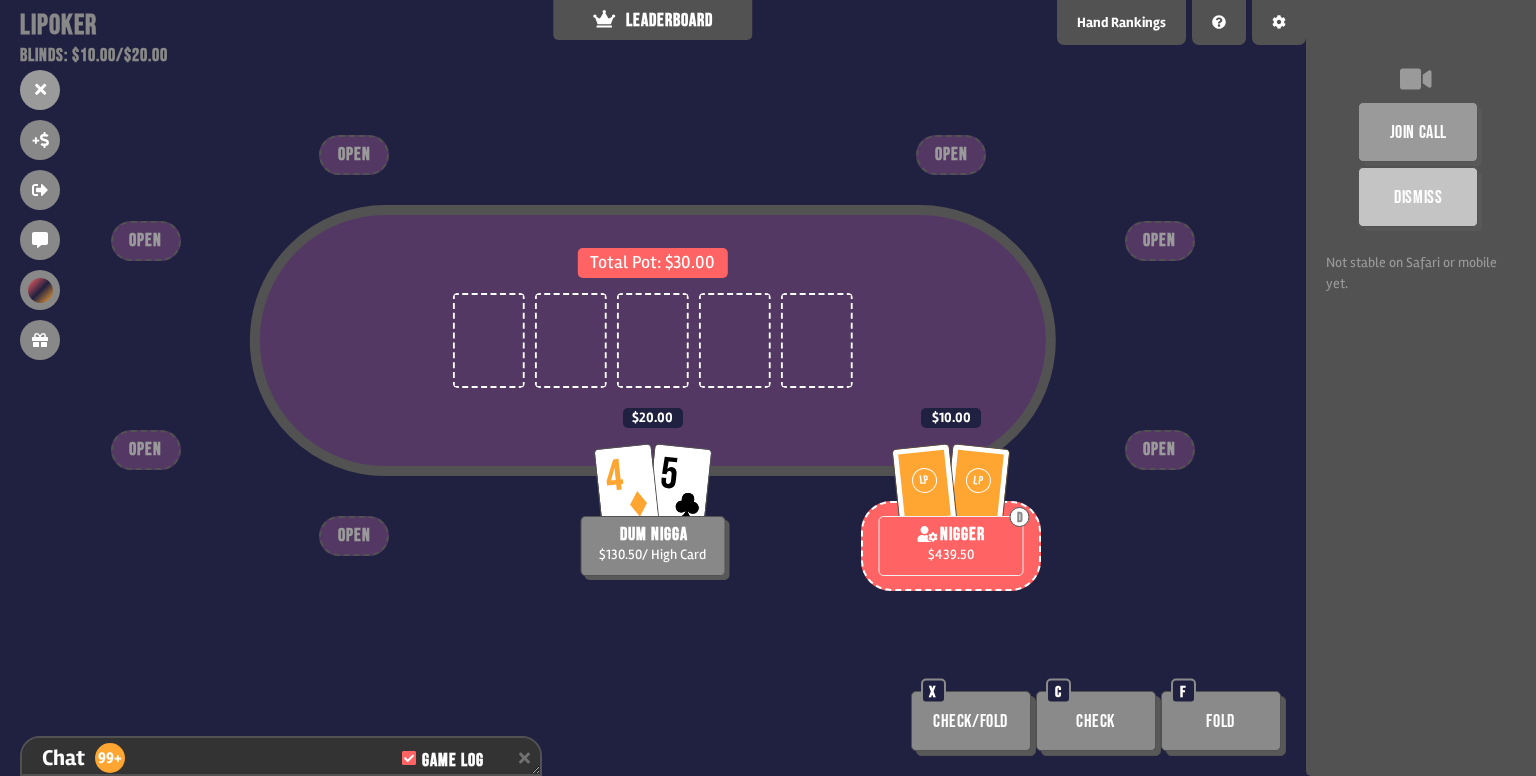 click on "Check" at bounding box center (1096, 721) 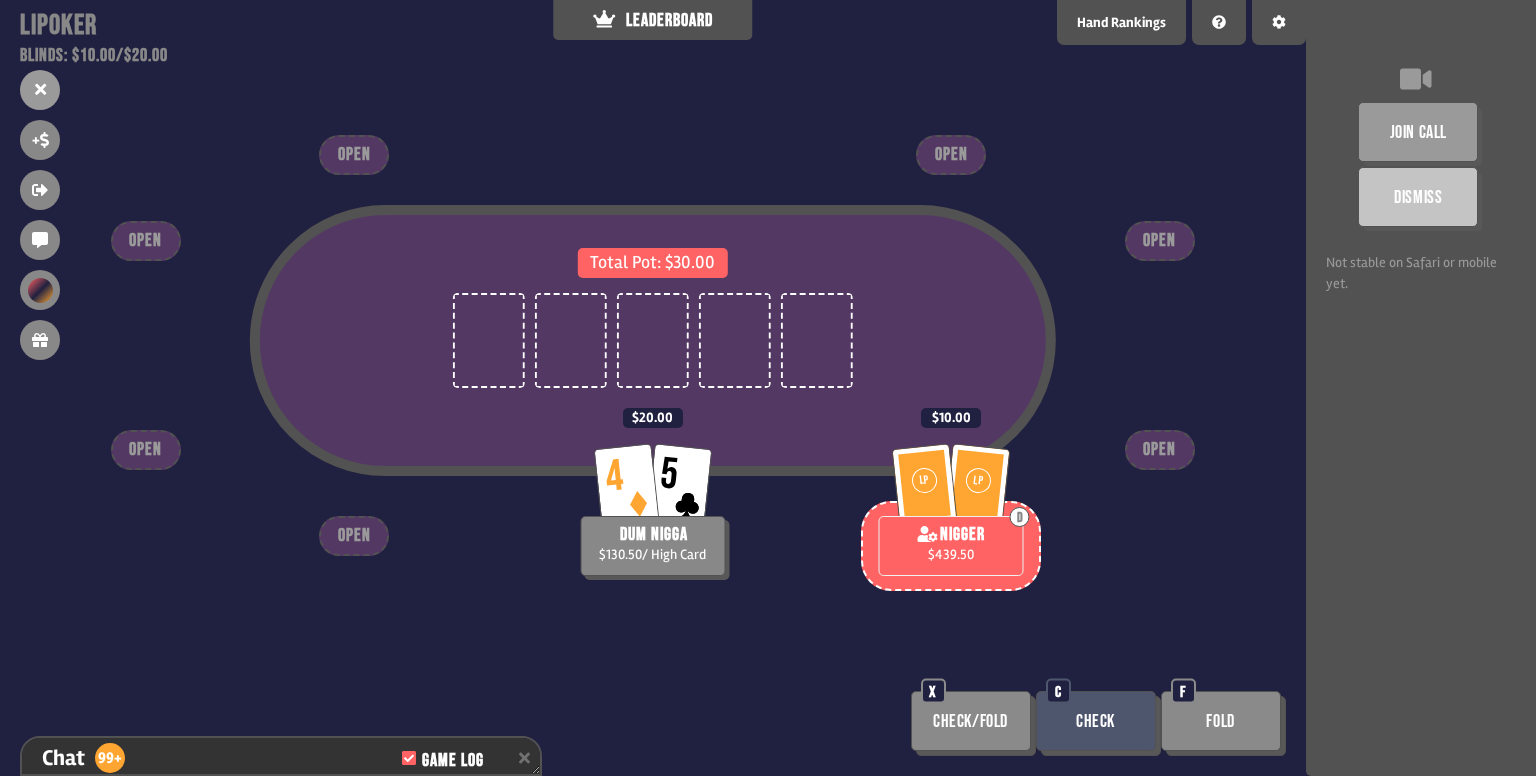 click on "Fold" at bounding box center (1221, 721) 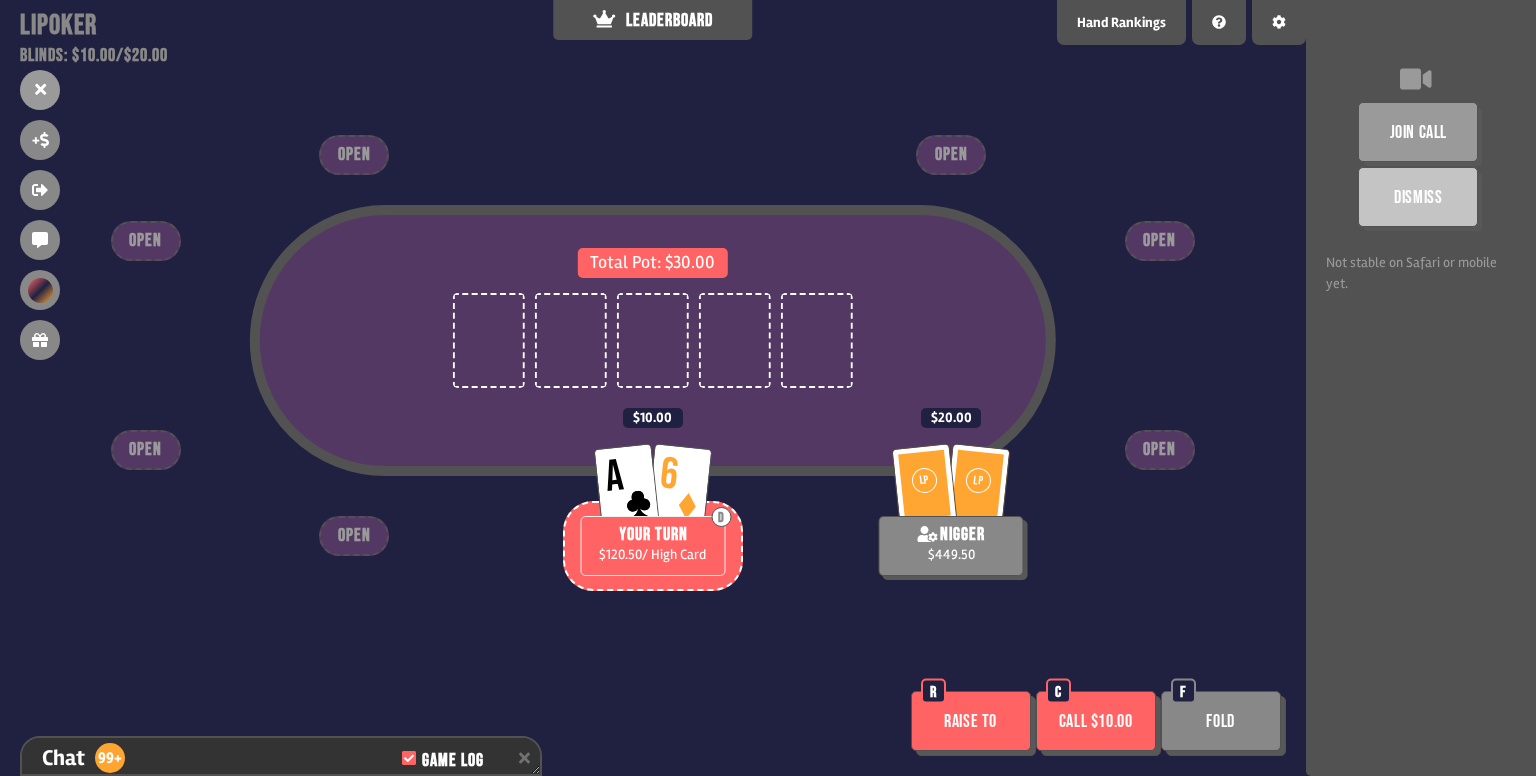 click on "Call $10.00" at bounding box center [1096, 721] 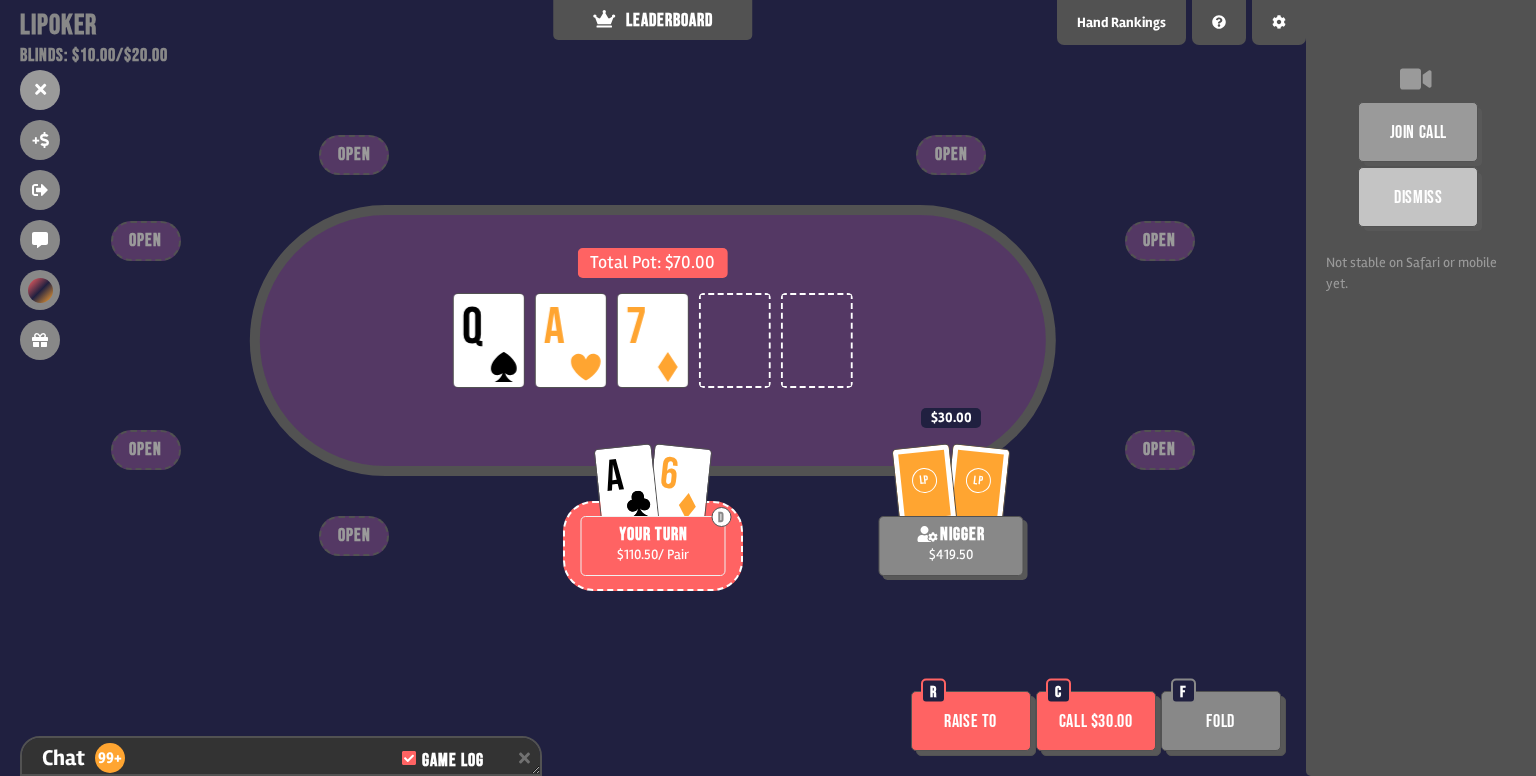 click on "Raise to" at bounding box center (971, 721) 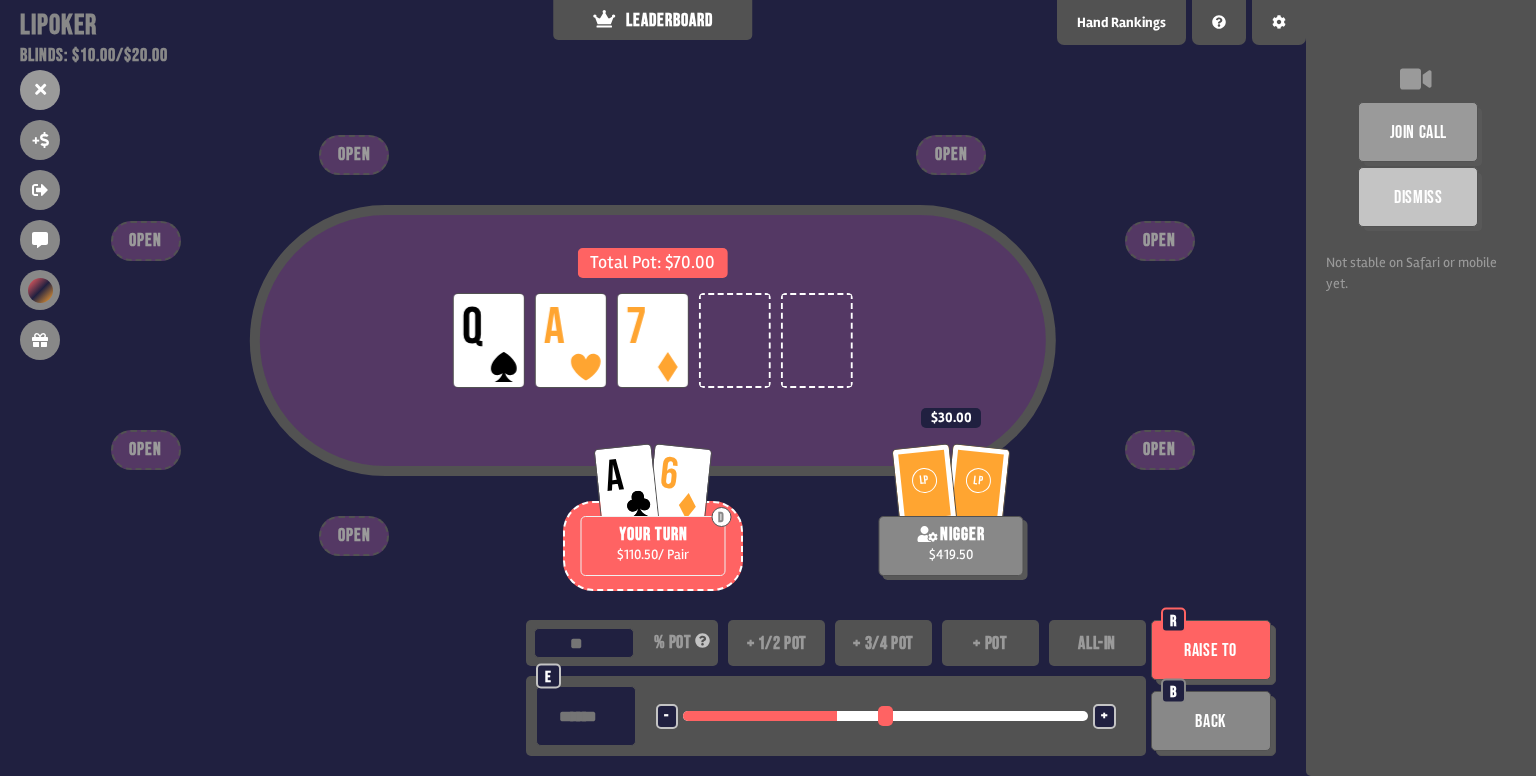 drag, startPoint x: 692, startPoint y: 713, endPoint x: 852, endPoint y: 737, distance: 161.79 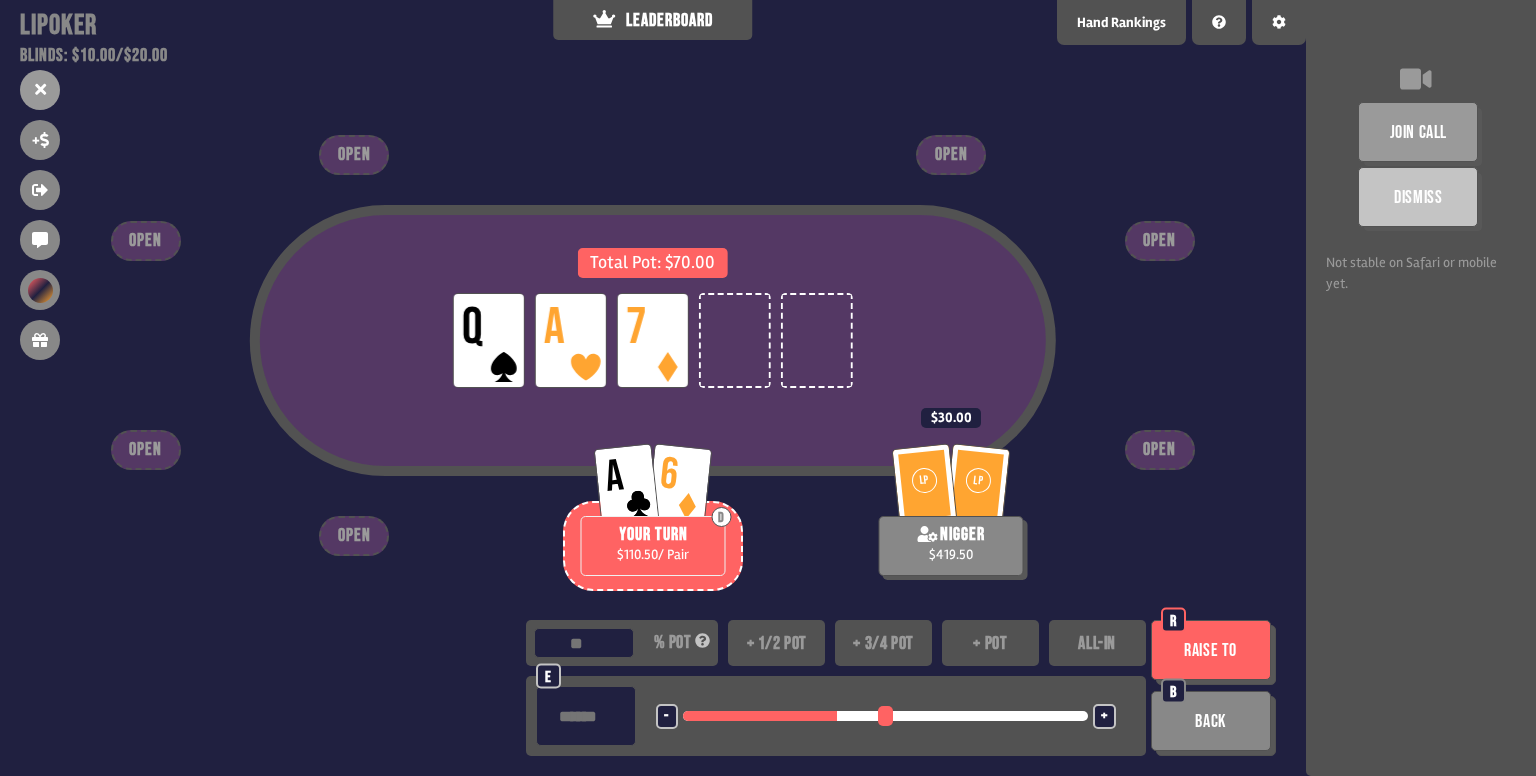 click at bounding box center [885, 716] 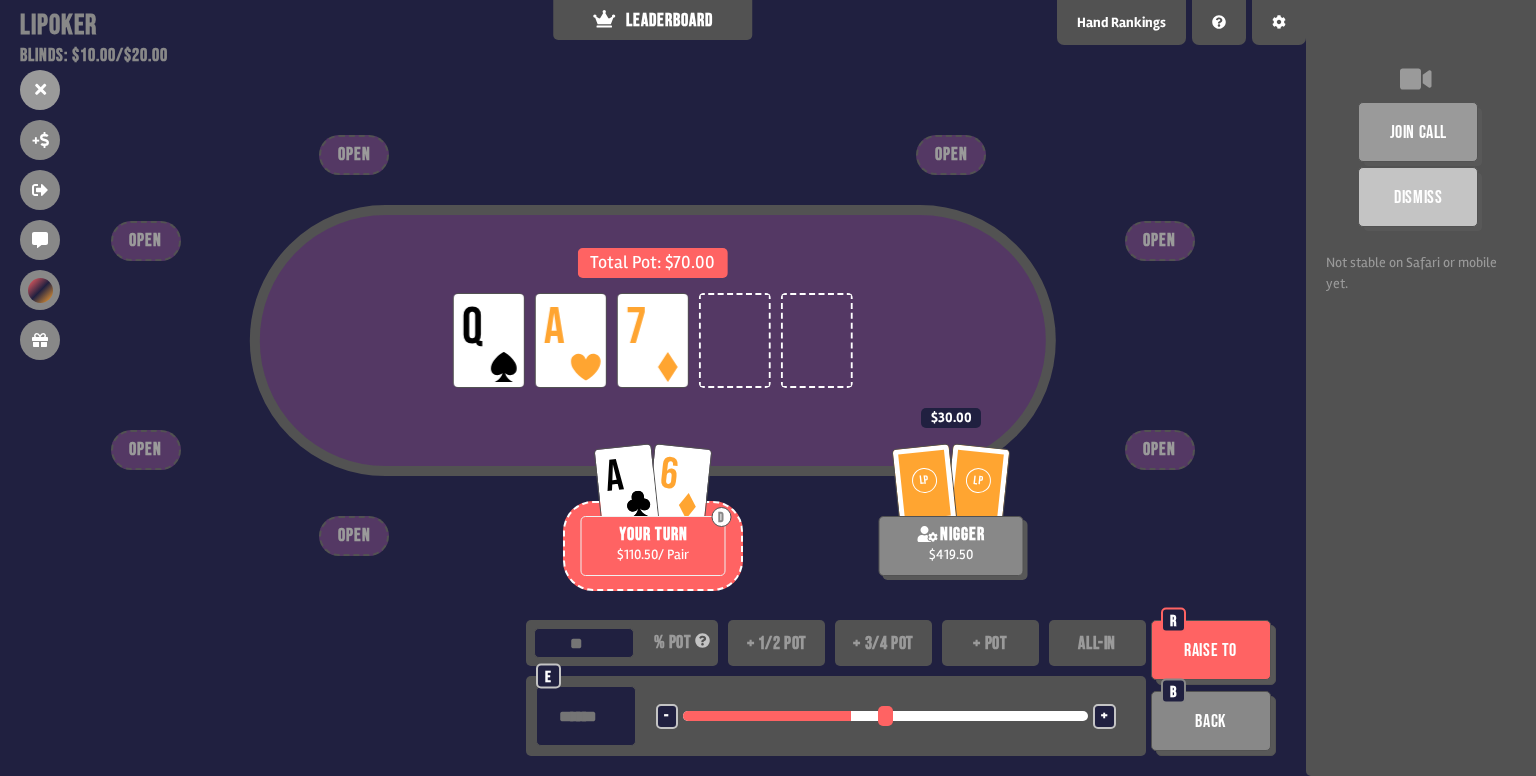click on "Raise to" at bounding box center (1211, 650) 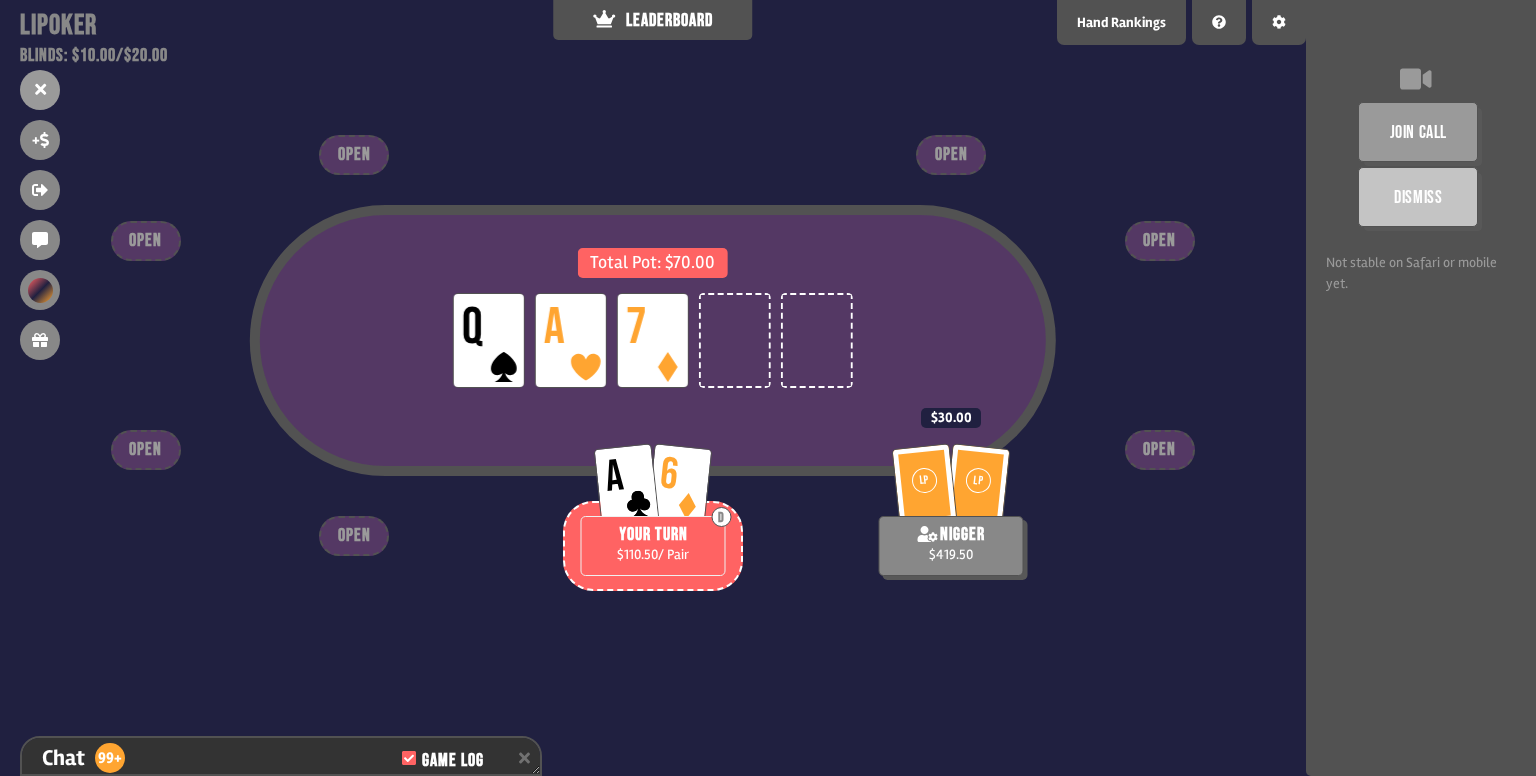 scroll, scrollTop: 5842, scrollLeft: 0, axis: vertical 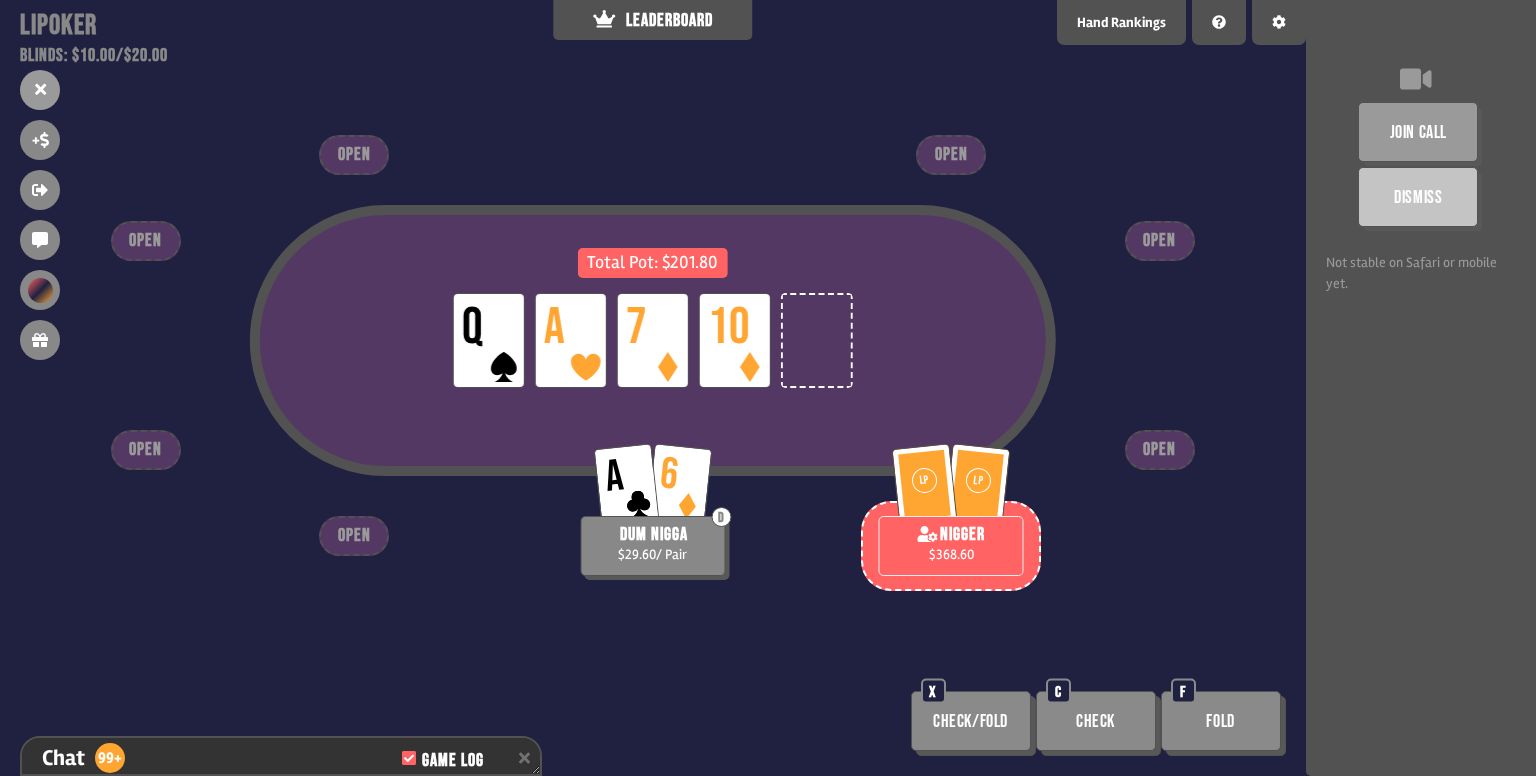 click on "Check" at bounding box center [1096, 721] 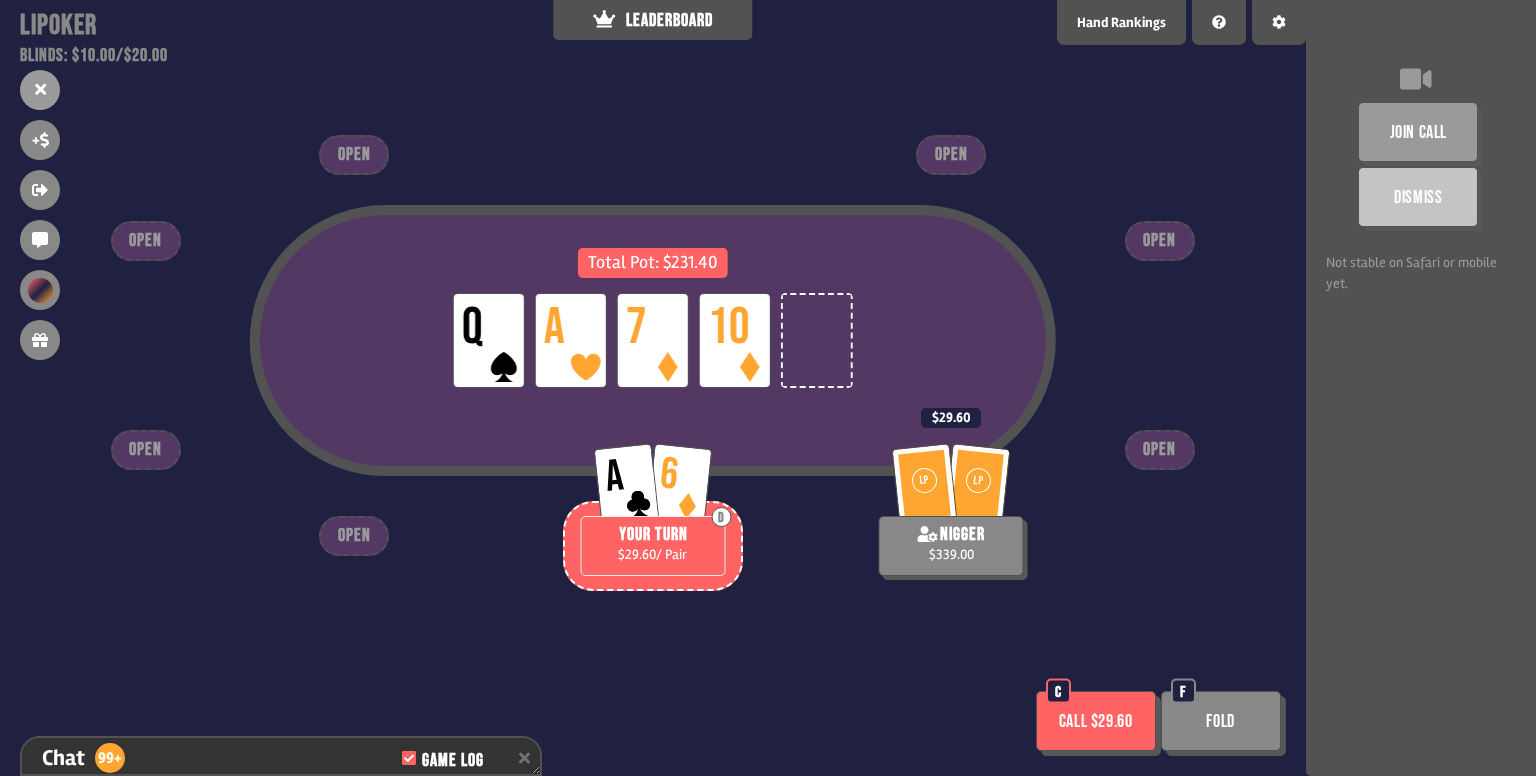 click on "Total Pot: $231.40   LP Q LP A LP 7 LP 10 LP LP nigger $339.00  $29.60  A 6 D YOUR TURN $29.60   / Pair OPEN OPEN OPEN OPEN OPEN OPEN OPEN Call $29.60 C Fold F" at bounding box center [653, 388] 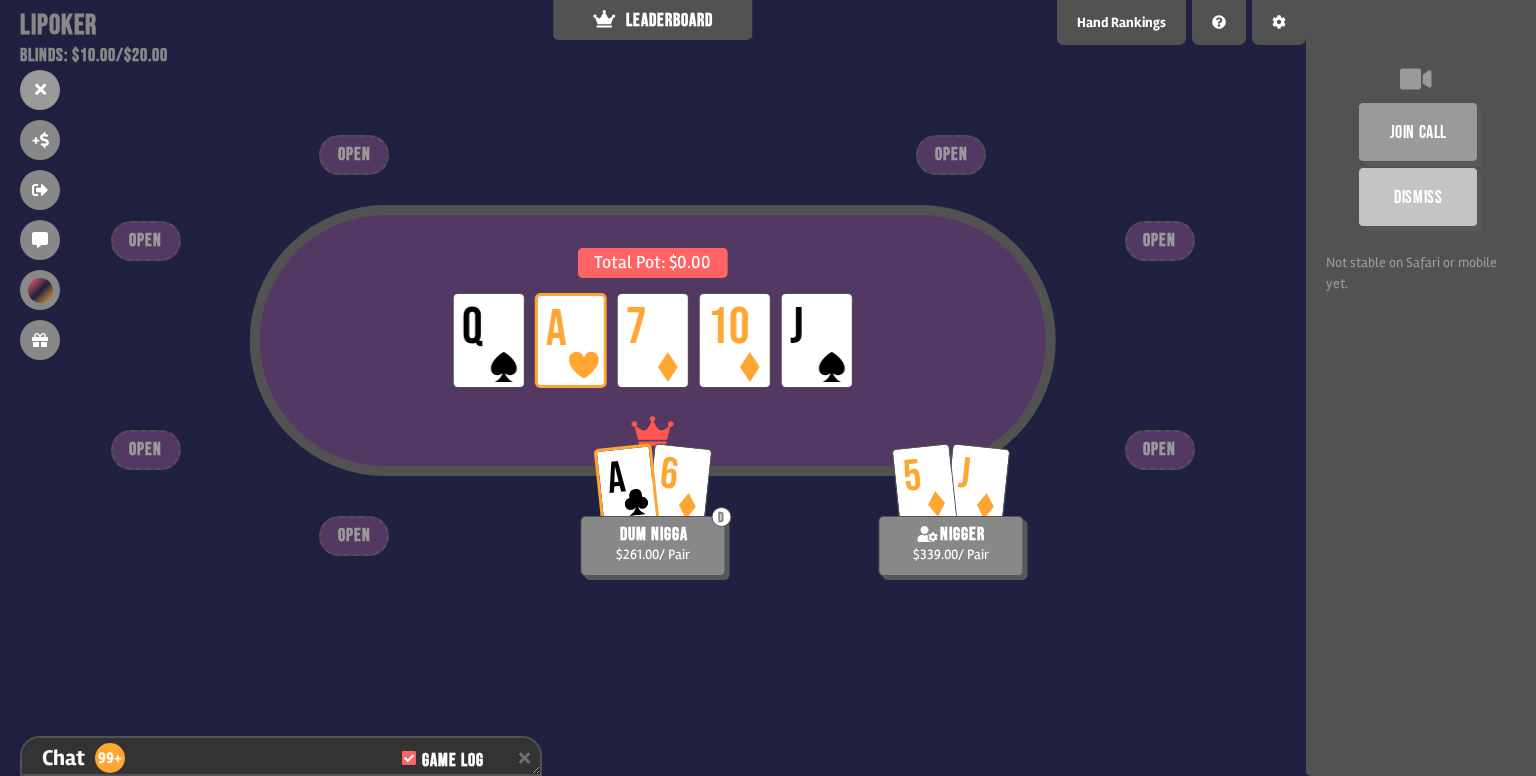 drag, startPoint x: 692, startPoint y: 553, endPoint x: 585, endPoint y: 552, distance: 107.00467 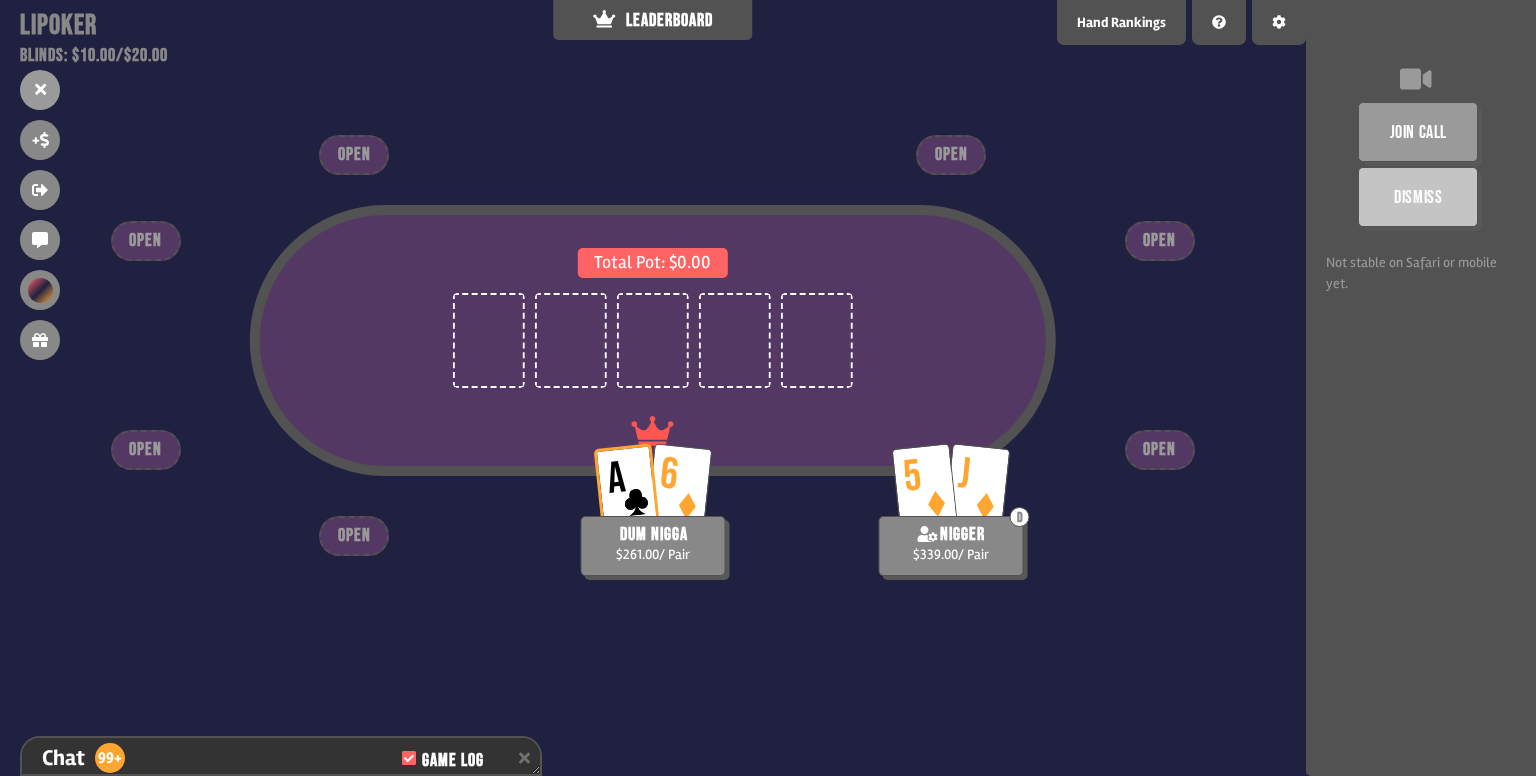click on "Total Pot: $0.00   5 [PERSON_NAME] nigger $339.00   / Pair A 6 dum nigga $261.00   / Pair OPEN OPEN OPEN OPEN OPEN OPEN OPEN" at bounding box center [653, 388] 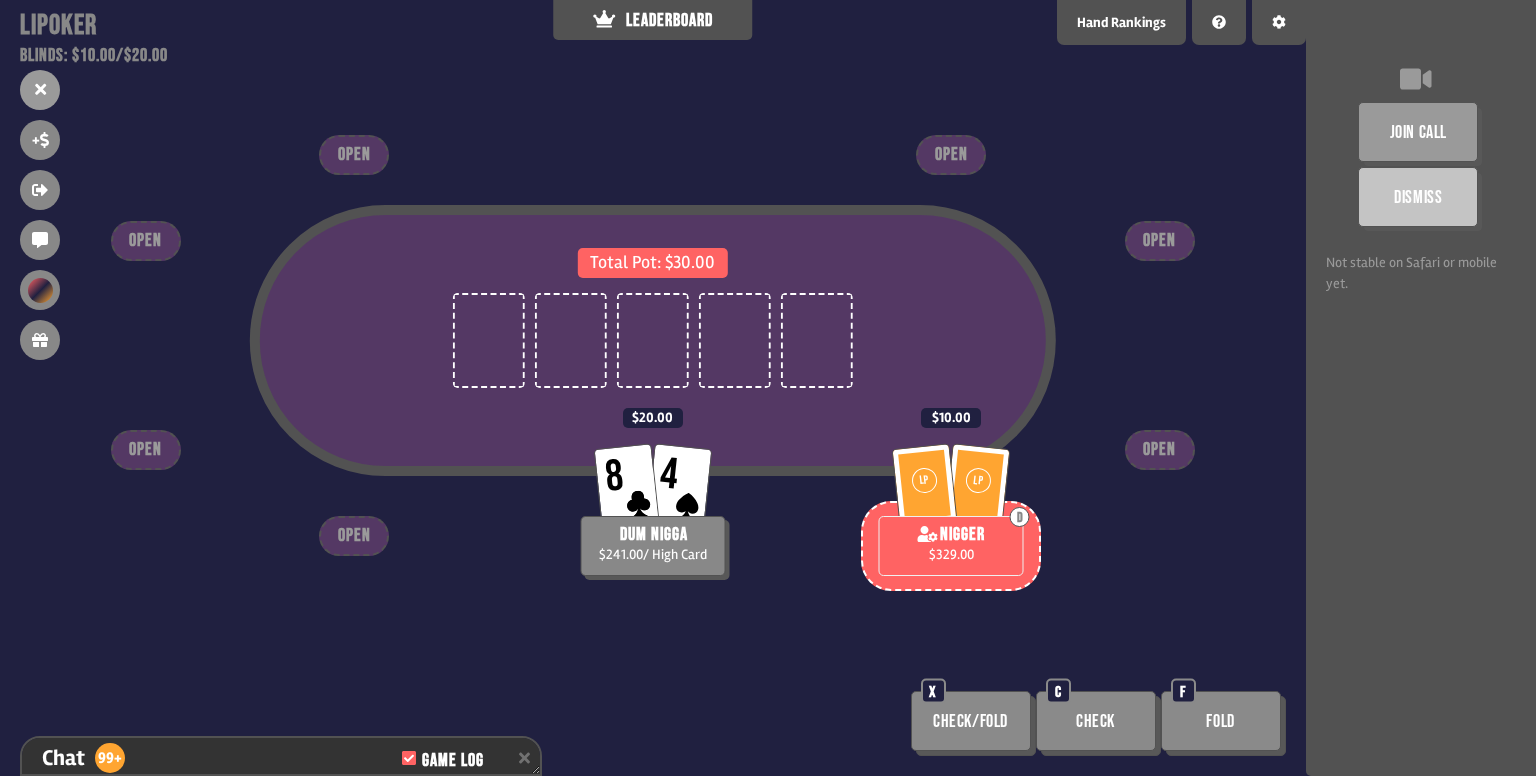 click on "Total Pot: $30.00   LP LP D nigger $329.00  $10.00  8 4 dum nigga $241.00   / High Card $20.00  OPEN OPEN OPEN OPEN OPEN OPEN OPEN Check/Fold X Check C Fold F" at bounding box center [653, 388] 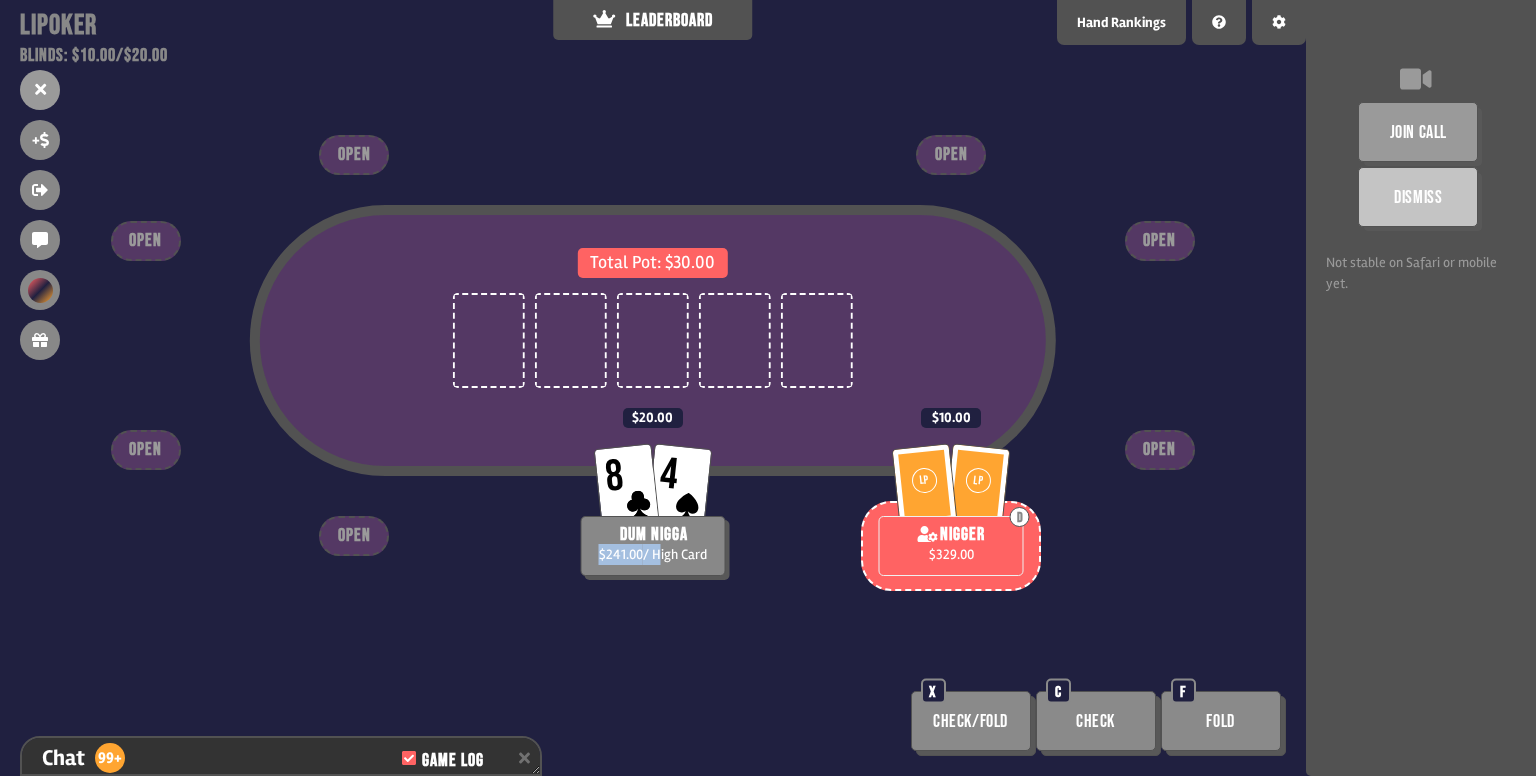 drag, startPoint x: 619, startPoint y: 561, endPoint x: 664, endPoint y: 561, distance: 45 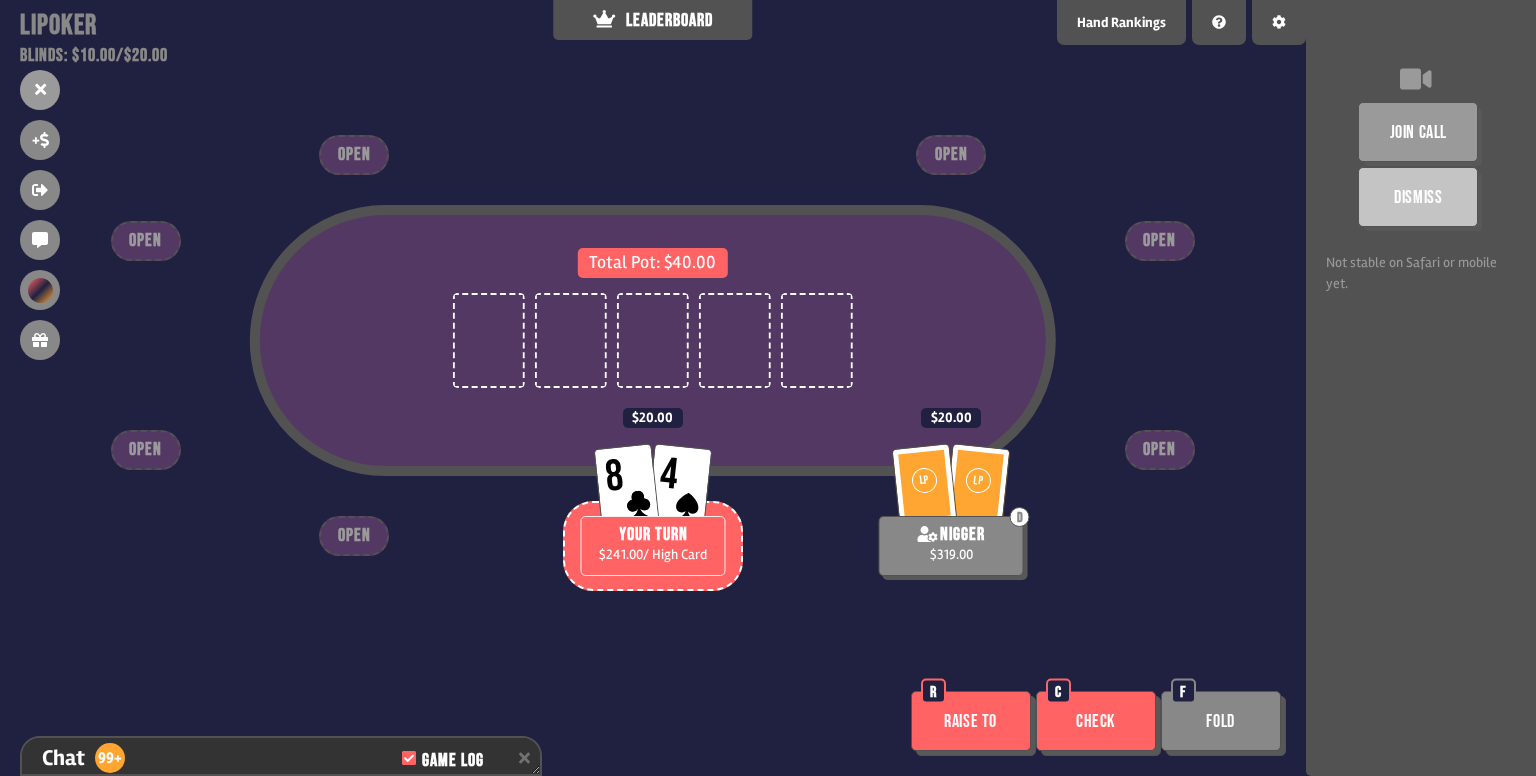 click on "Check" at bounding box center (1096, 721) 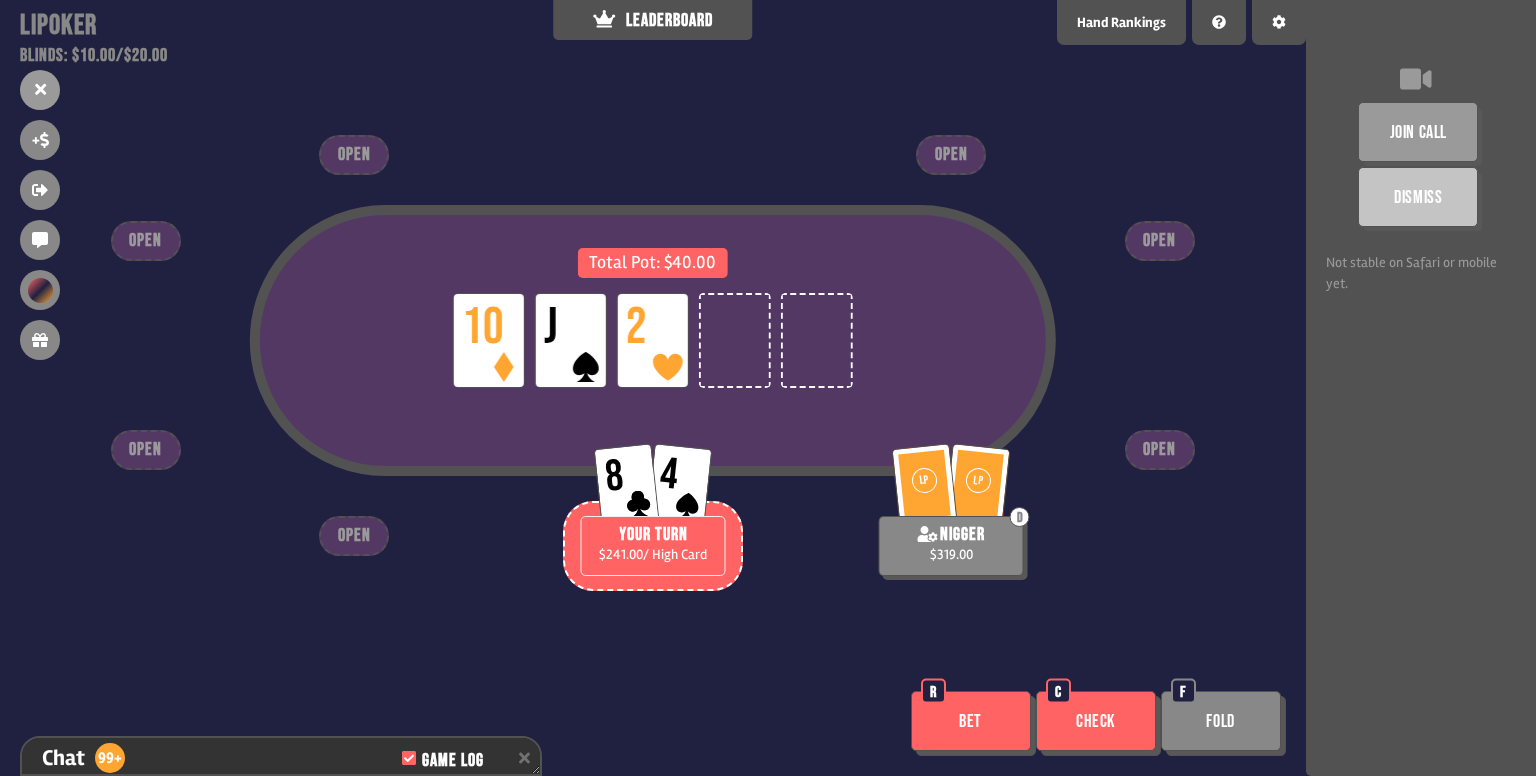 click on "Fold" at bounding box center (1221, 721) 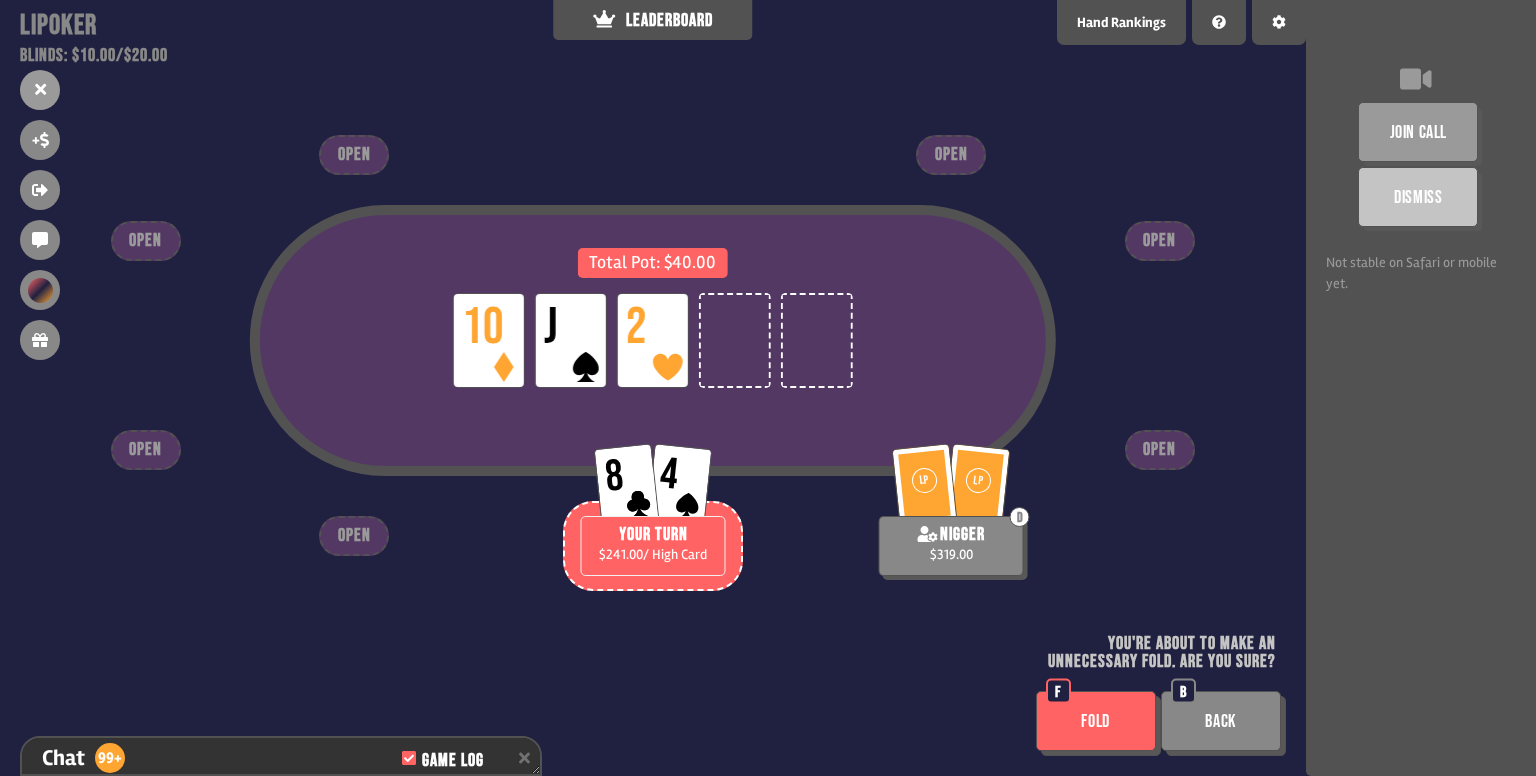 click on "Back" at bounding box center (1221, 721) 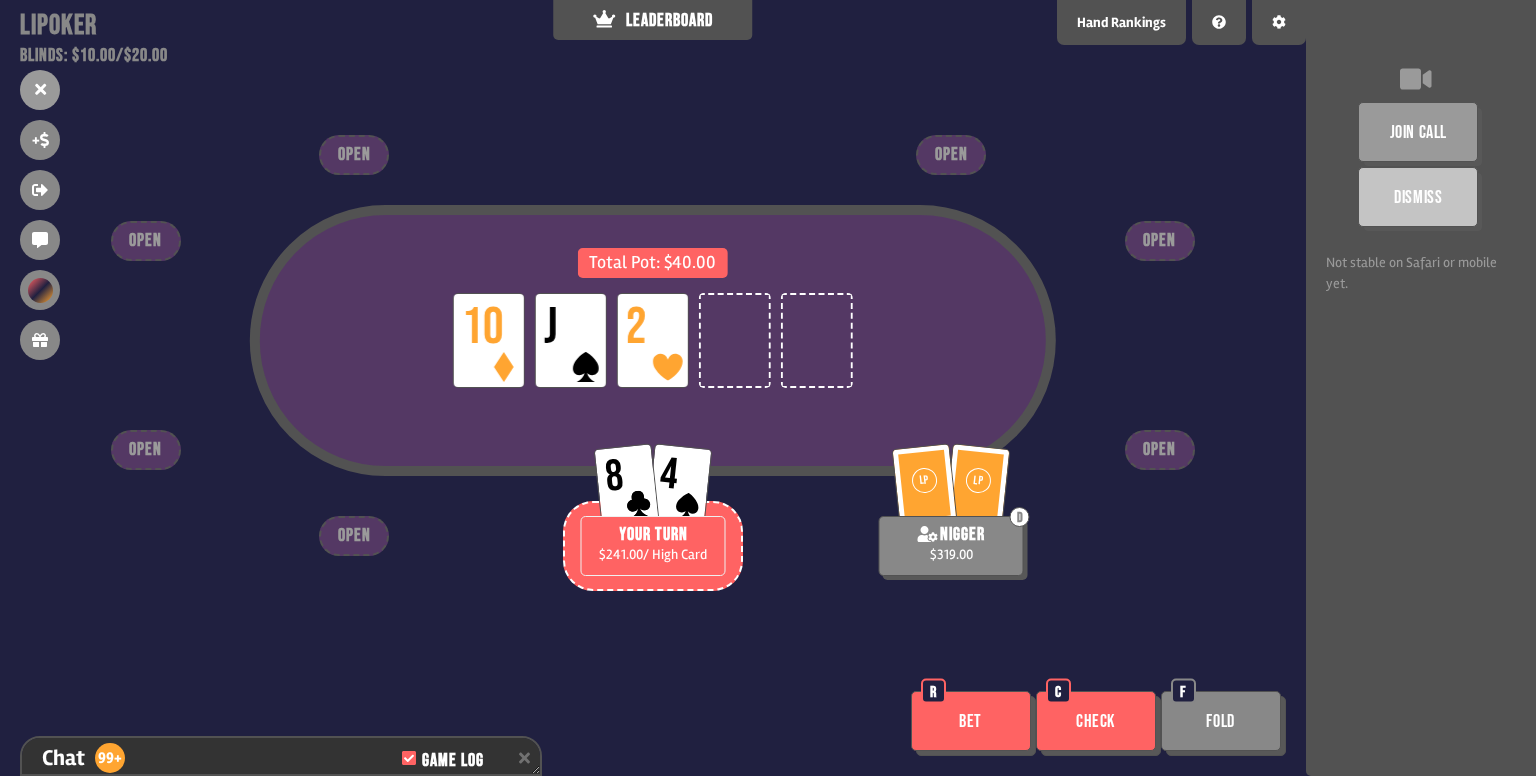 click on "Check" at bounding box center [1096, 721] 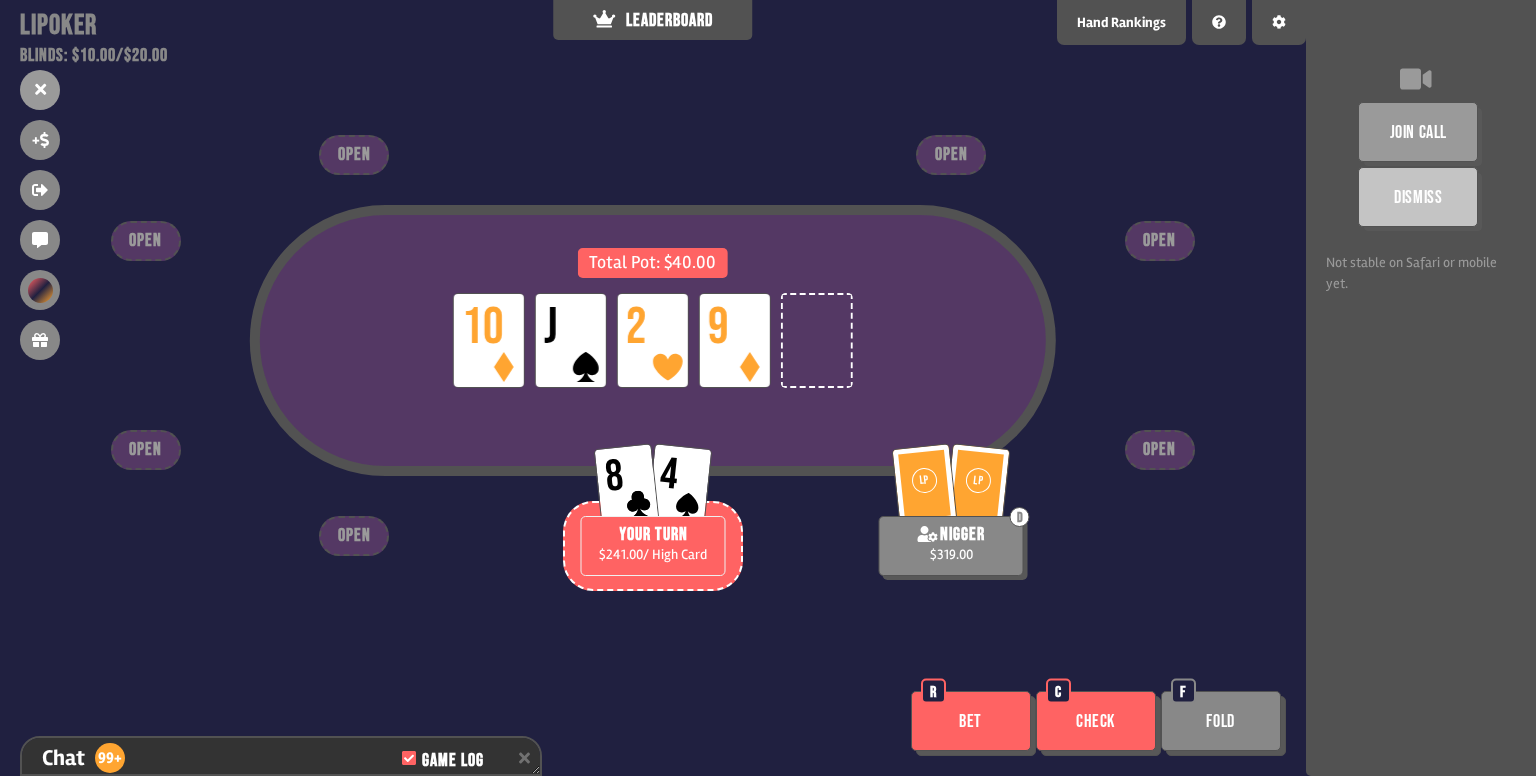 click on "Check" at bounding box center [1096, 721] 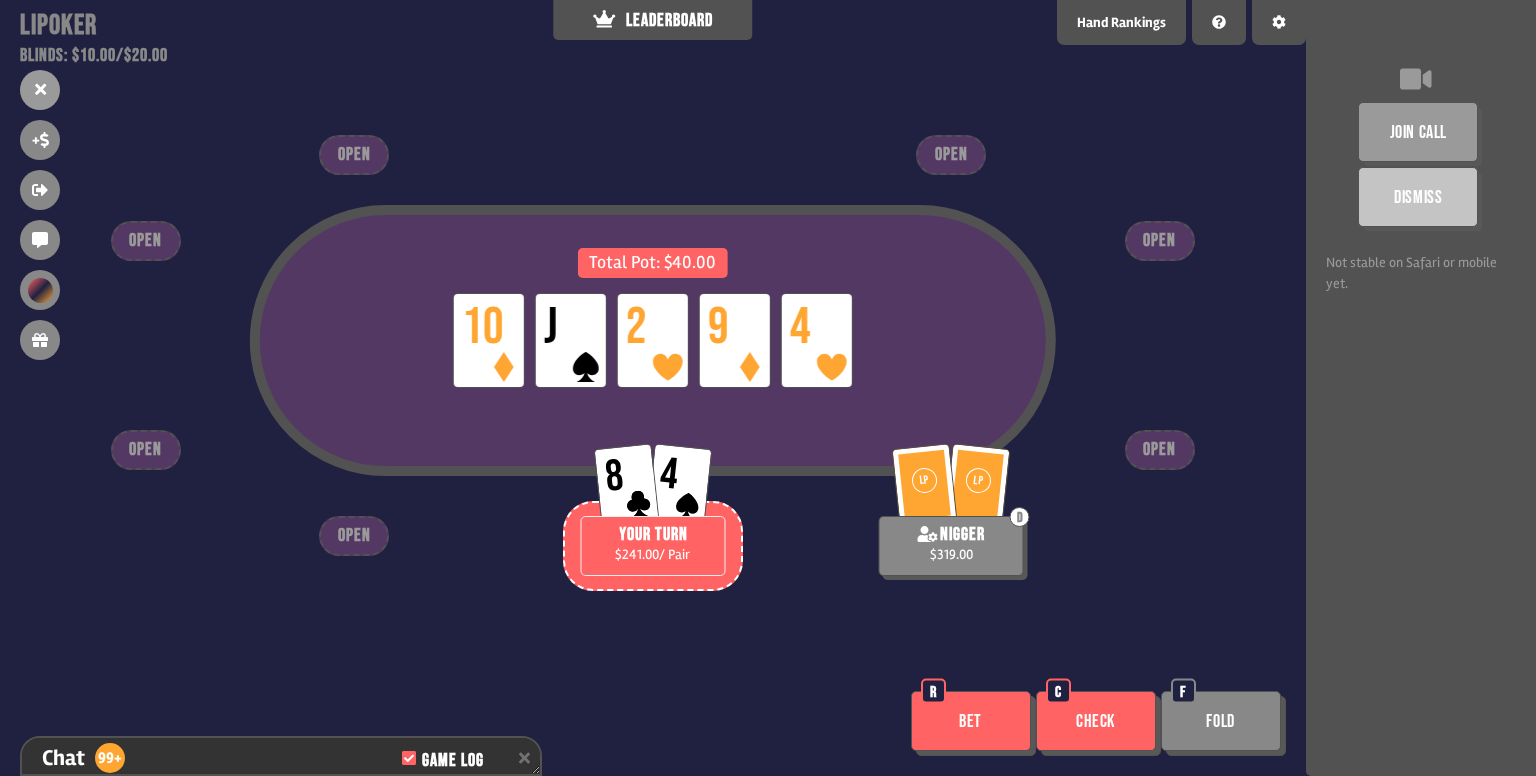 click on "Bet" at bounding box center [971, 721] 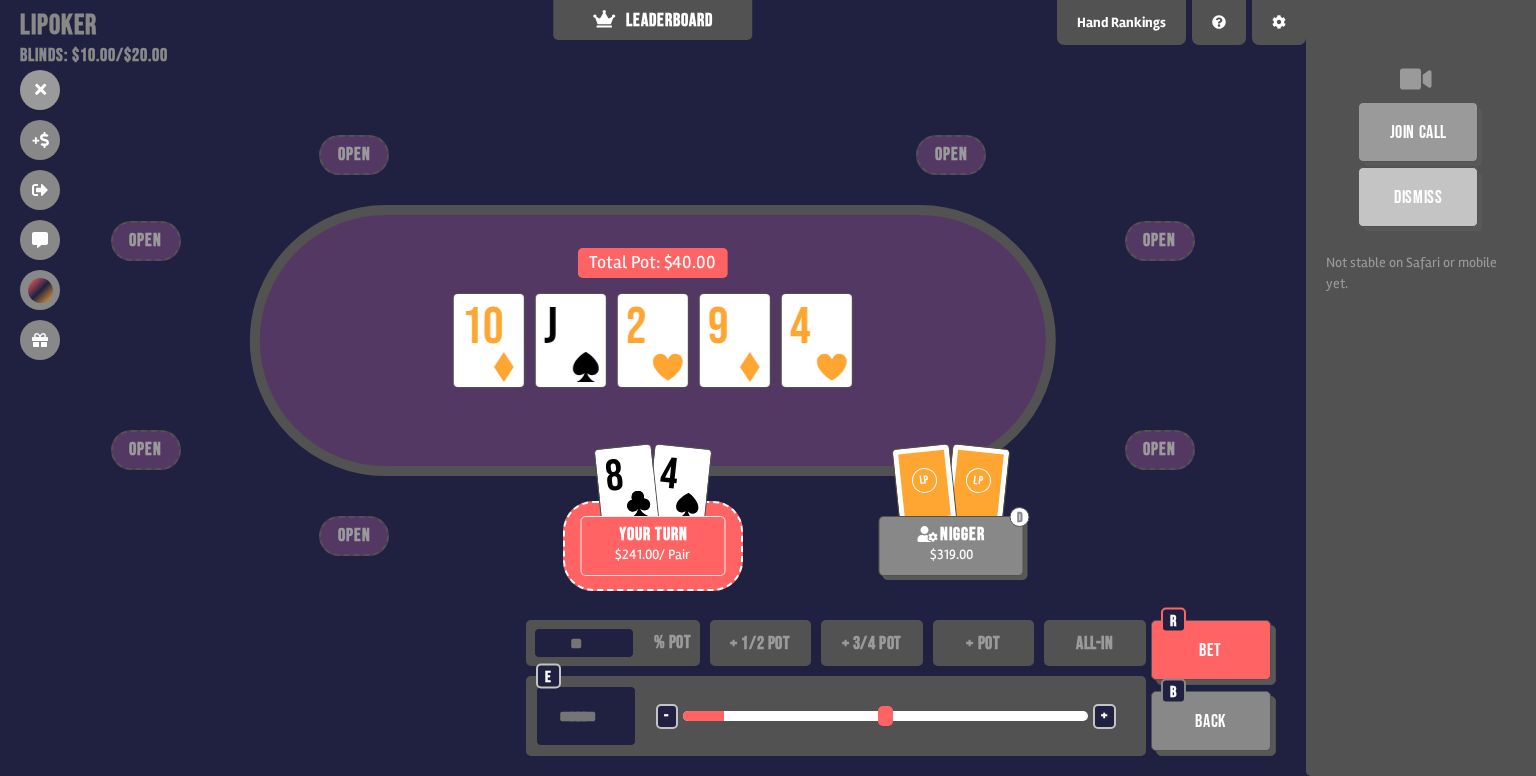 drag, startPoint x: 691, startPoint y: 722, endPoint x: 757, endPoint y: 724, distance: 66.0303 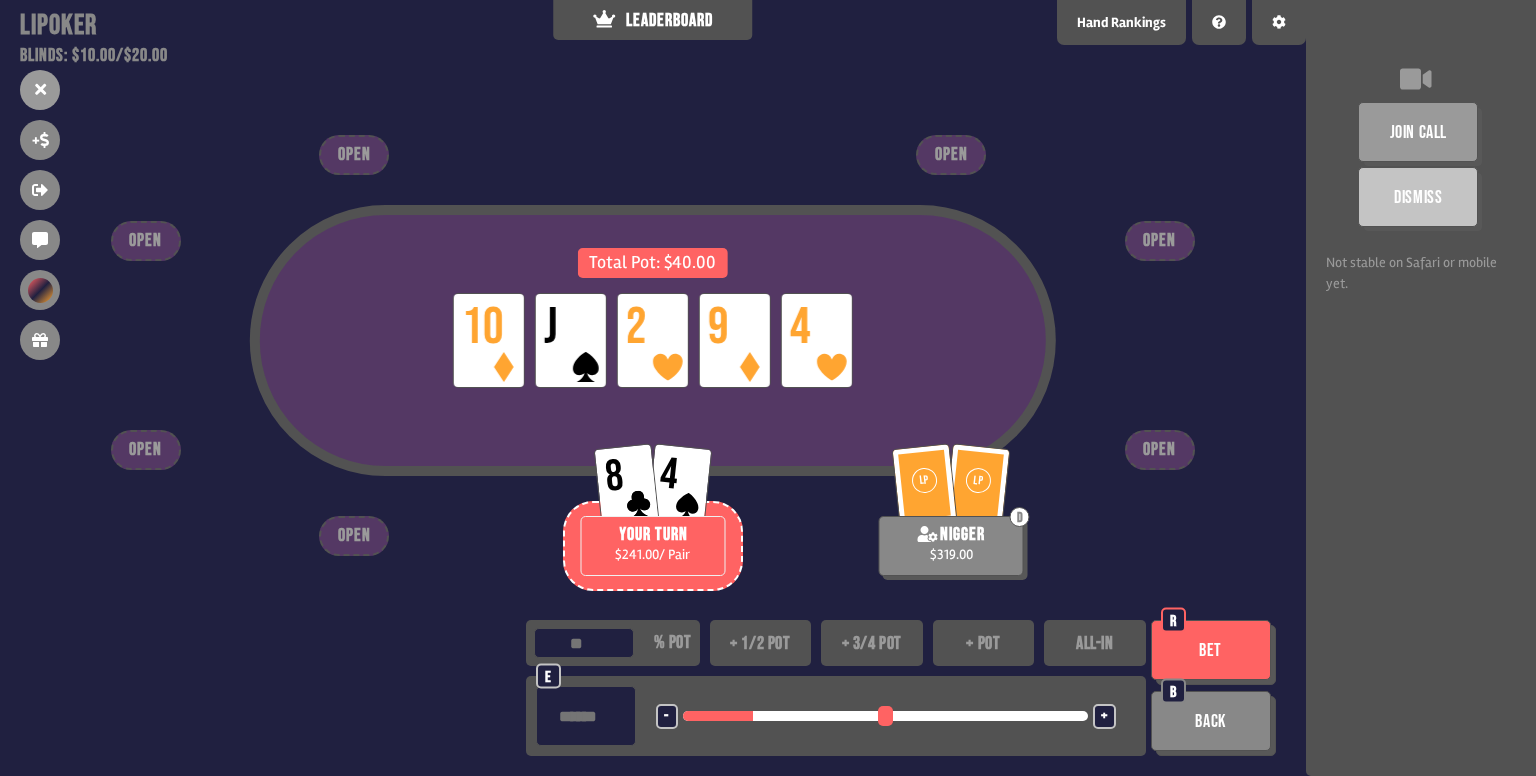 click on "Bet" at bounding box center [1211, 650] 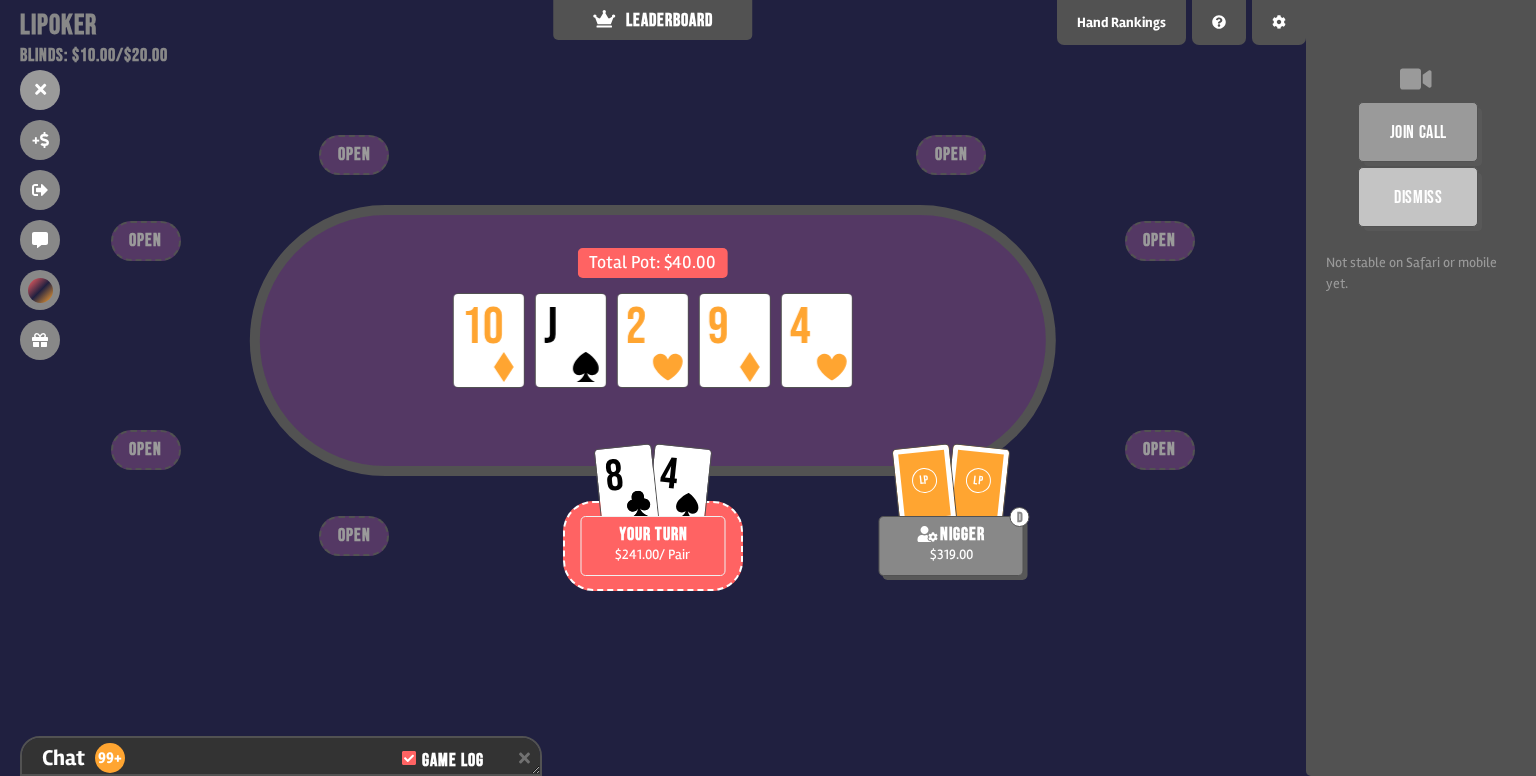 scroll, scrollTop: 6508, scrollLeft: 0, axis: vertical 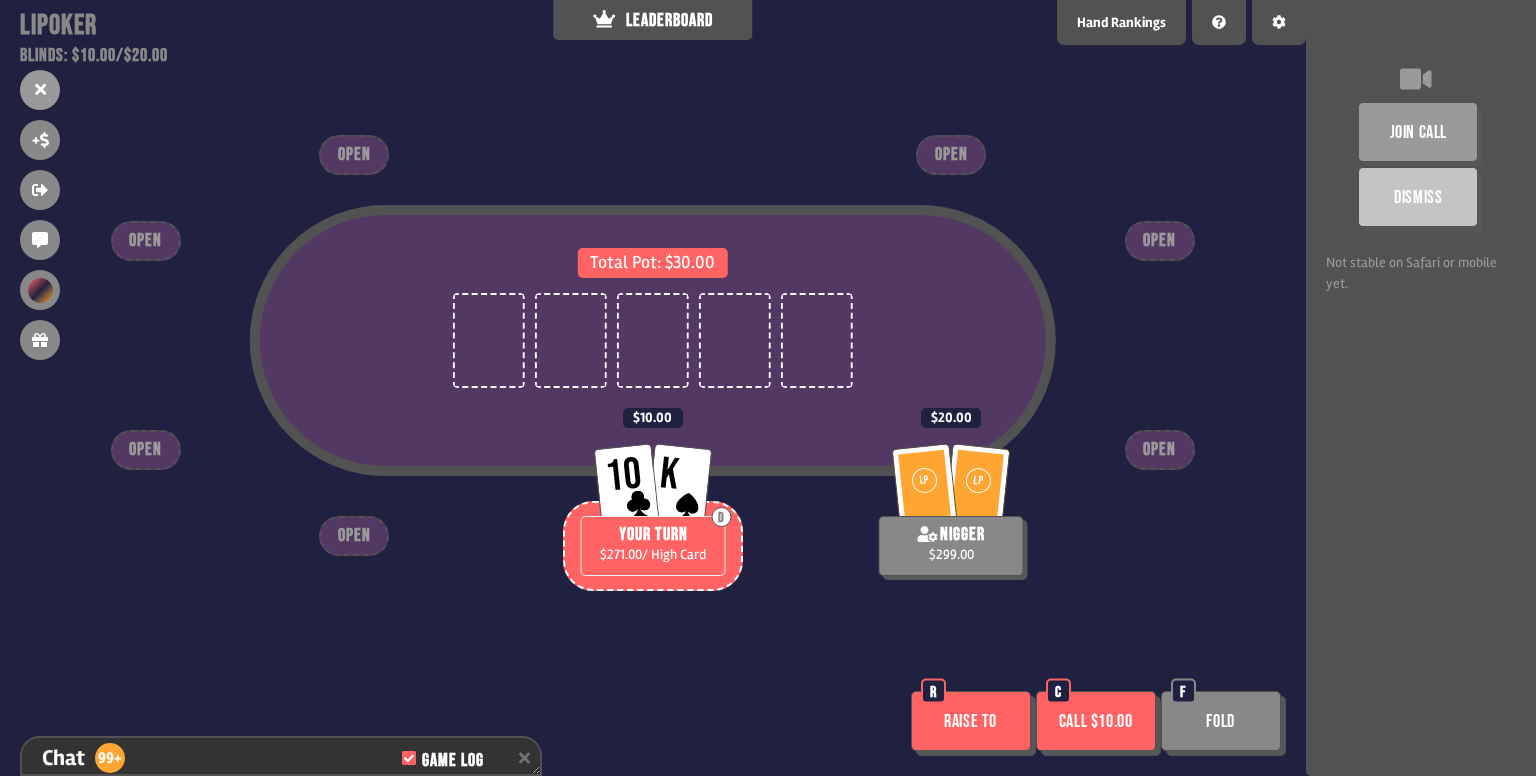click on "Raise to" at bounding box center (971, 721) 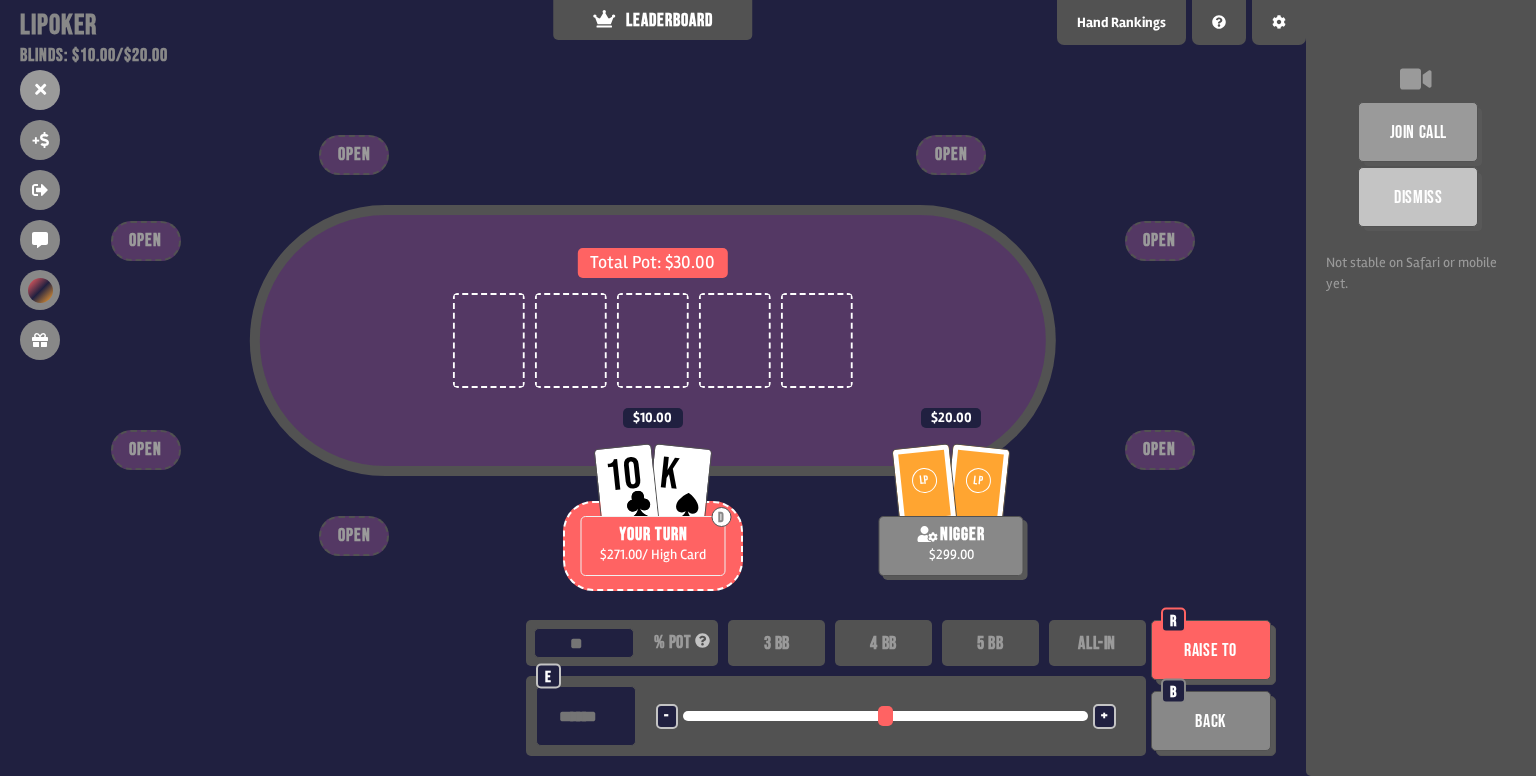 drag, startPoint x: 695, startPoint y: 718, endPoint x: 825, endPoint y: 715, distance: 130.0346 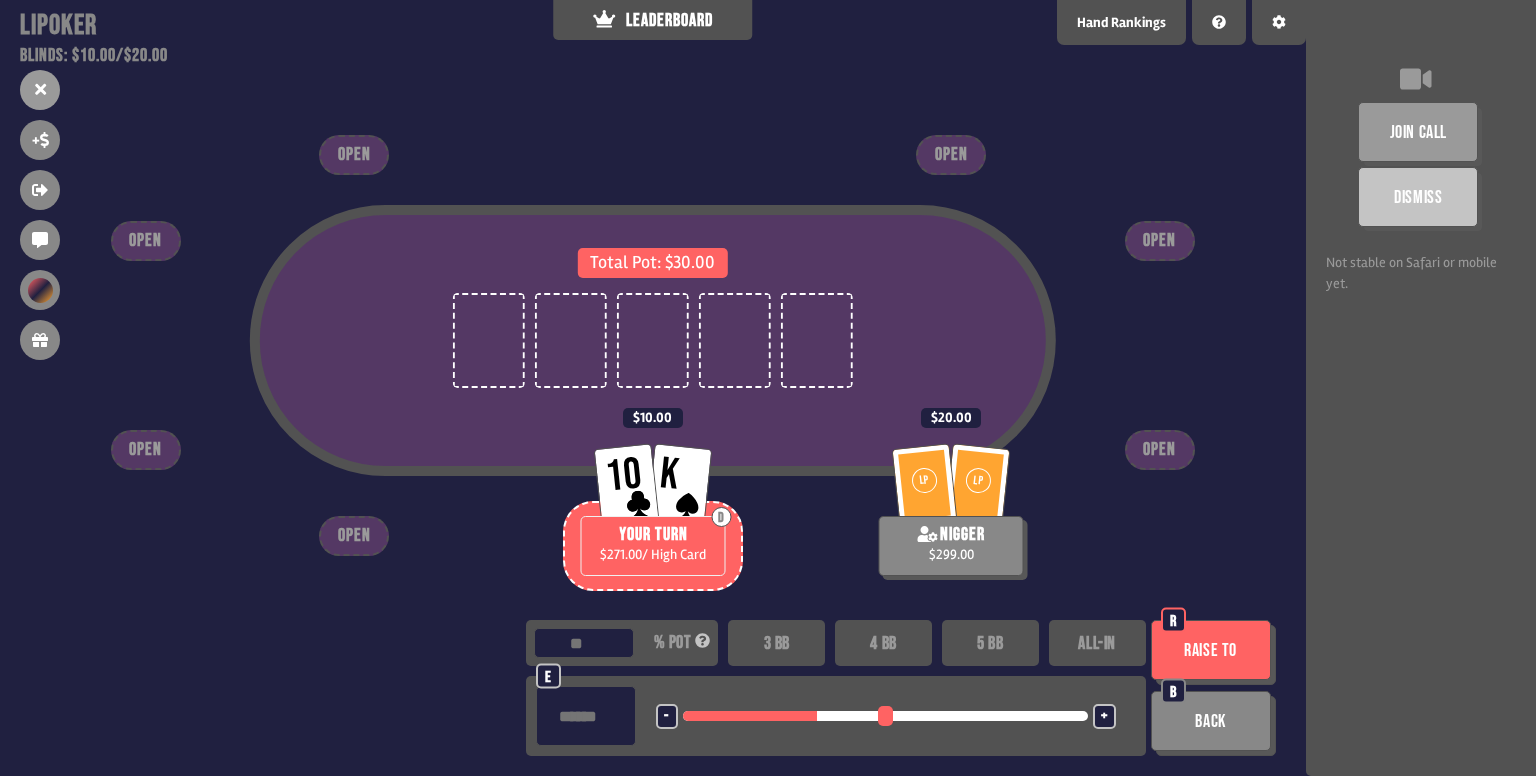 click on "Raise to" at bounding box center (1211, 650) 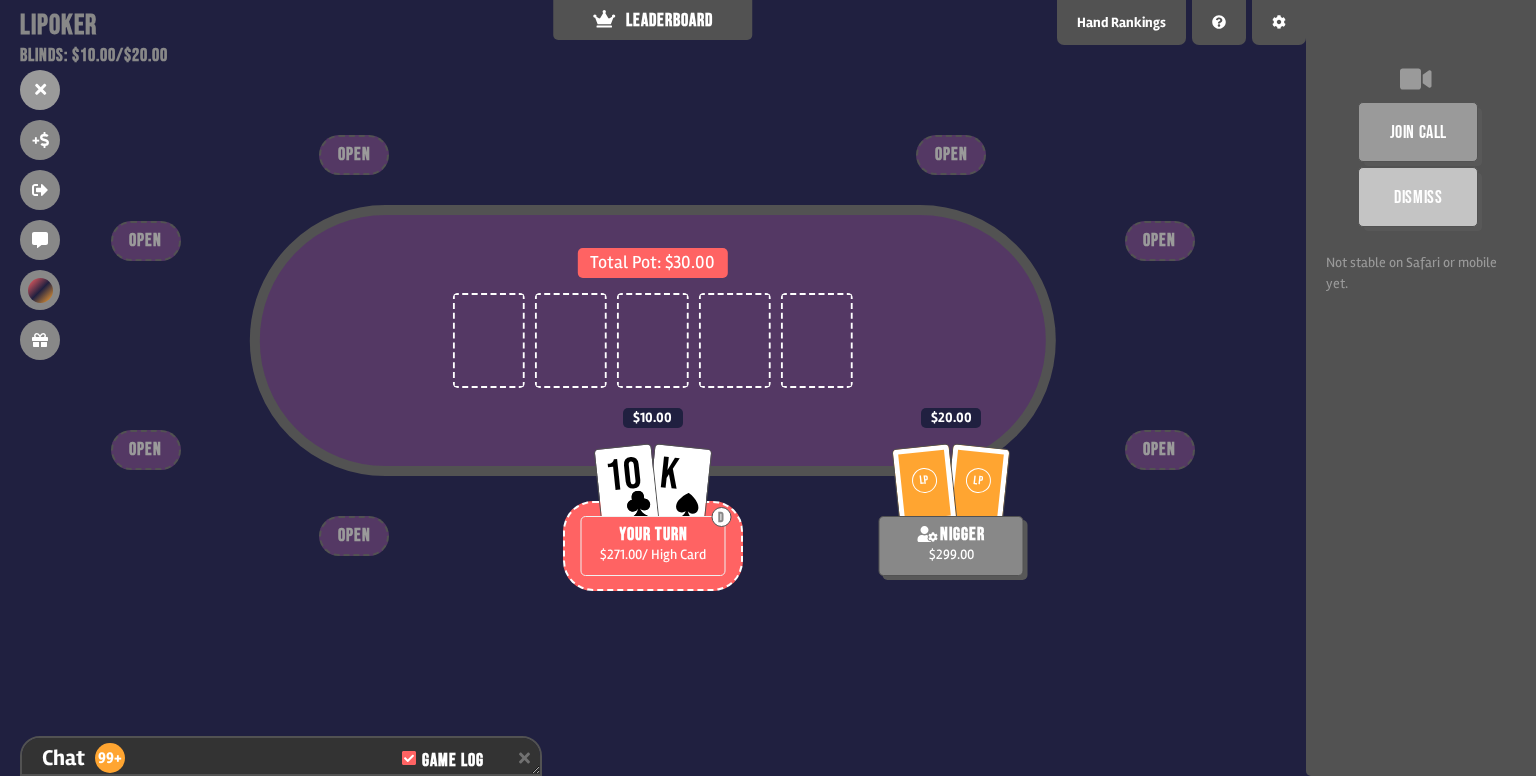 scroll, scrollTop: 6683, scrollLeft: 0, axis: vertical 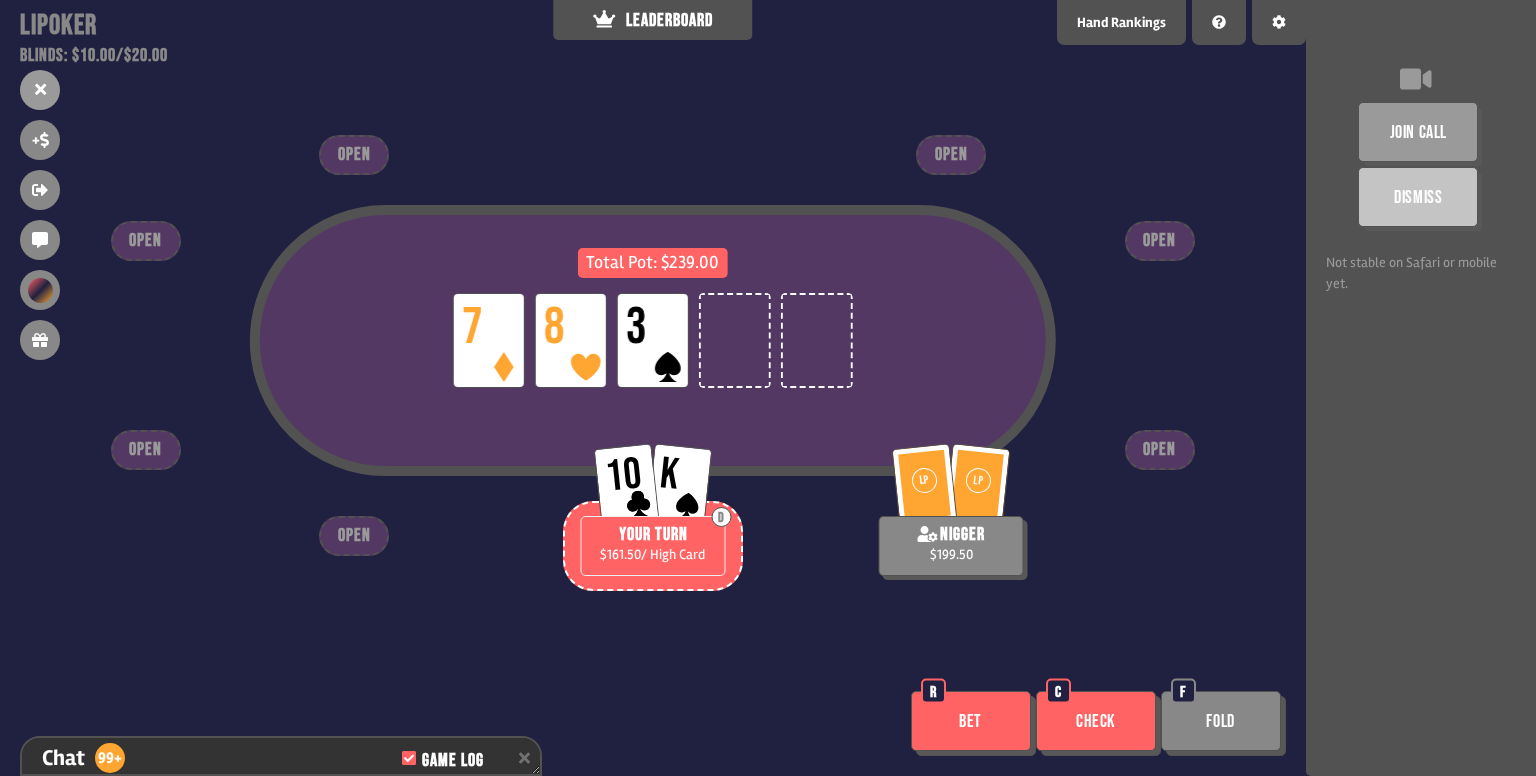 click on "Check" at bounding box center [1096, 721] 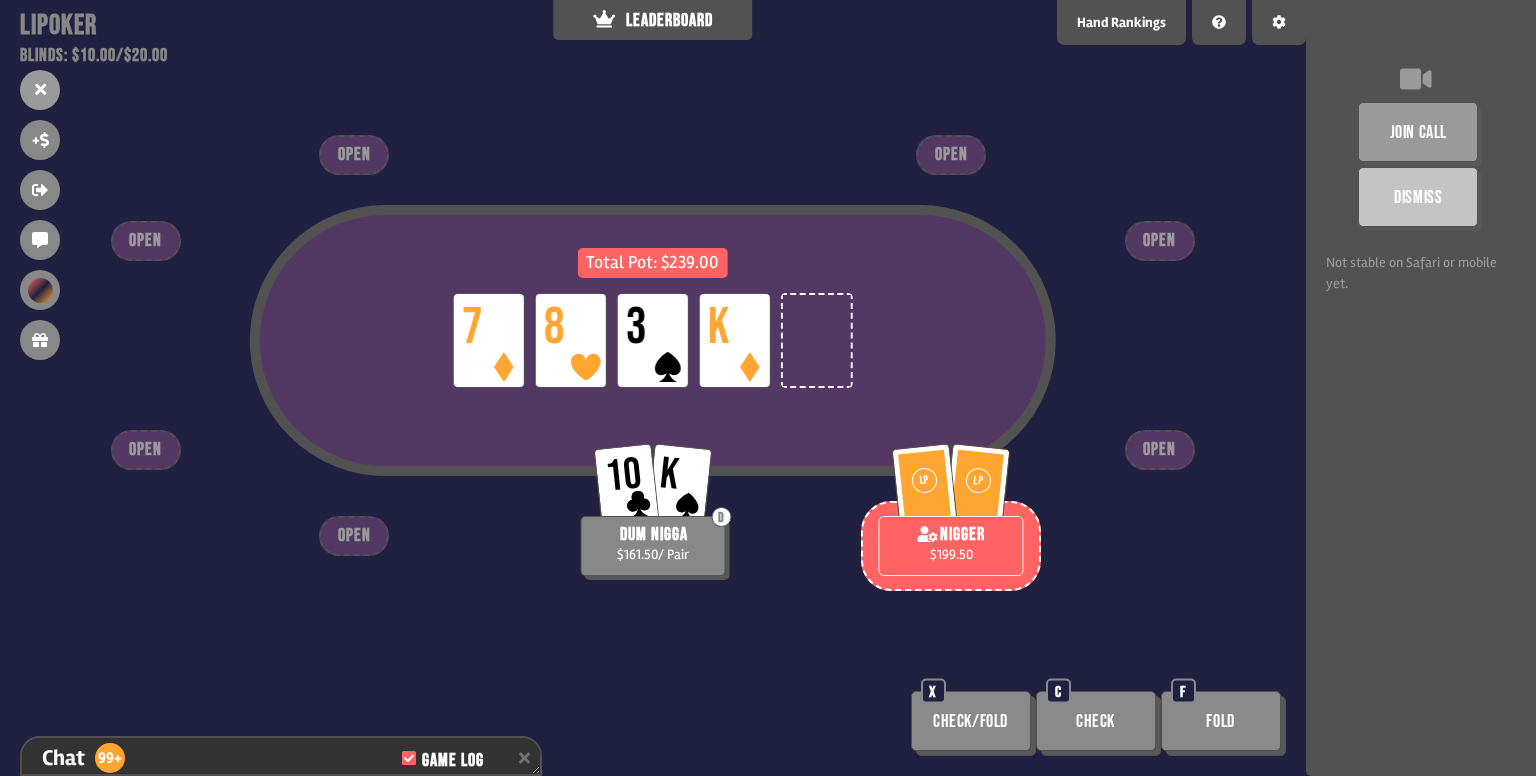 click on "Check" at bounding box center (1096, 721) 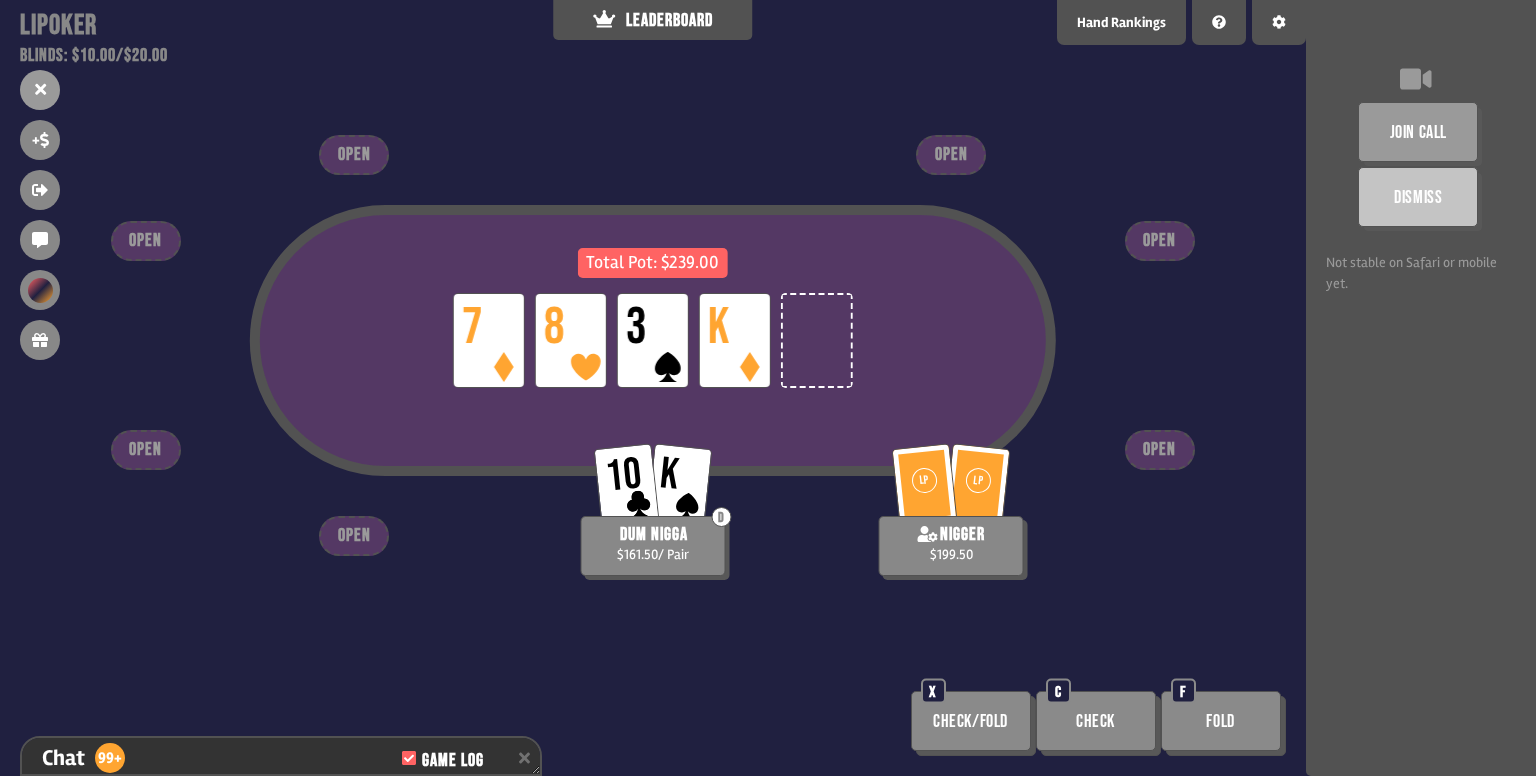 click on "Check" at bounding box center (1096, 721) 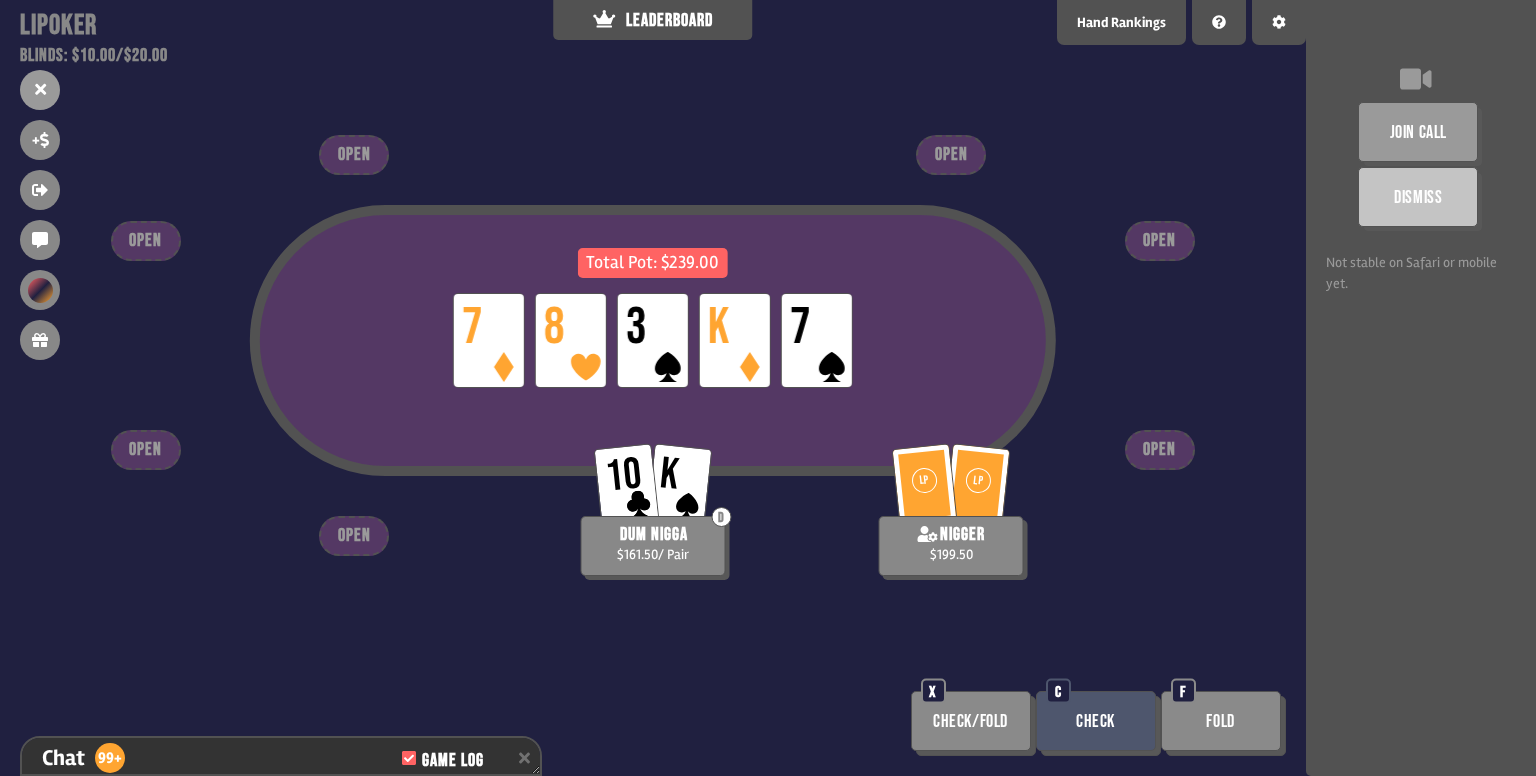 click on "Total Pot: $239.00   LP 7 LP 8 LP 3 LP K LP 7 LP LP nigger $199.50  10 K D dum nigga $161.50   / Pair OPEN OPEN OPEN OPEN OPEN OPEN OPEN Check/Fold X Check C Fold F" at bounding box center (653, 388) 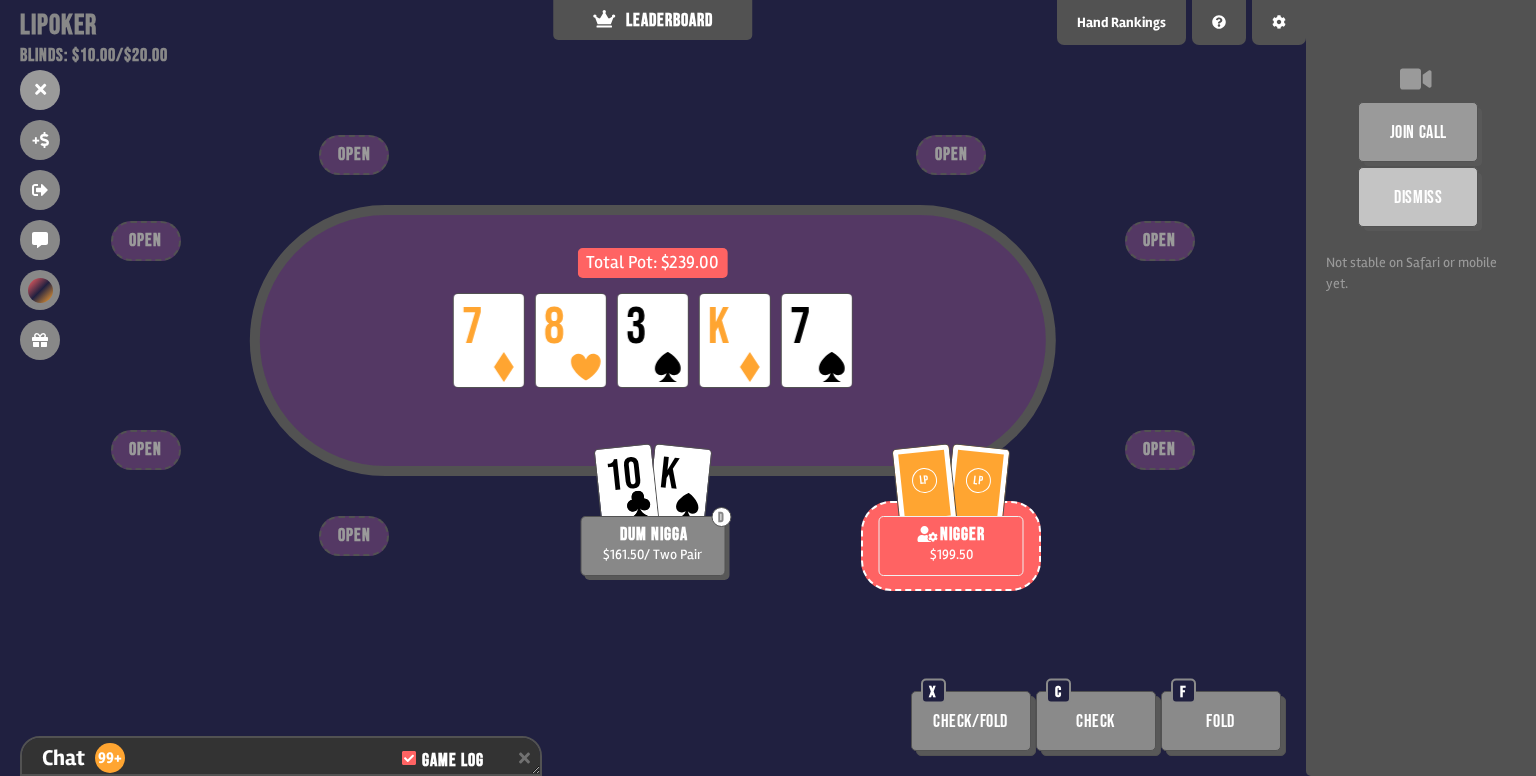 click at bounding box center [951, 546] 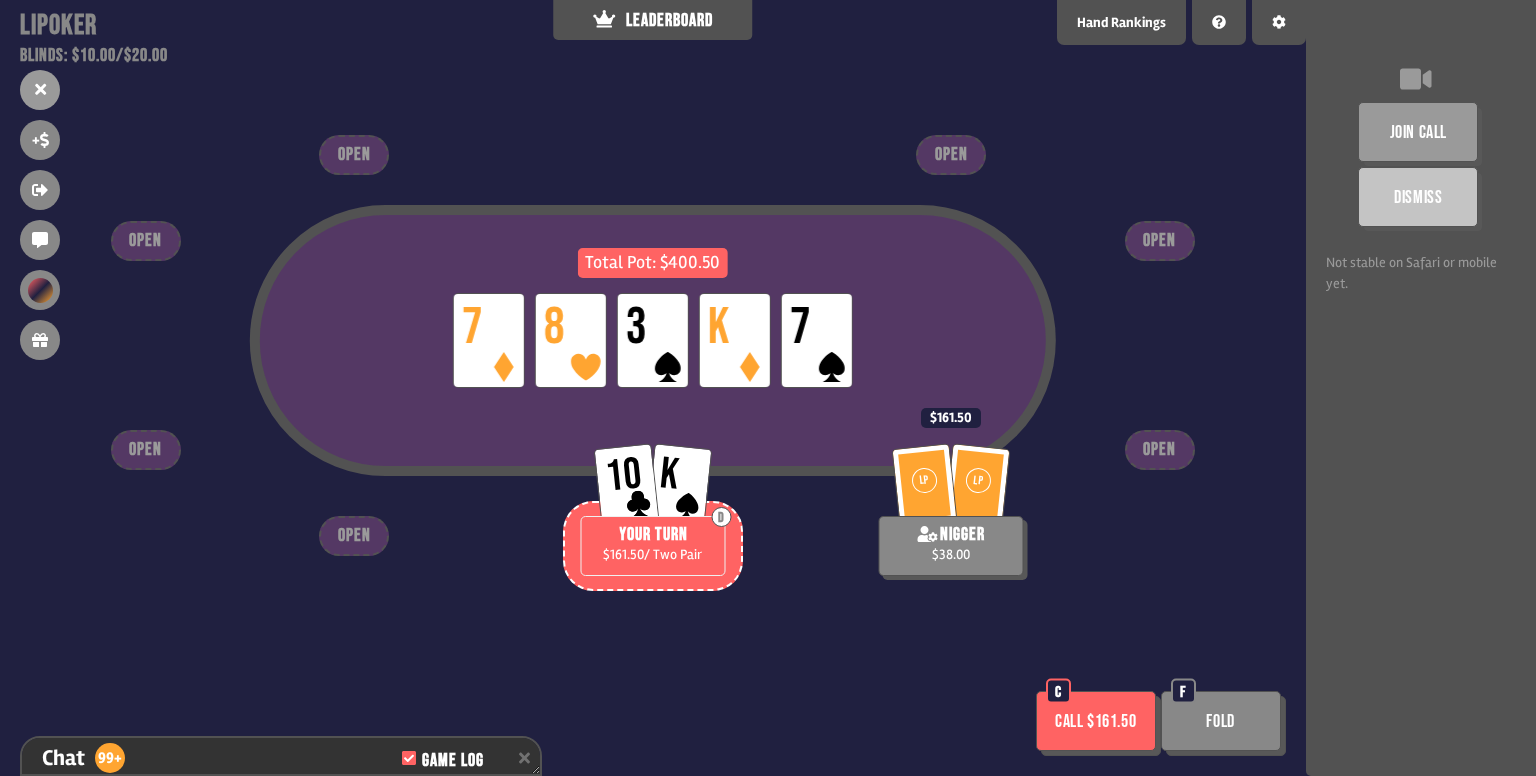 click on "Call $161.50" at bounding box center [1096, 721] 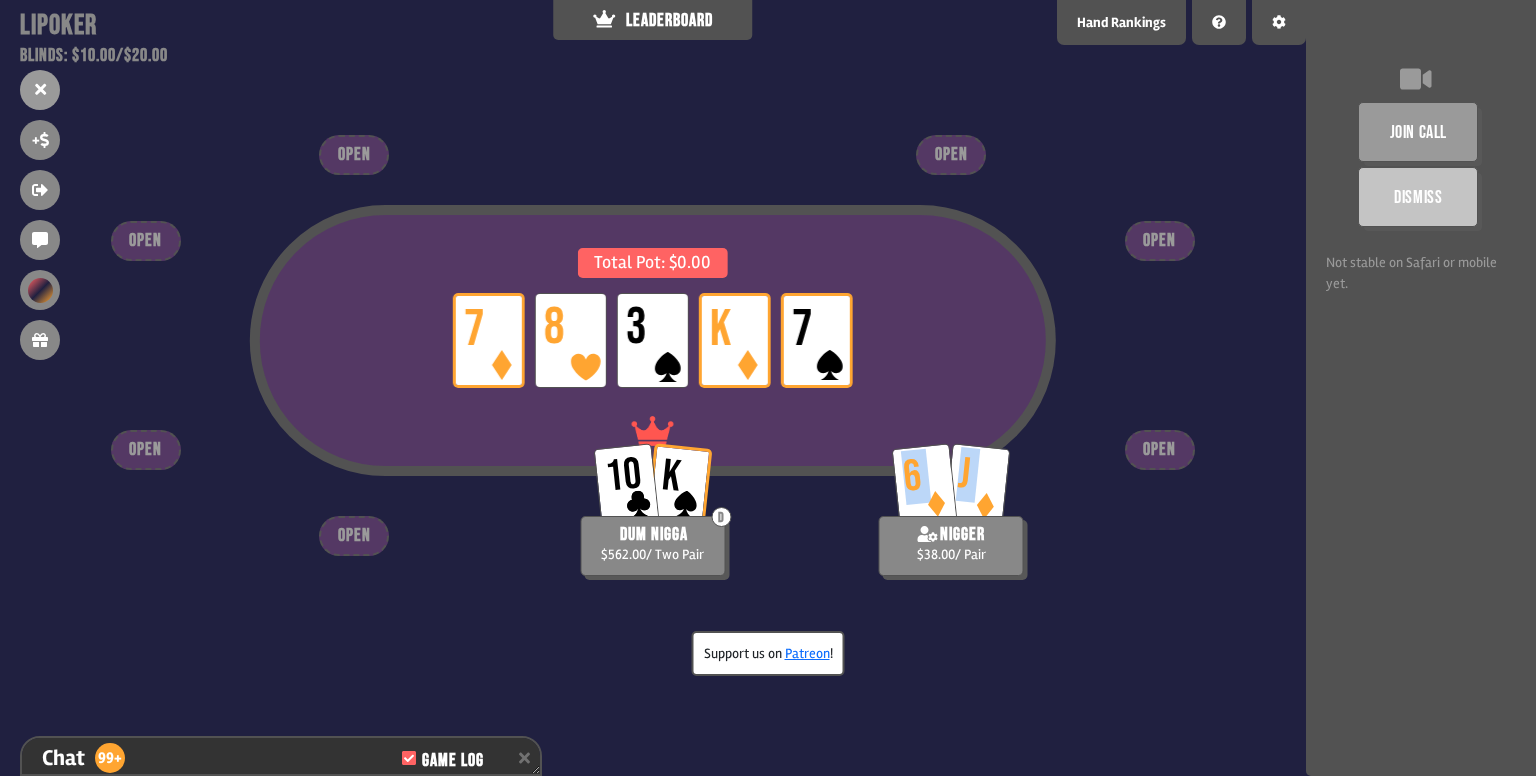 drag, startPoint x: 1012, startPoint y: 501, endPoint x: 1032, endPoint y: 501, distance: 20 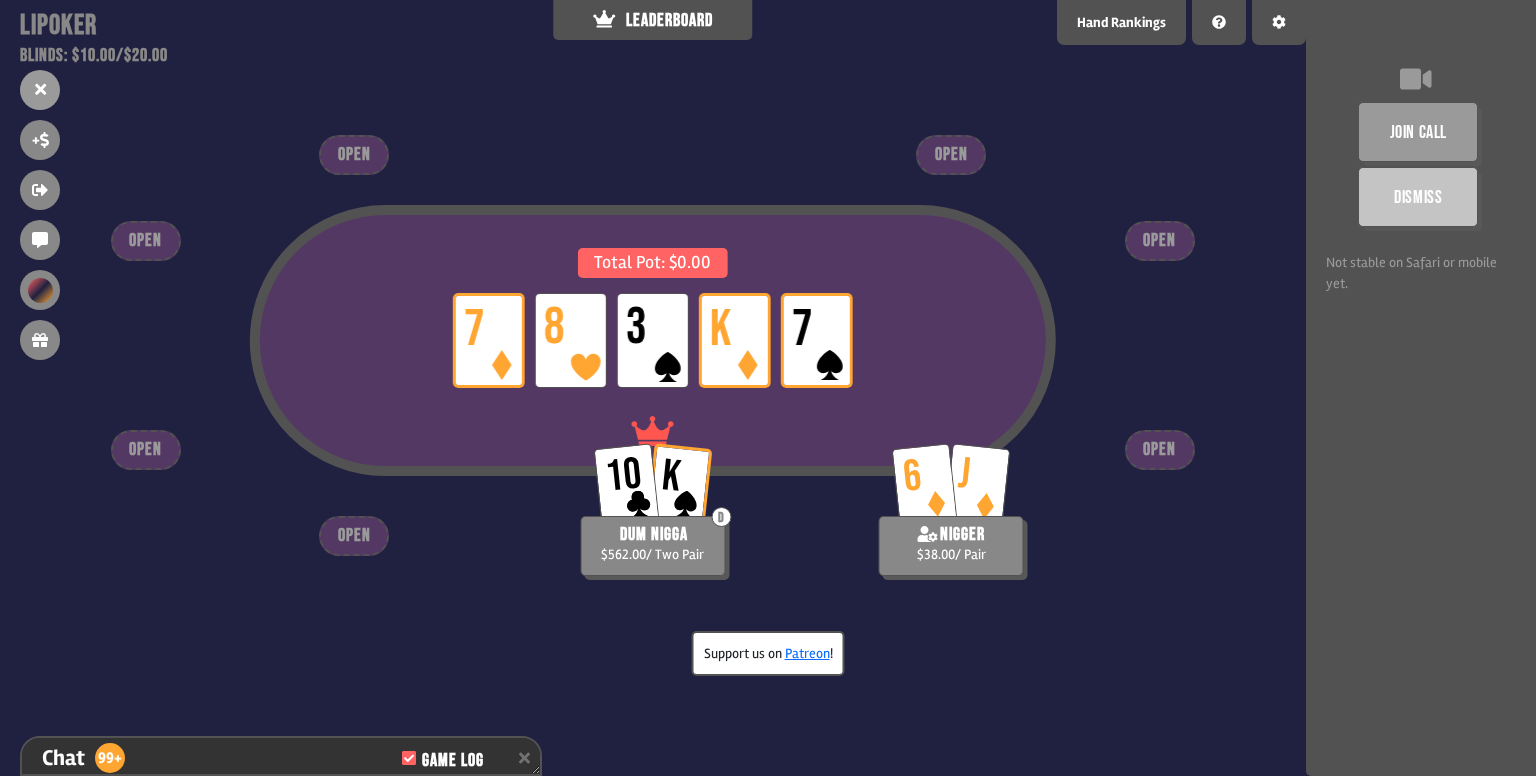 click on "Total Pot: $0.00   LP 7 LP 8 LP 3 LP K LP 7" at bounding box center (653, 379) 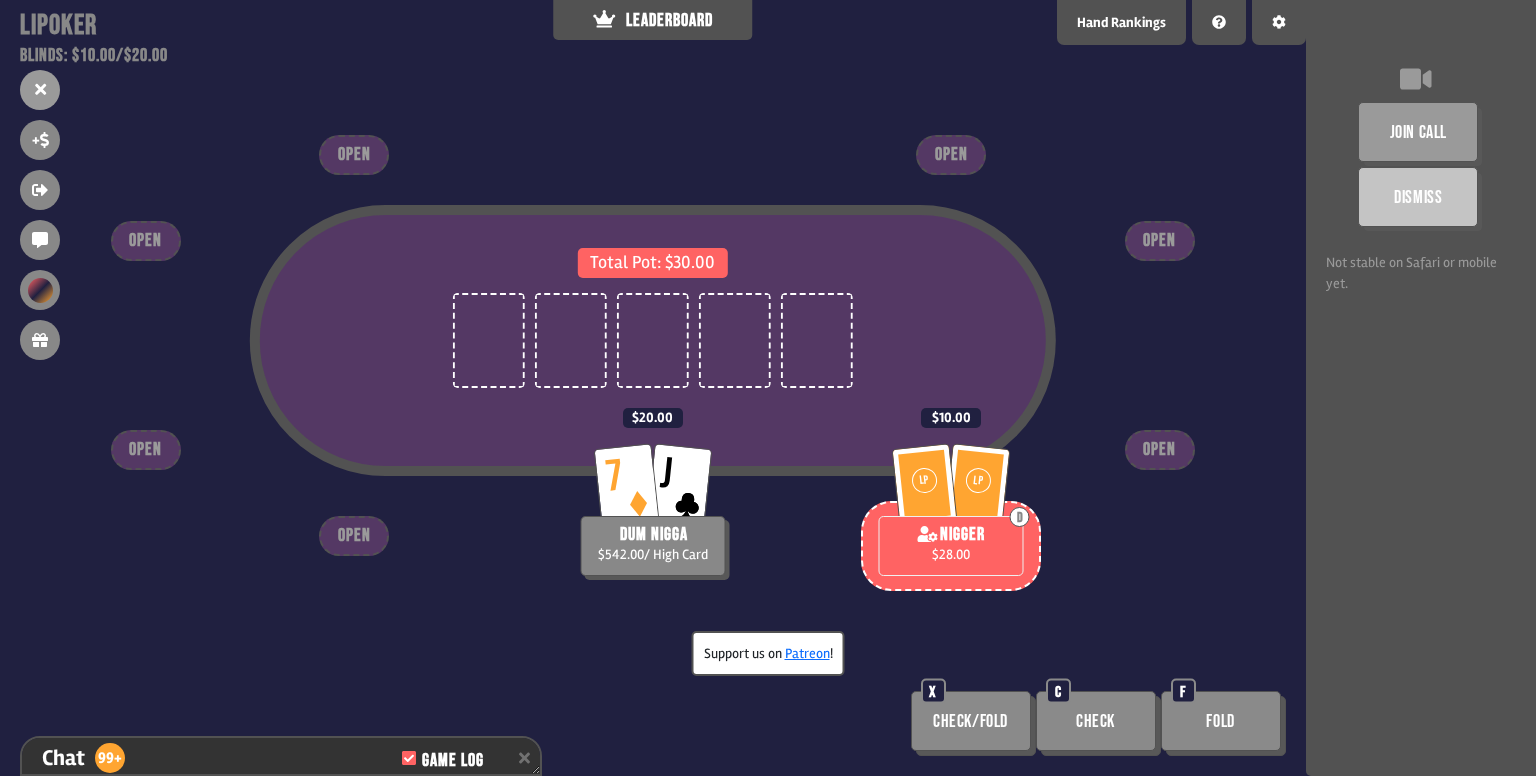 click on "Check" at bounding box center (1096, 721) 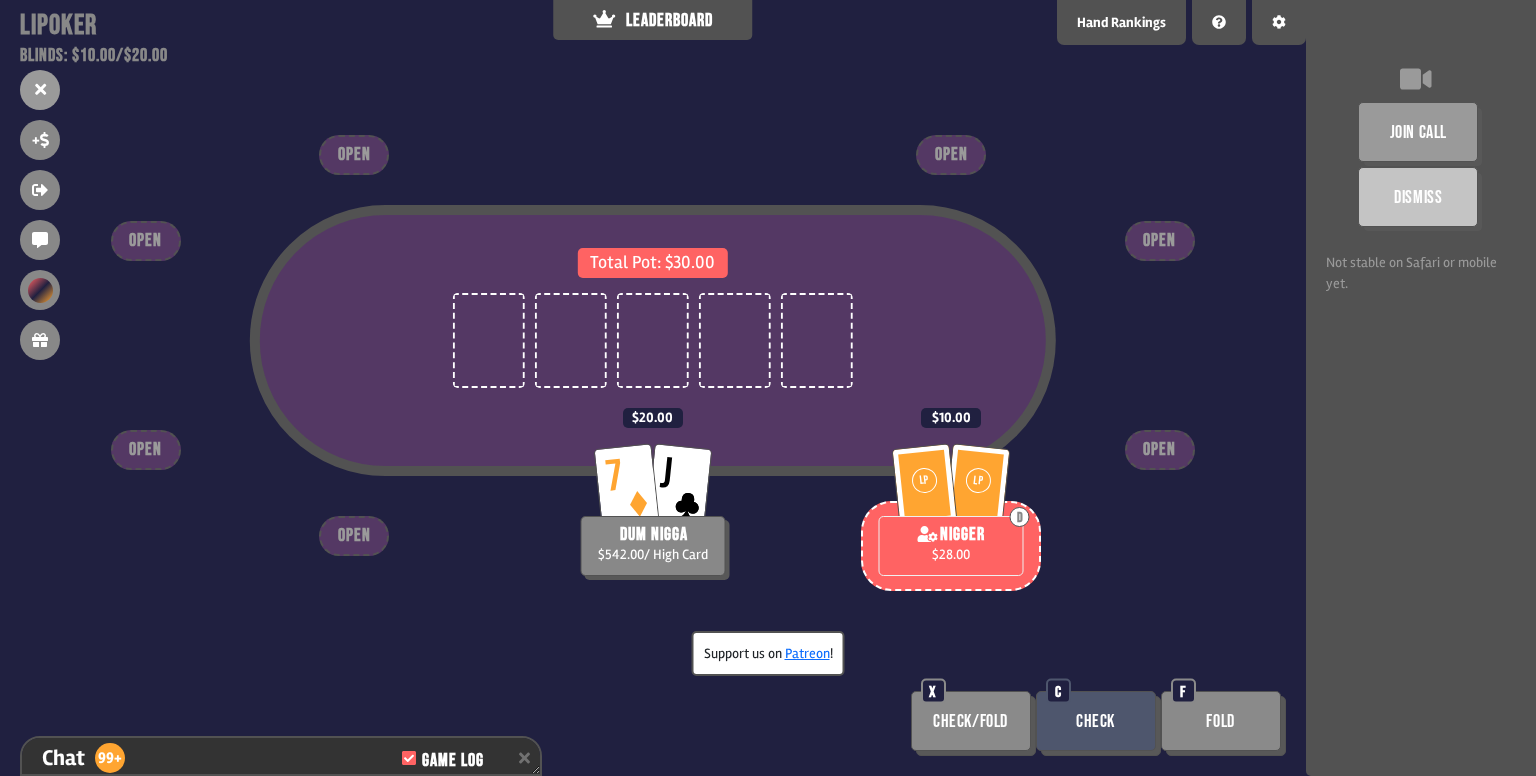 click on "Check" at bounding box center [1096, 721] 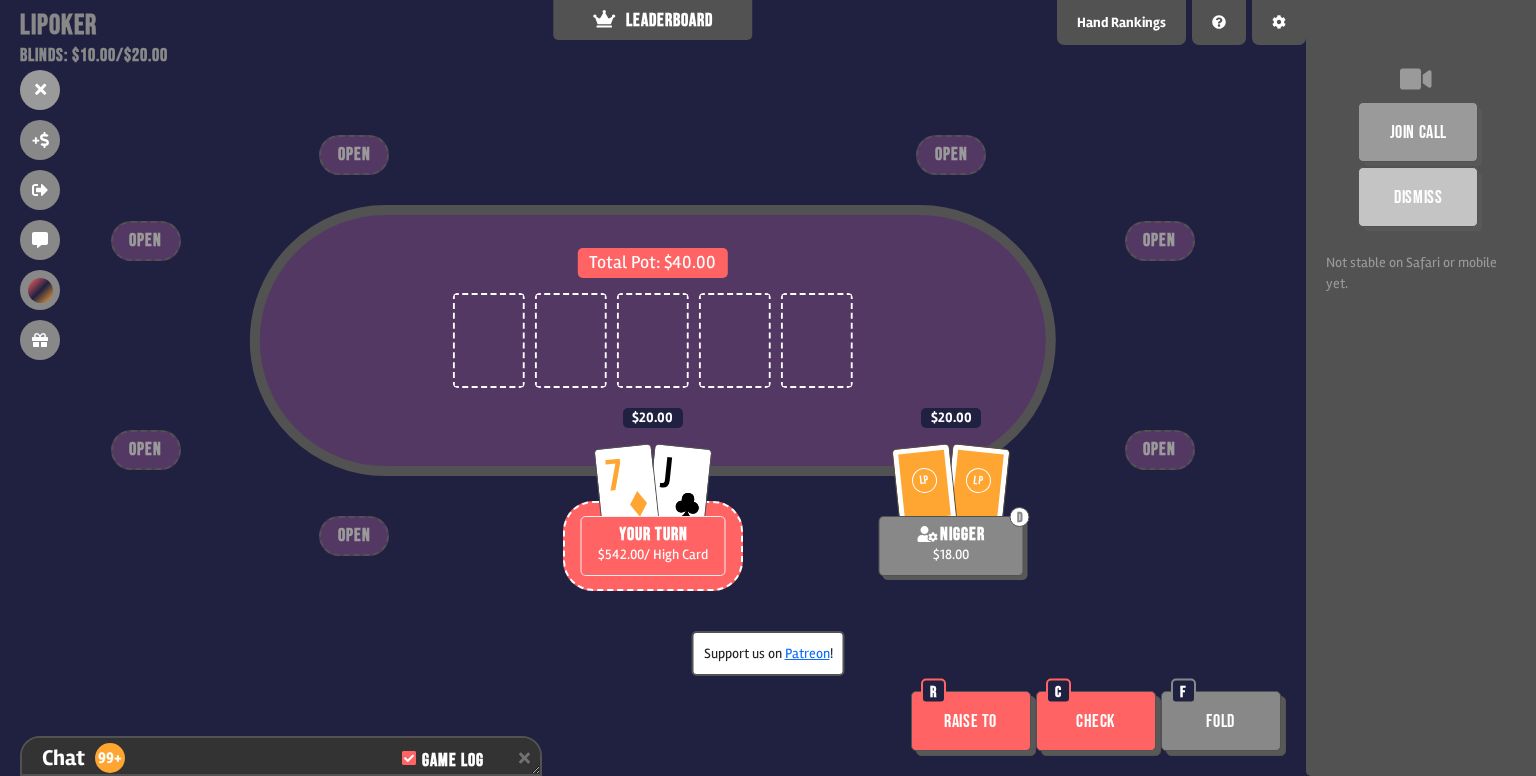 click on "Raise to" at bounding box center [971, 721] 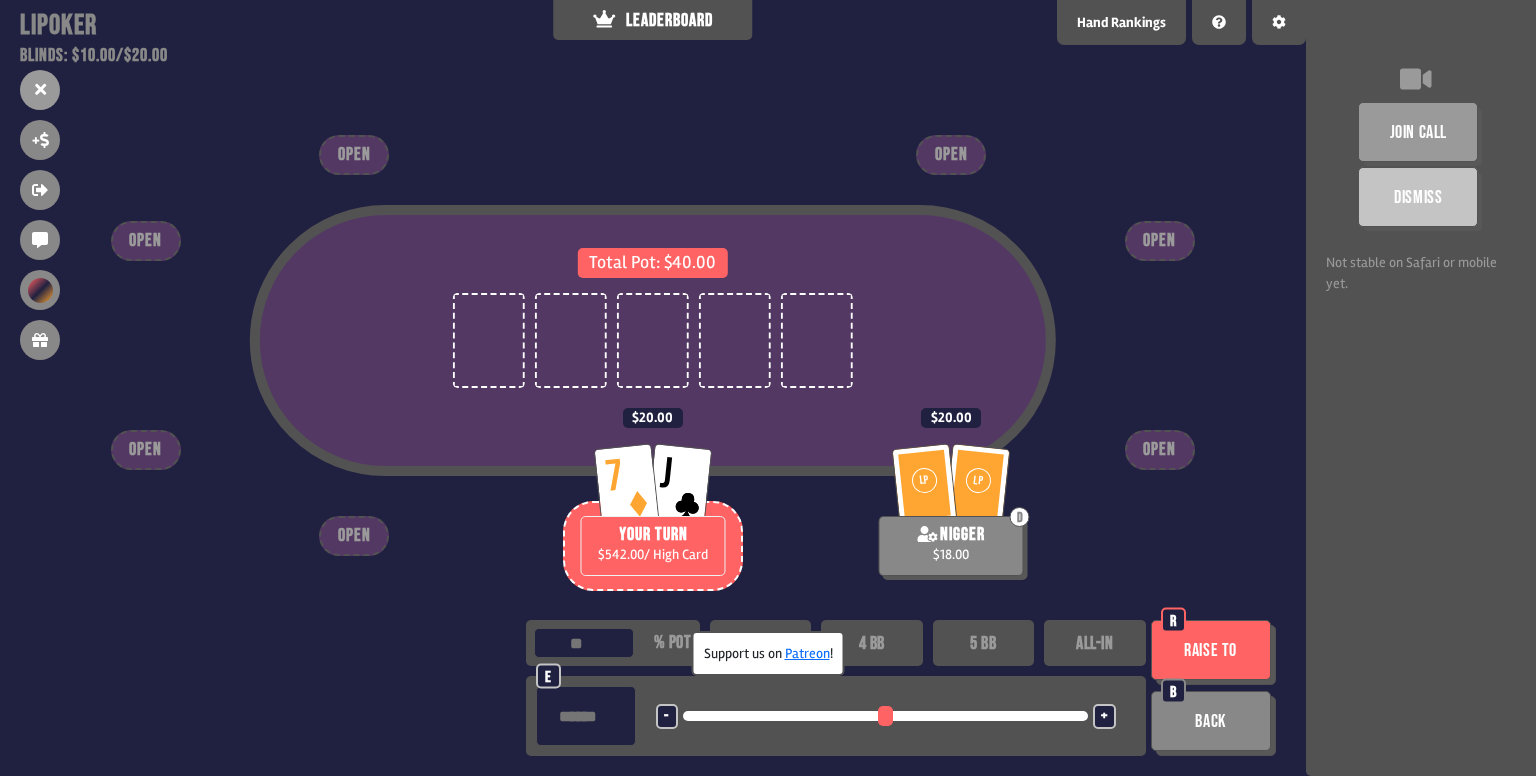 drag, startPoint x: 700, startPoint y: 711, endPoint x: 726, endPoint y: 713, distance: 26.076809 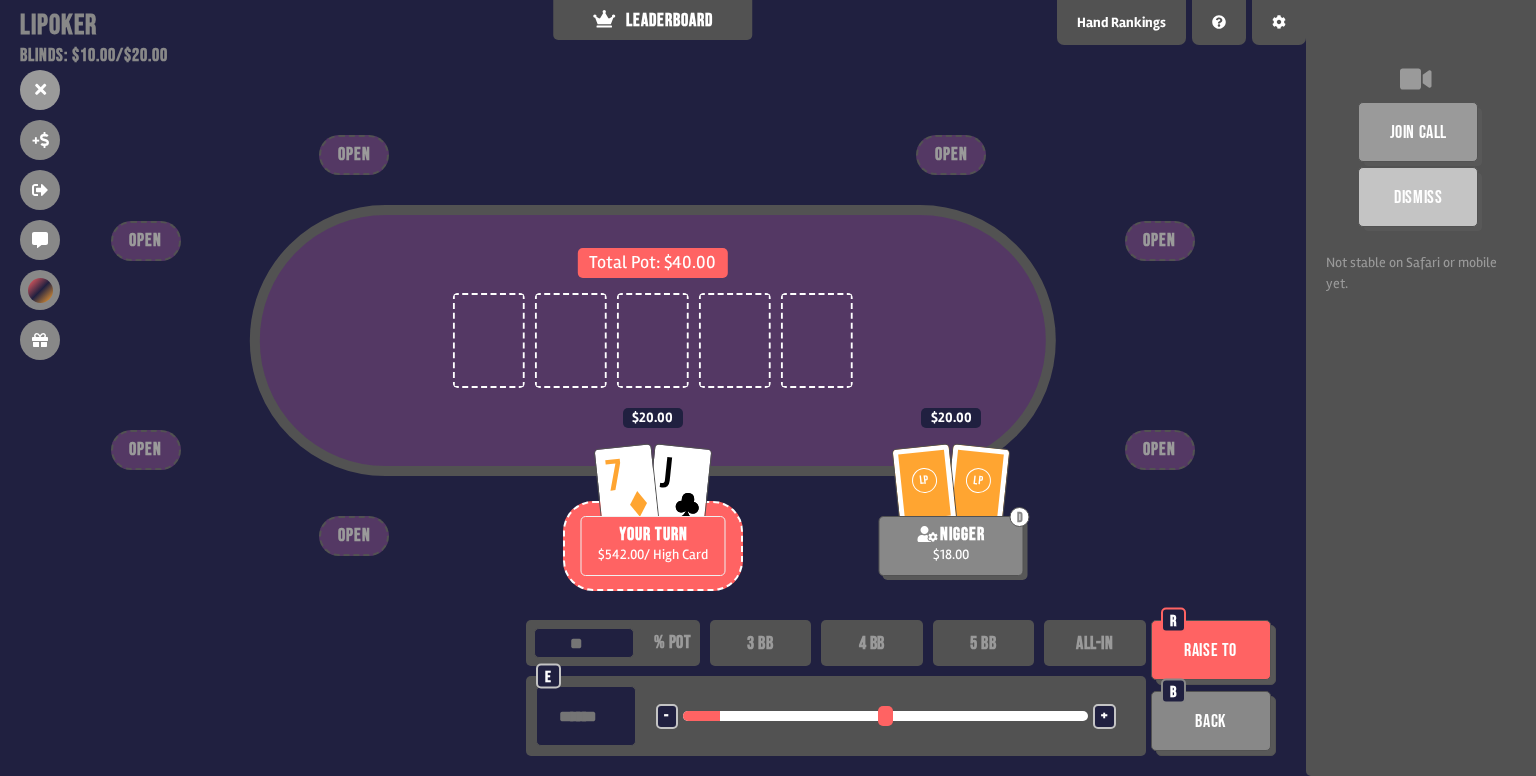 click on "Raise to" at bounding box center [1211, 650] 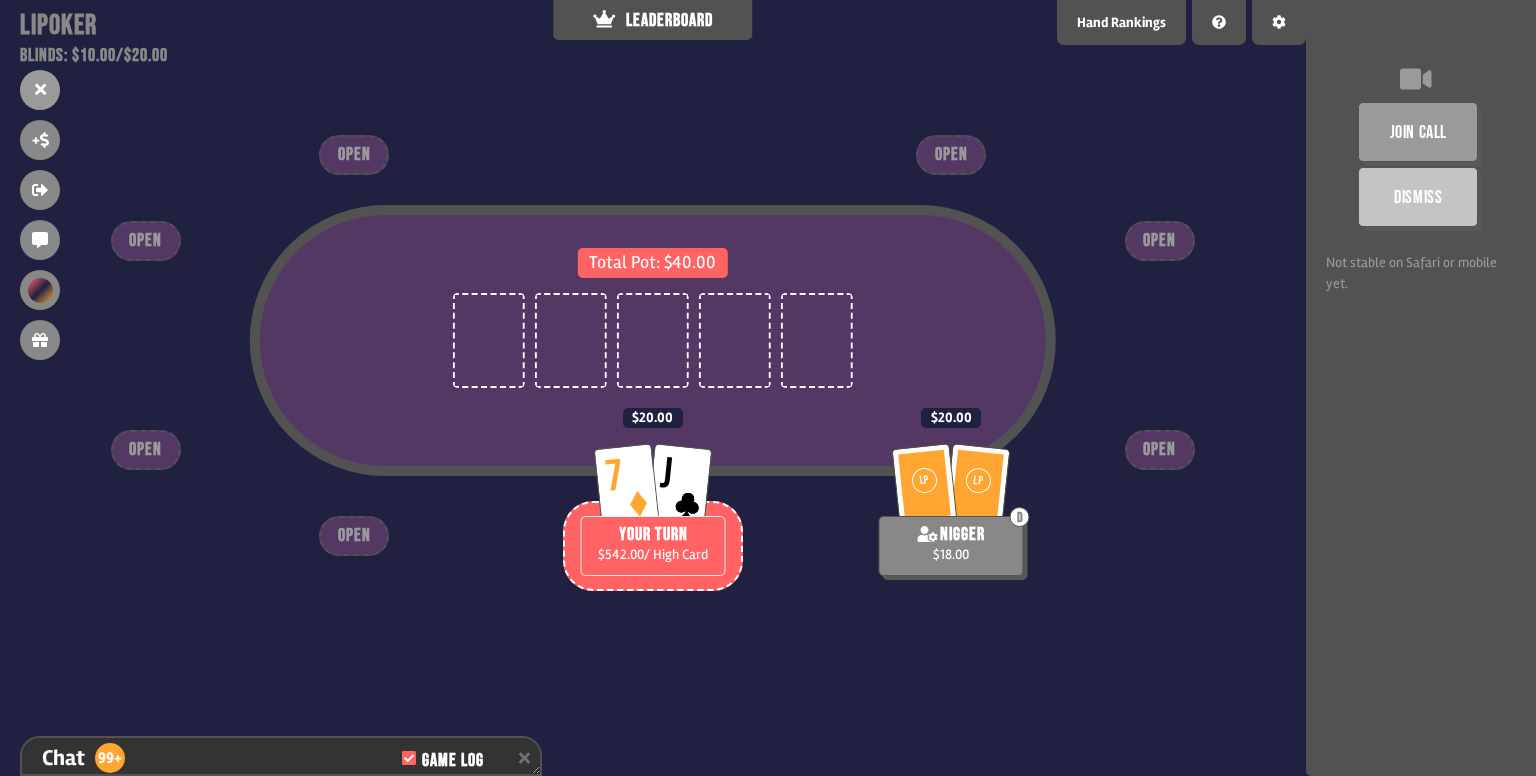 scroll, scrollTop: 7234, scrollLeft: 0, axis: vertical 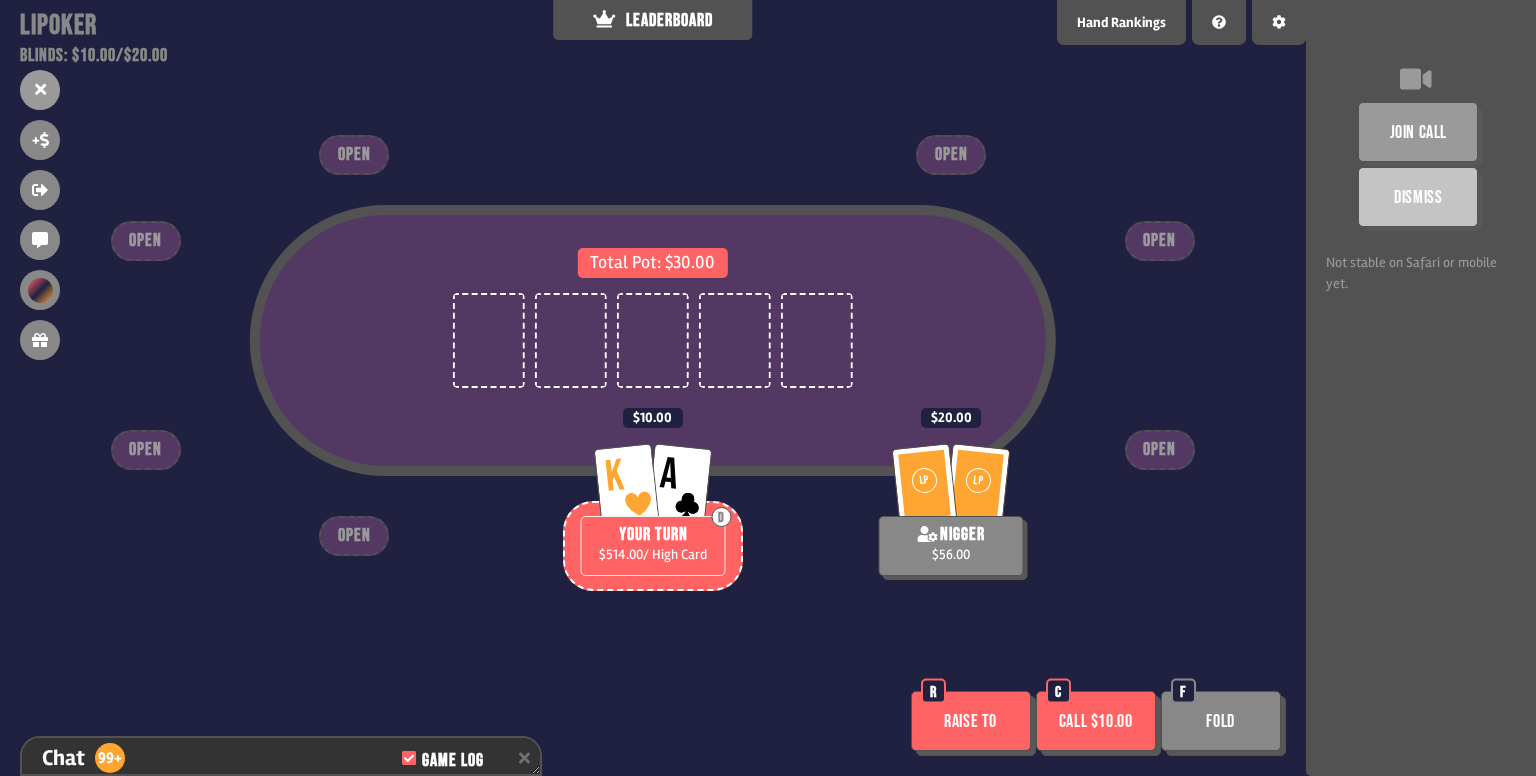 click on "Raise to" at bounding box center (971, 721) 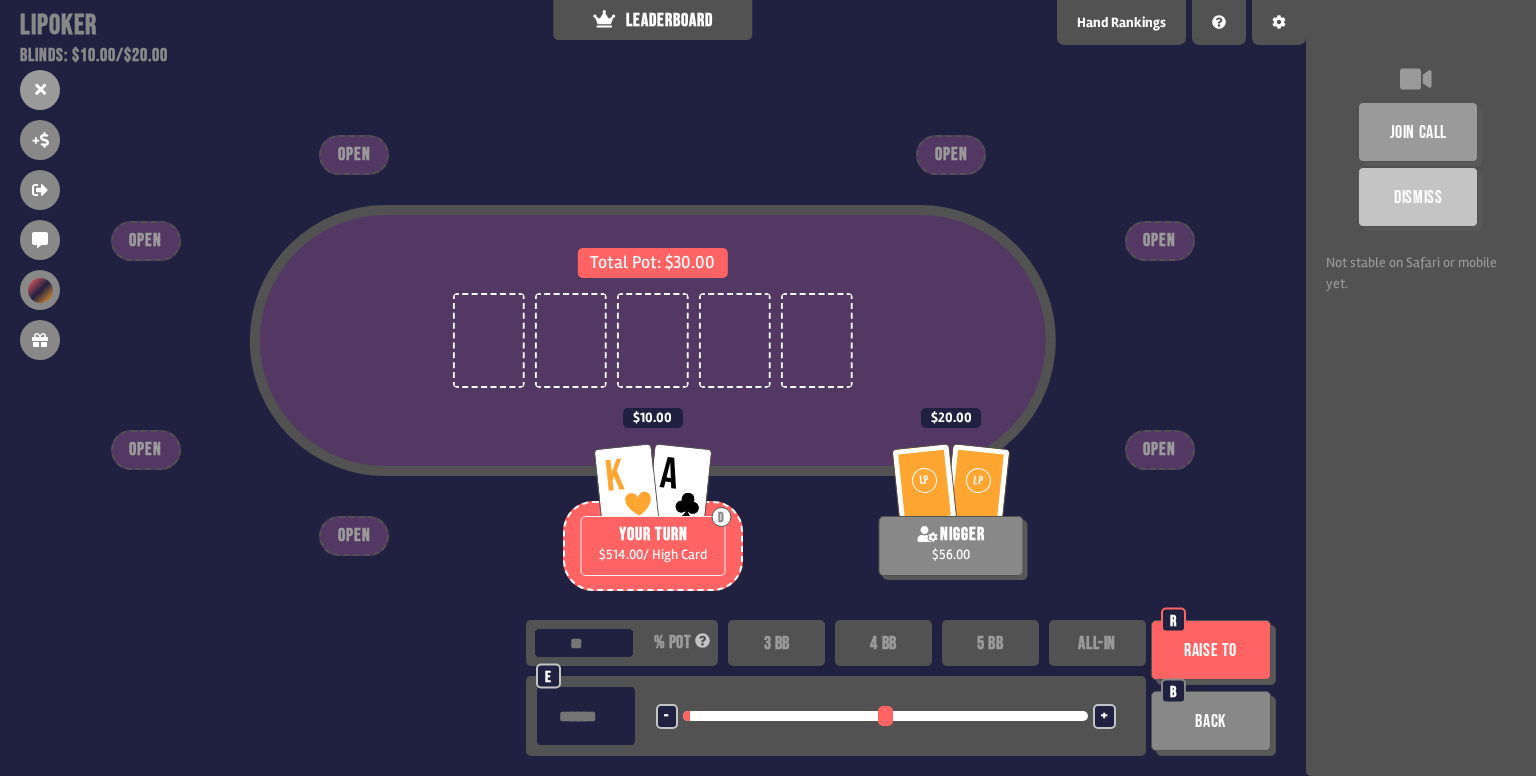 click at bounding box center [885, 716] 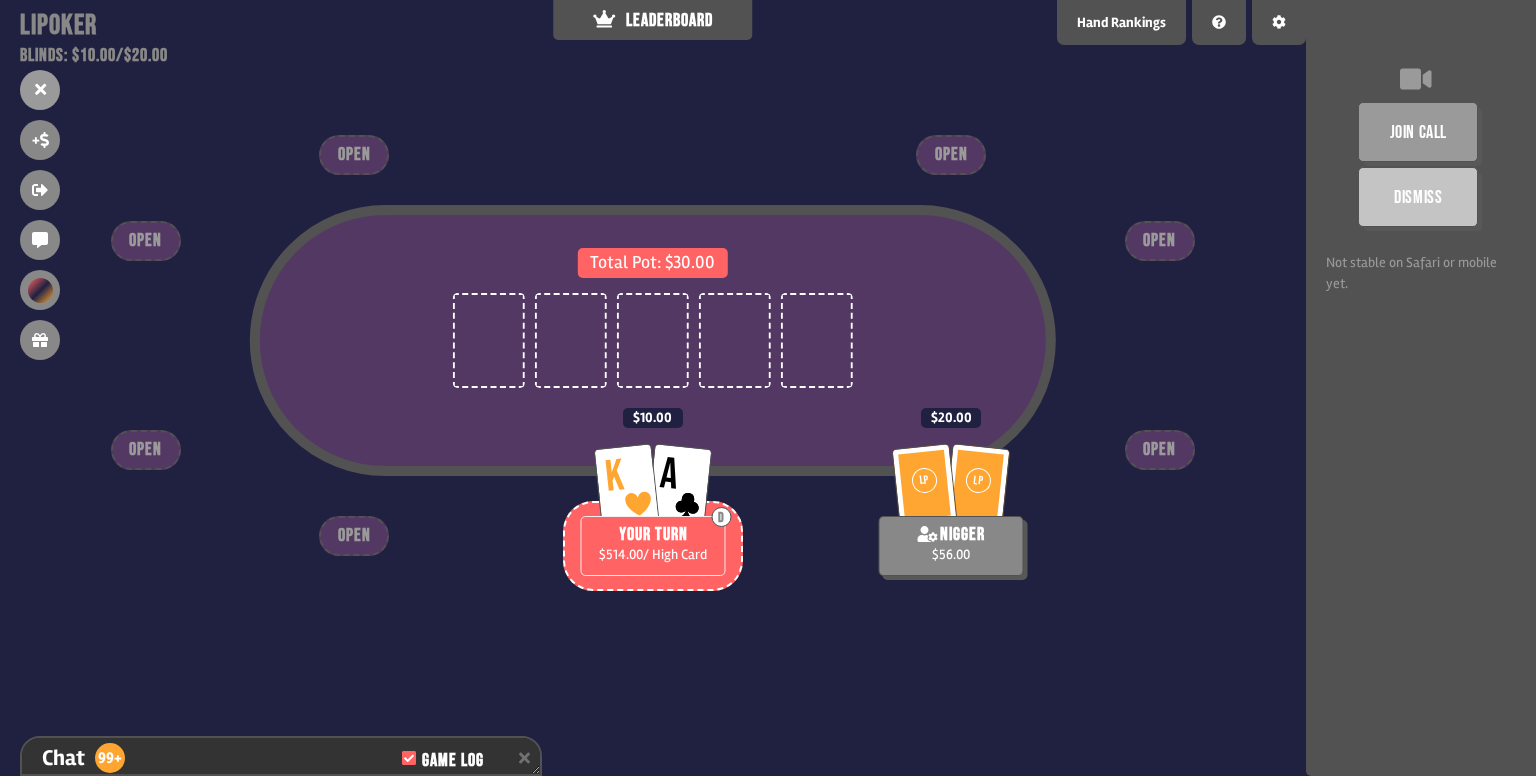 scroll, scrollTop: 7495, scrollLeft: 0, axis: vertical 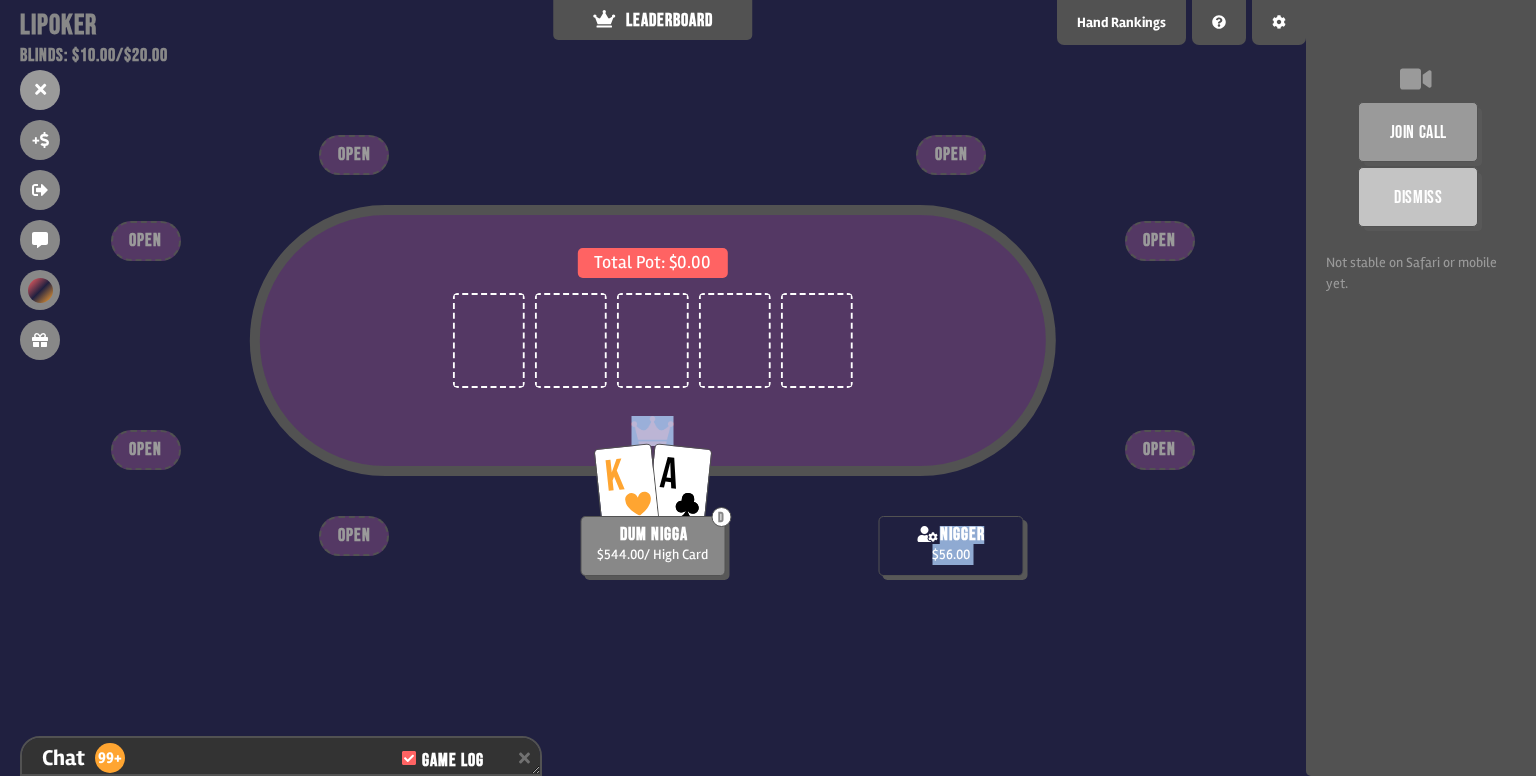 drag, startPoint x: 739, startPoint y: 469, endPoint x: 616, endPoint y: 493, distance: 125.31959 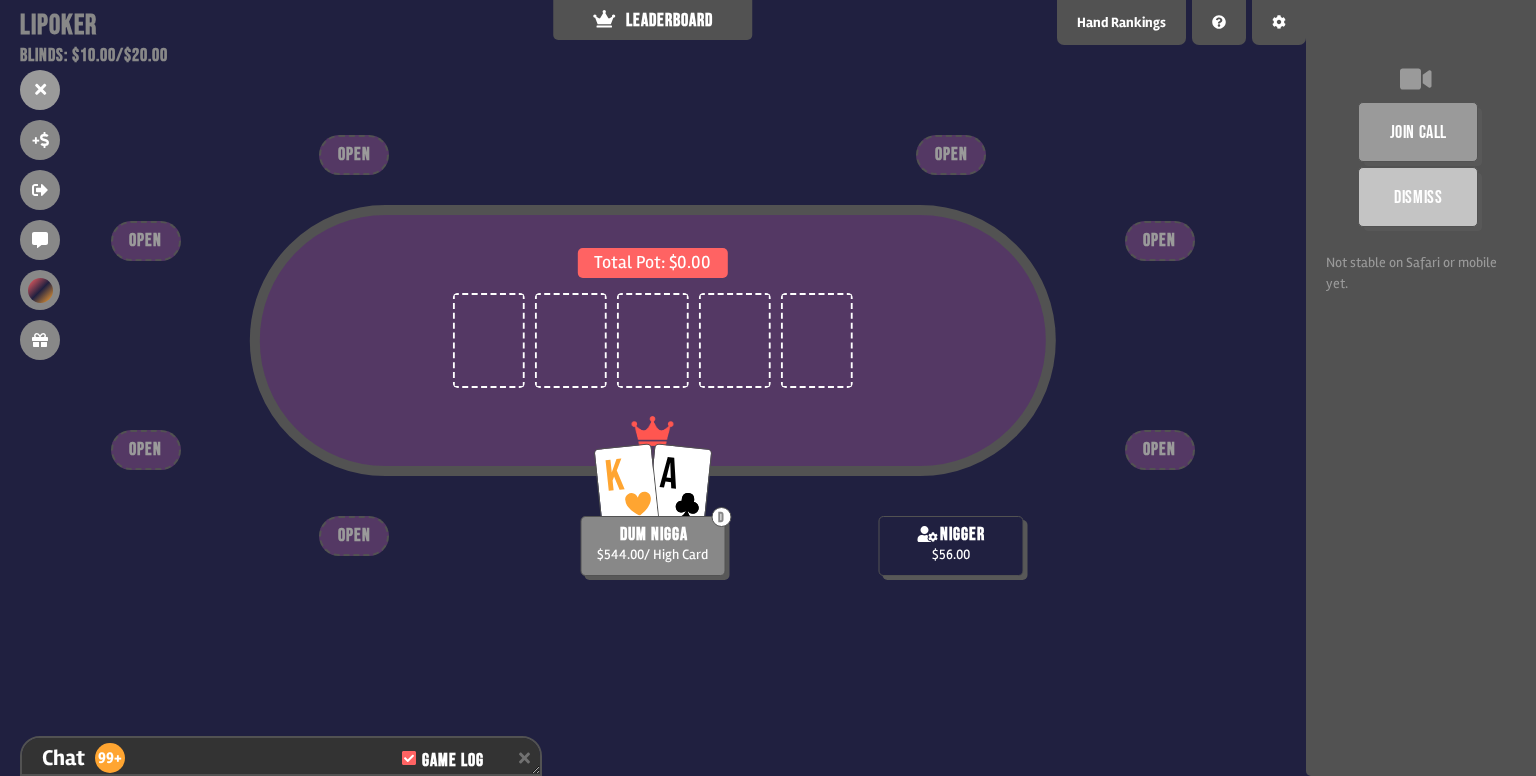 drag, startPoint x: 684, startPoint y: 524, endPoint x: 745, endPoint y: 531, distance: 61.400326 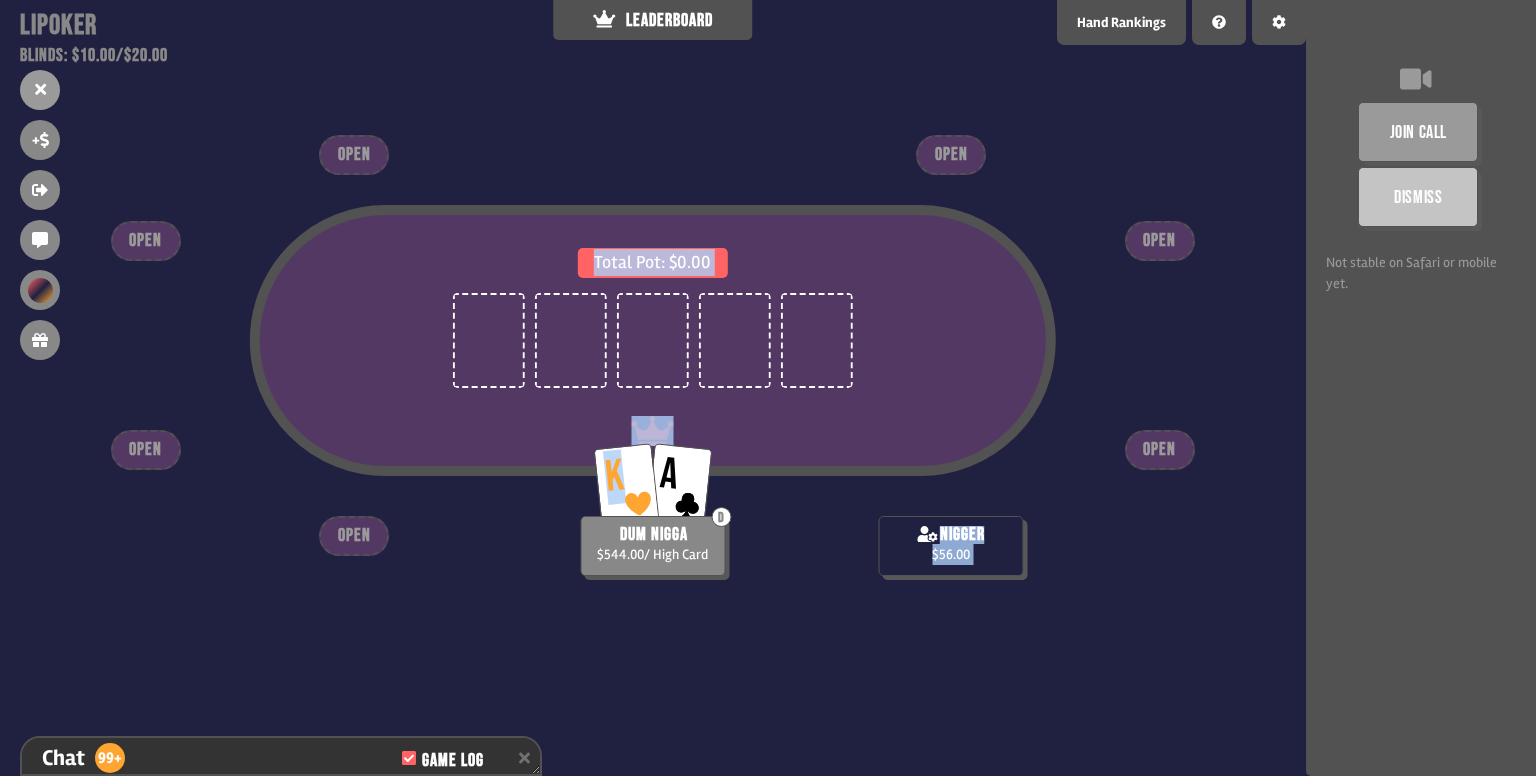 drag, startPoint x: 649, startPoint y: 492, endPoint x: 626, endPoint y: 499, distance: 24.04163 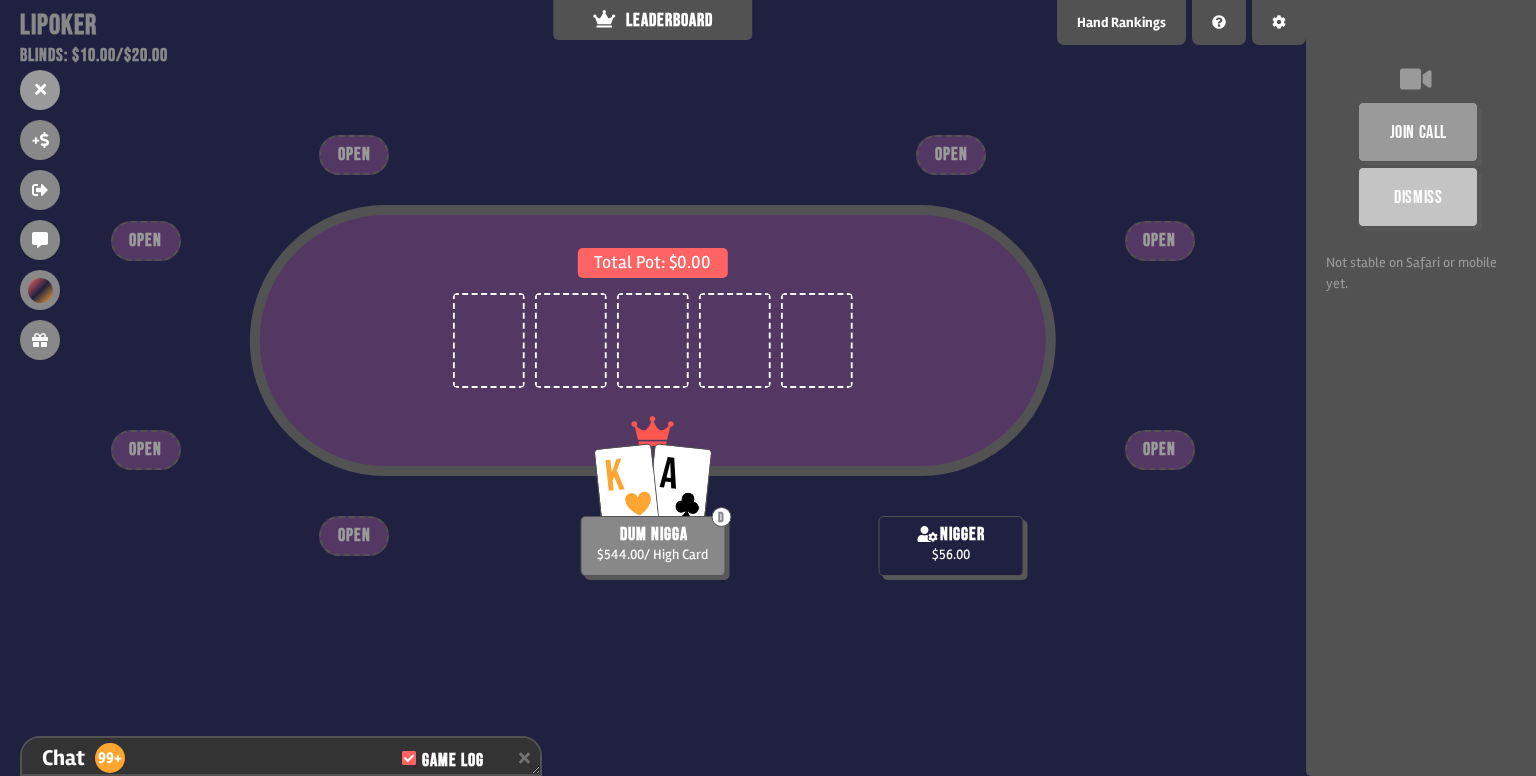 click 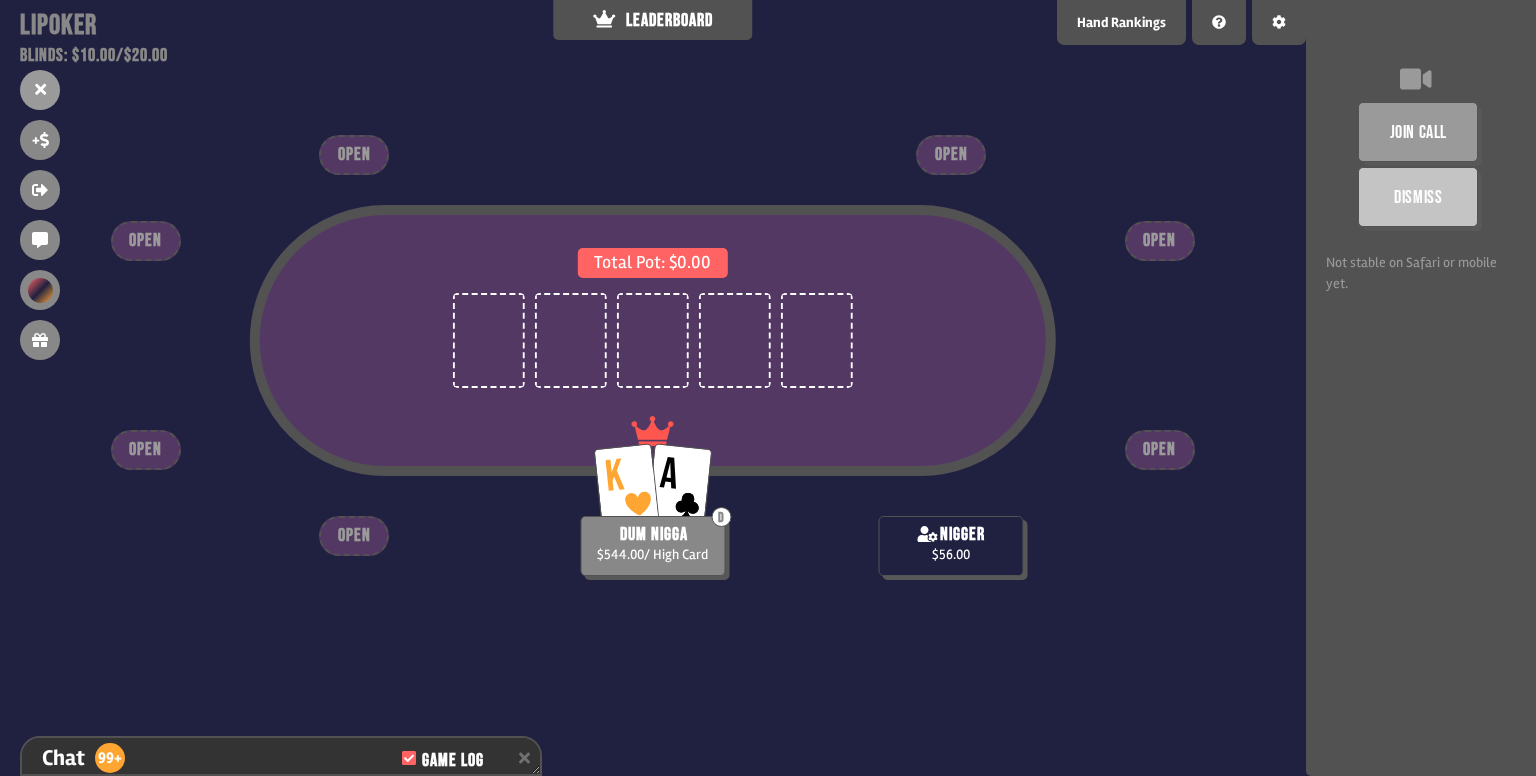 click on "A" at bounding box center [679, 484] 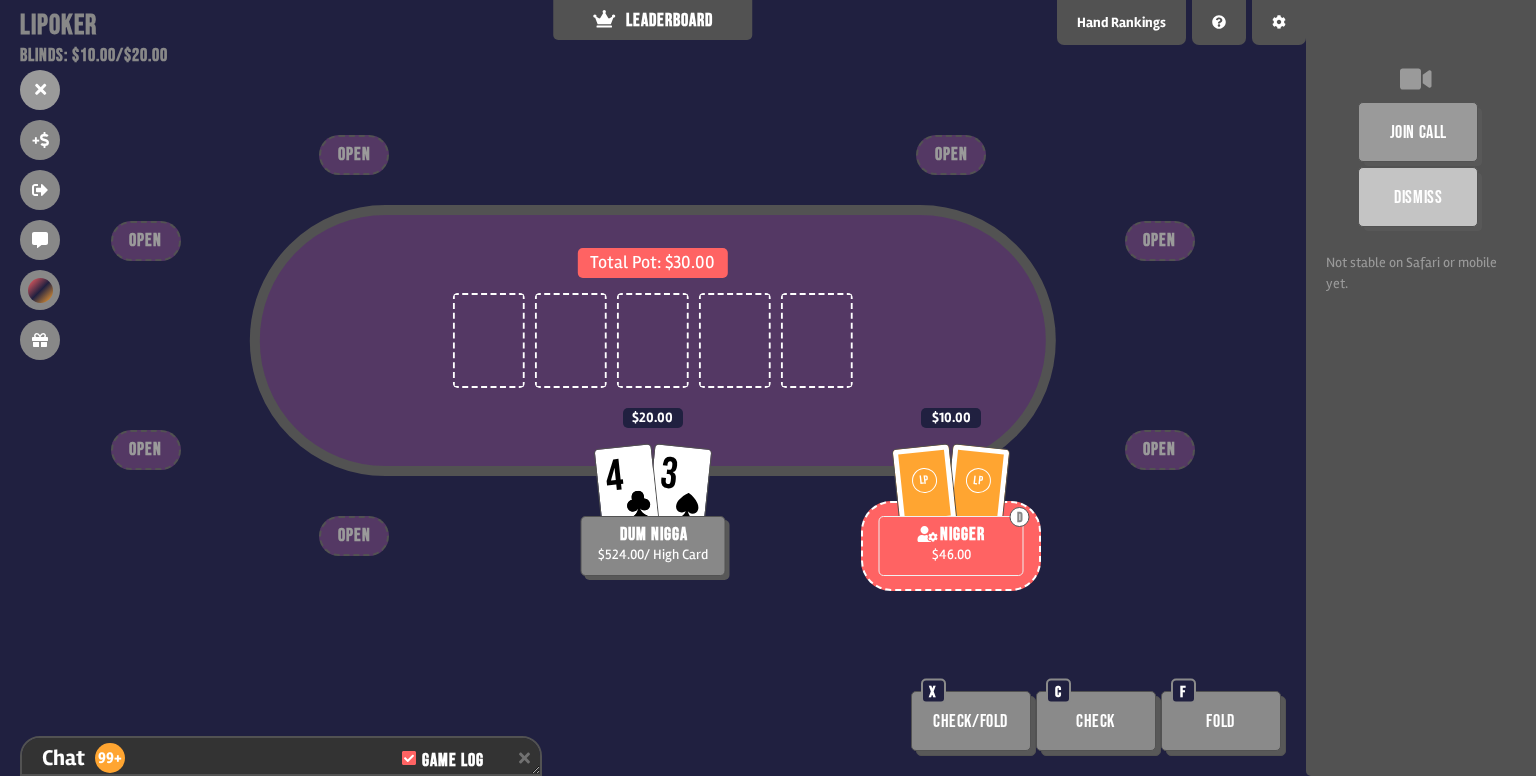 click on "Fold" at bounding box center [1221, 721] 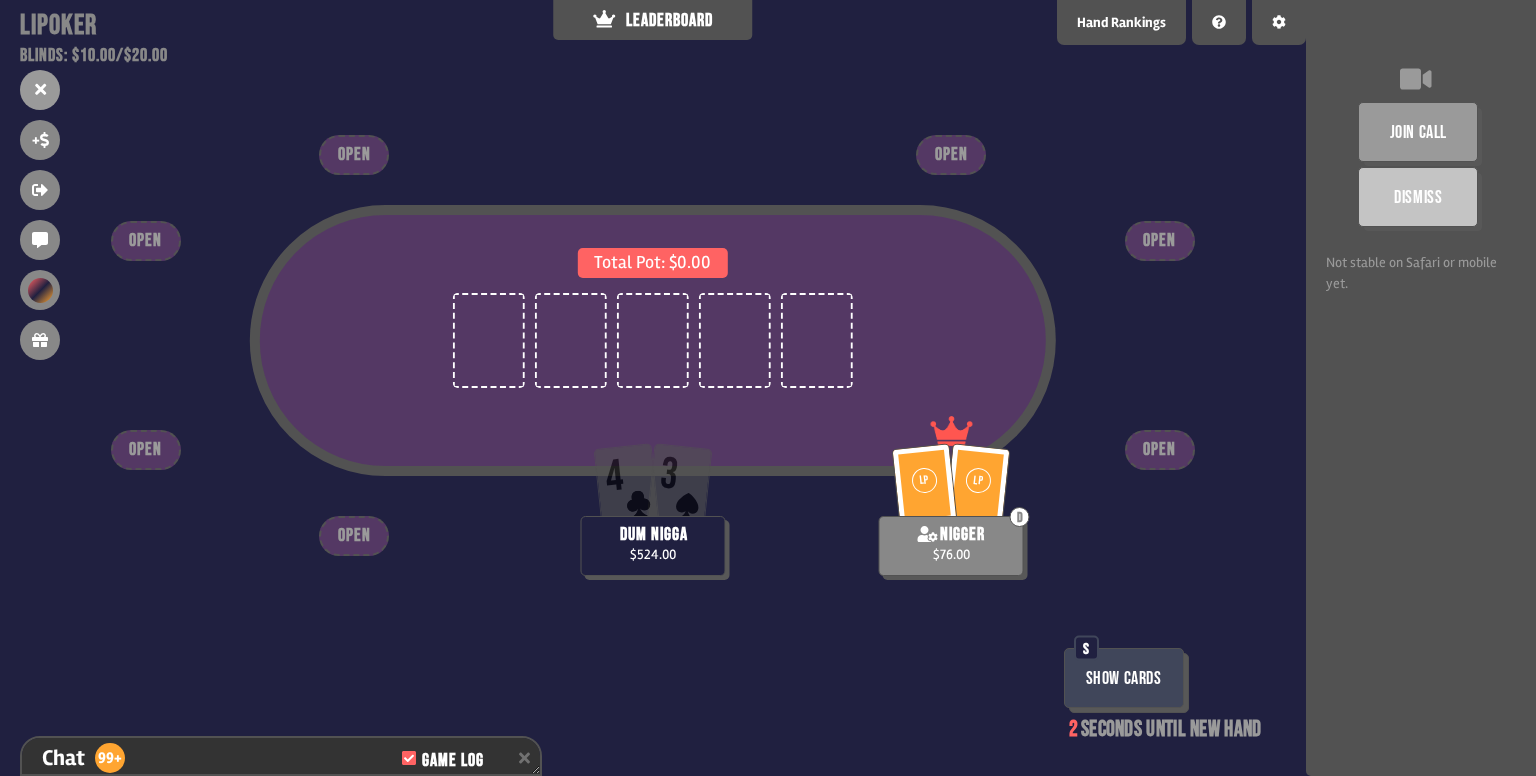 click on "Show Cards" at bounding box center (1124, 678) 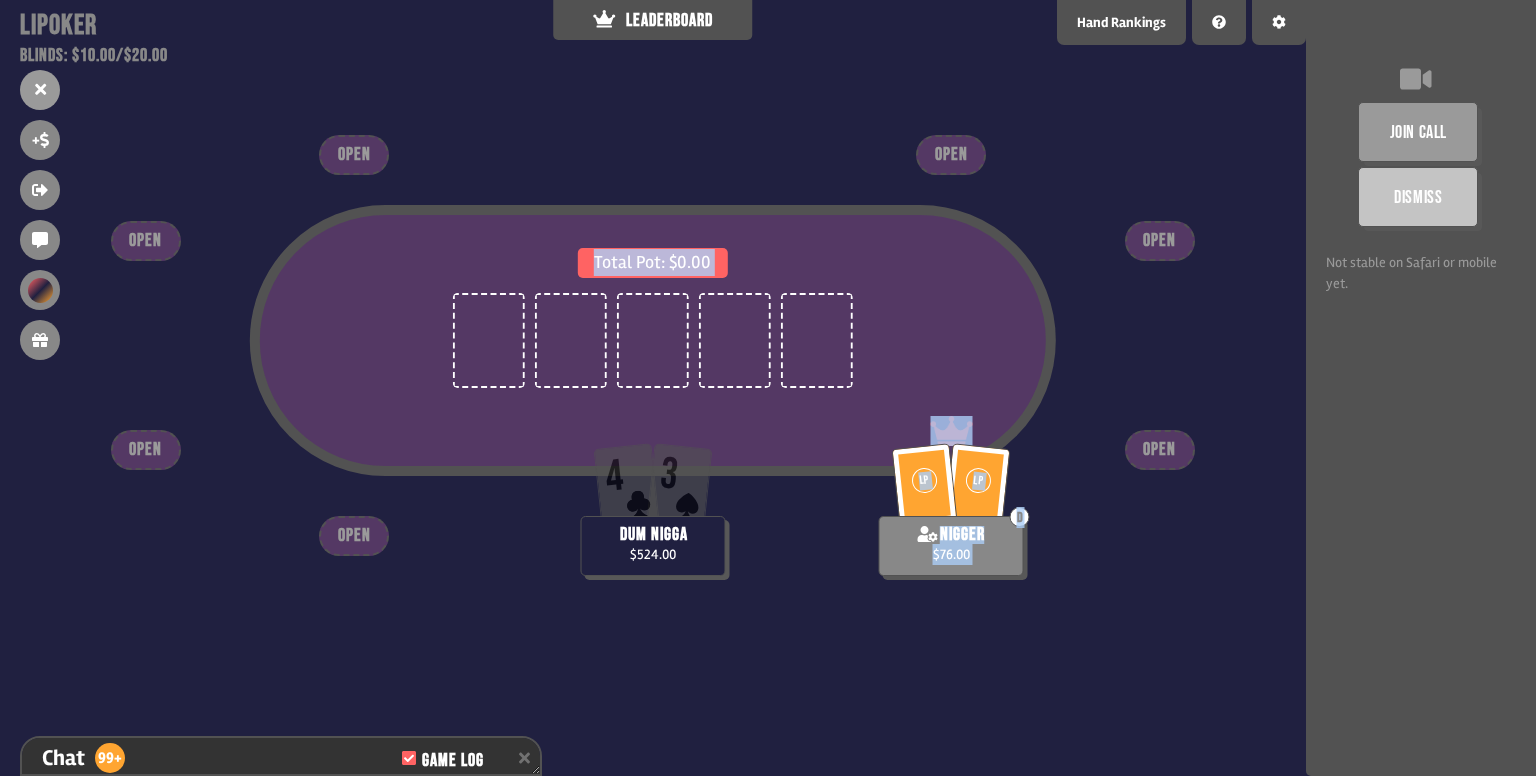 drag, startPoint x: 597, startPoint y: 473, endPoint x: 799, endPoint y: 531, distance: 210.16185 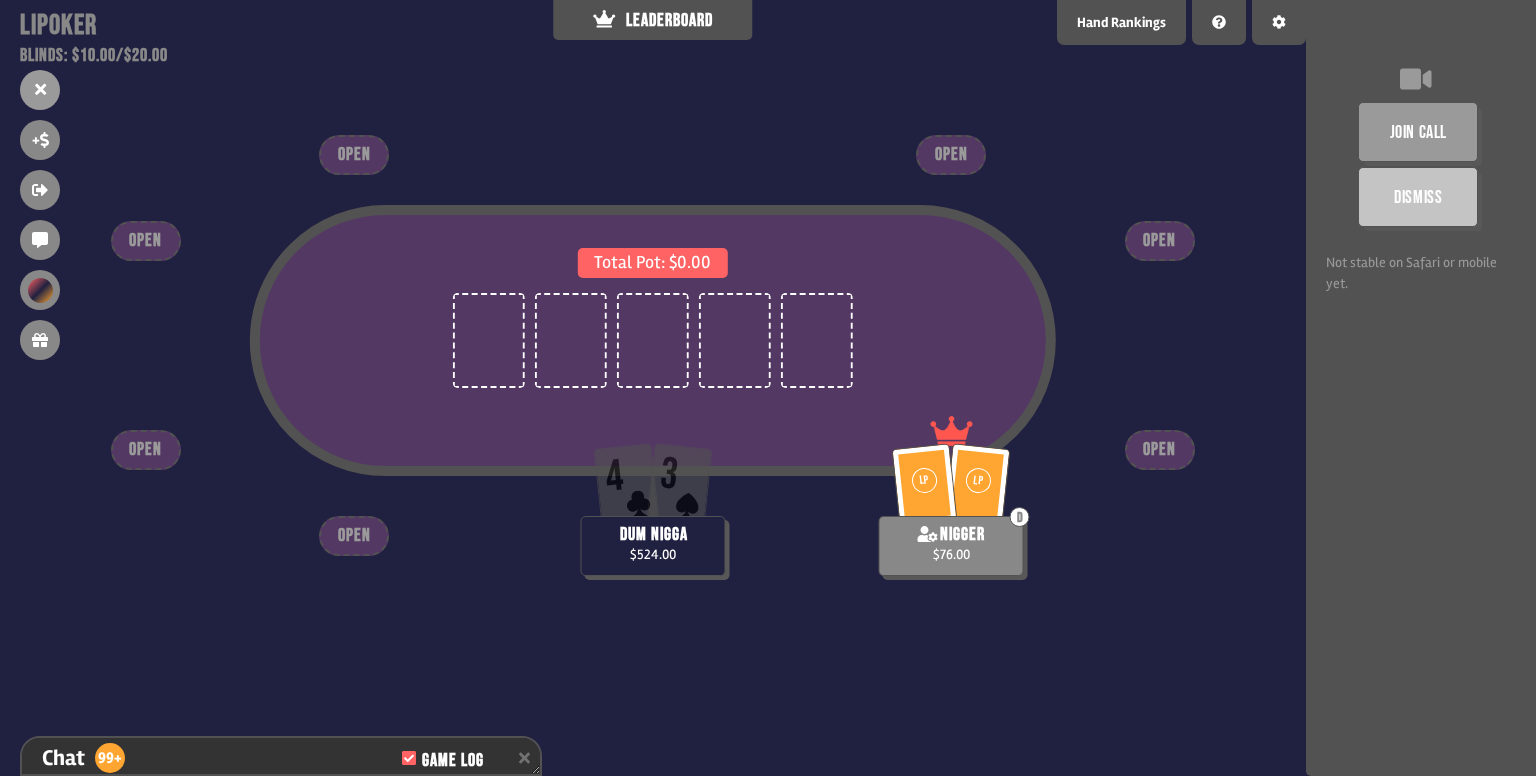 click on "Total Pot: $0.00" at bounding box center (653, 379) 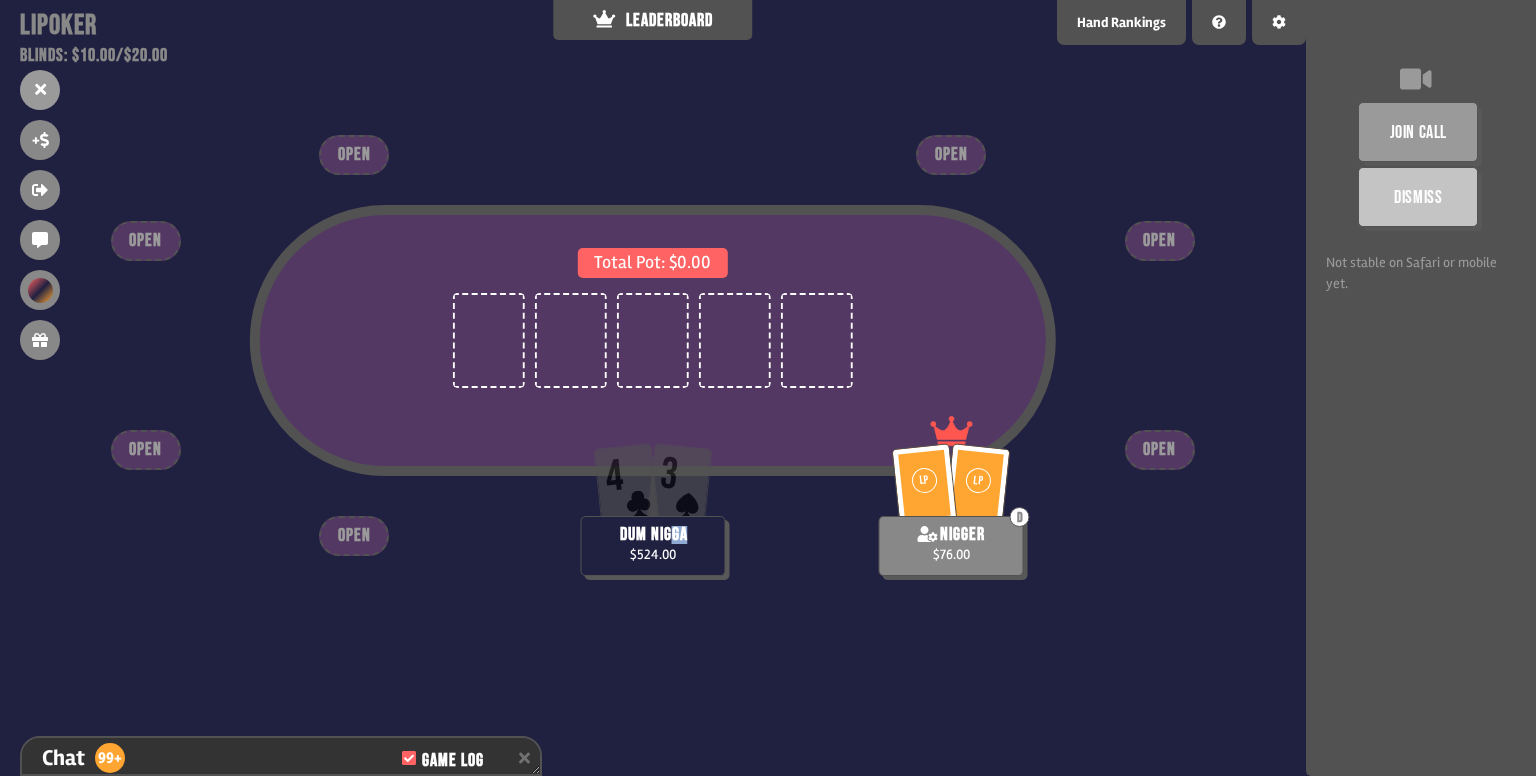 drag, startPoint x: 696, startPoint y: 534, endPoint x: 723, endPoint y: 530, distance: 27.294687 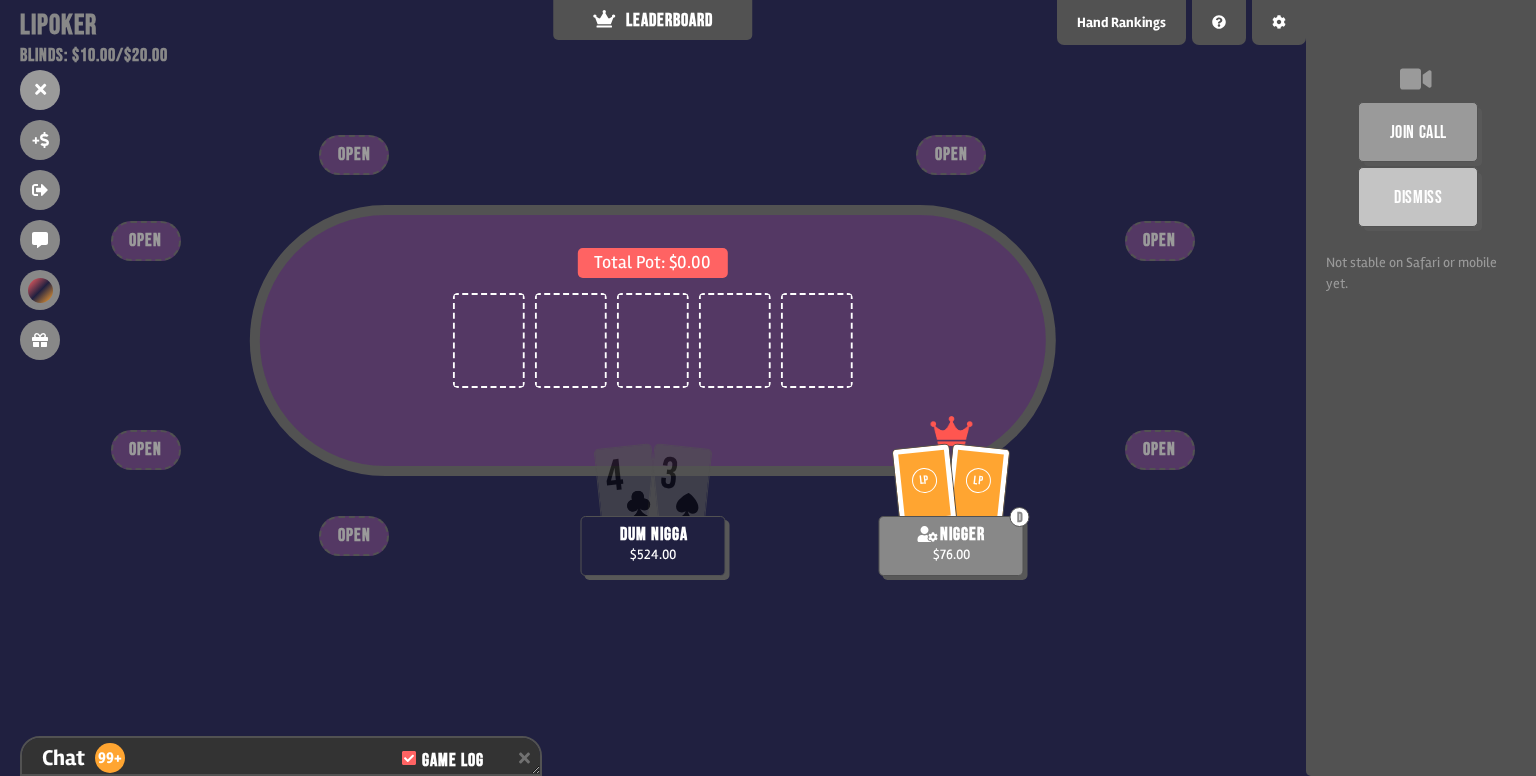 drag, startPoint x: 589, startPoint y: 504, endPoint x: 565, endPoint y: 508, distance: 24.33105 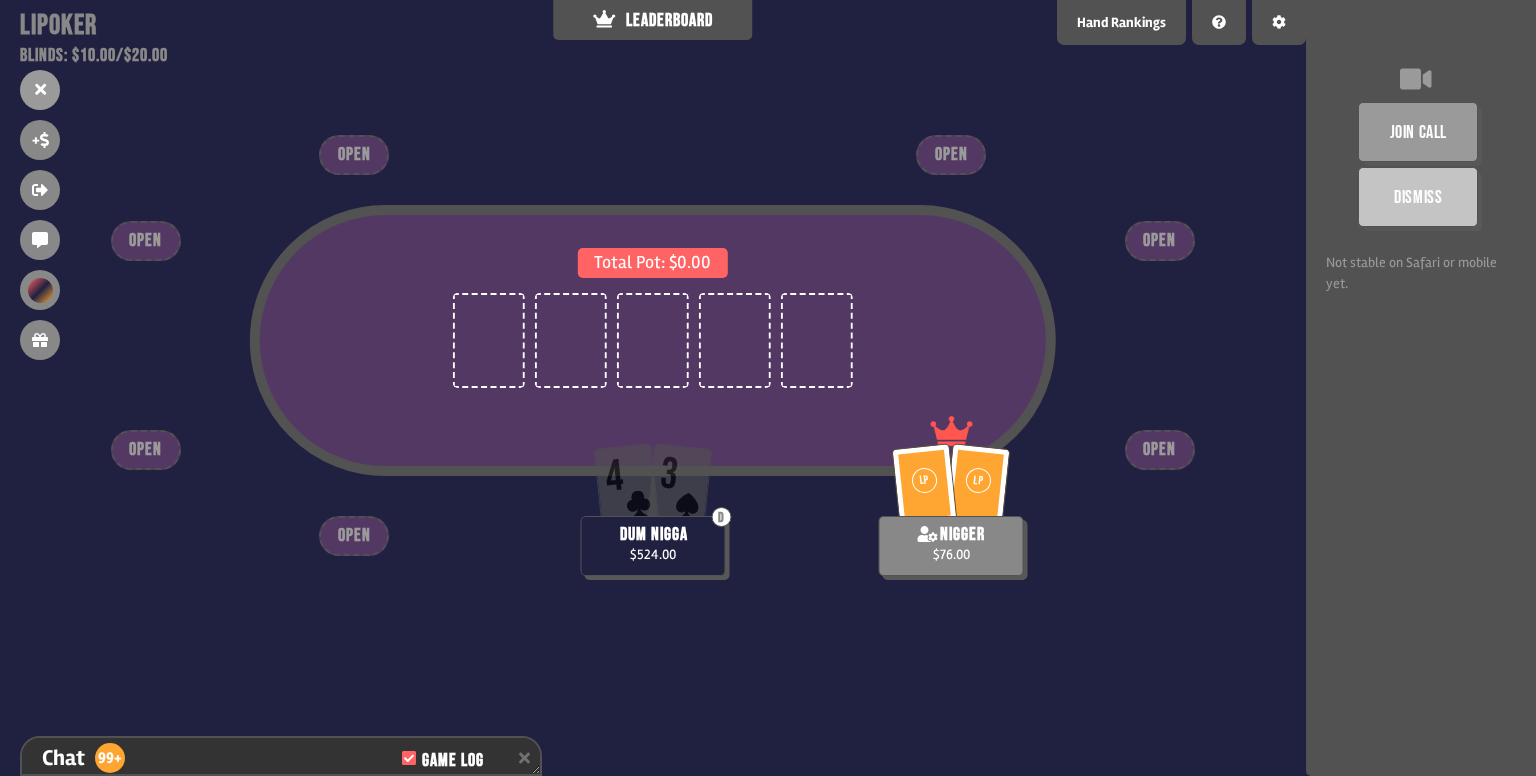 click on "D dum nigga $524.00" at bounding box center [652, 546] 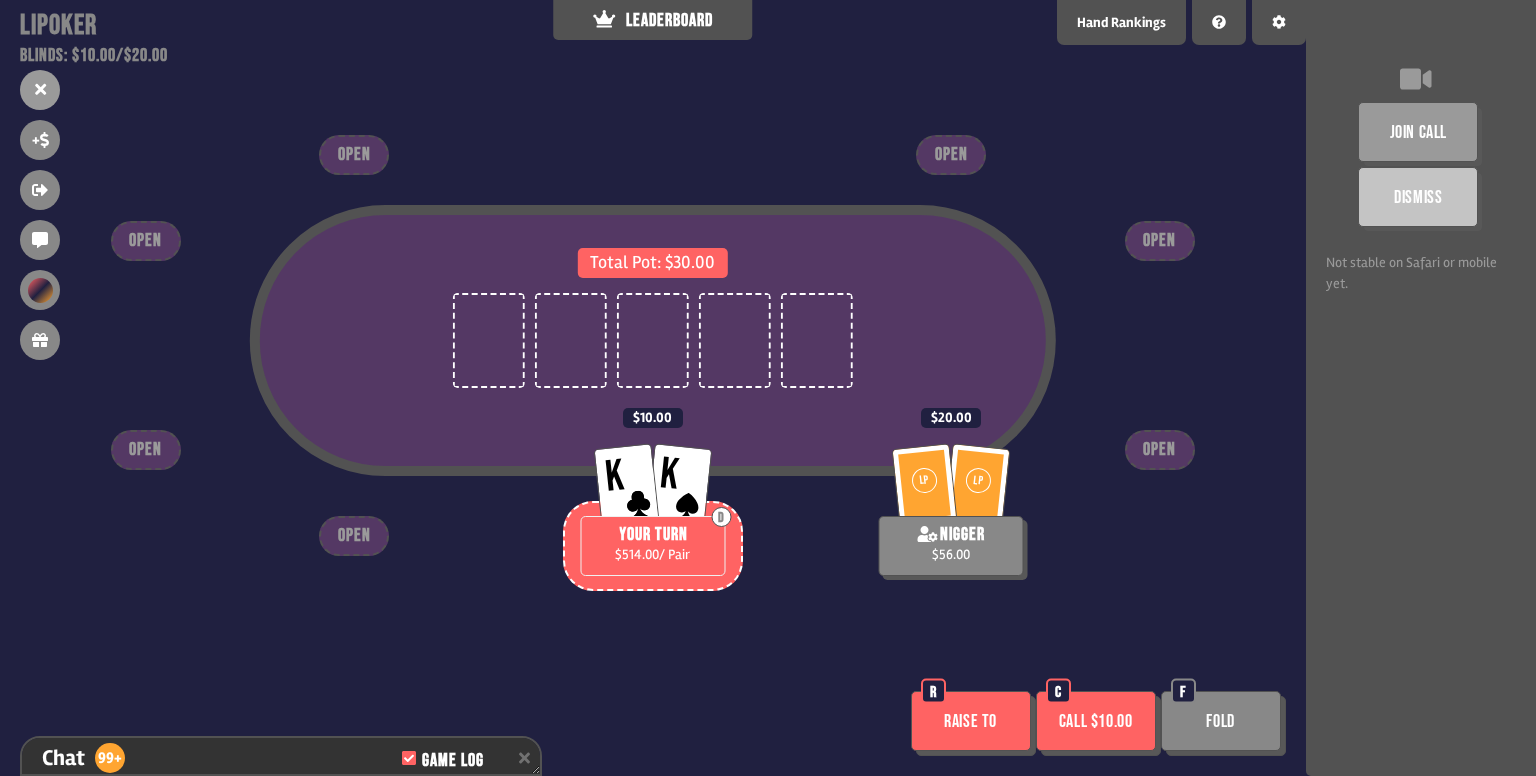 click on "Raise to" at bounding box center [971, 721] 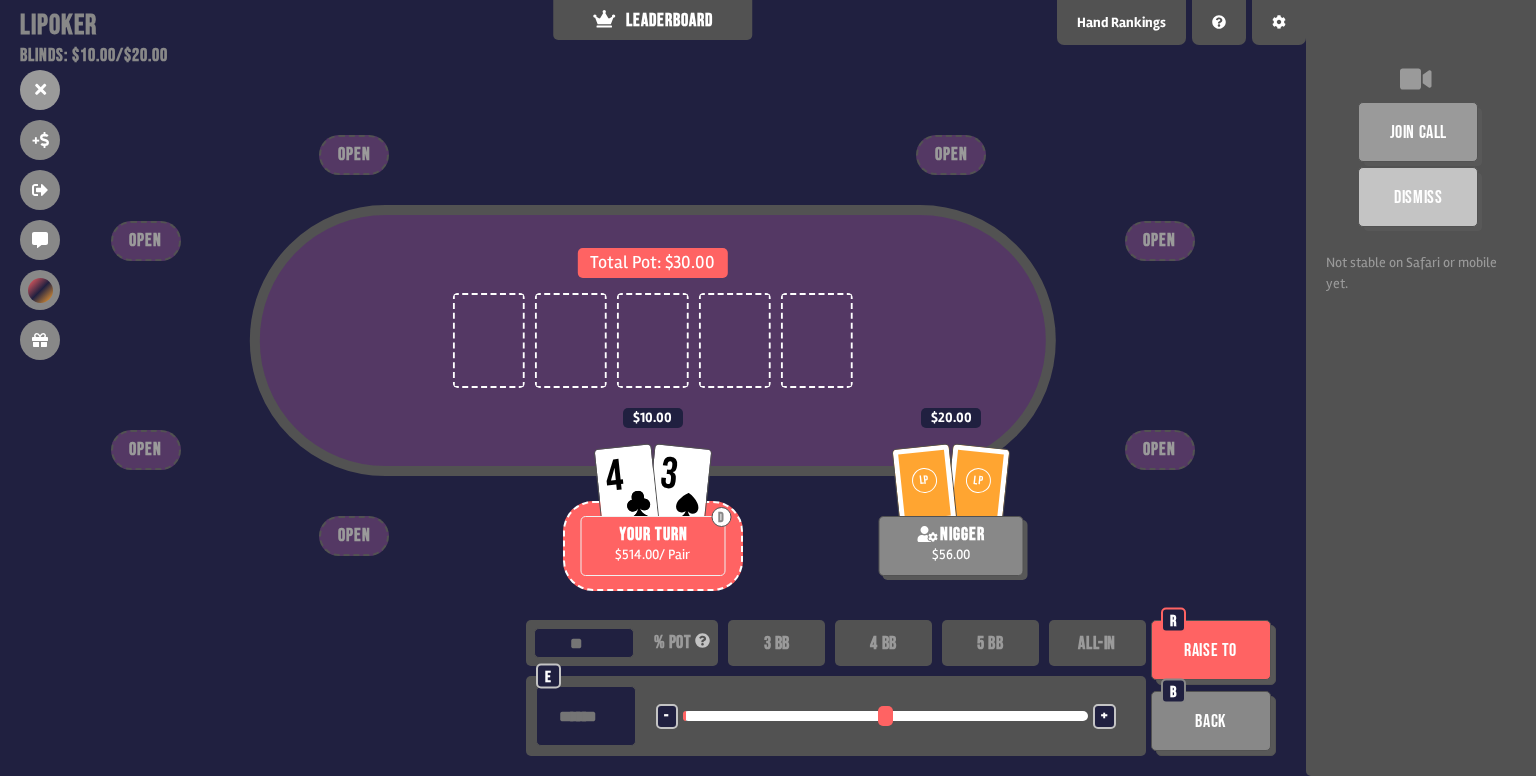 click at bounding box center (885, 716) 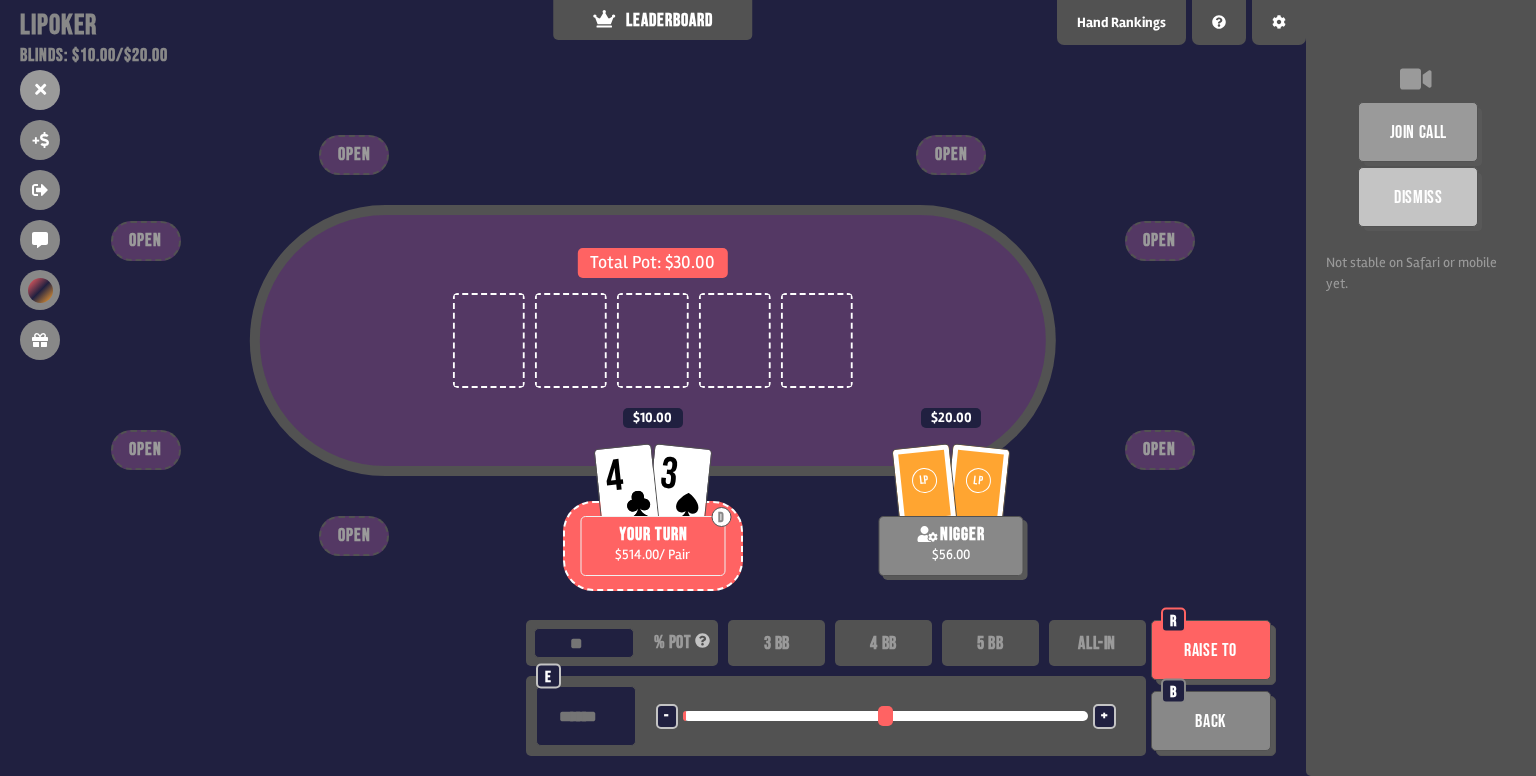 click on "Raise to" at bounding box center [1211, 650] 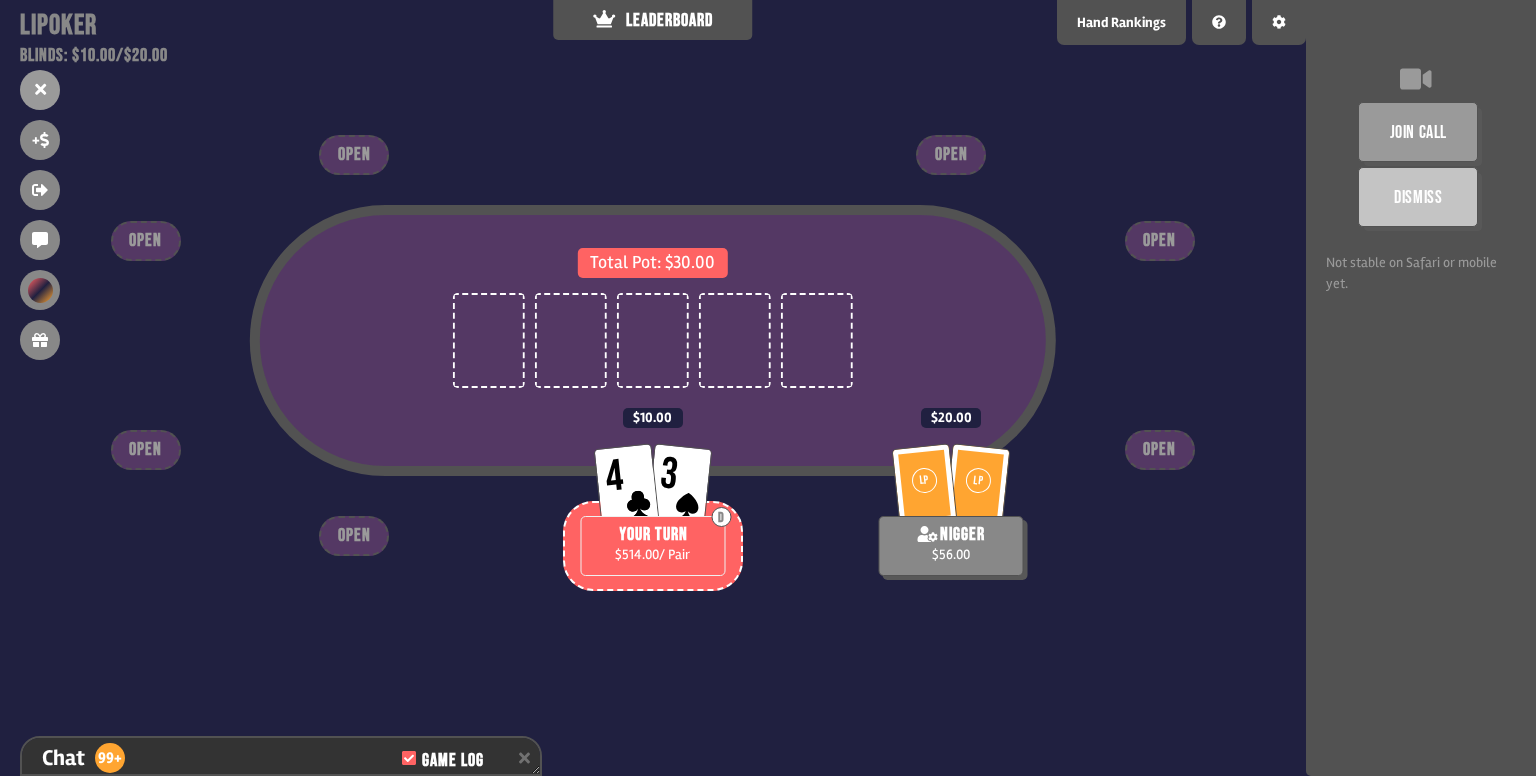 scroll, scrollTop: 7843, scrollLeft: 0, axis: vertical 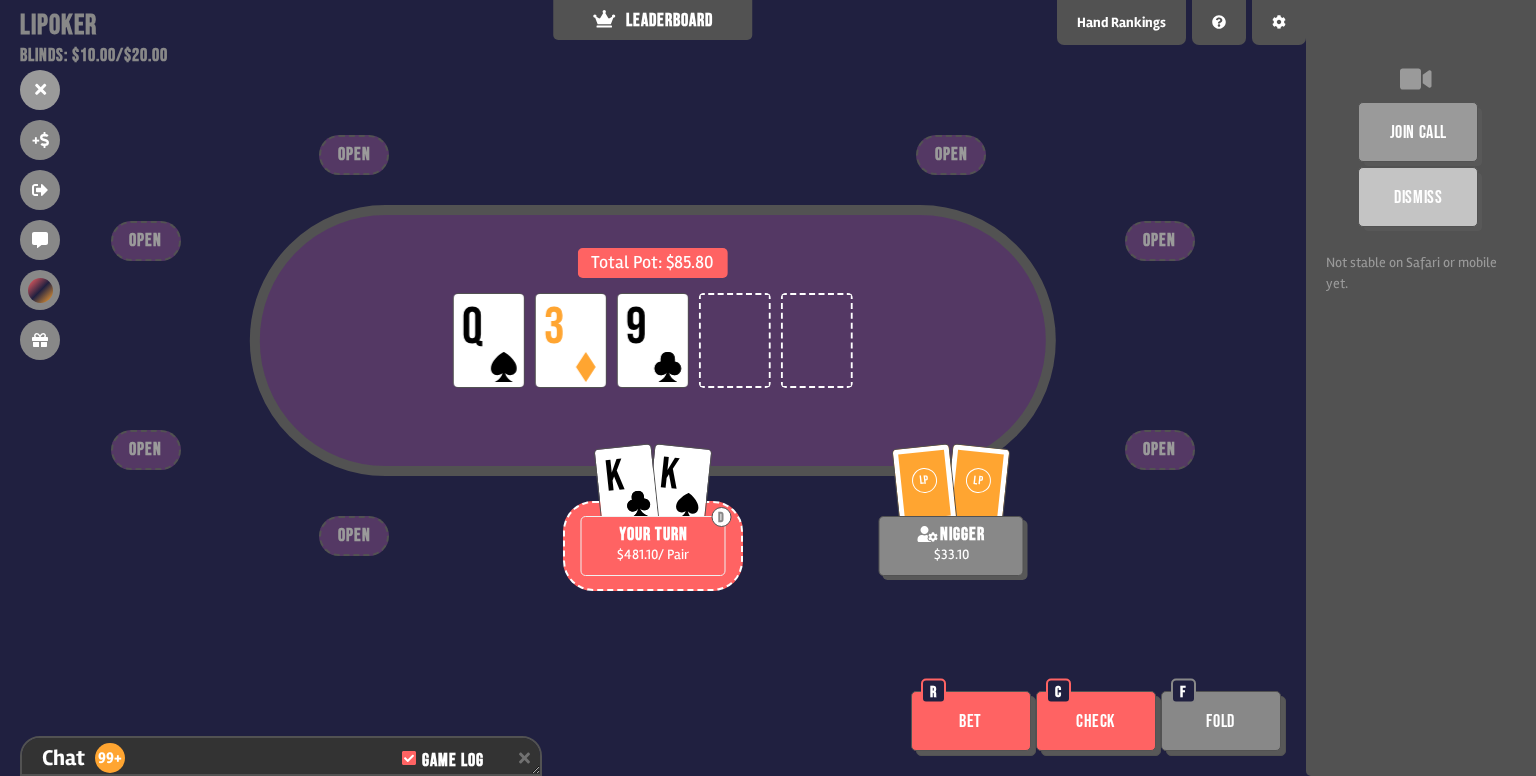 click on "Check" at bounding box center (1096, 721) 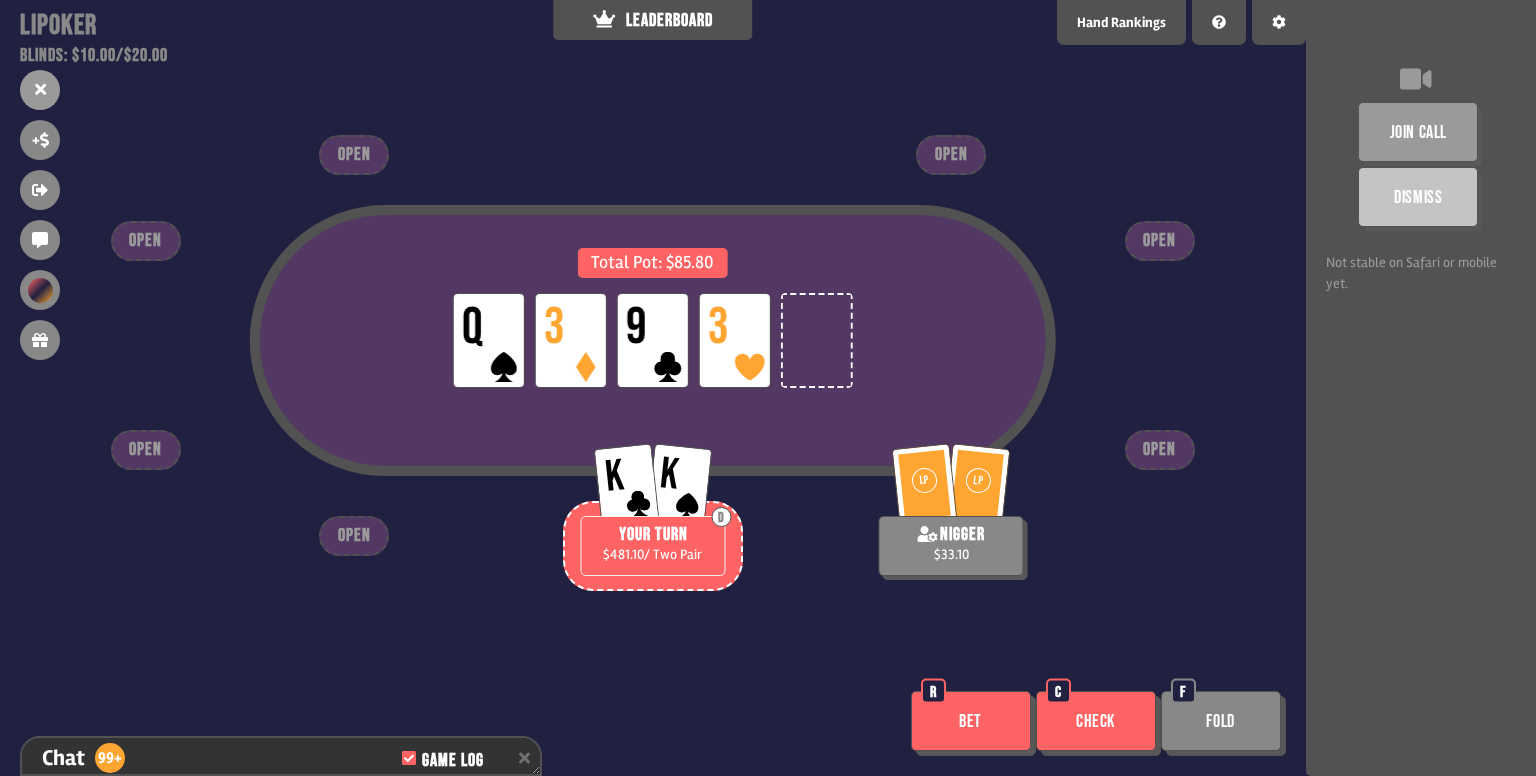 click on "Bet" at bounding box center (971, 721) 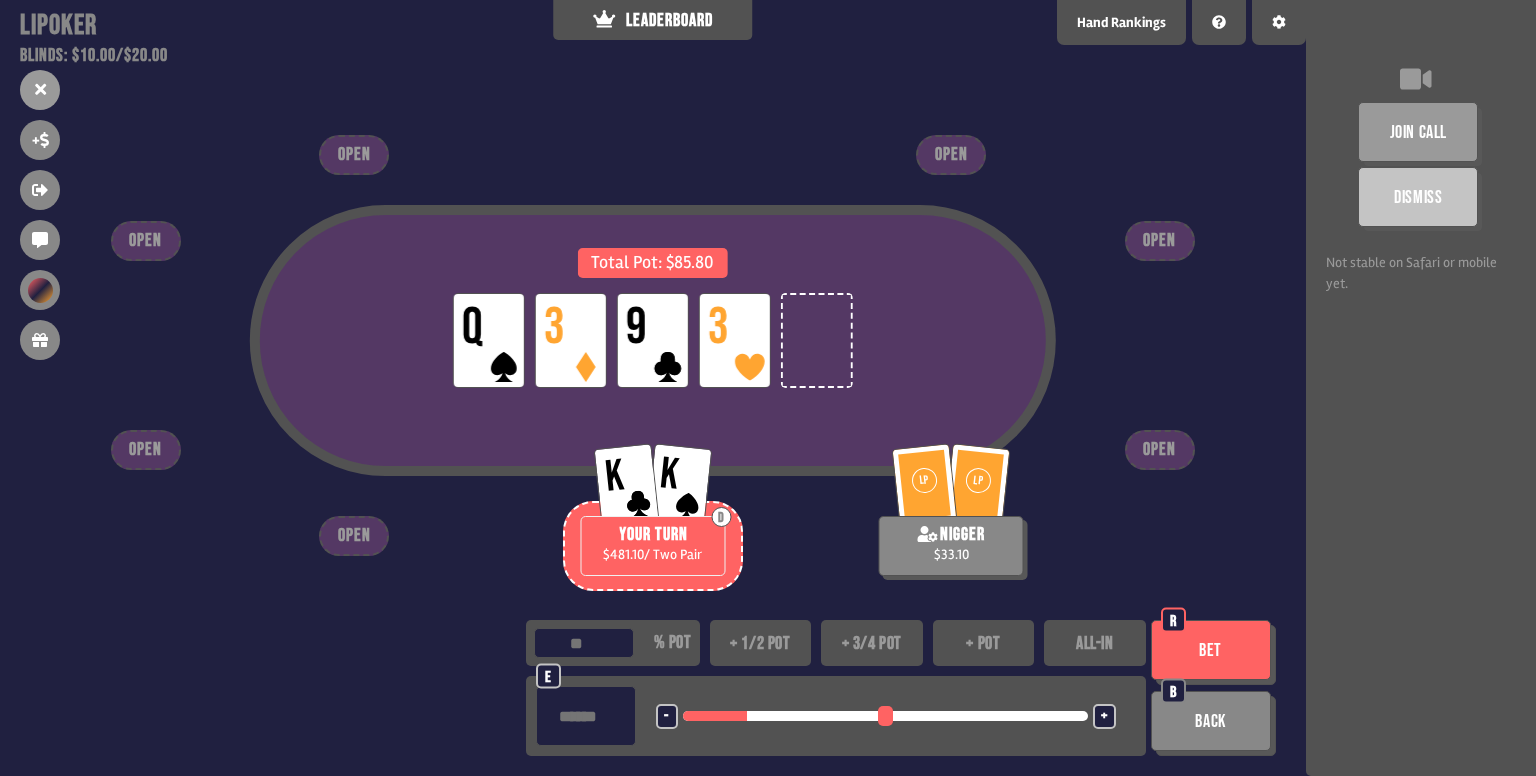 drag, startPoint x: 695, startPoint y: 713, endPoint x: 752, endPoint y: 721, distance: 57.558666 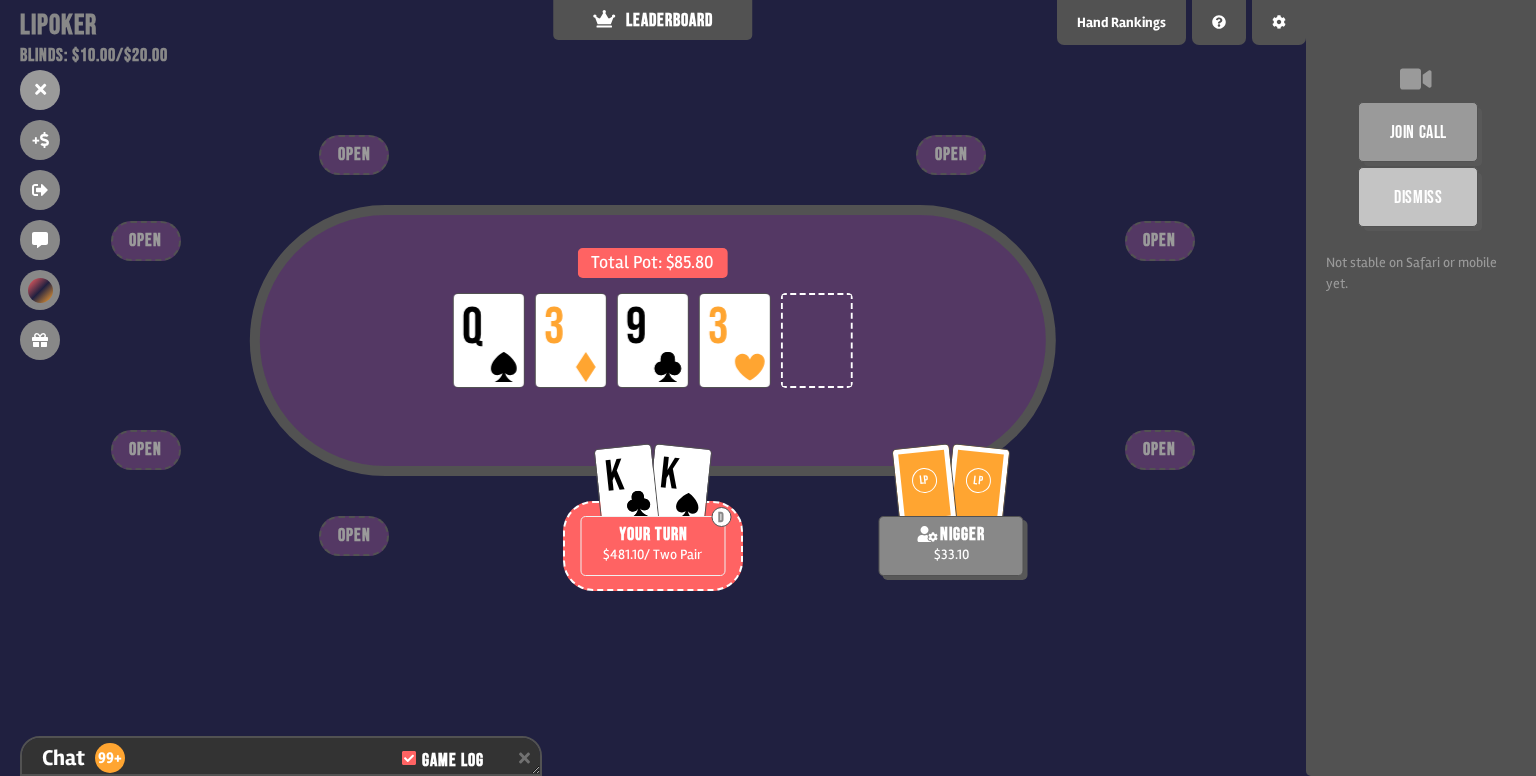 scroll, scrollTop: 8132, scrollLeft: 0, axis: vertical 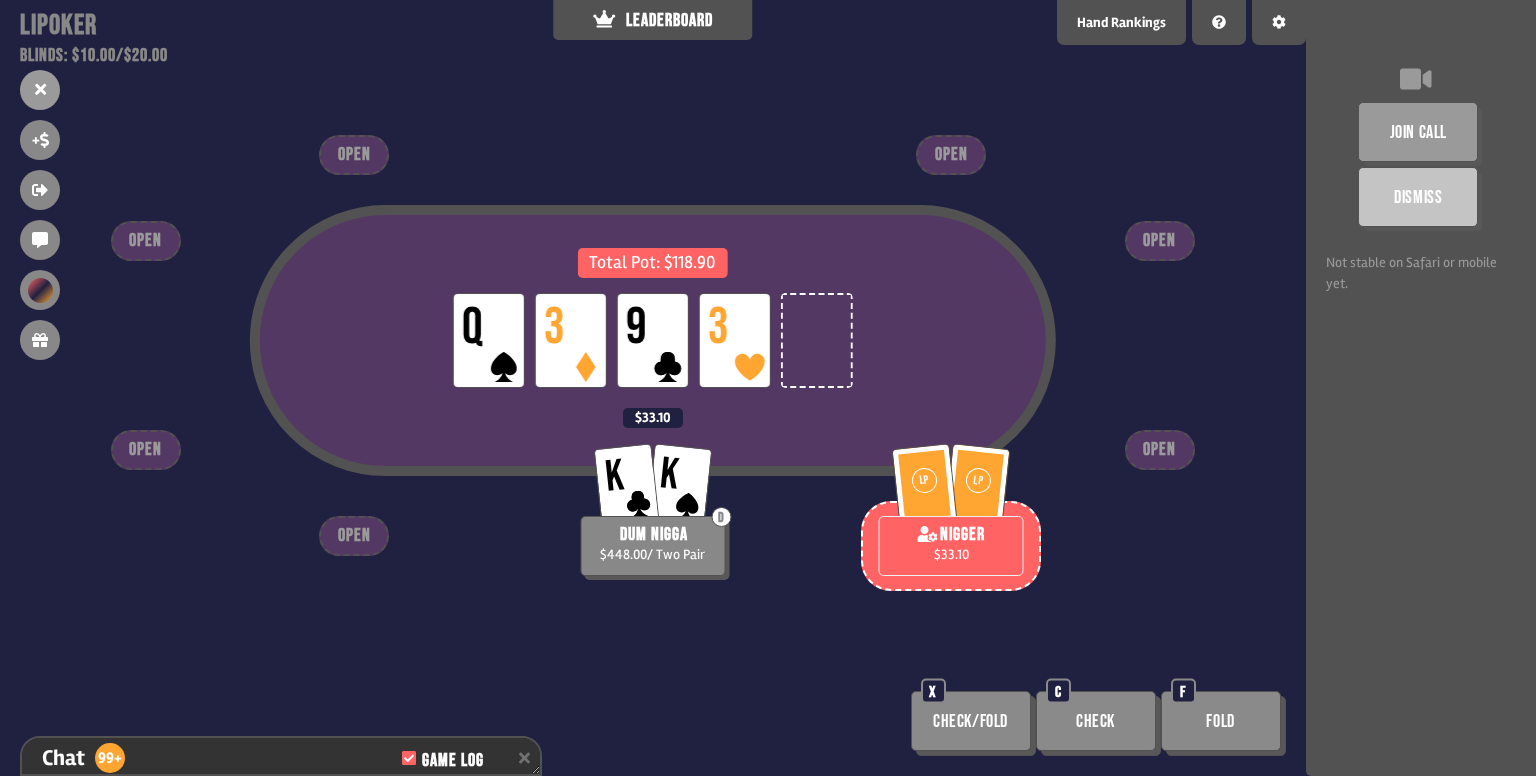 click on "Total Pot: $118.90   LP Q LP 3 LP 9 LP 3 LP LP nigger $33.10  K K D dum nigga $448.00   / Two Pair $33.10  OPEN OPEN OPEN OPEN OPEN OPEN OPEN Check/Fold X Check C Fold F" at bounding box center (653, 388) 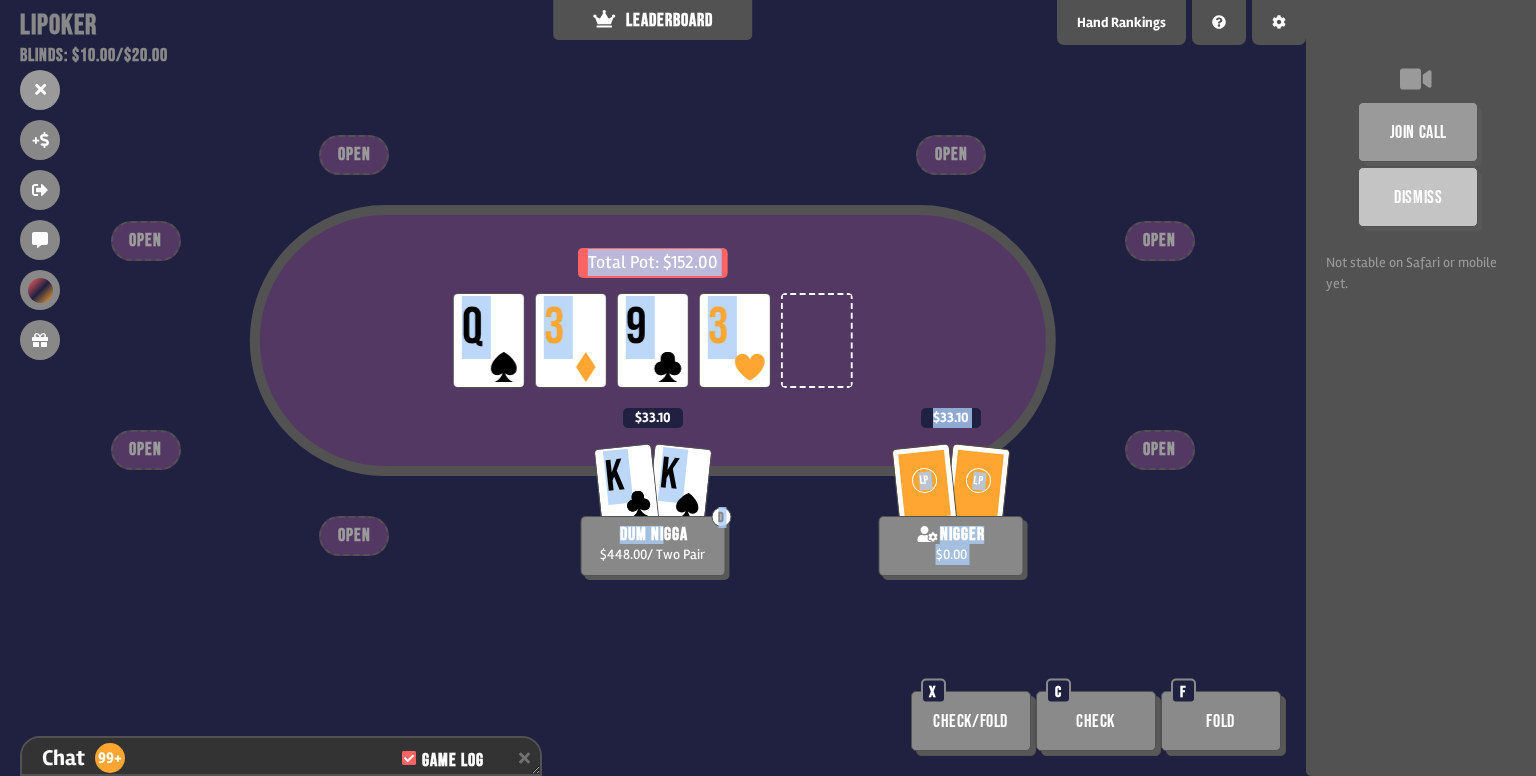 drag, startPoint x: 746, startPoint y: 548, endPoint x: 656, endPoint y: 521, distance: 93.96276 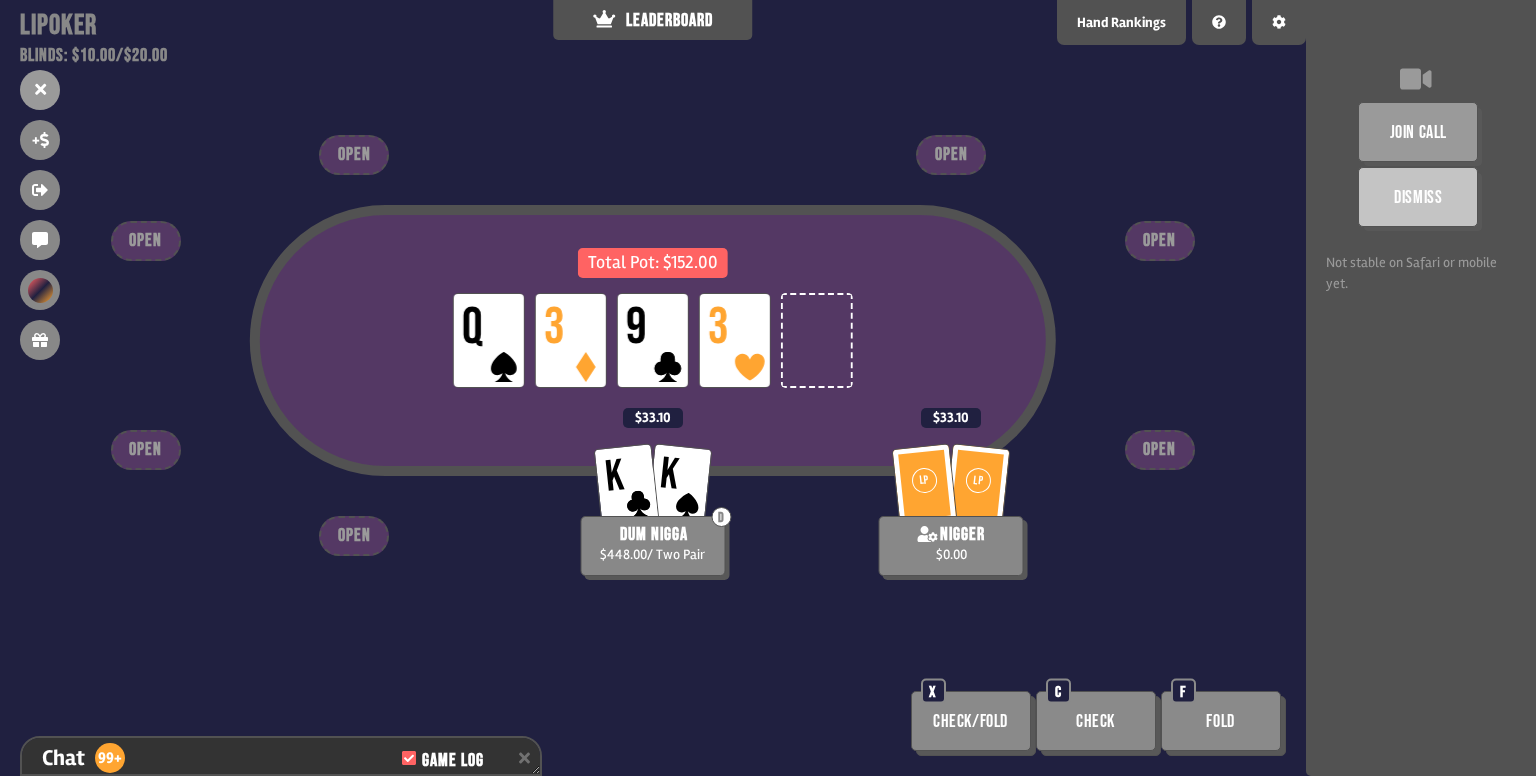 click on "Total Pot: $152.00   LP Q LP 3 LP 9 LP 3 LP LP nigger $0.00  $33.10  K K D dum nigga $448.00   / Two Pair $33.10  OPEN OPEN OPEN OPEN OPEN OPEN OPEN Check/Fold X Check C Fold F" at bounding box center (653, 388) 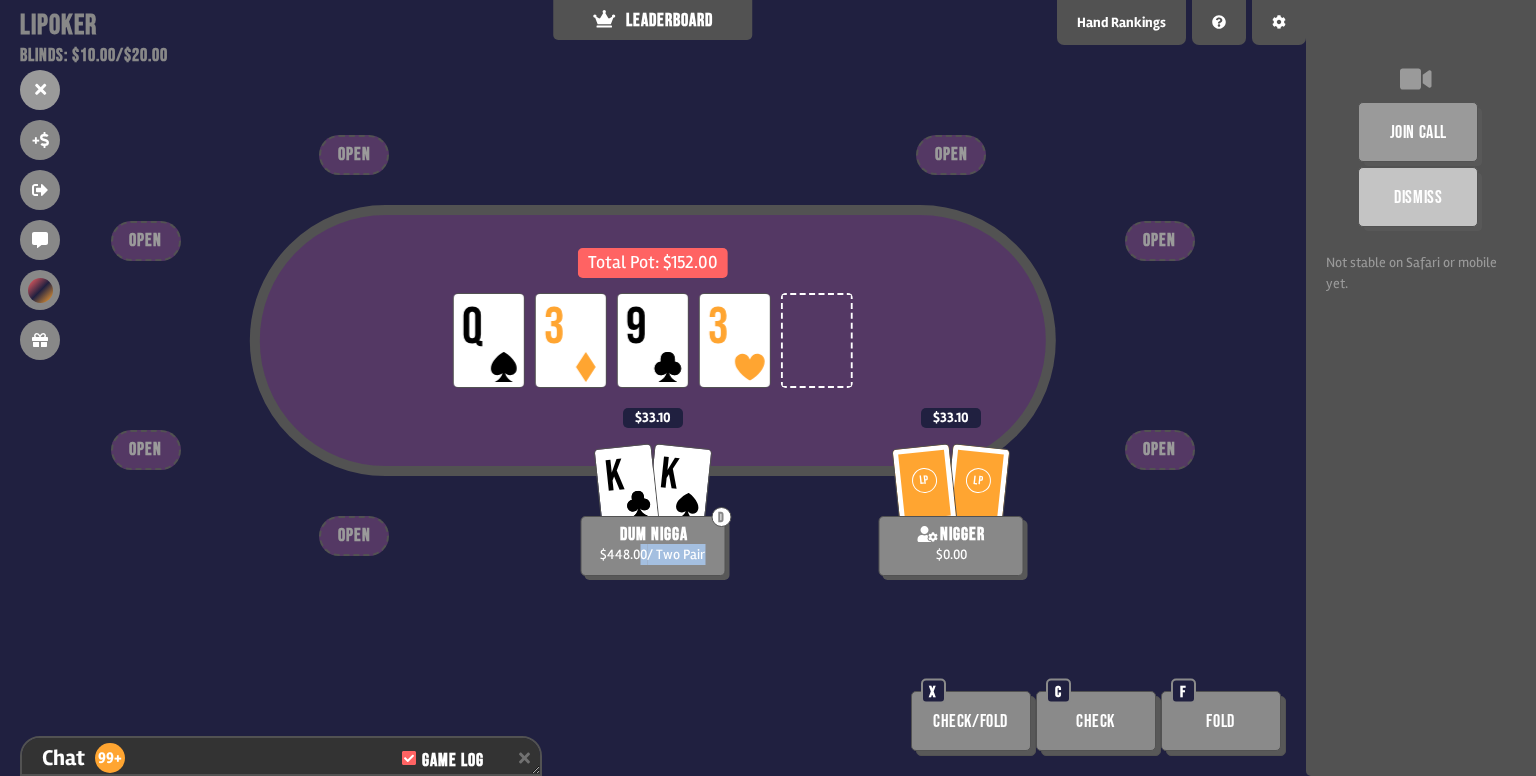 drag, startPoint x: 703, startPoint y: 572, endPoint x: 609, endPoint y: 540, distance: 99.29753 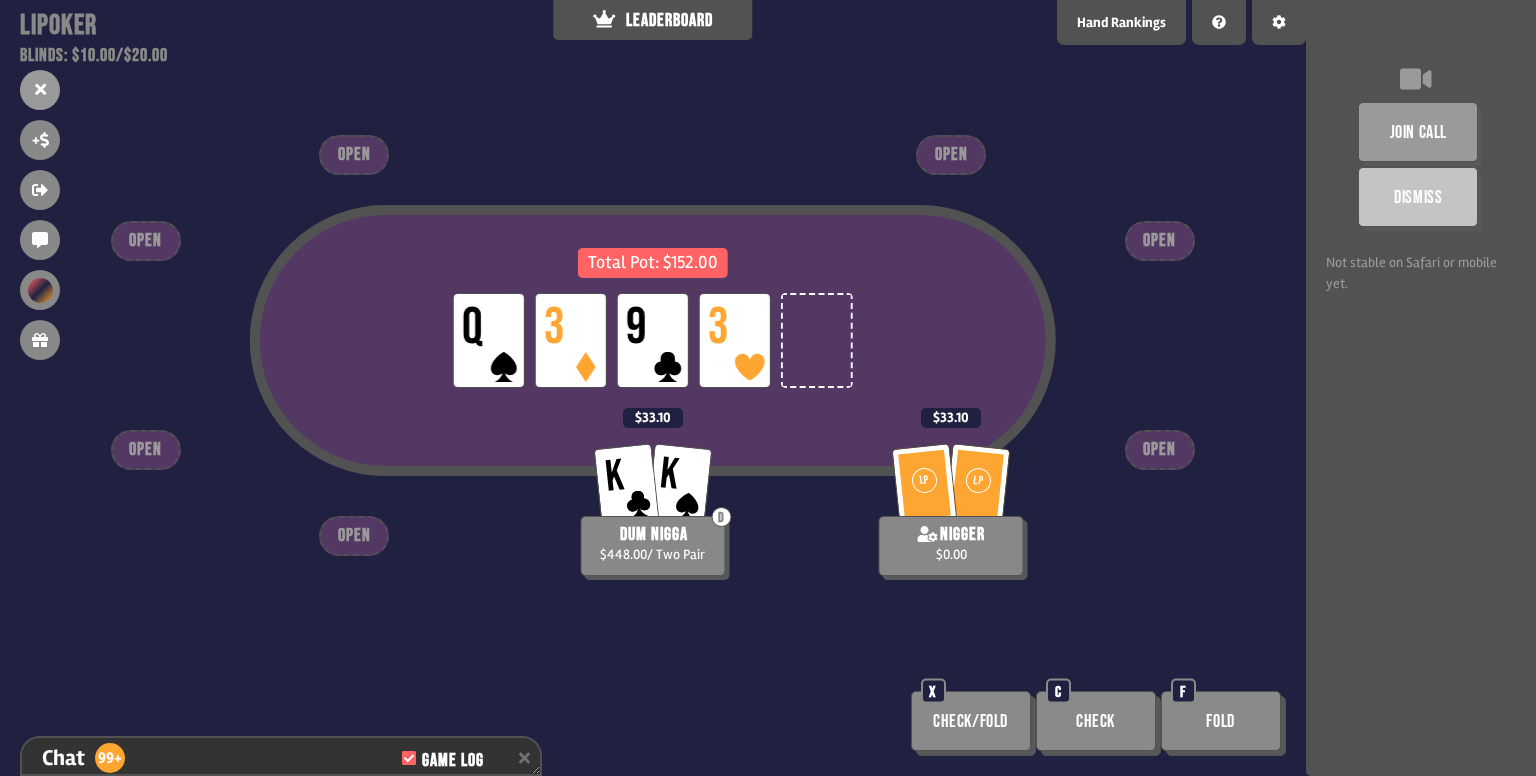 click on "$448.00   / Two Pair" at bounding box center (652, 554) 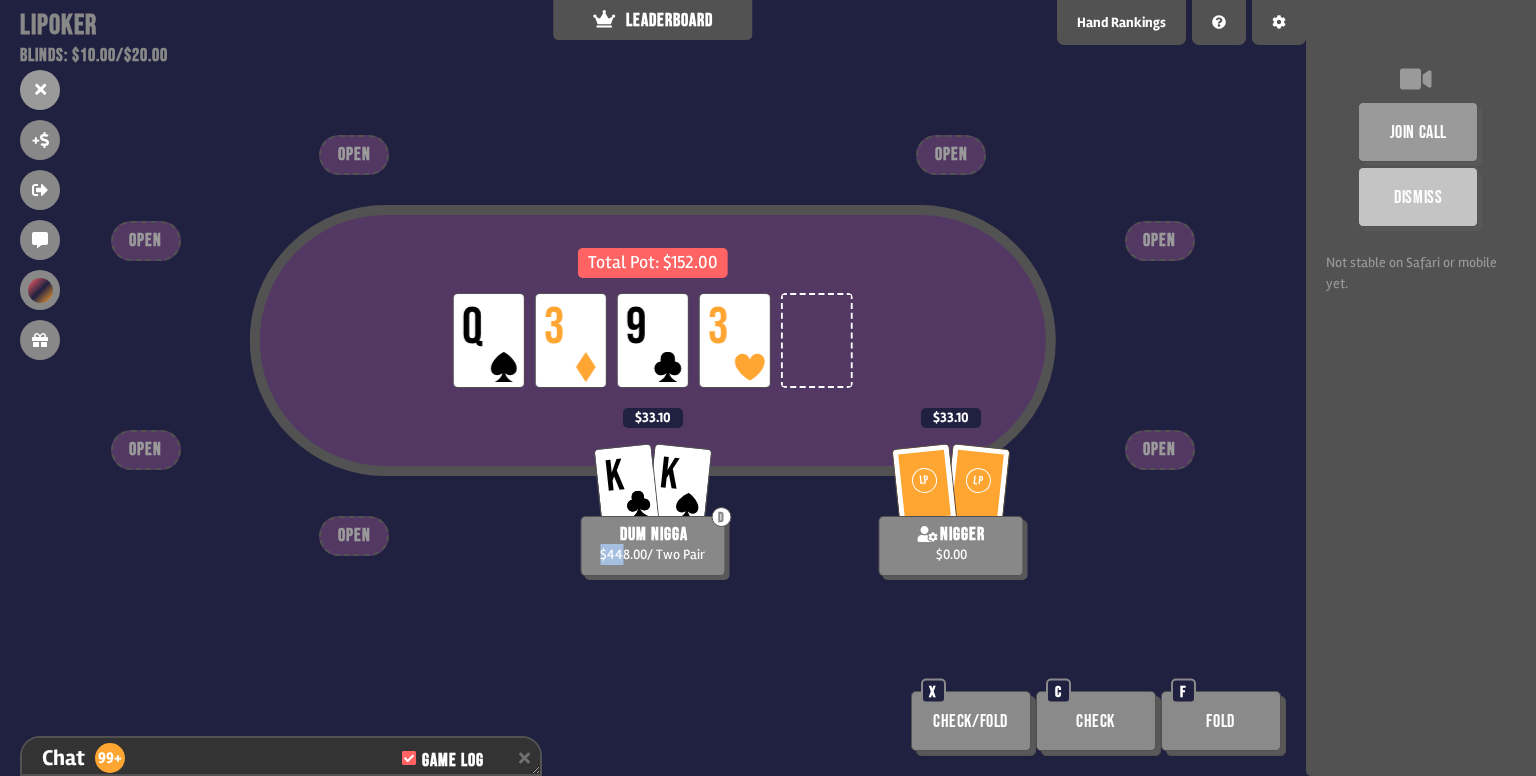 drag, startPoint x: 592, startPoint y: 563, endPoint x: 660, endPoint y: 547, distance: 69.856995 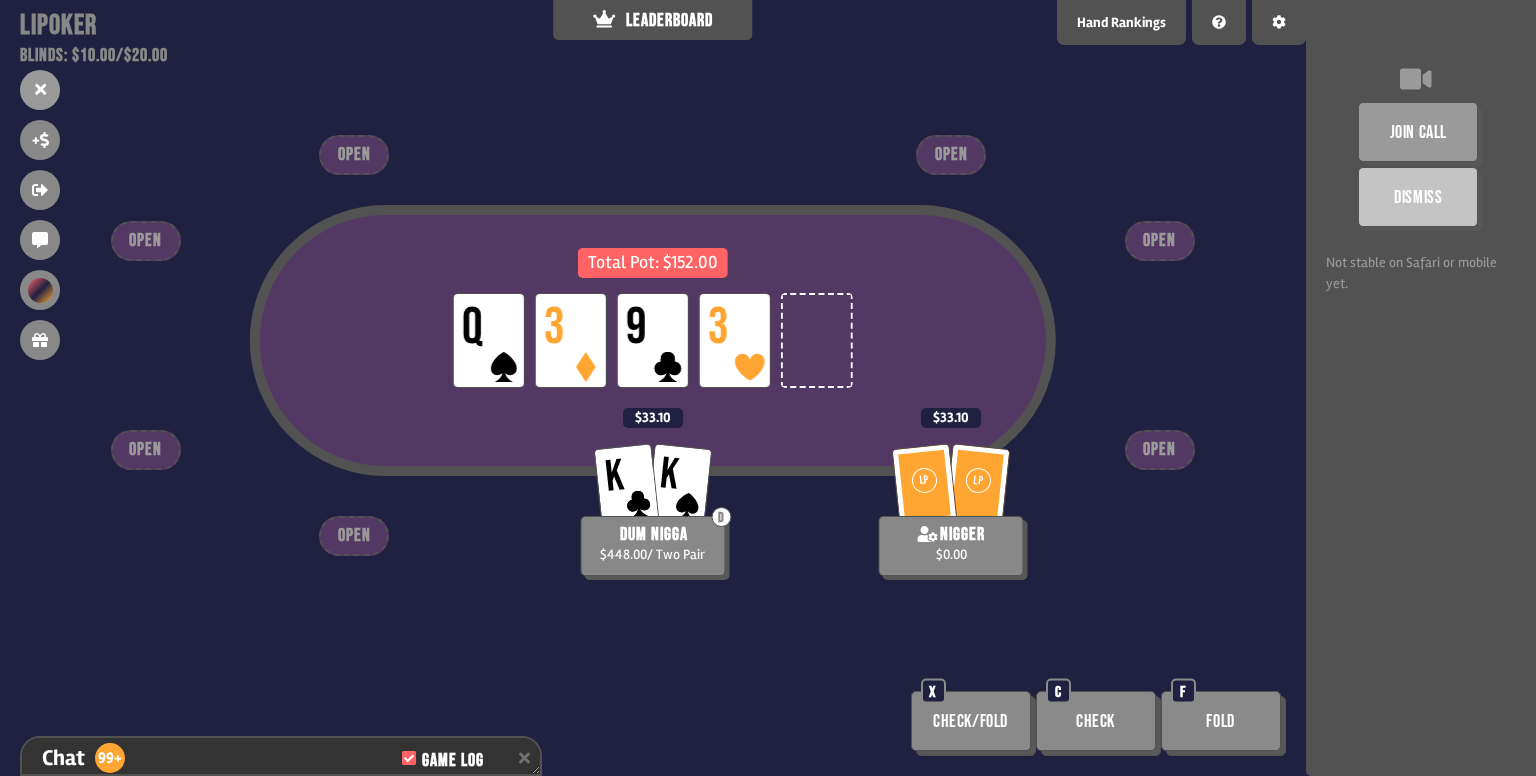 click on "D dum nigga $448.00   / Two Pair" at bounding box center (652, 546) 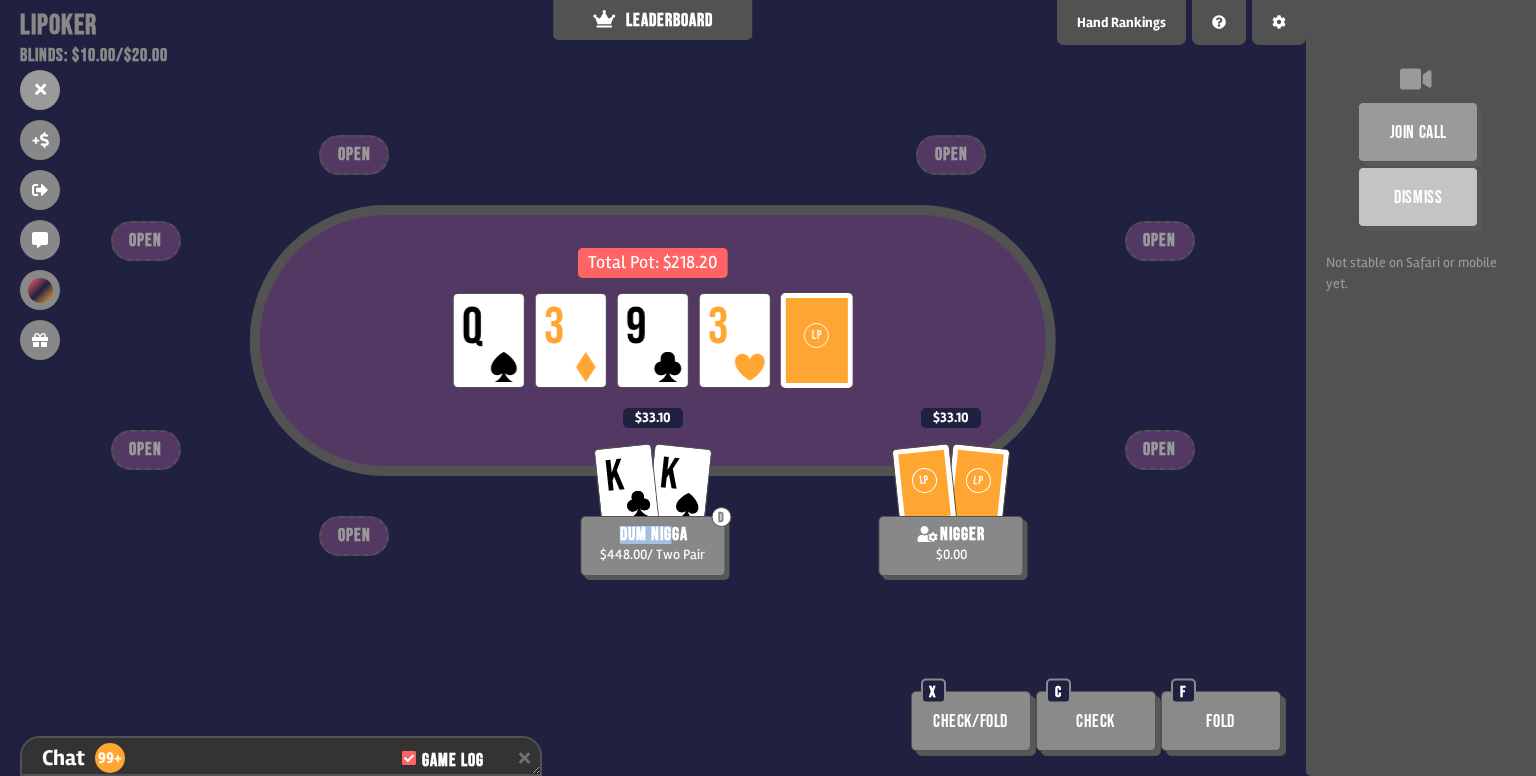 drag, startPoint x: 607, startPoint y: 525, endPoint x: 703, endPoint y: 545, distance: 98.0612 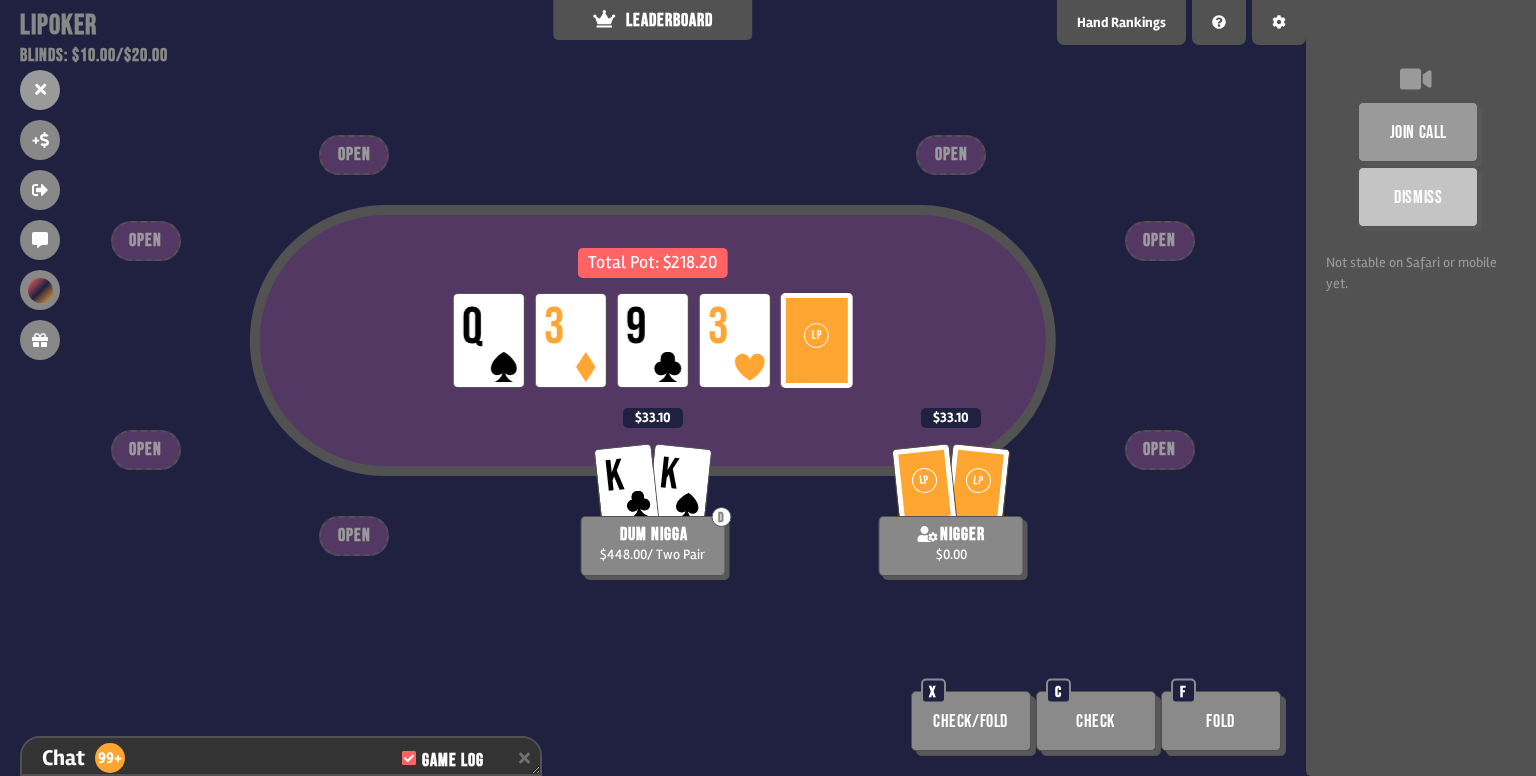 click on "Total Pot: $218.20   LP Q LP 3 LP 9 LP 3 LP A LP LP nigger $0.00  $33.10  K K D dum nigga $448.00   / Two Pair $33.10  OPEN OPEN OPEN OPEN OPEN OPEN OPEN Check/Fold X Check C Fold F" at bounding box center [653, 388] 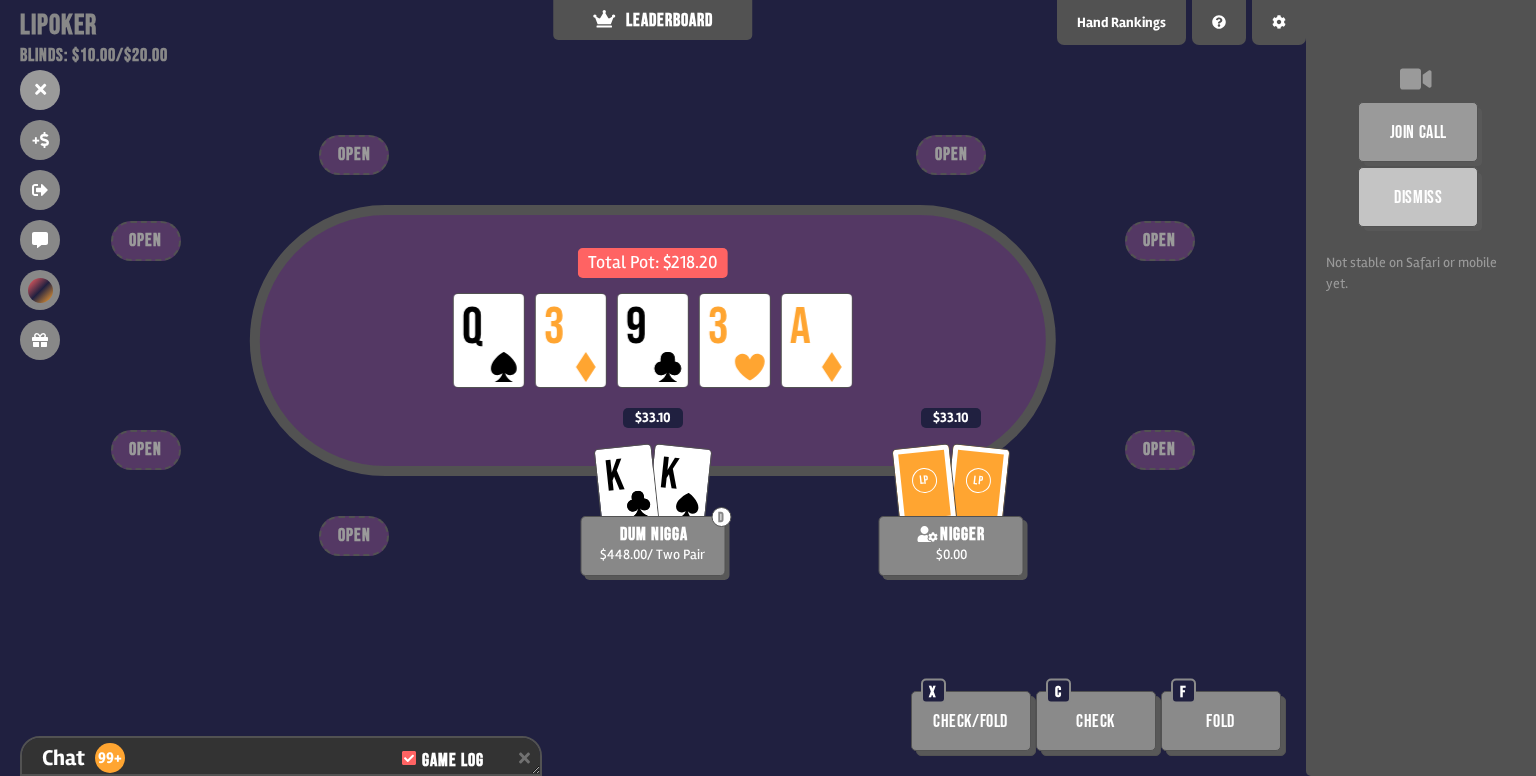 click on "Total Pot: $218.20   LP Q LP 3 LP 9 LP 3 LP A LP LP nigger $0.00  $33.10  K K D dum nigga $448.00   / Two Pair $33.10  OPEN OPEN OPEN OPEN OPEN OPEN OPEN Check/Fold X Check C Fold F" at bounding box center [653, 388] 